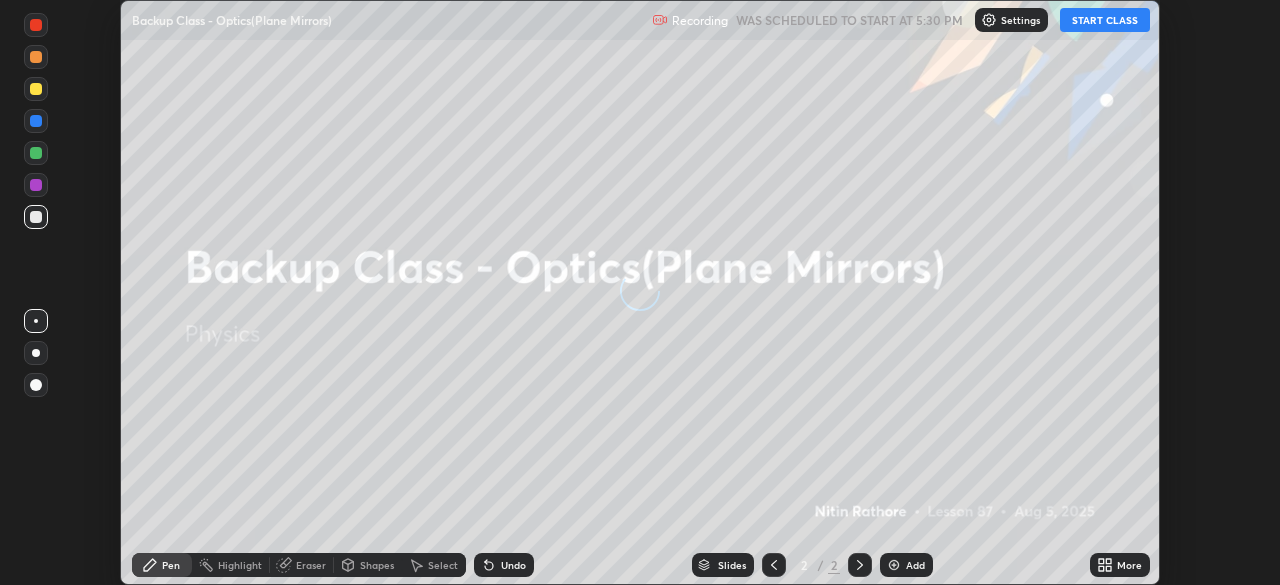 scroll, scrollTop: 0, scrollLeft: 0, axis: both 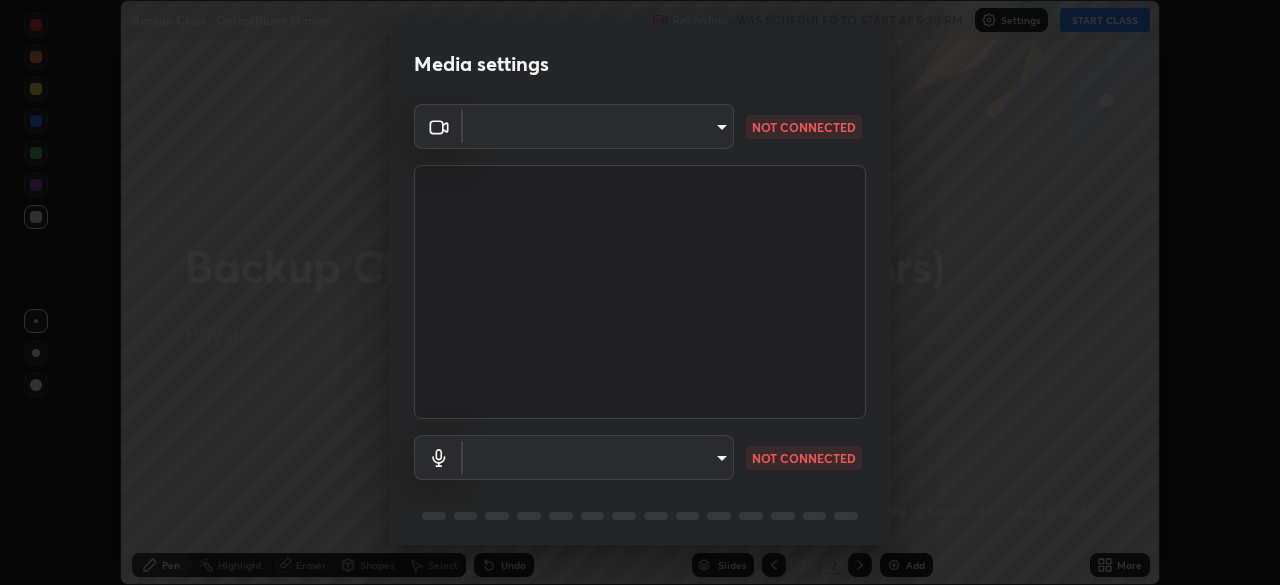 type on "[HASH]" 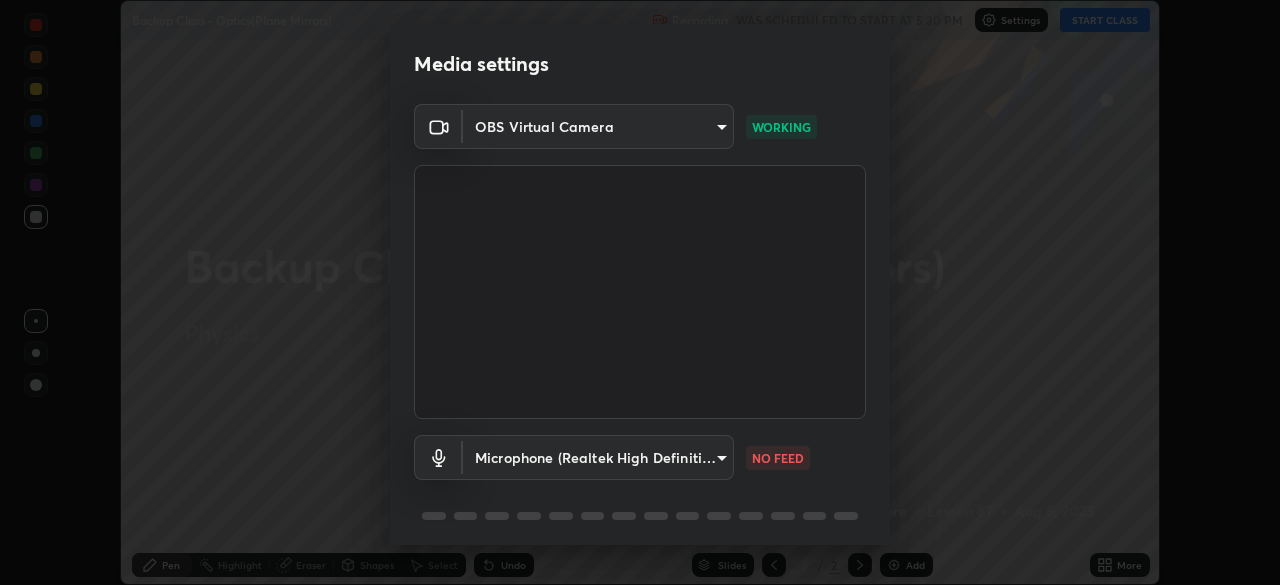click on "Erase all Backup Class - Optics(Plane Mirrors) Recording WAS SCHEDULED TO START AT 5:30 PM Settings START CLASS Setting up your live class Backup Class - Optics(Plane Mirrors) • L87 of Physics [PERSON] Pen Highlight Eraser Shapes Select Undo Slides 2 / 2 Add More No doubts shared Encourage your learners to ask a doubt for better clarity Report an issue Reason for reporting Buffering Chat not working Audio - Video sync issue Educator video quality low ​ Attach an image Report Media settings OBS Virtual Camera [HASH] WORKING Microphone (Realtek High Definition Audio) [HASH] NO FEED 1 / 5 Next" at bounding box center (640, 292) 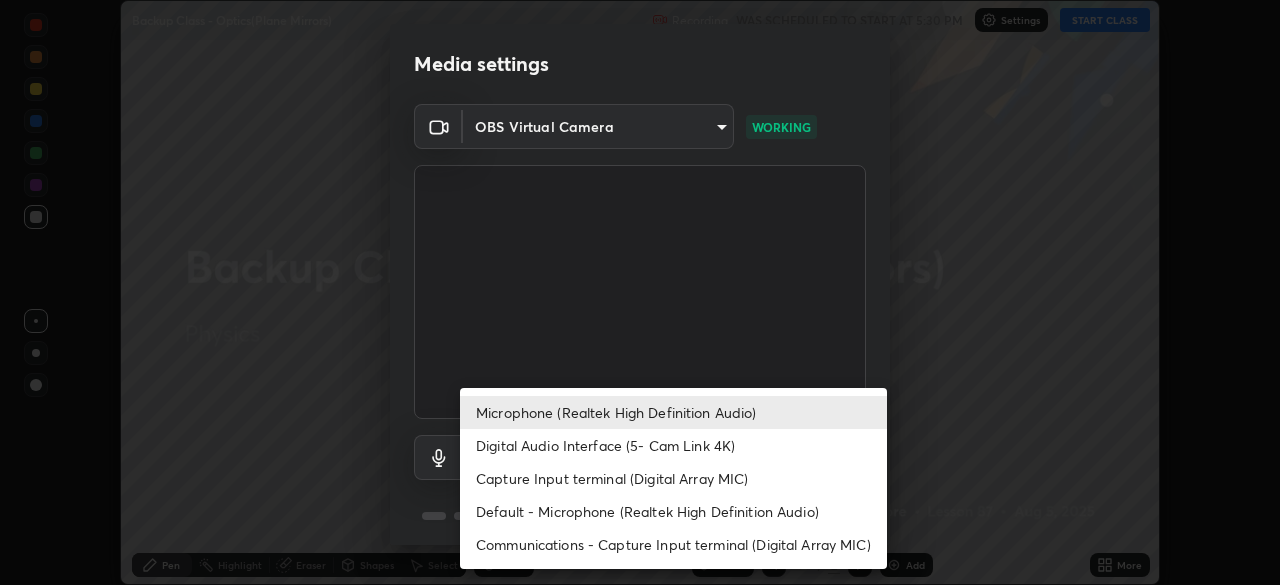 click on "Default - Microphone (Realtek High Definition Audio)" at bounding box center [673, 511] 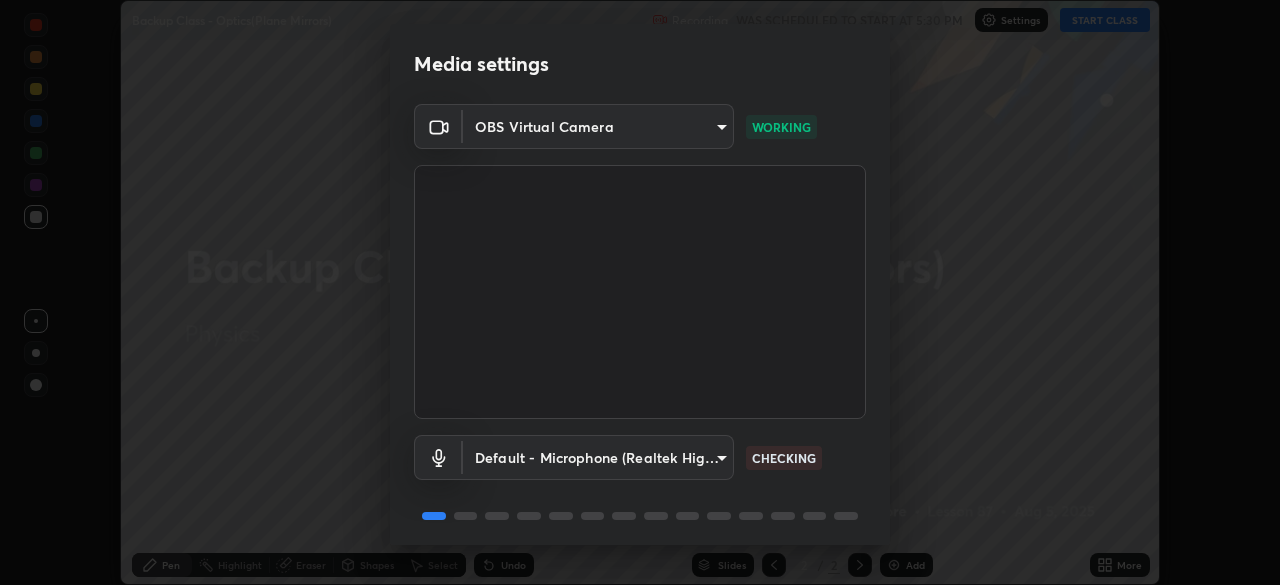 click on "Erase all Backup Class - Optics(Plane Mirrors) Recording WAS SCHEDULED TO START AT  5:30 PM Settings START CLASS Setting up your live class Backup Class - Optics(Plane Mirrors) • L87 of Physics [PERSON] Pen Highlight Eraser Shapes Select Undo Slides 2 / 2 Add More No doubts shared Encourage your learners to ask a doubt for better clarity Report an issue Reason for reporting Buffering Chat not working Audio - Video sync issue Educator video quality low ​ Attach an image Report Media settings OBS Virtual Camera [HASH] WORKING Default - Microphone (Realtek High Definition Audio) default CHECKING 1 / 5 Next" at bounding box center [640, 292] 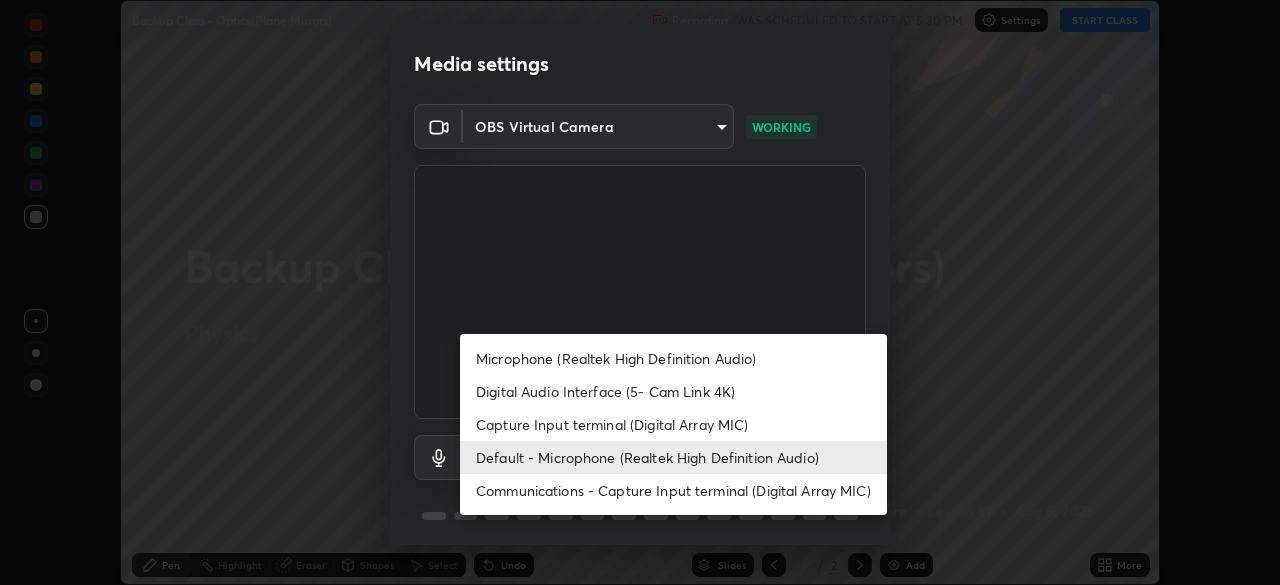 click on "Microphone (Realtek High Definition Audio)" at bounding box center [673, 358] 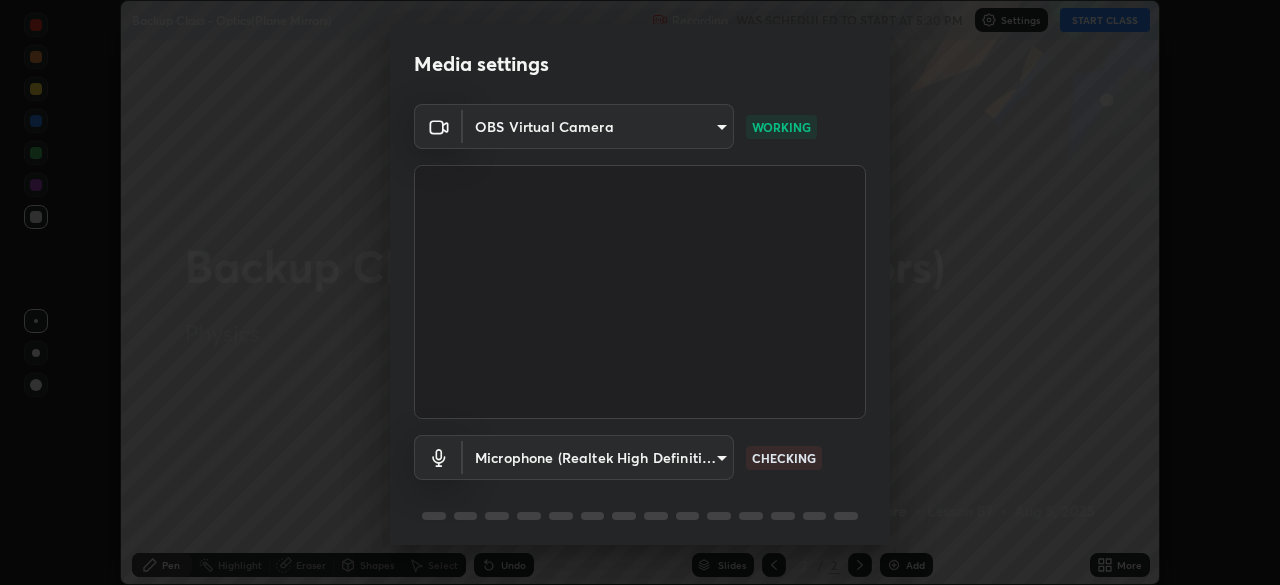 scroll, scrollTop: 71, scrollLeft: 0, axis: vertical 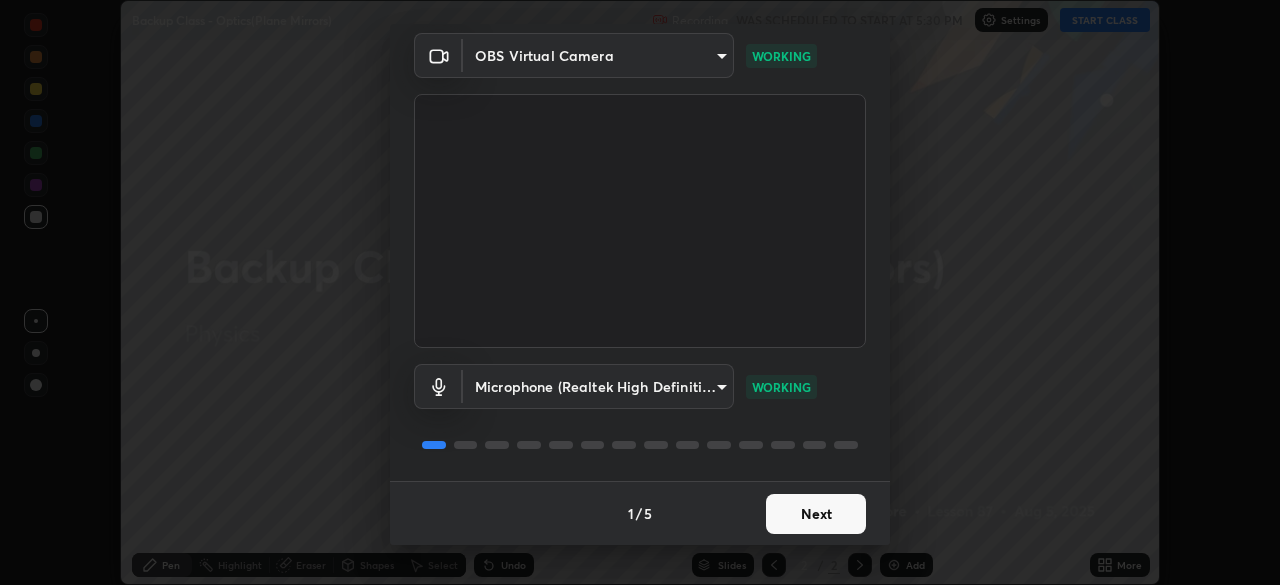 click on "Next" at bounding box center (816, 514) 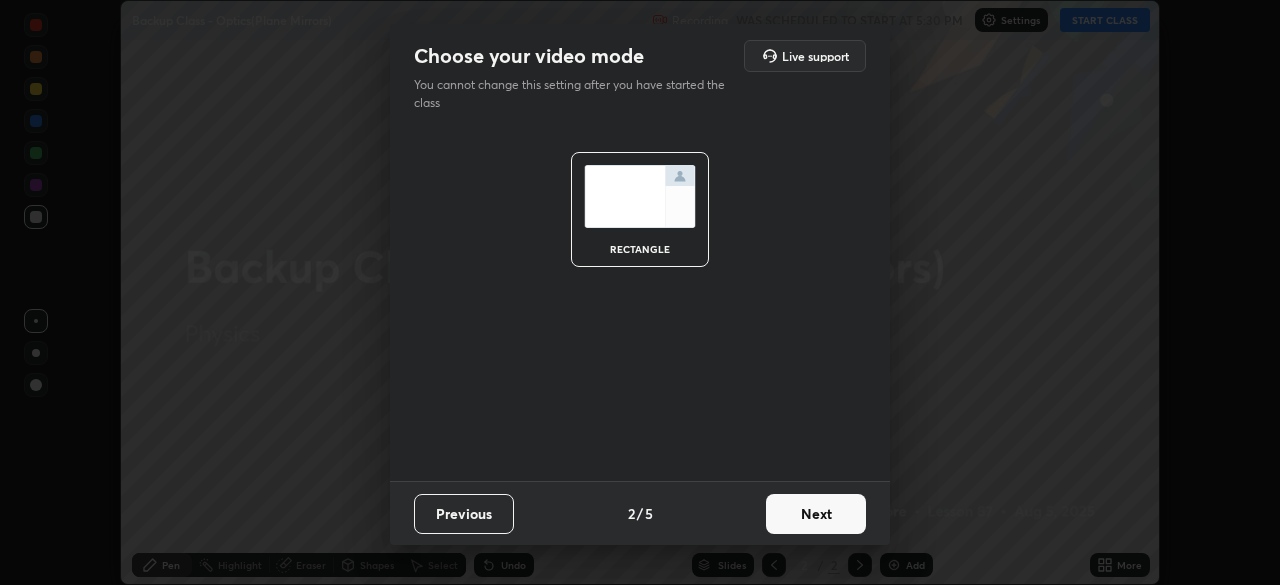 scroll, scrollTop: 0, scrollLeft: 0, axis: both 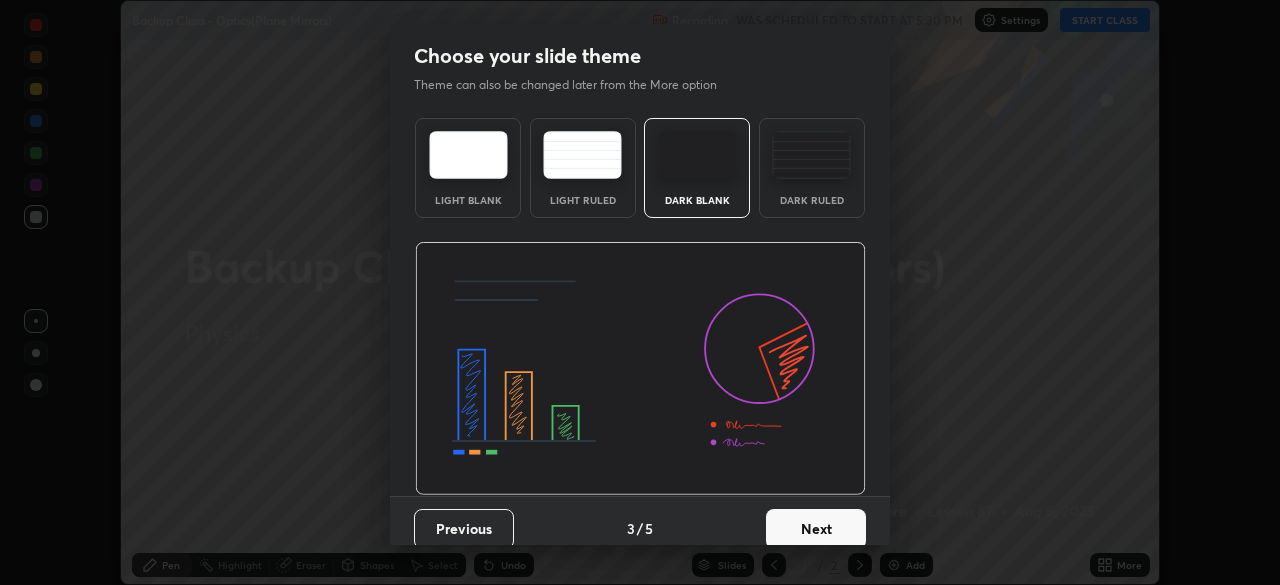 click on "Next" at bounding box center [816, 529] 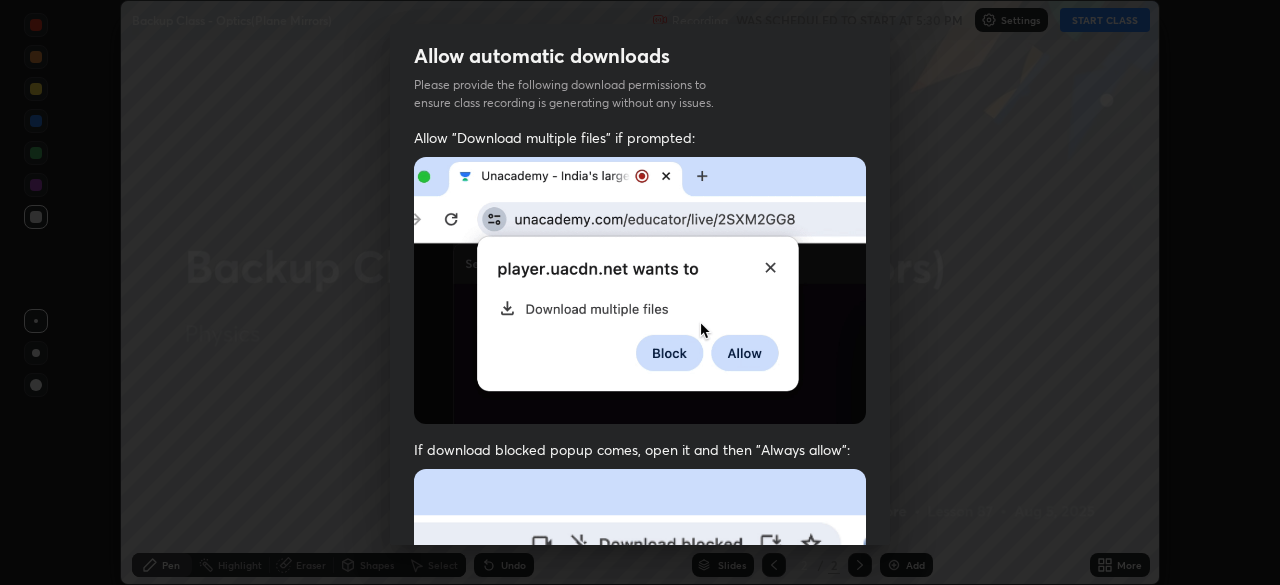 click on "Previous 5 / 5 Done" at bounding box center (640, 1002) 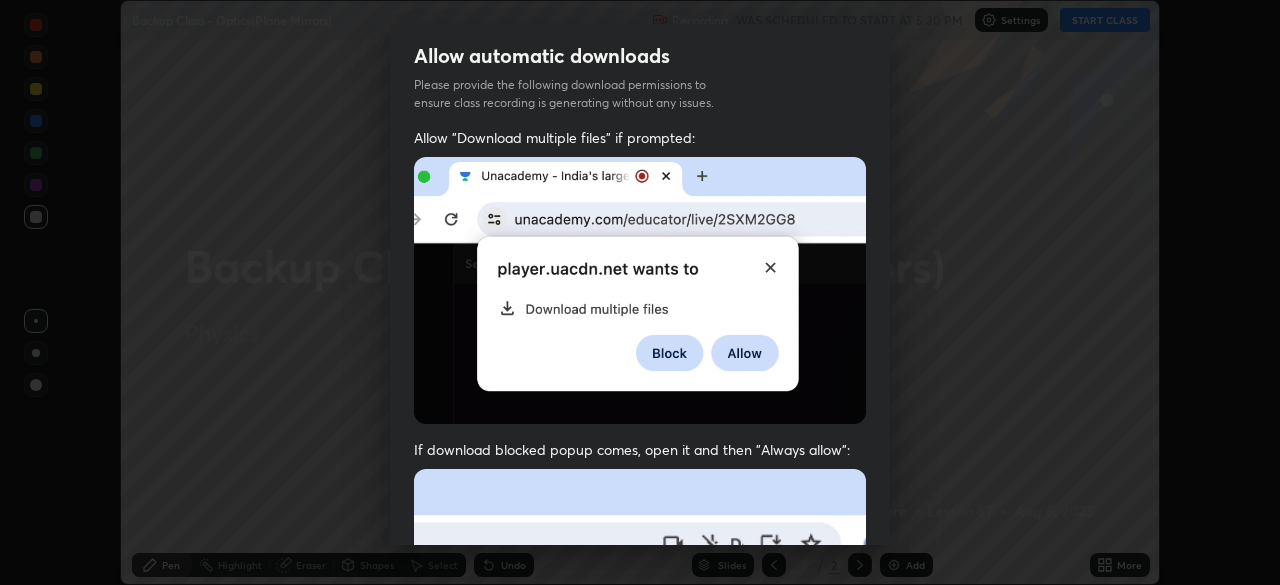 click on "Previous 5 / 5 Done" at bounding box center [640, 1002] 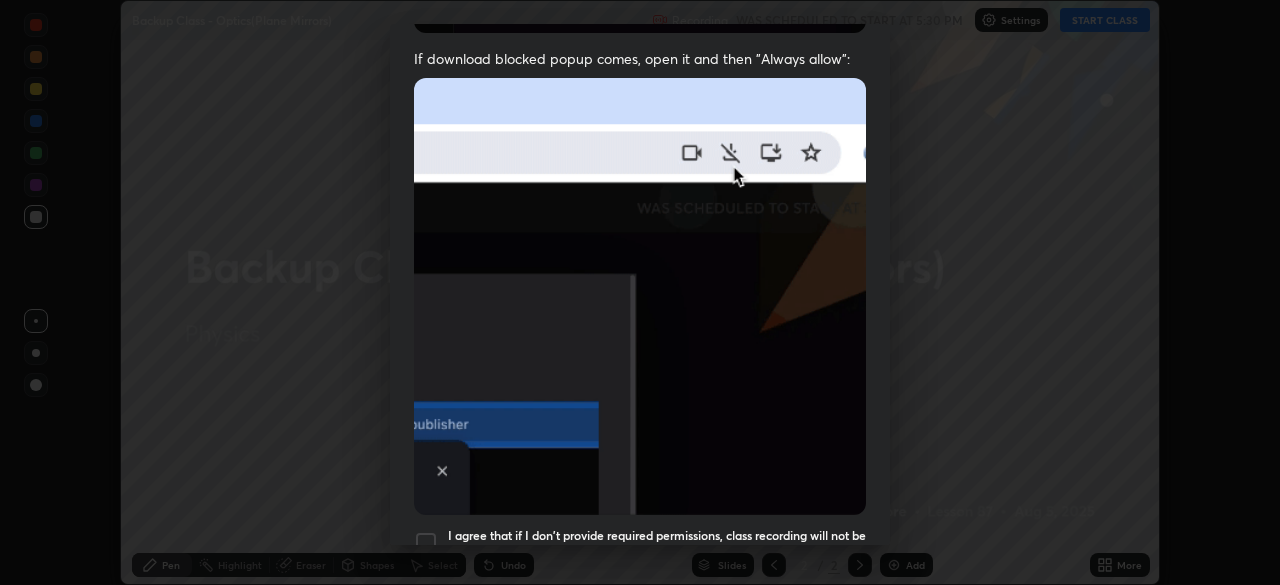 scroll, scrollTop: 421, scrollLeft: 0, axis: vertical 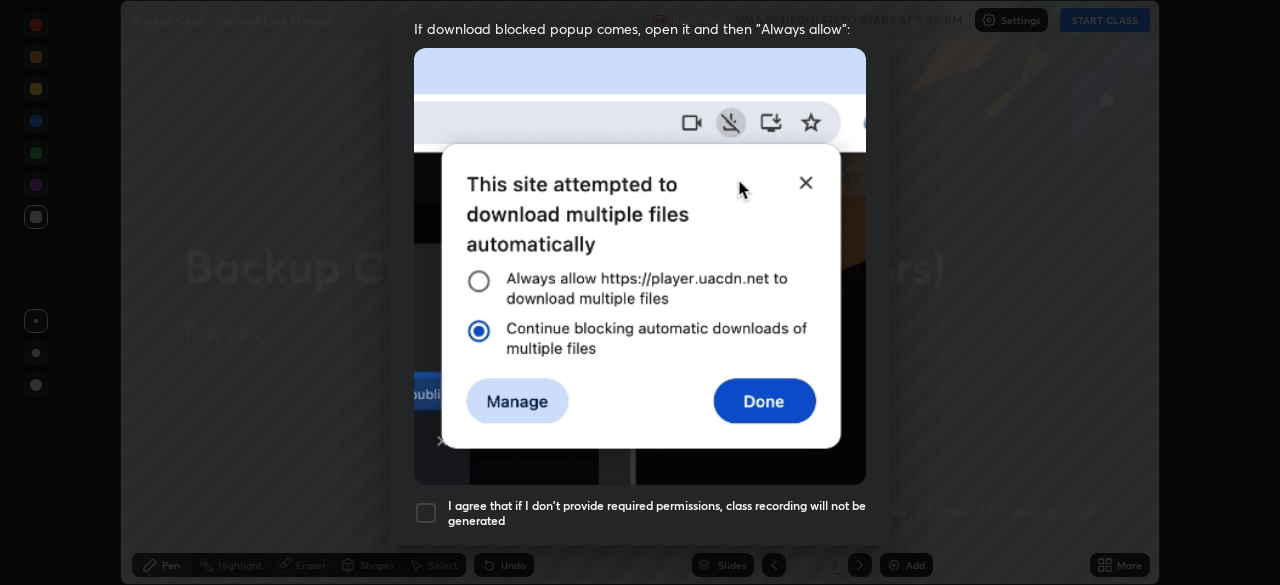 click on "I agree that if I don't provide required permissions, class recording will not be generated" at bounding box center [657, 513] 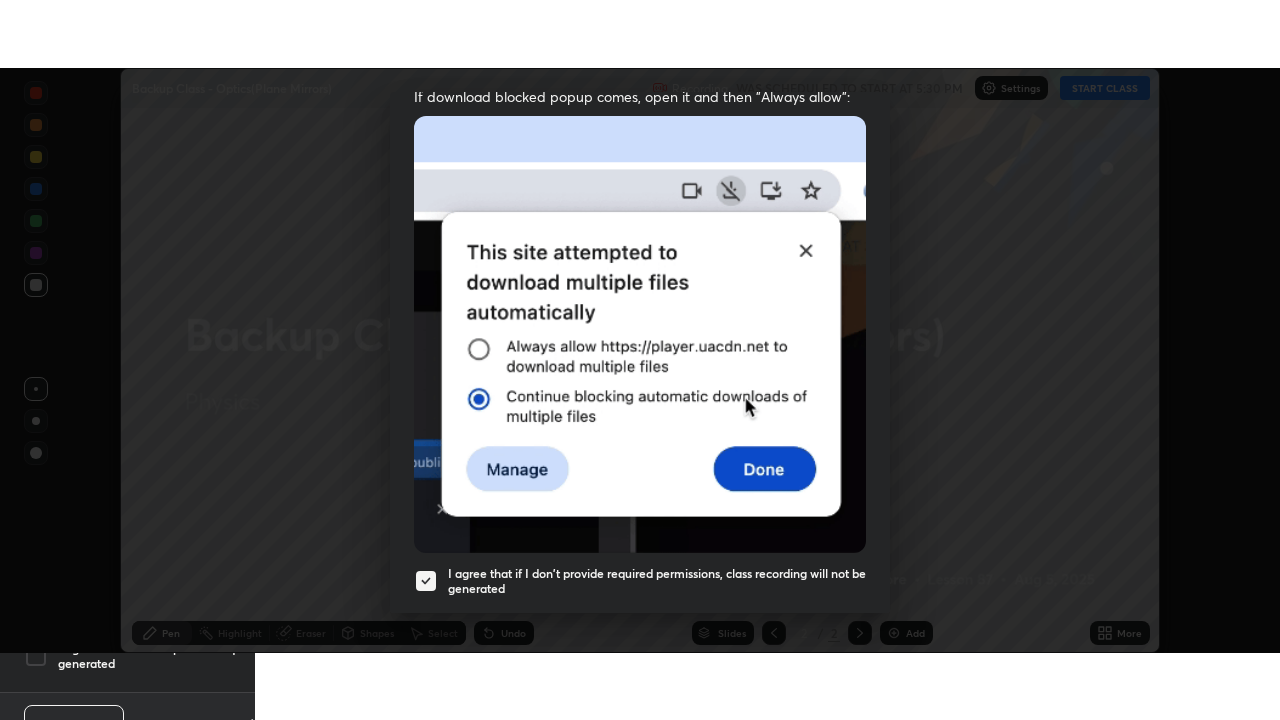 scroll, scrollTop: 479, scrollLeft: 0, axis: vertical 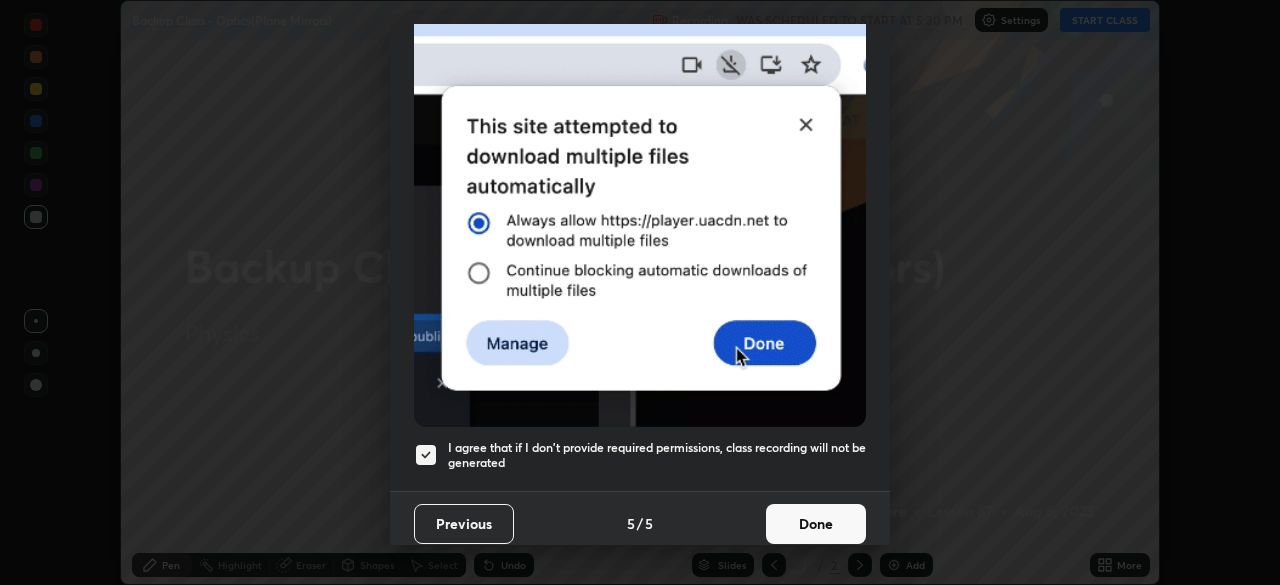click on "Done" at bounding box center [816, 524] 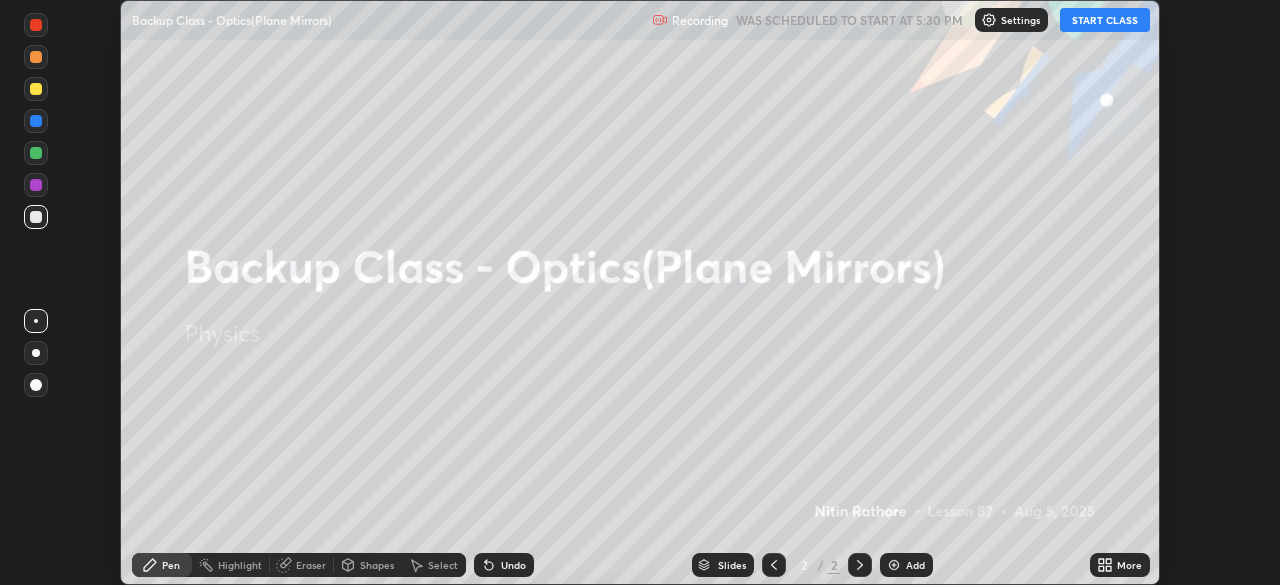 click at bounding box center [640, 292] 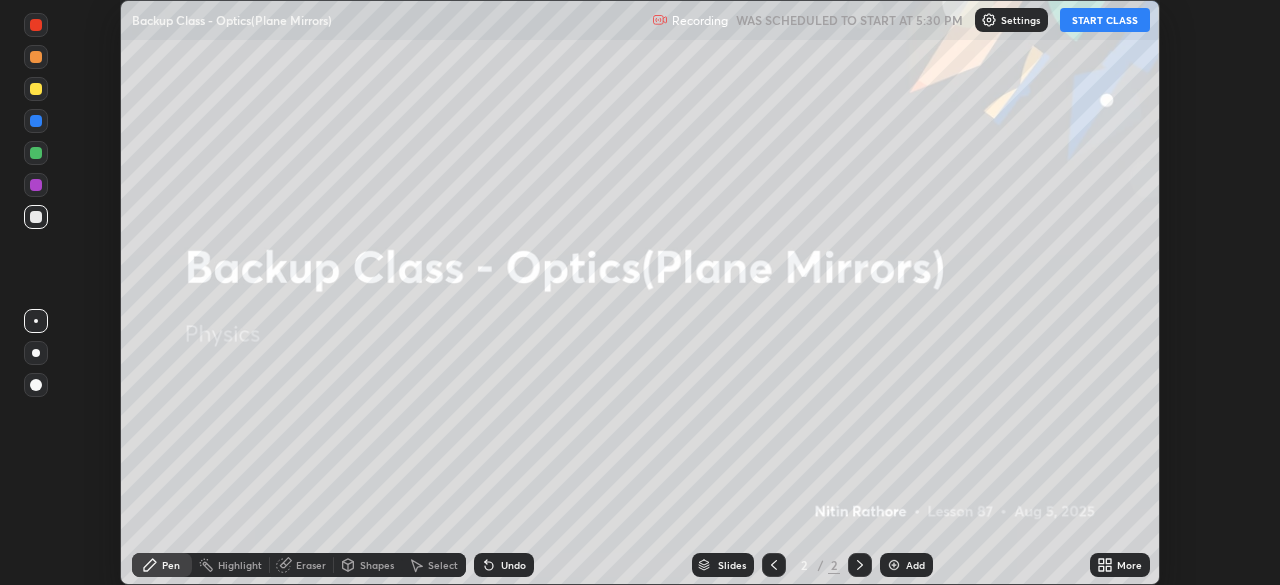 click 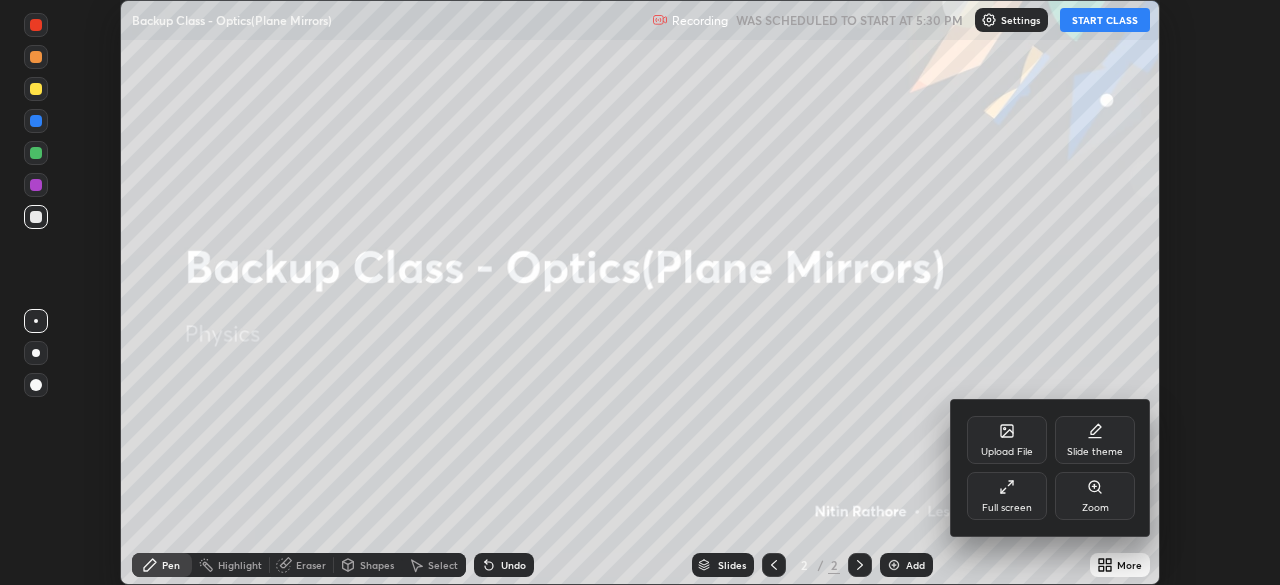 click on "Full screen" at bounding box center (1007, 508) 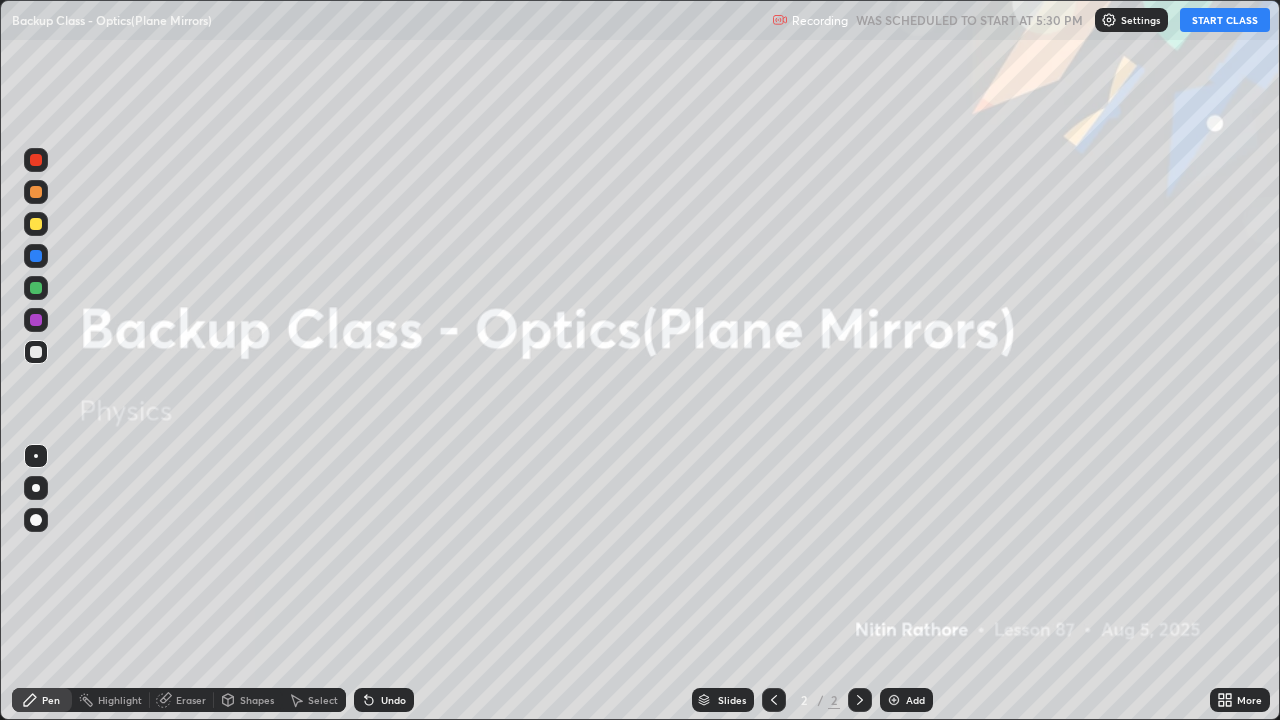 scroll, scrollTop: 99280, scrollLeft: 98720, axis: both 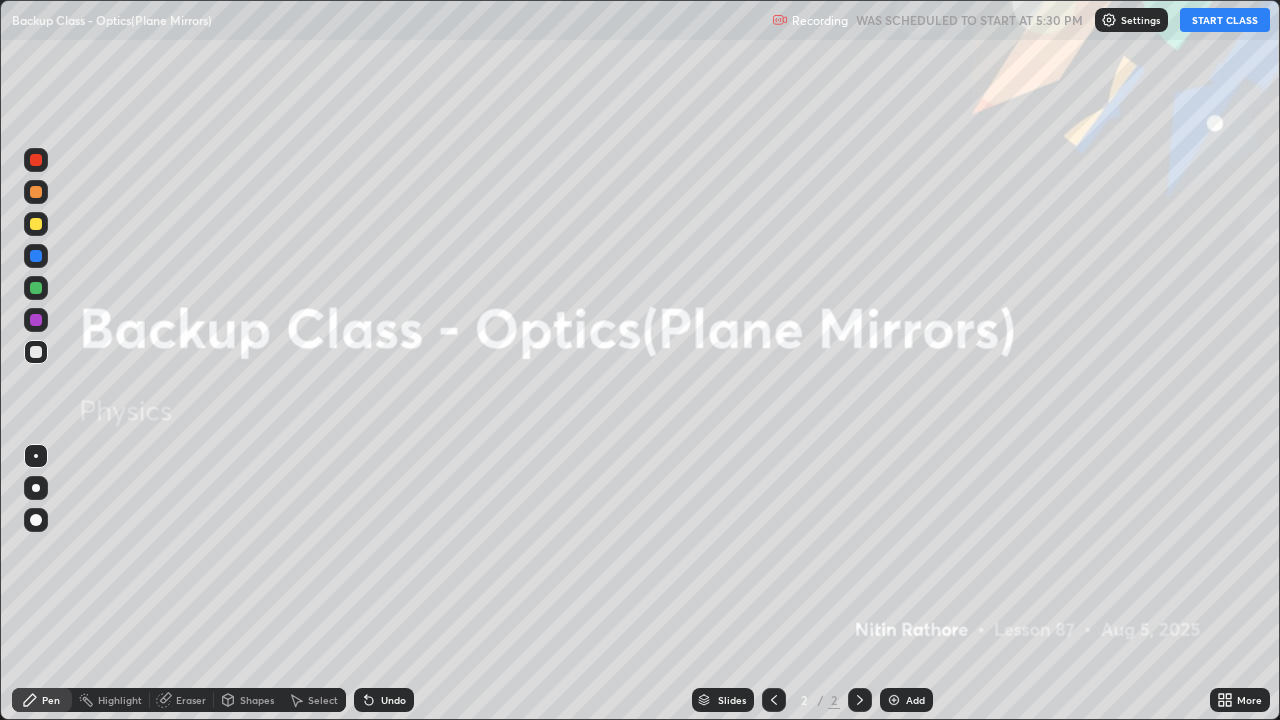 click on "START CLASS" at bounding box center (1225, 20) 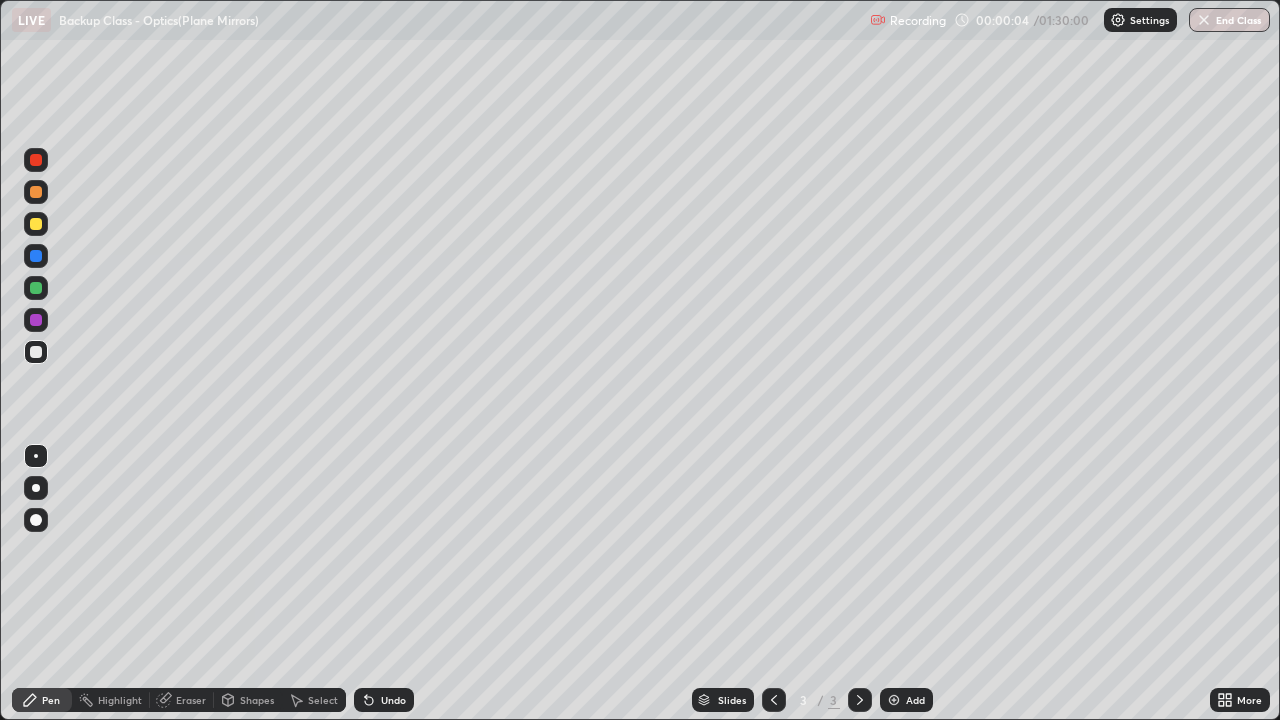 click at bounding box center (36, 488) 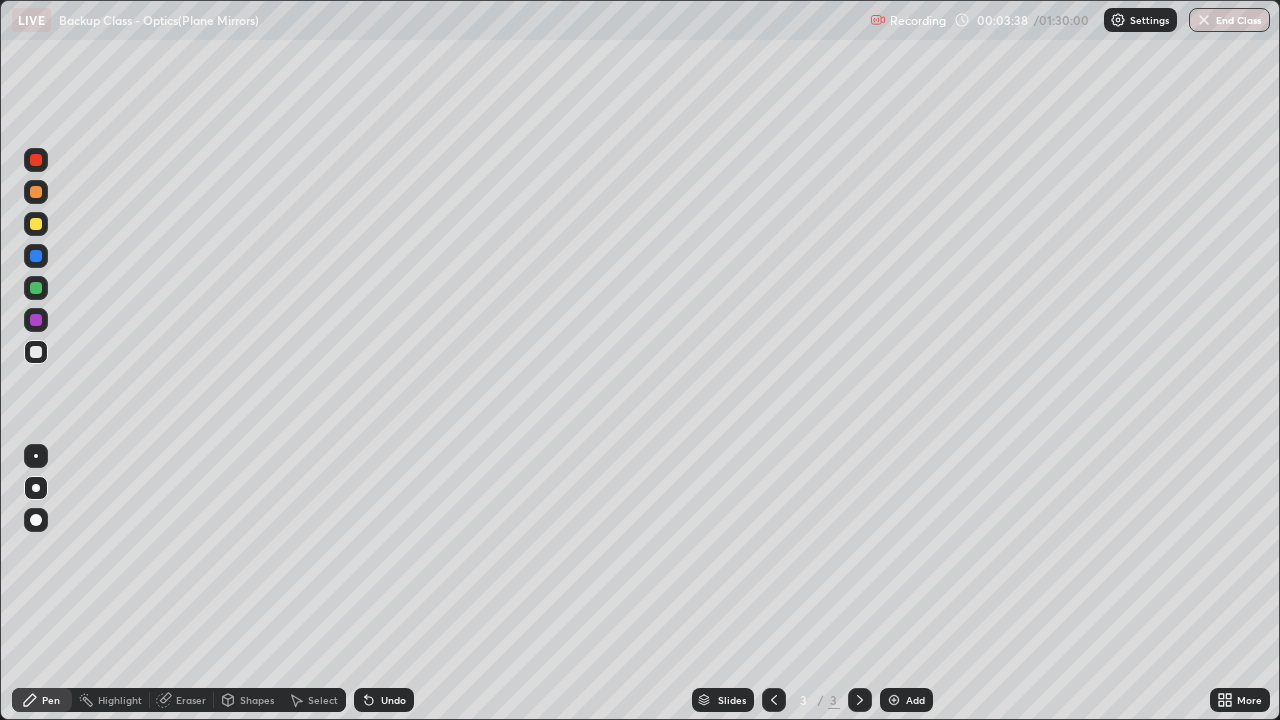 click on "Shapes" at bounding box center (257, 700) 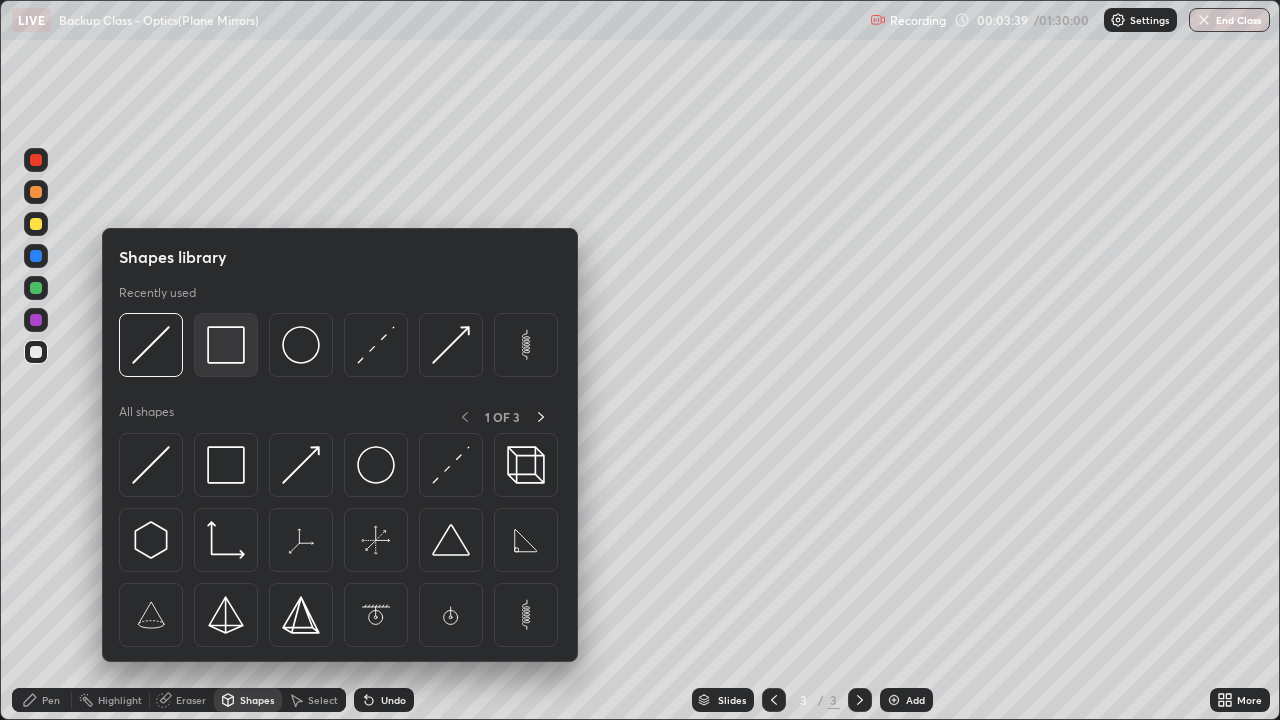 click at bounding box center [226, 345] 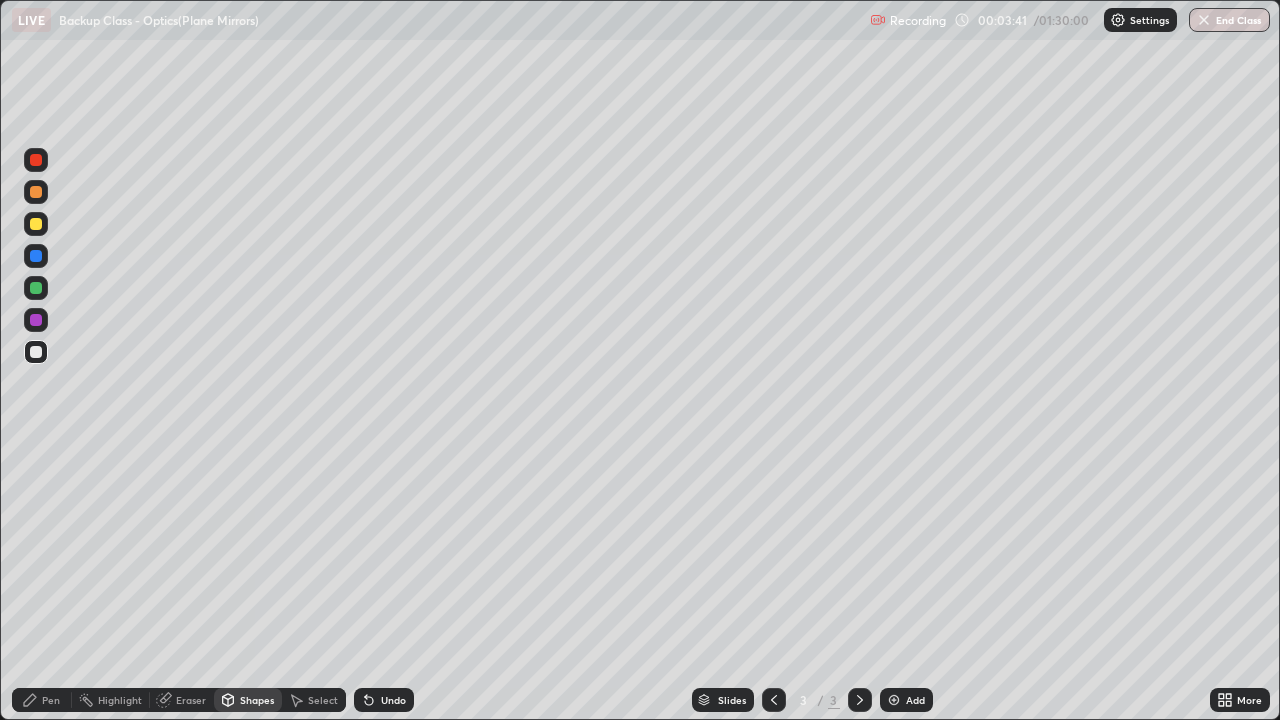 click on "Pen" at bounding box center (42, 700) 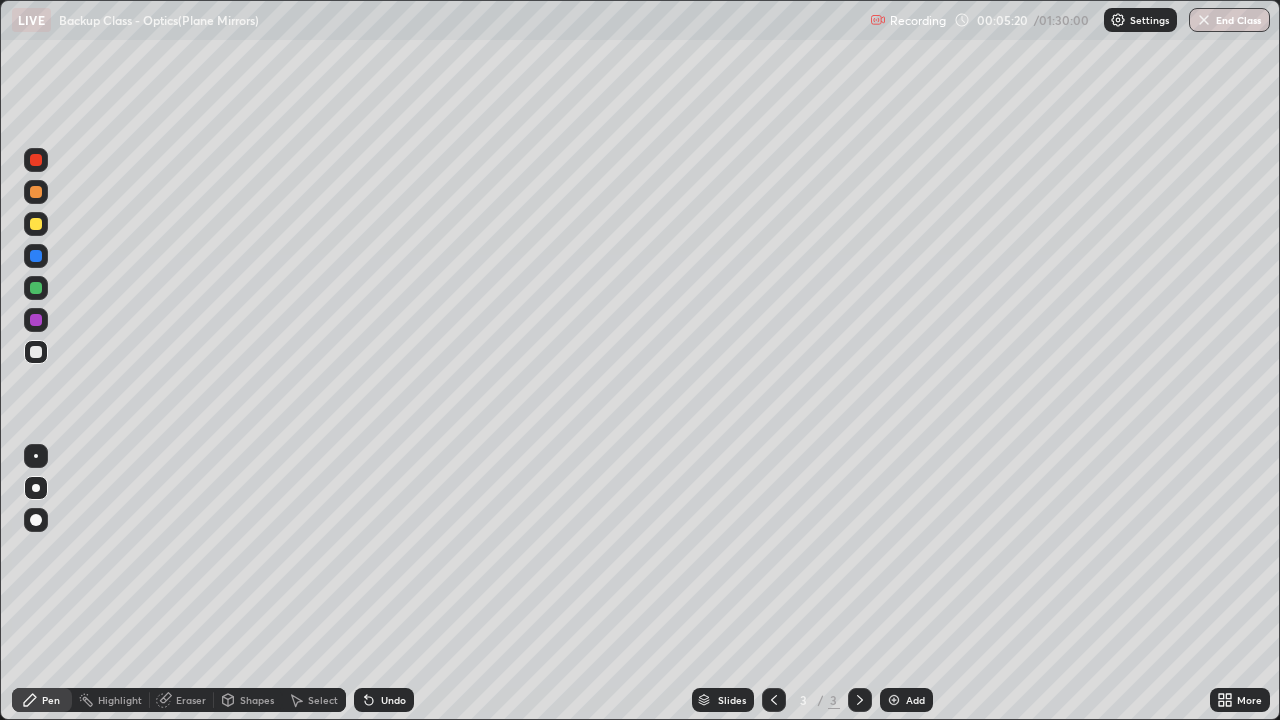 click on "Shapes" at bounding box center (257, 700) 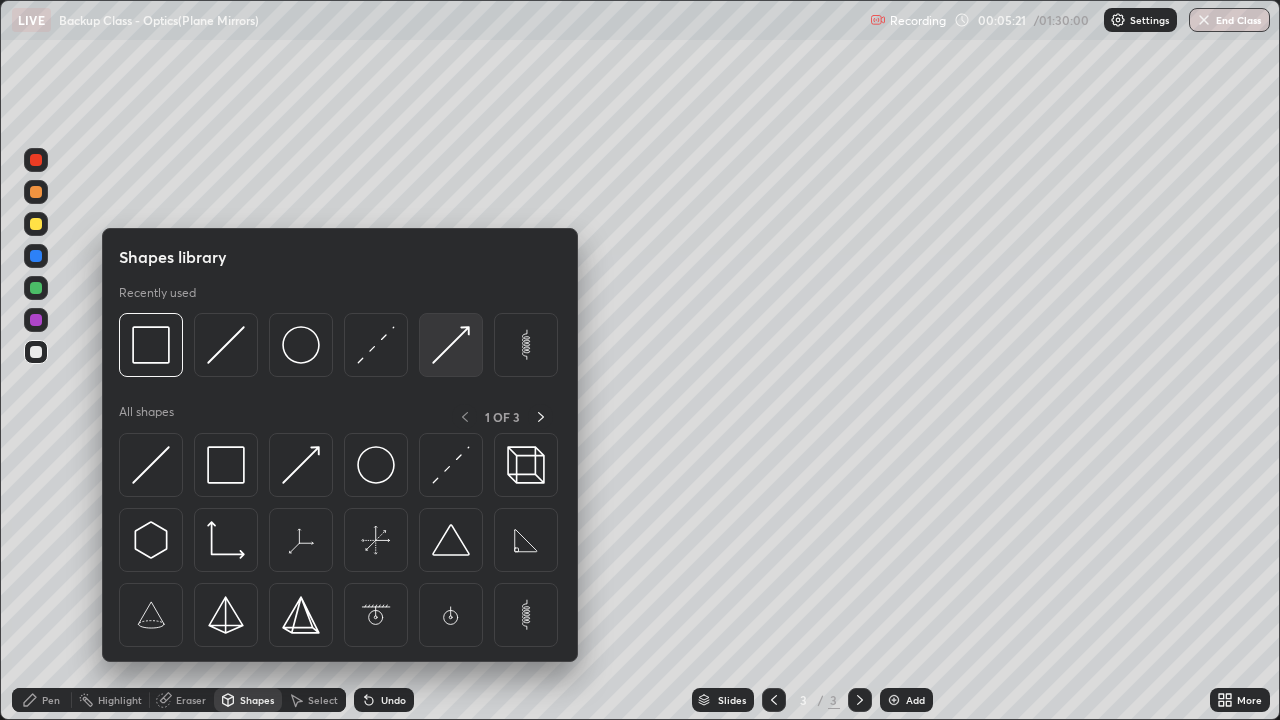 click at bounding box center [451, 345] 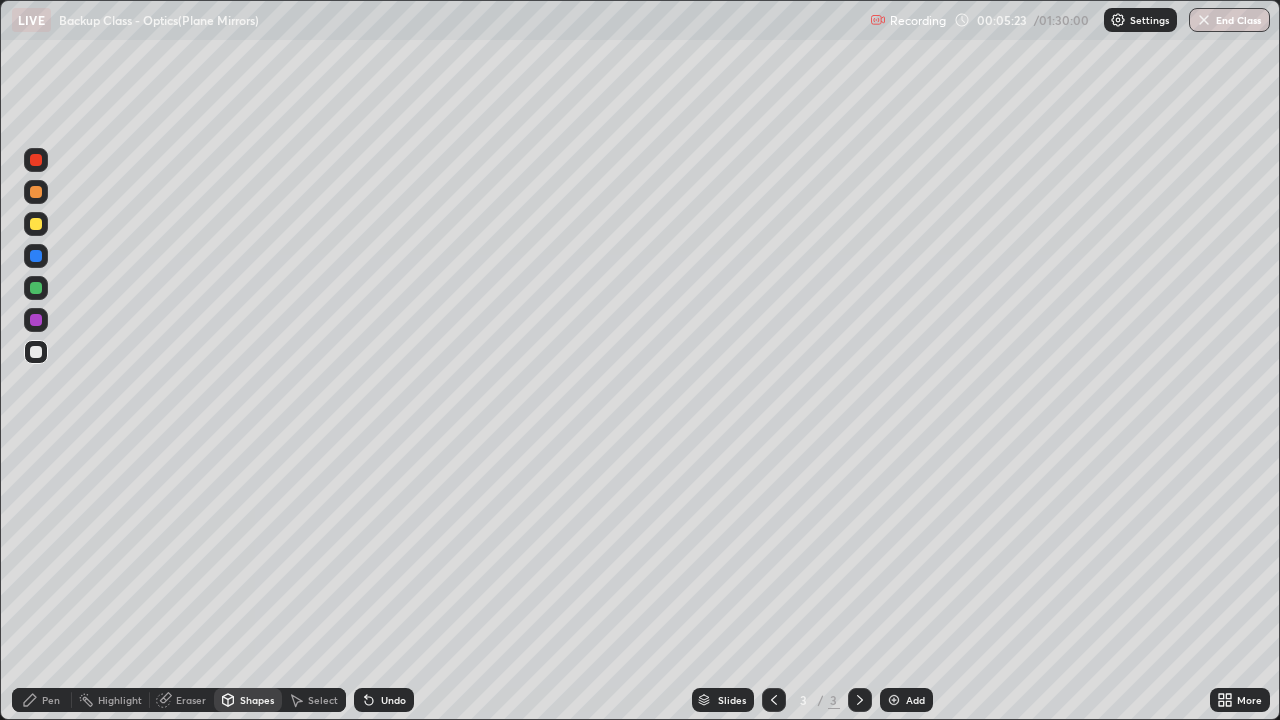 click on "Undo" at bounding box center (384, 700) 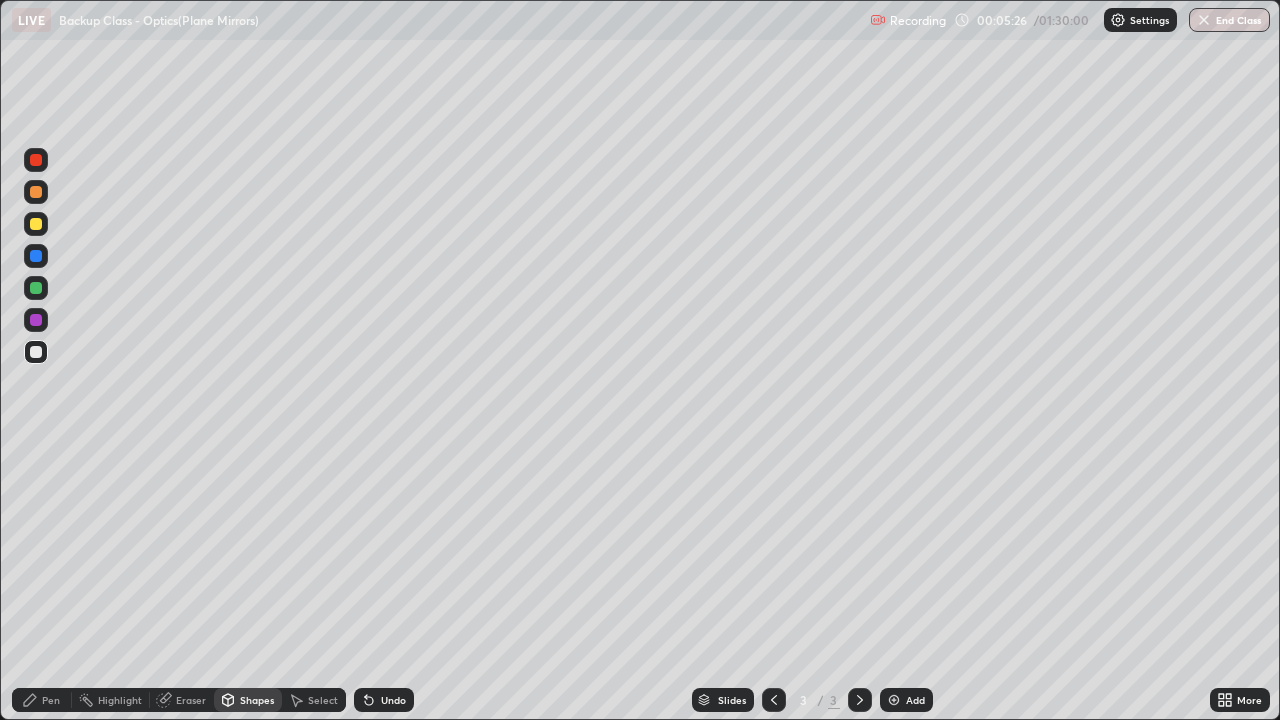 click on "Pen" at bounding box center [51, 700] 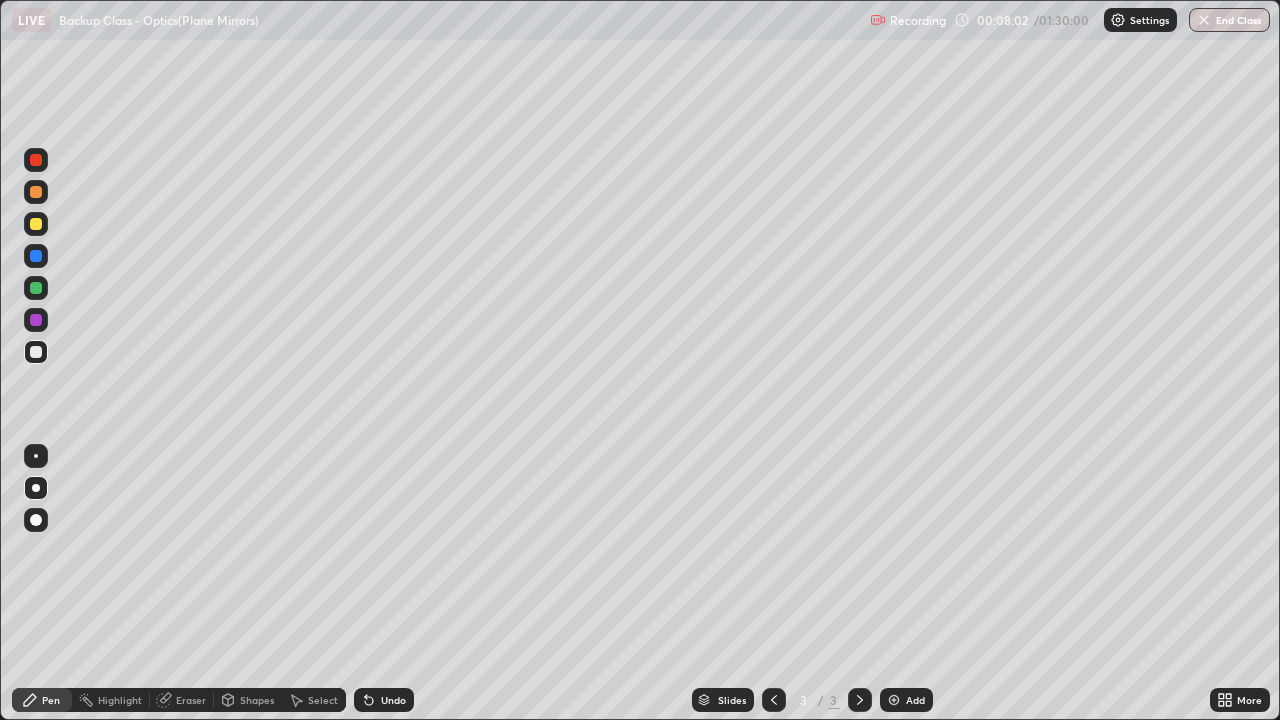 click on "Undo" at bounding box center (384, 700) 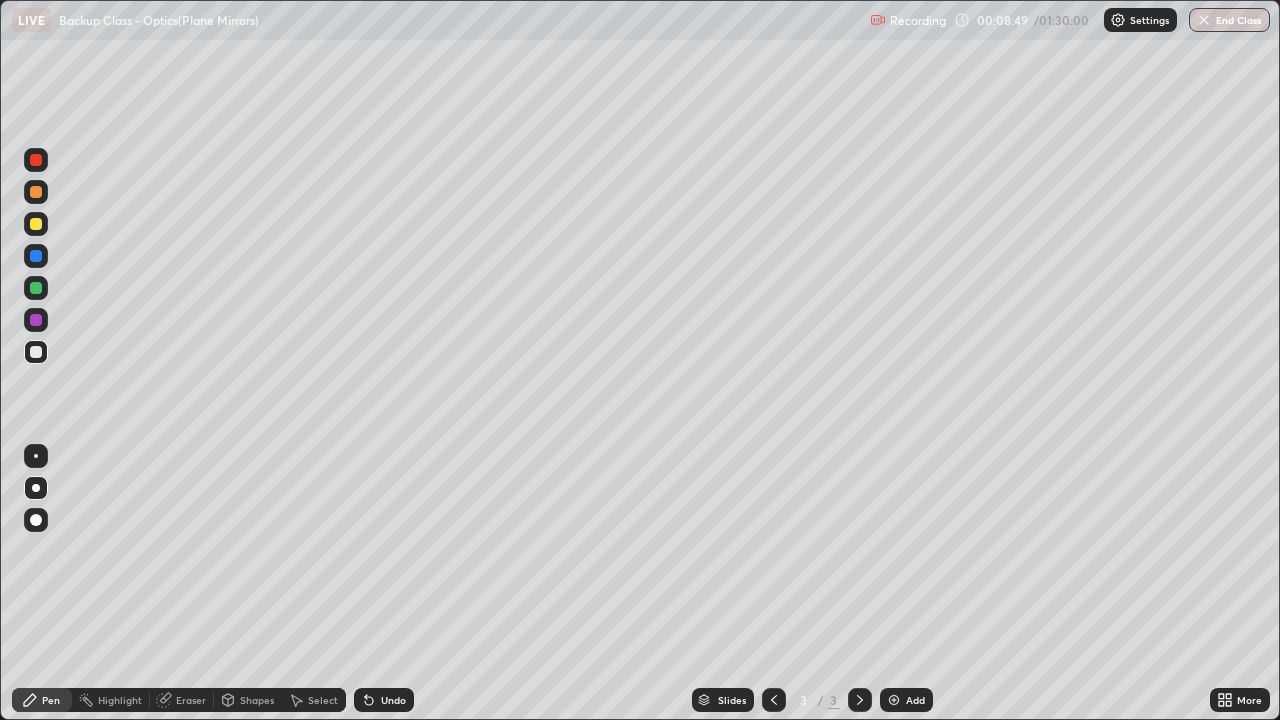click on "Undo" at bounding box center [384, 700] 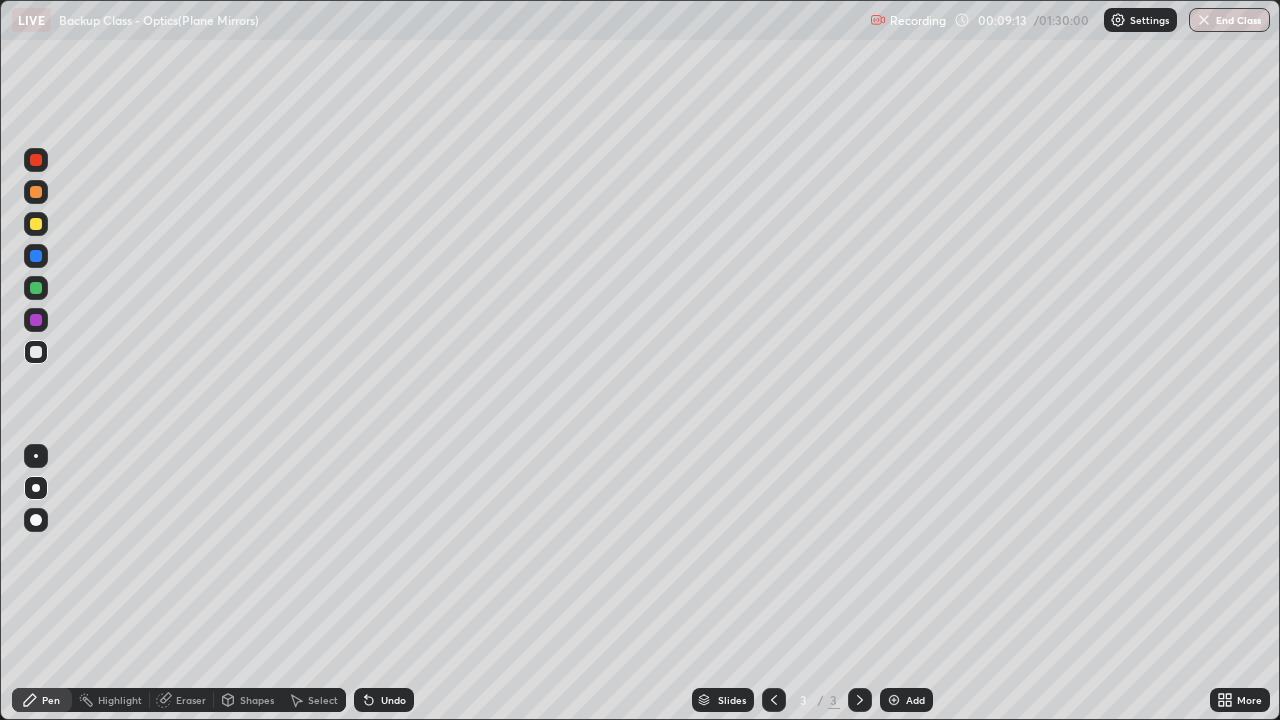 click at bounding box center [894, 700] 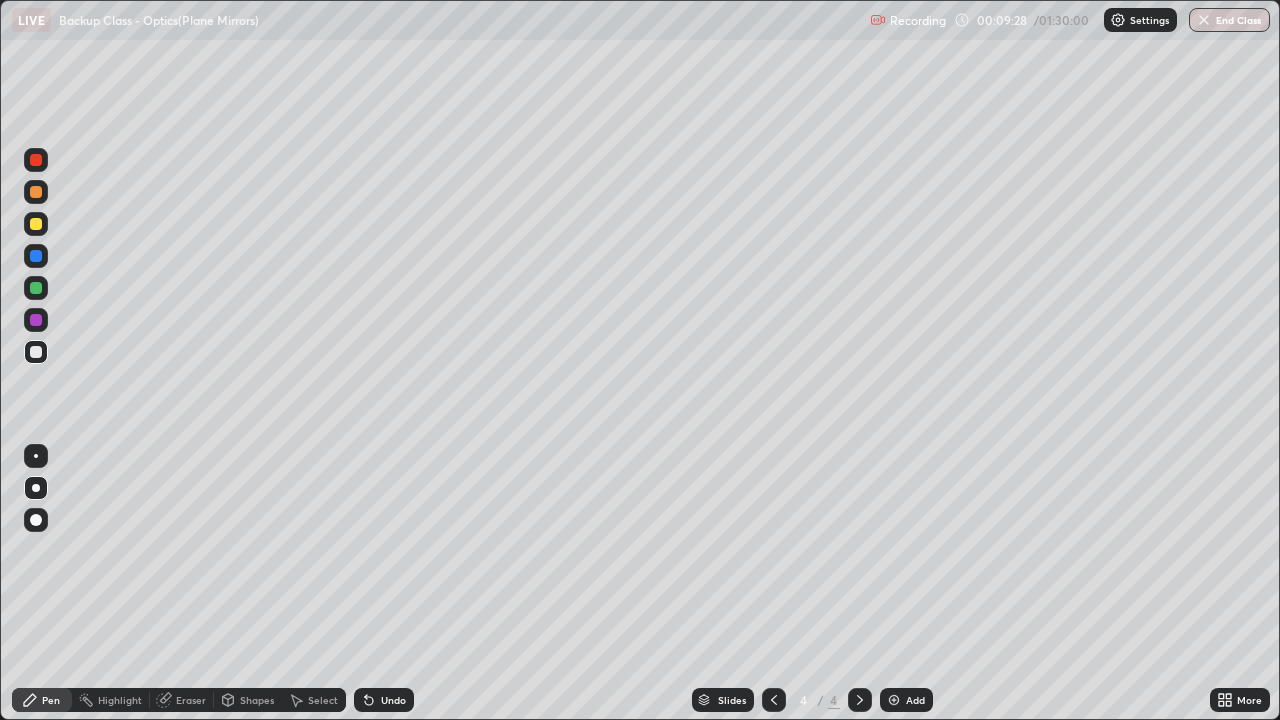 click on "Shapes" at bounding box center (257, 700) 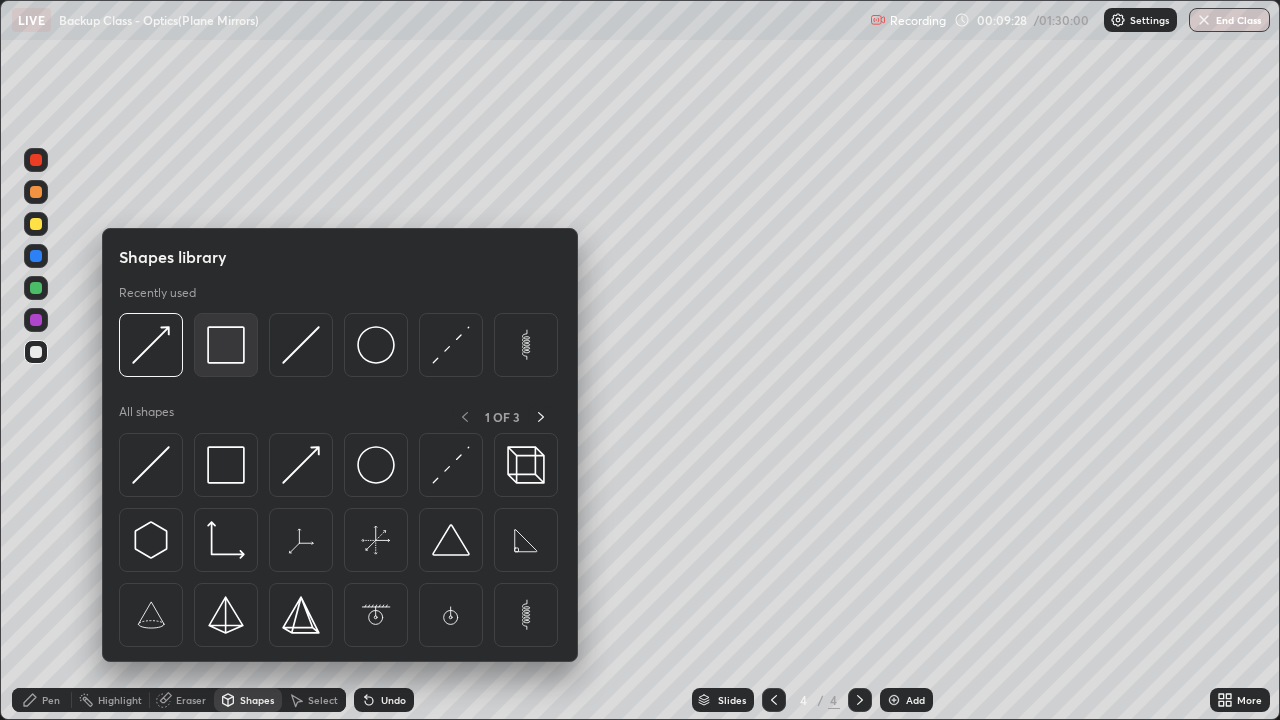 click at bounding box center (226, 345) 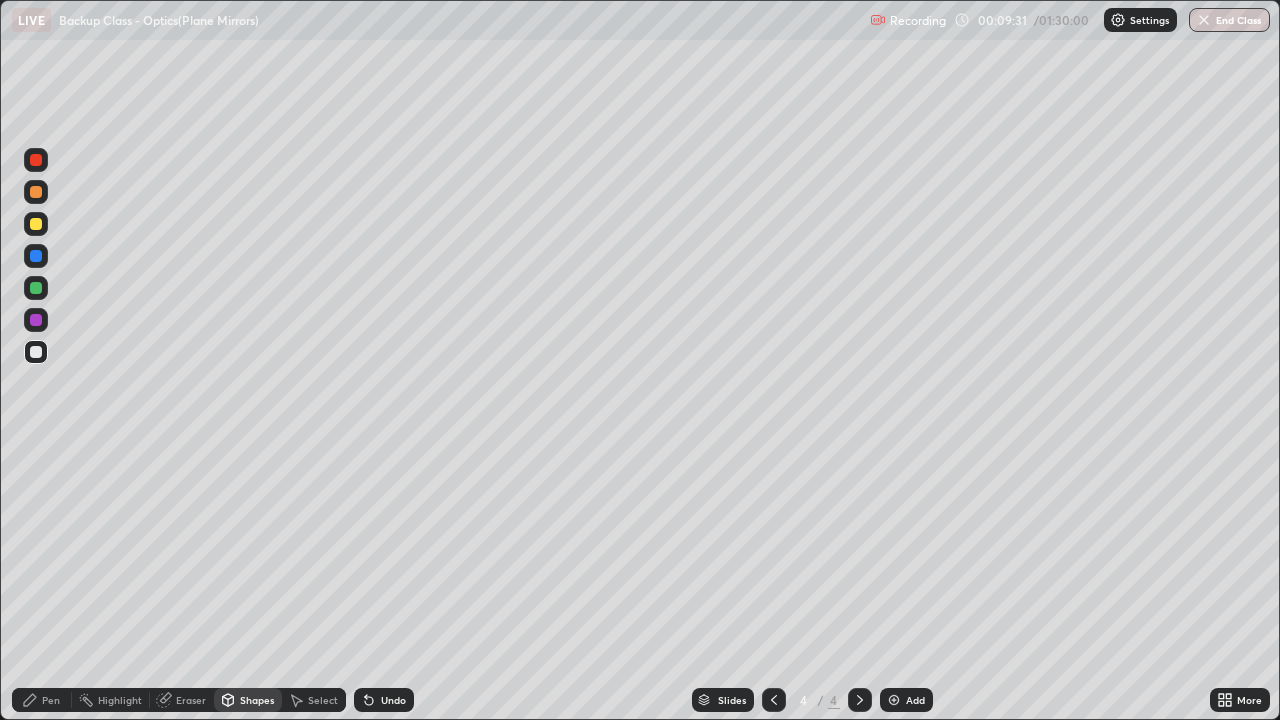 click on "Pen" at bounding box center [51, 700] 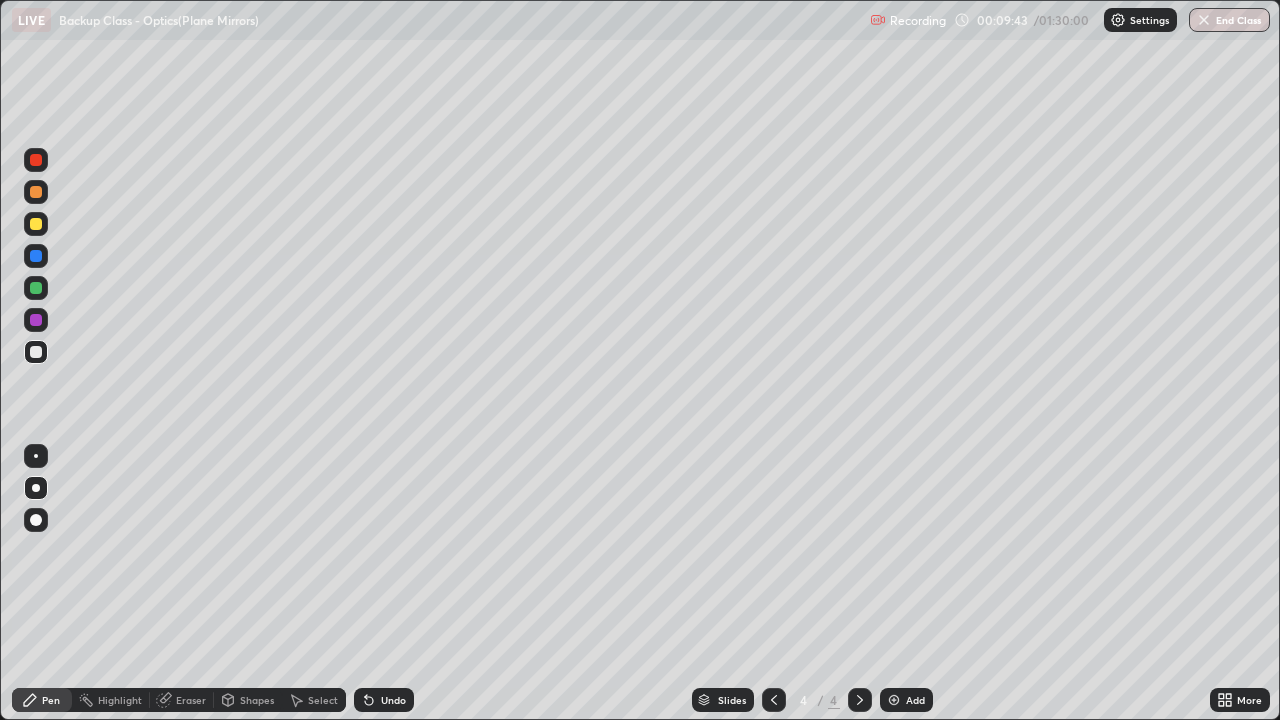 click on "Shapes" at bounding box center (248, 700) 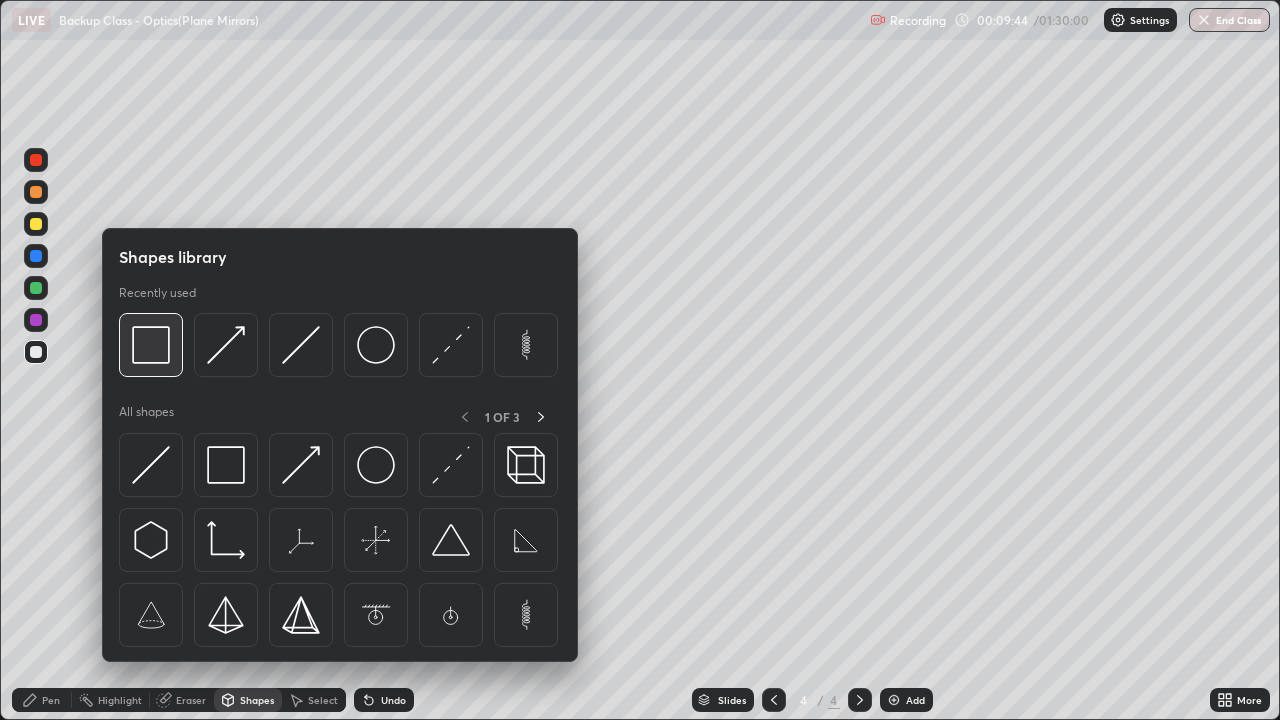 click at bounding box center (151, 345) 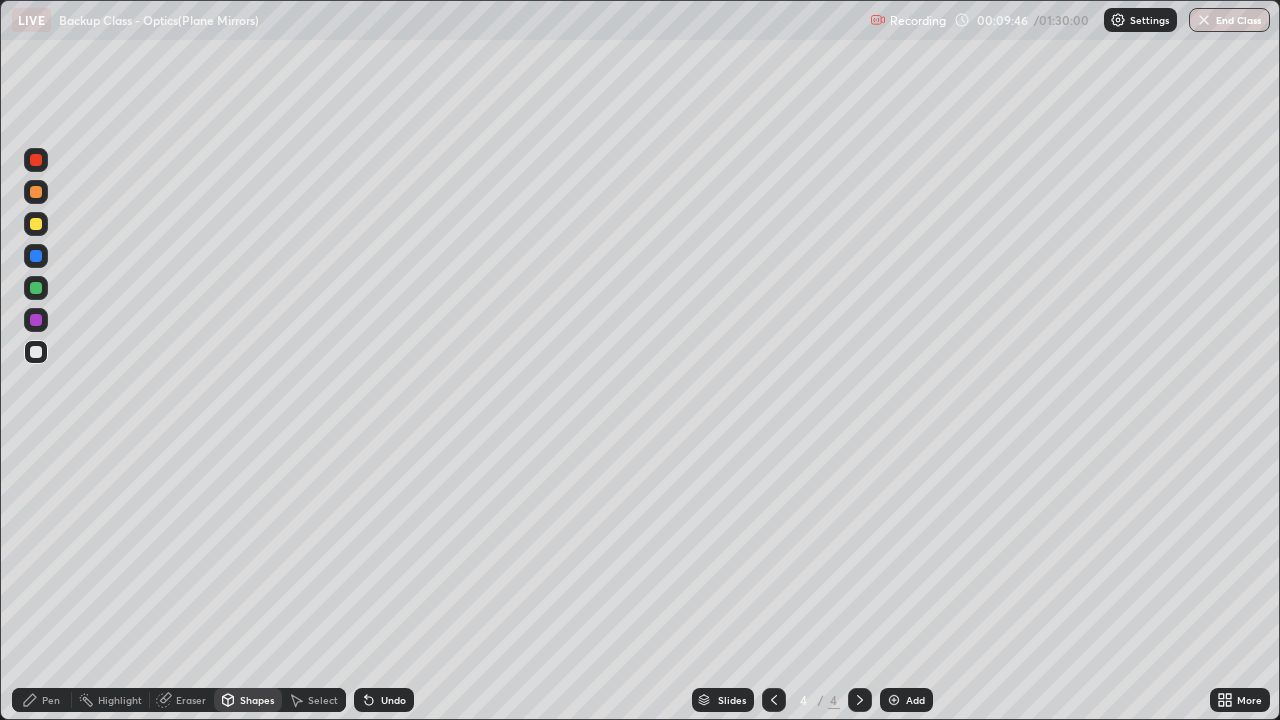 click 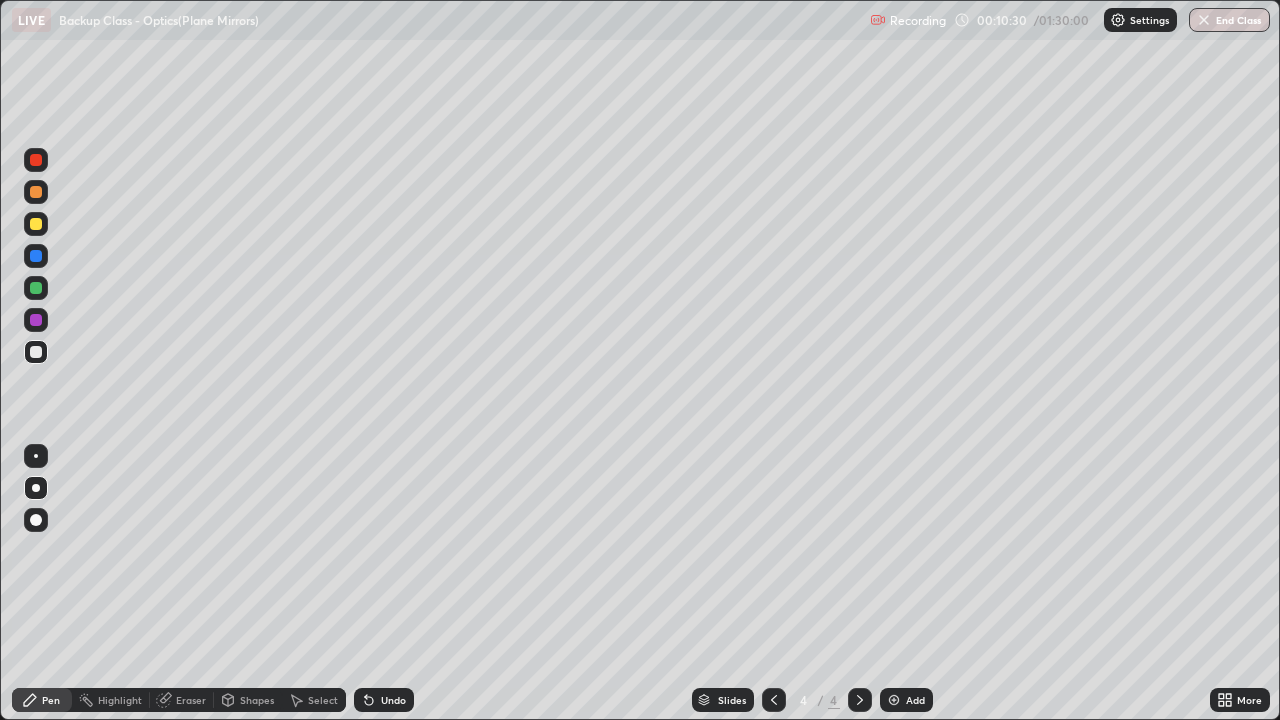 click on "Shapes" at bounding box center [257, 700] 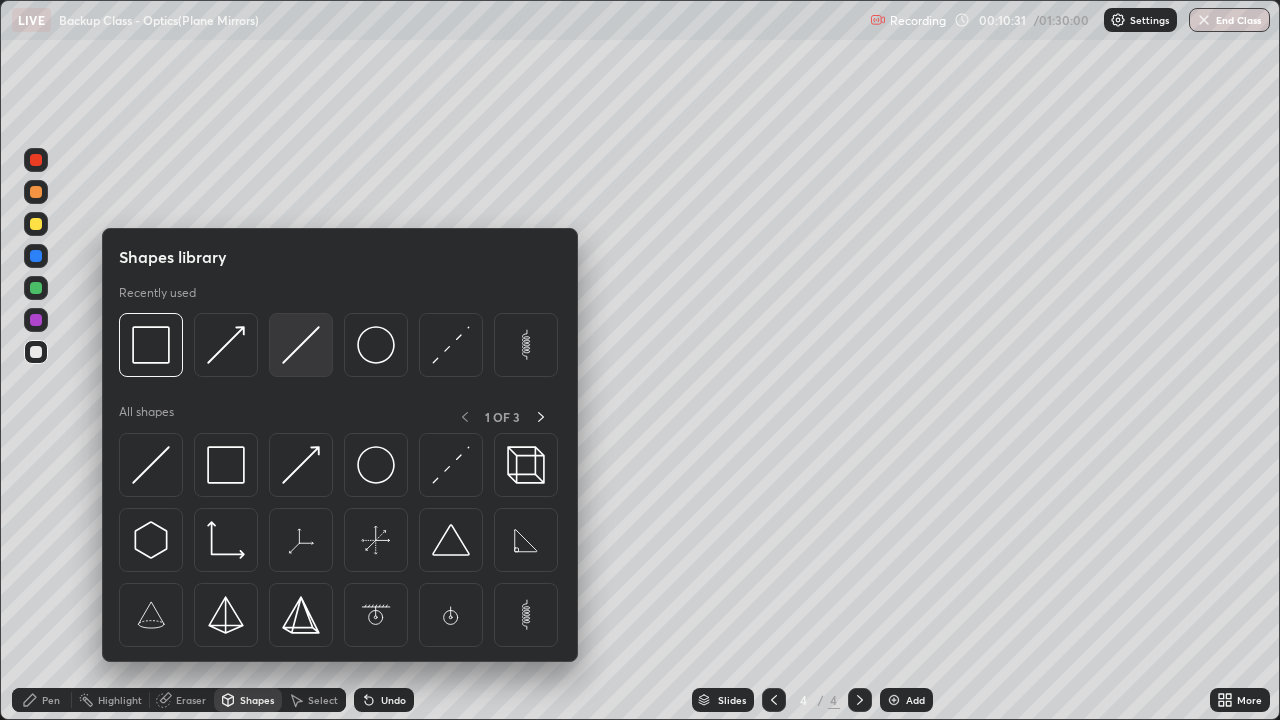 click at bounding box center (301, 345) 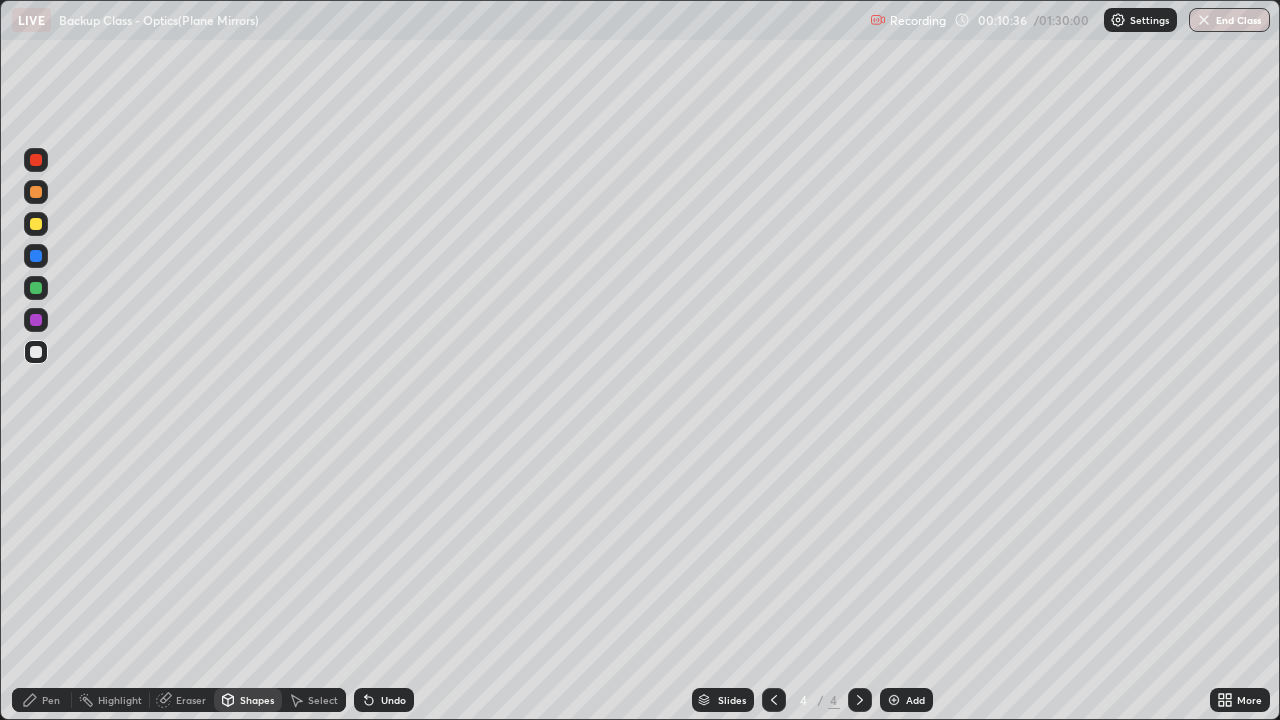 click on "Pen" at bounding box center [51, 700] 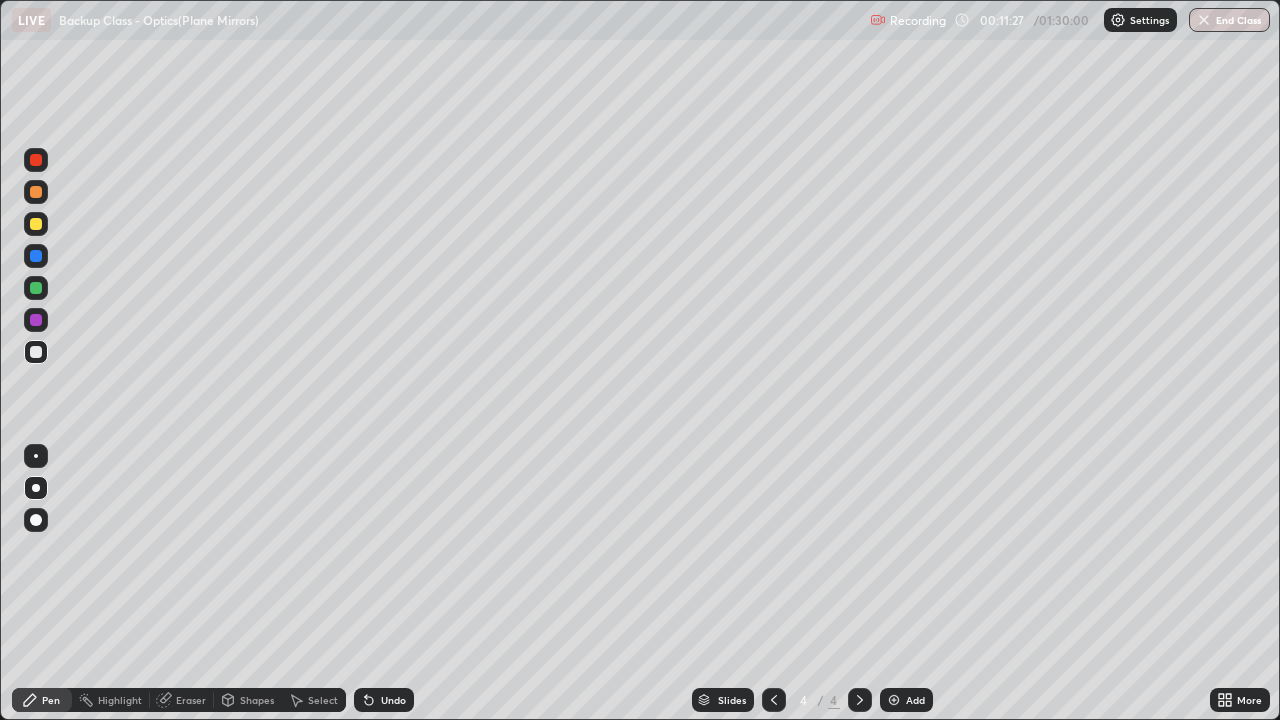 click 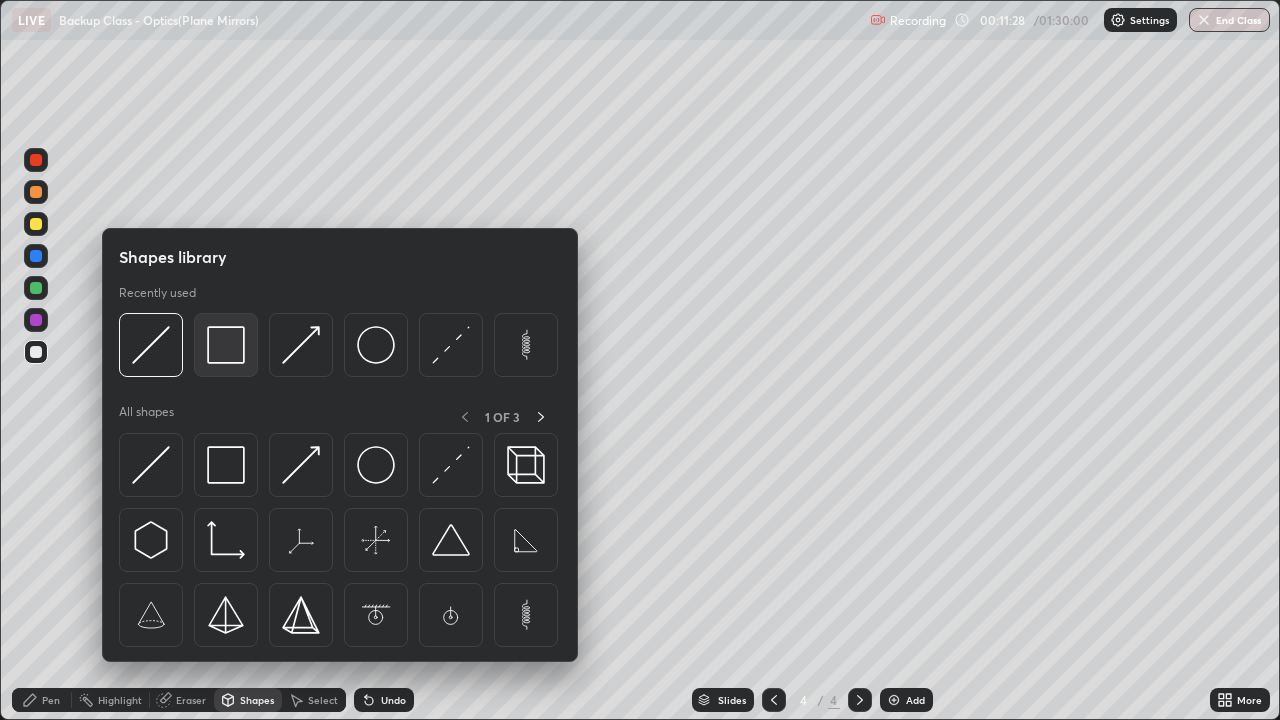 click at bounding box center [226, 345] 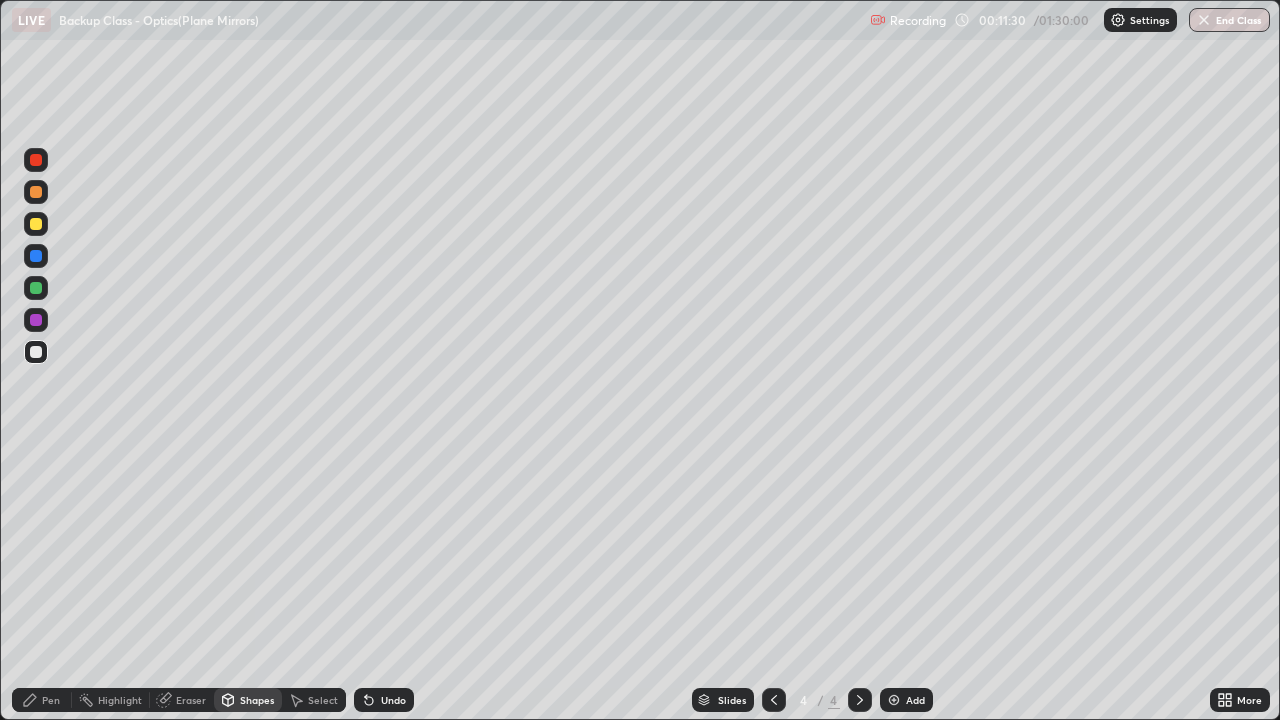 click on "Pen" at bounding box center (51, 700) 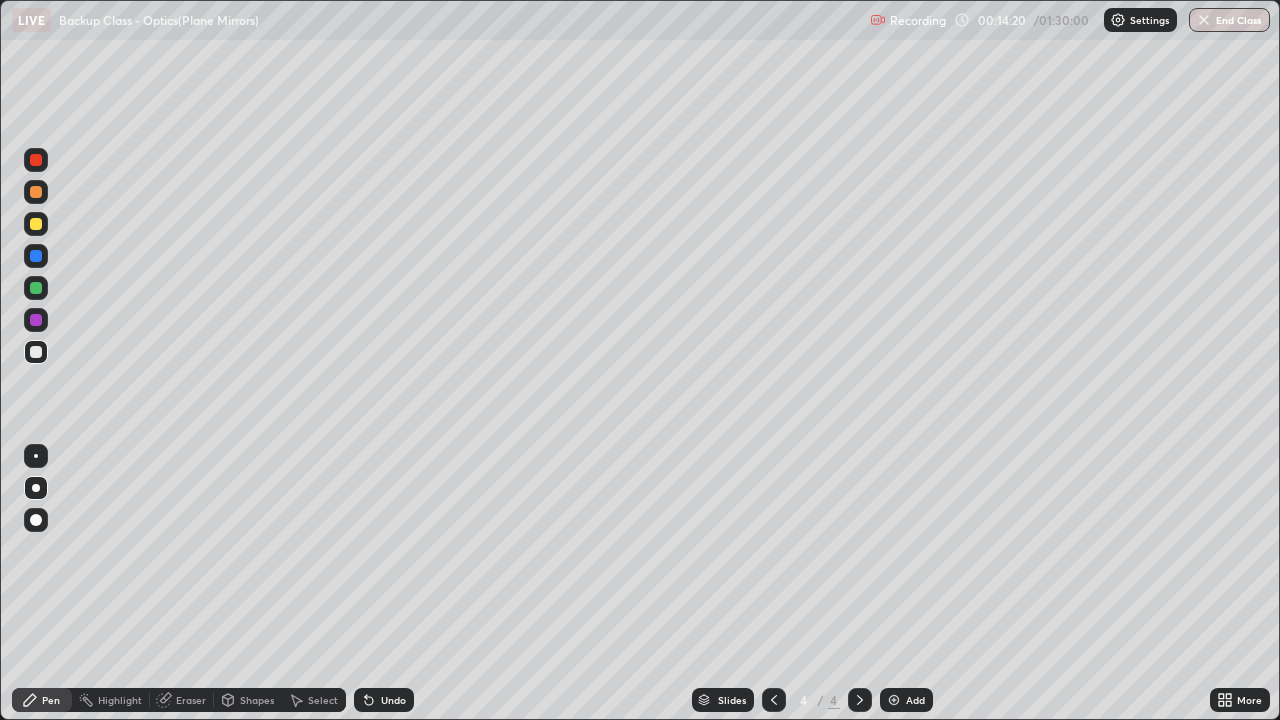 click on "Add" at bounding box center [906, 700] 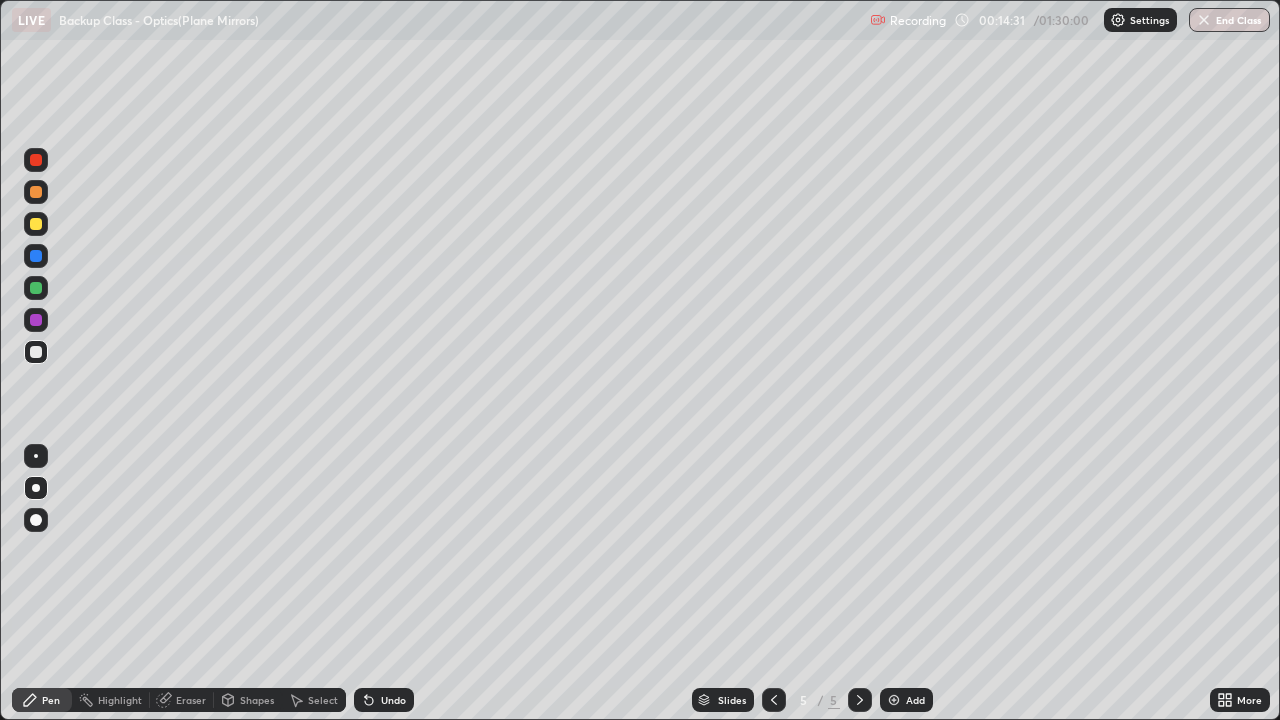 click on "Shapes" at bounding box center [257, 700] 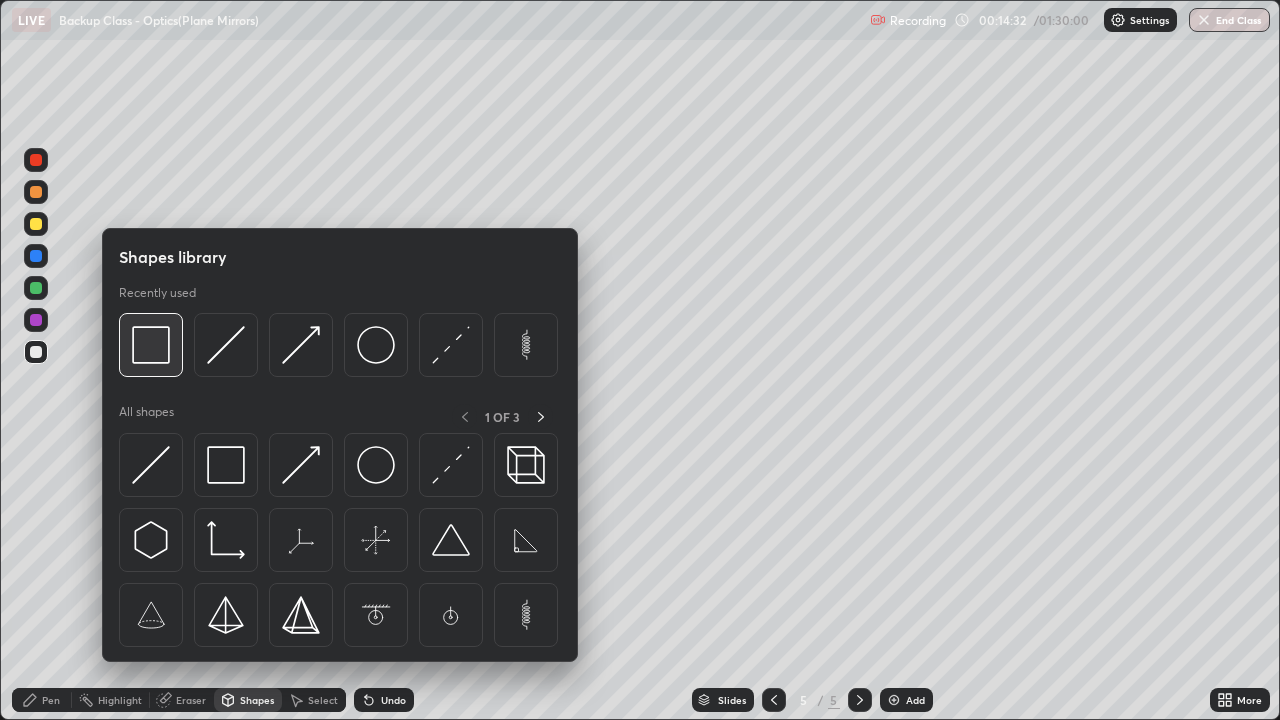 click at bounding box center [151, 345] 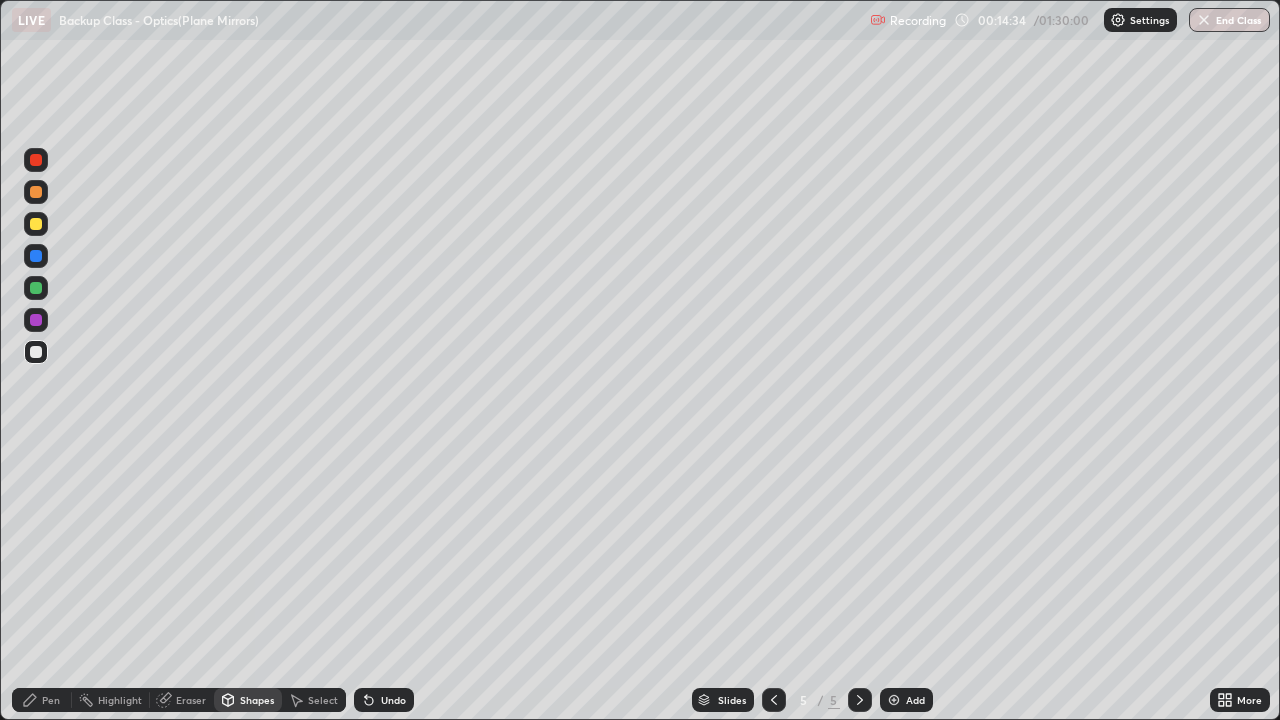 click on "Pen" at bounding box center [51, 700] 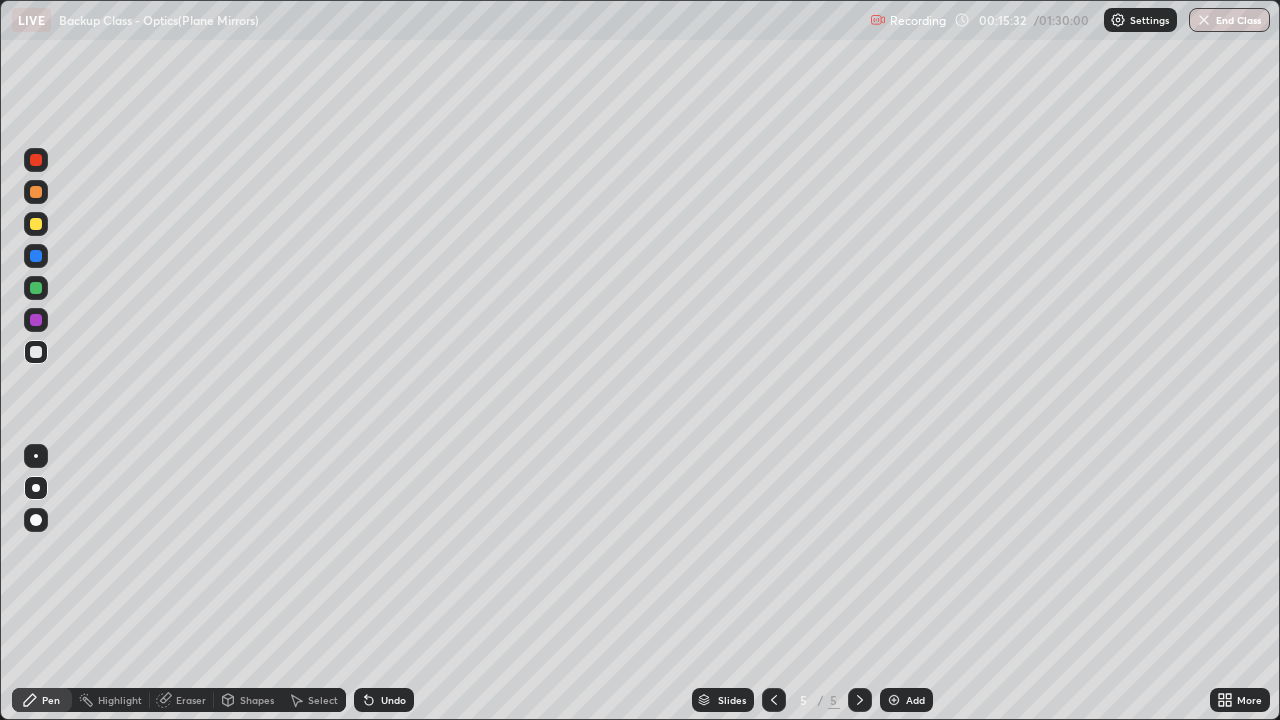 click on "Shapes" at bounding box center [257, 700] 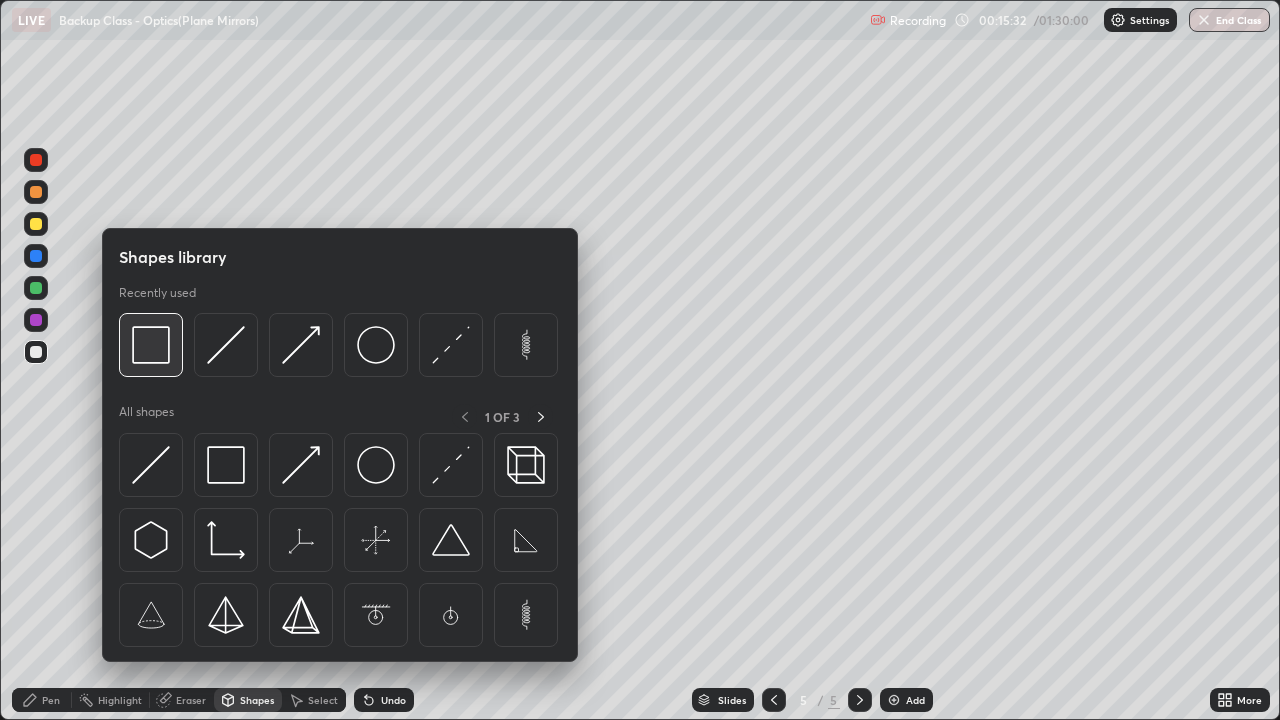 click at bounding box center [151, 345] 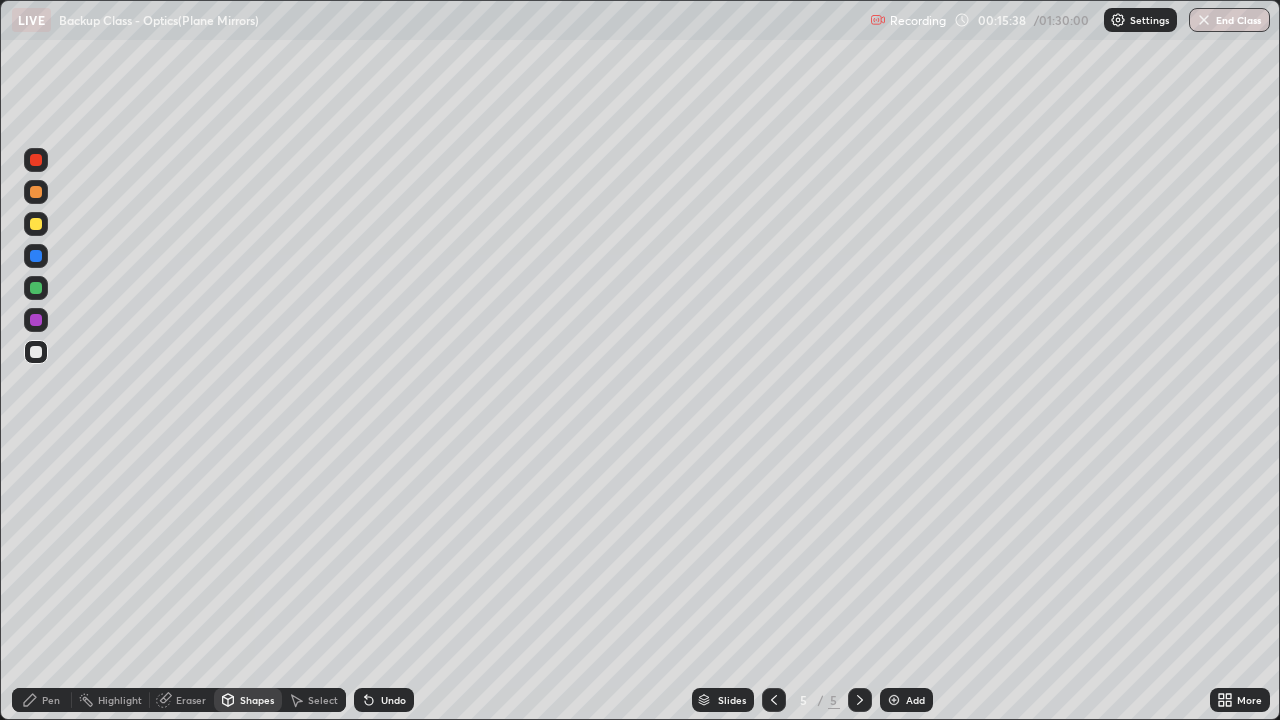 click on "Pen" at bounding box center [51, 700] 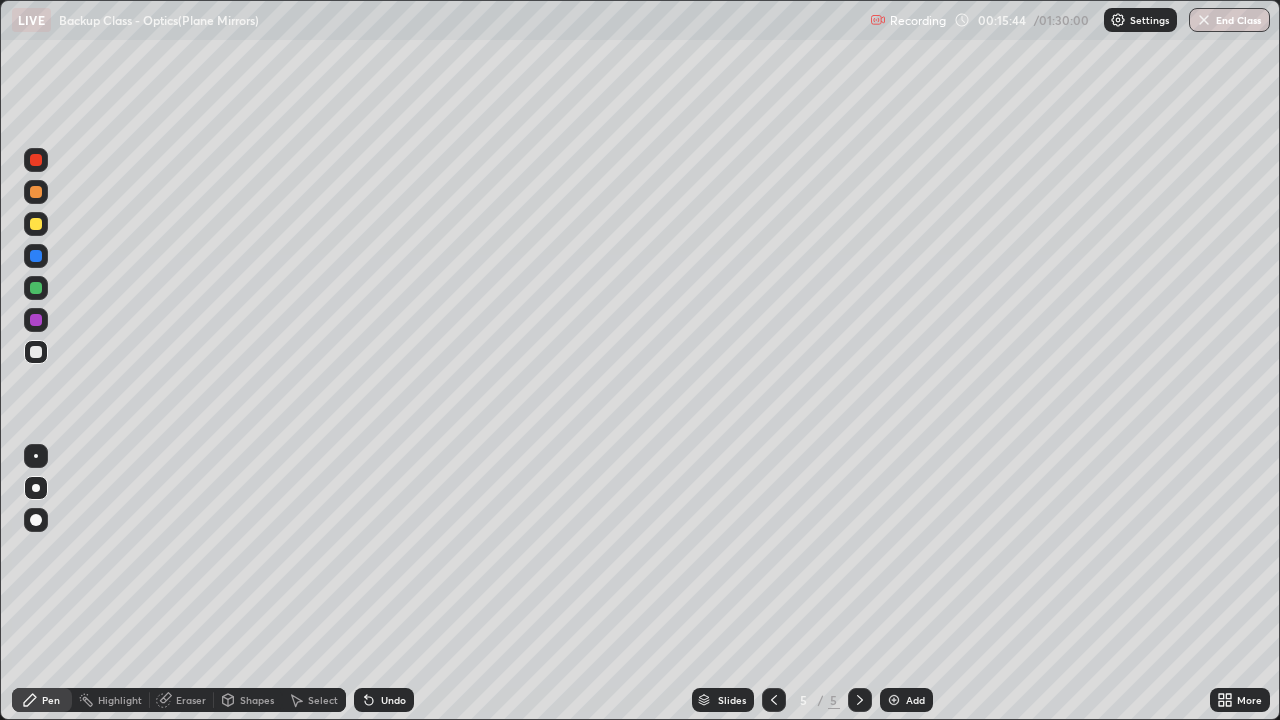 click on "Shapes" at bounding box center [248, 700] 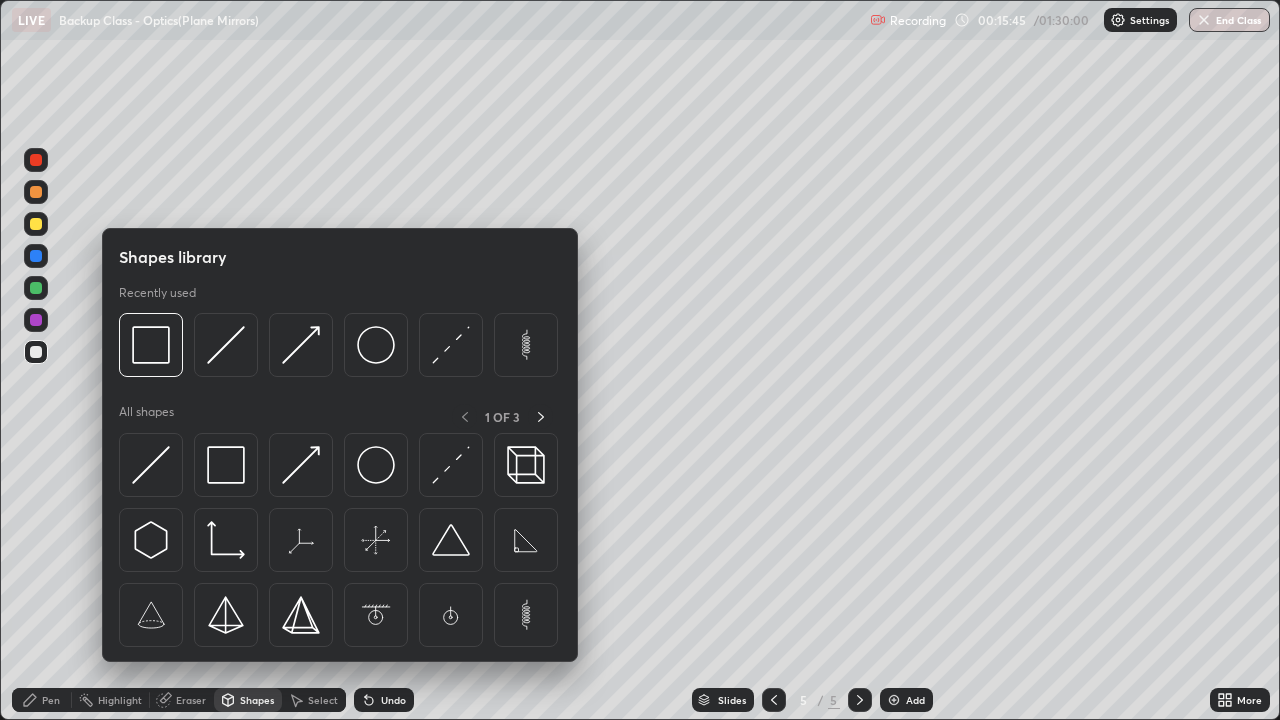 click at bounding box center (151, 345) 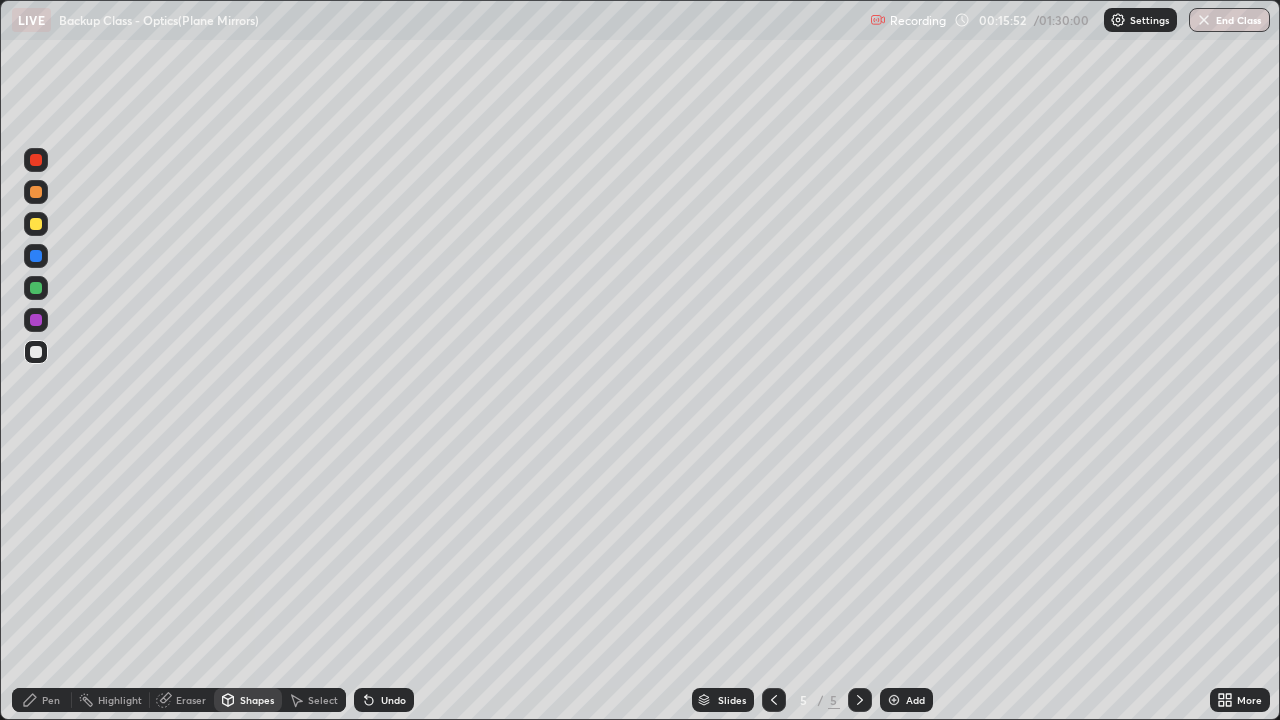 click on "Shapes" at bounding box center (257, 700) 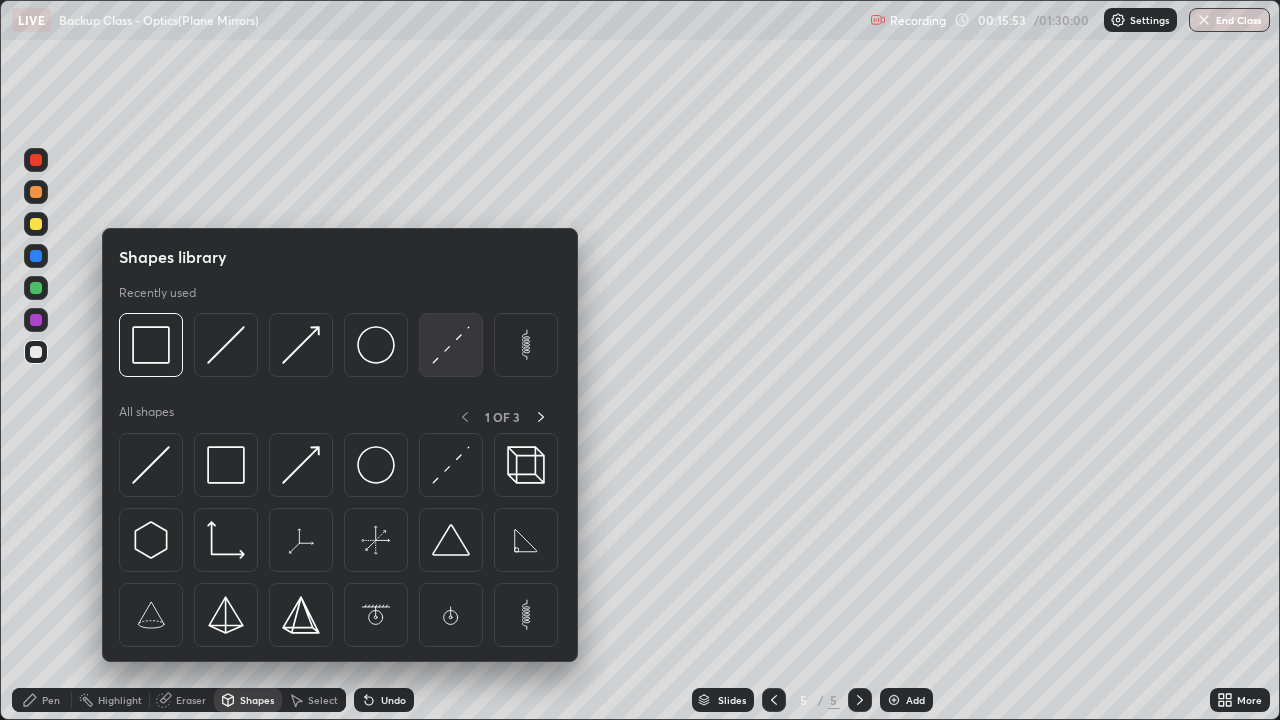 click at bounding box center (451, 345) 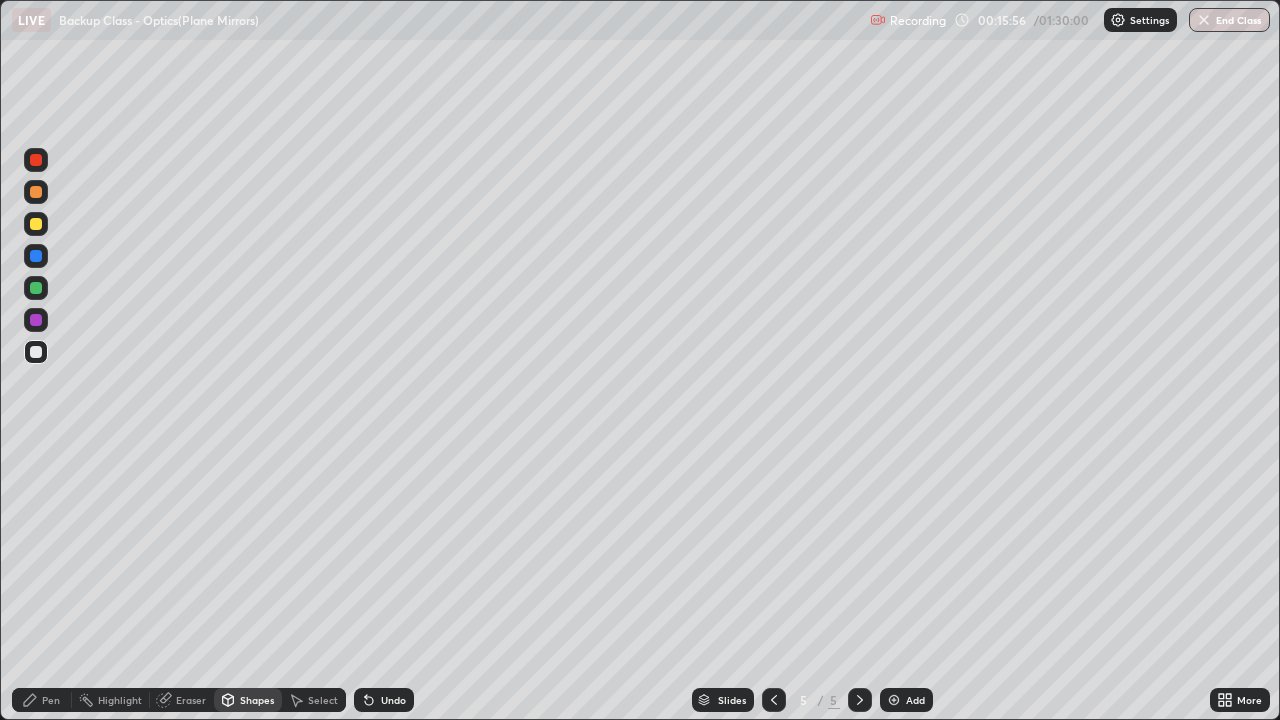 click on "Select" at bounding box center (323, 700) 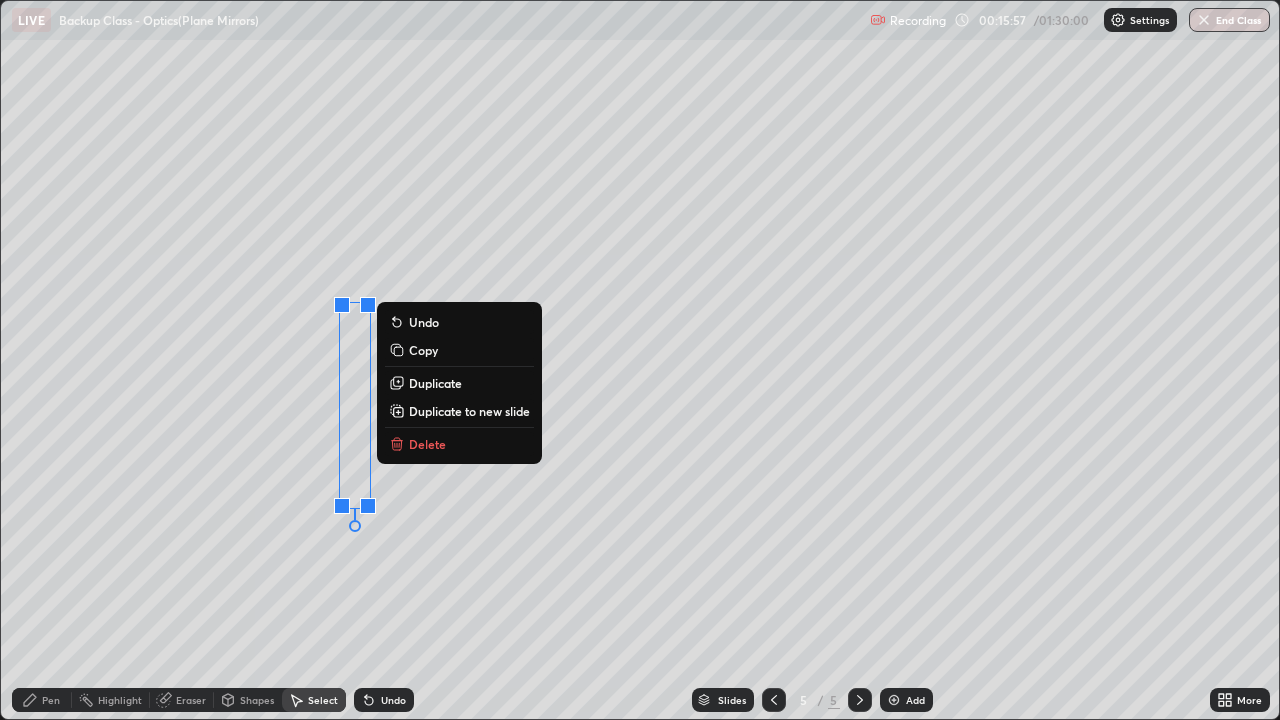 click on "Duplicate" at bounding box center (459, 383) 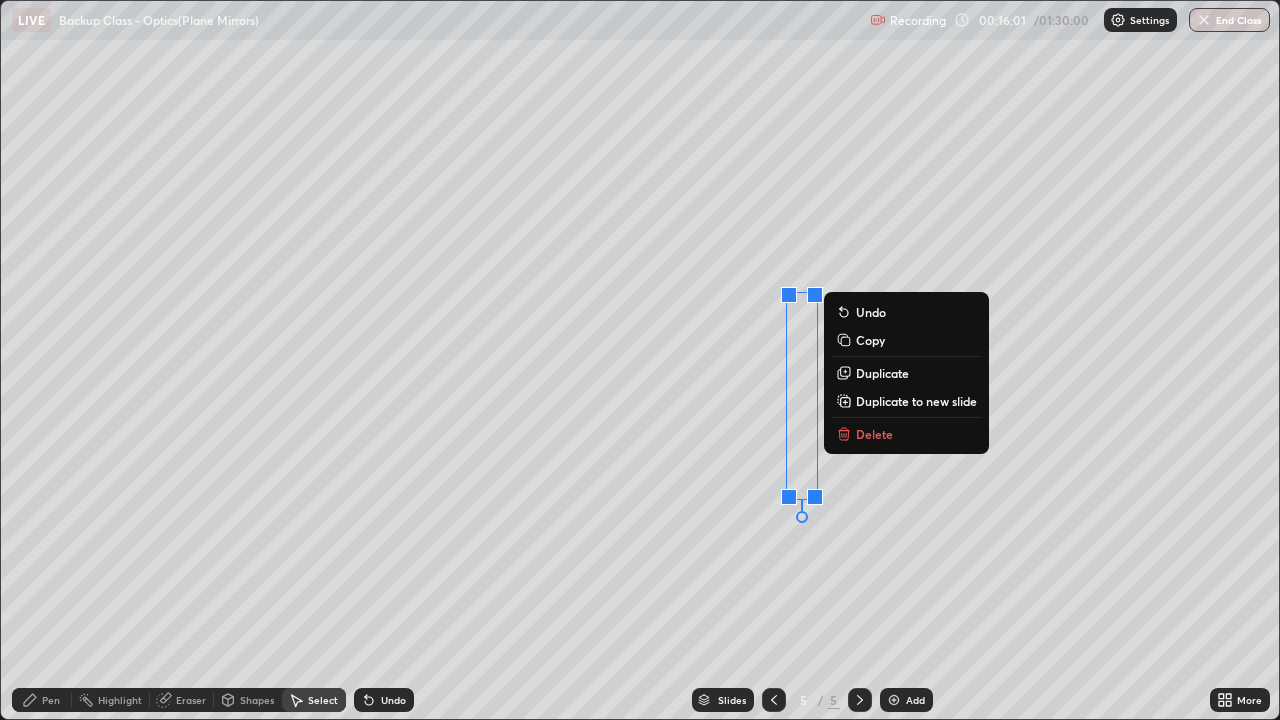 click on "Pen" at bounding box center (51, 700) 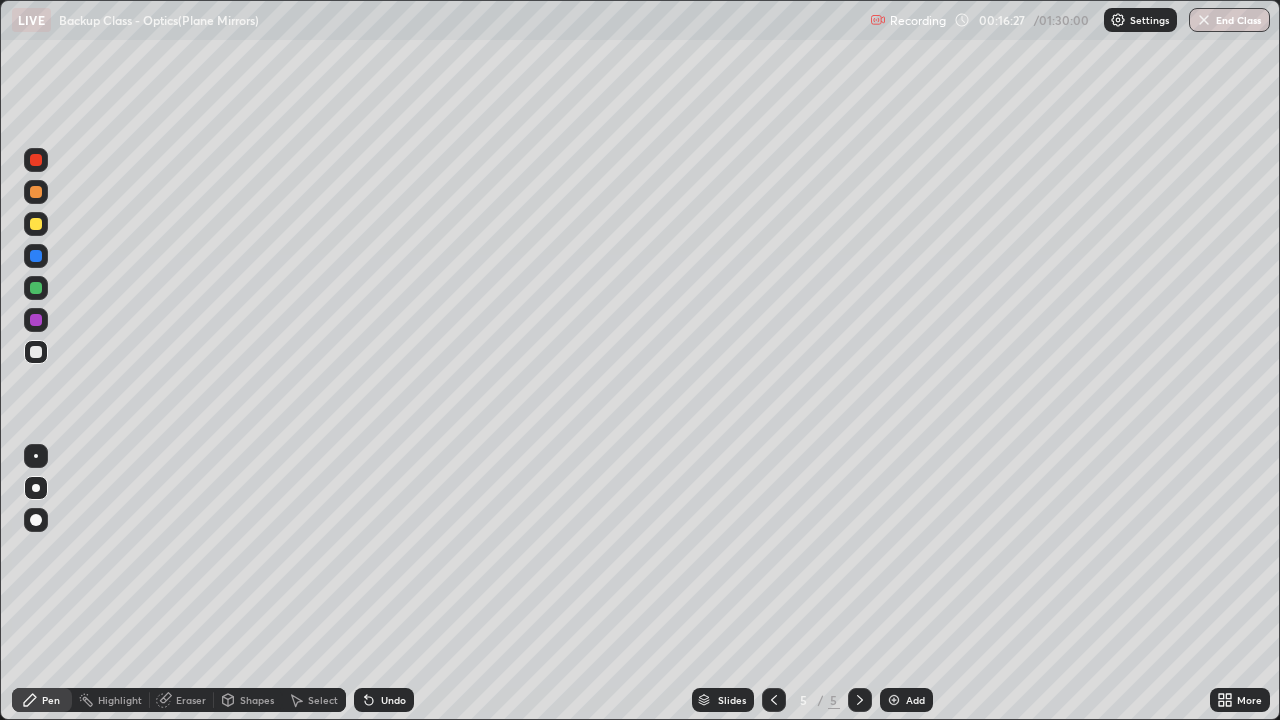 click on "Shapes" at bounding box center (257, 700) 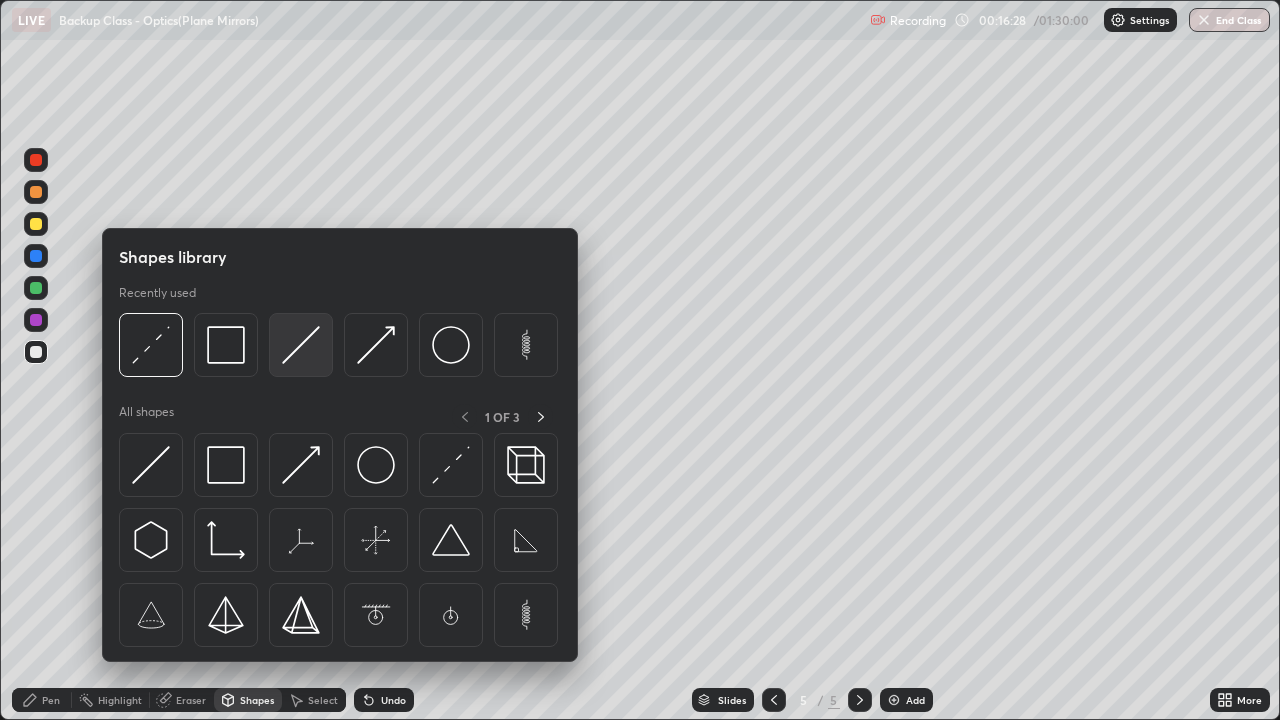 click at bounding box center (301, 345) 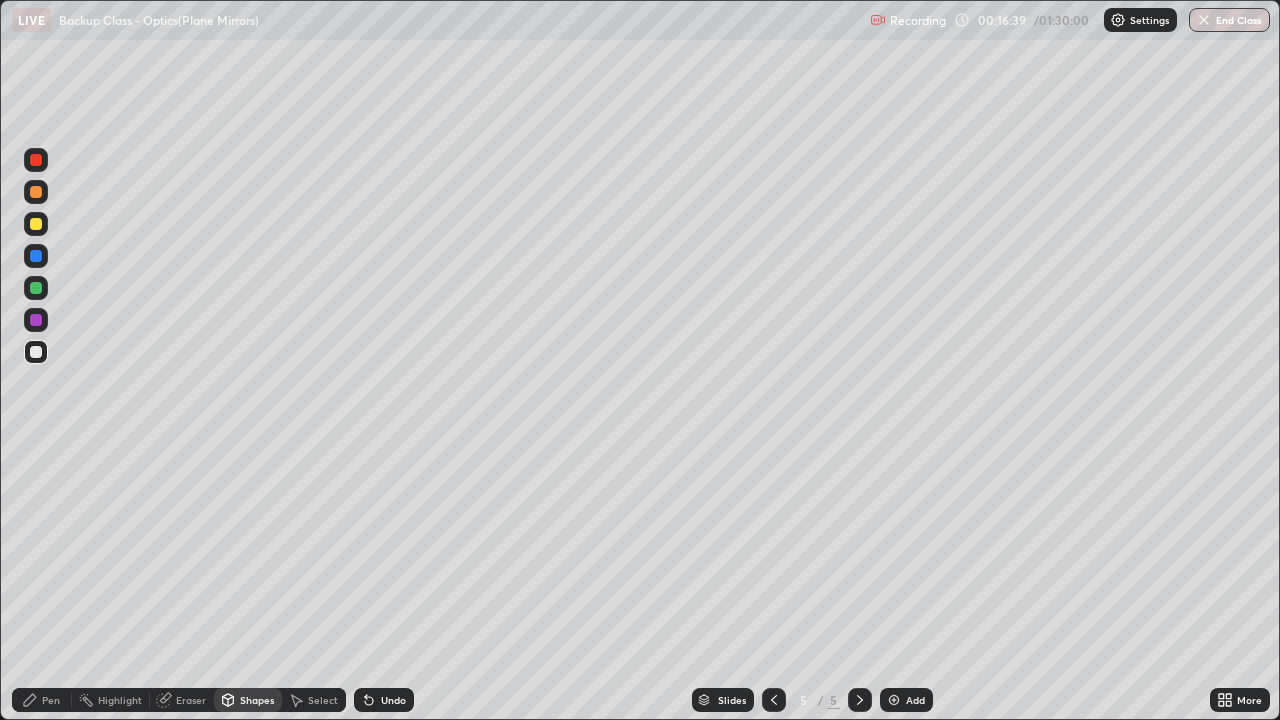 click on "Pen" at bounding box center [42, 700] 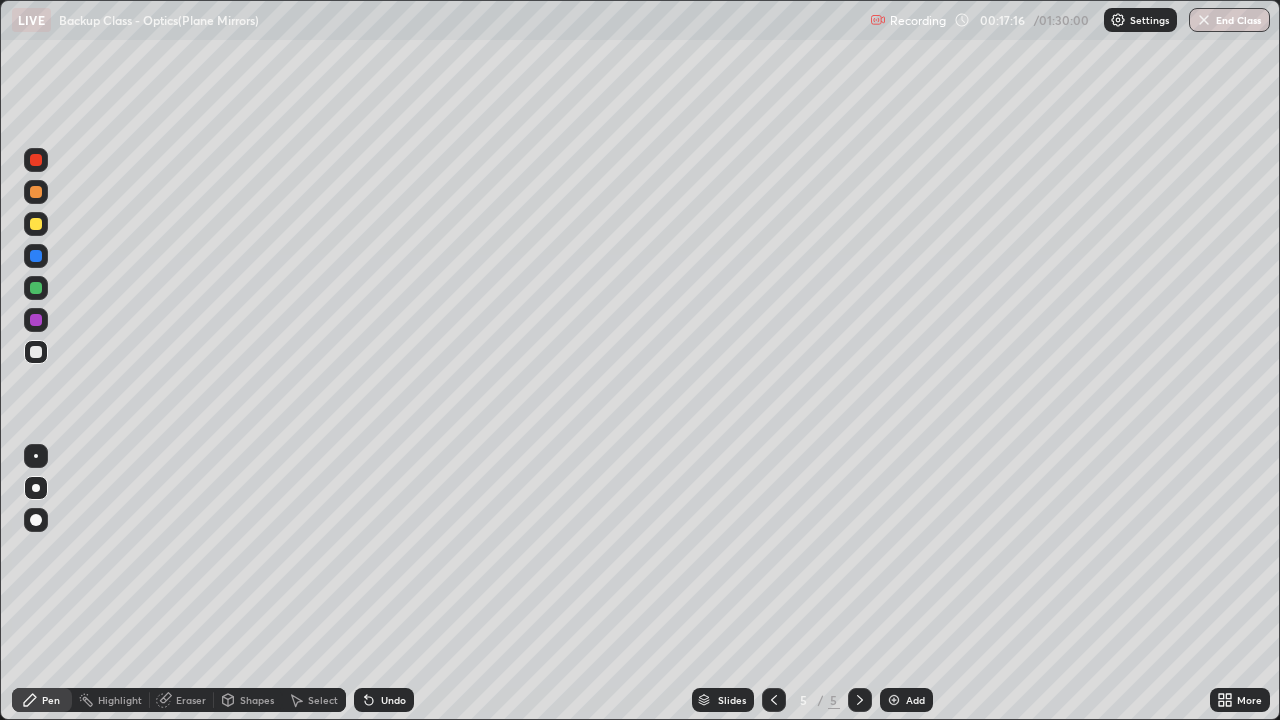 click on "Shapes" at bounding box center (257, 700) 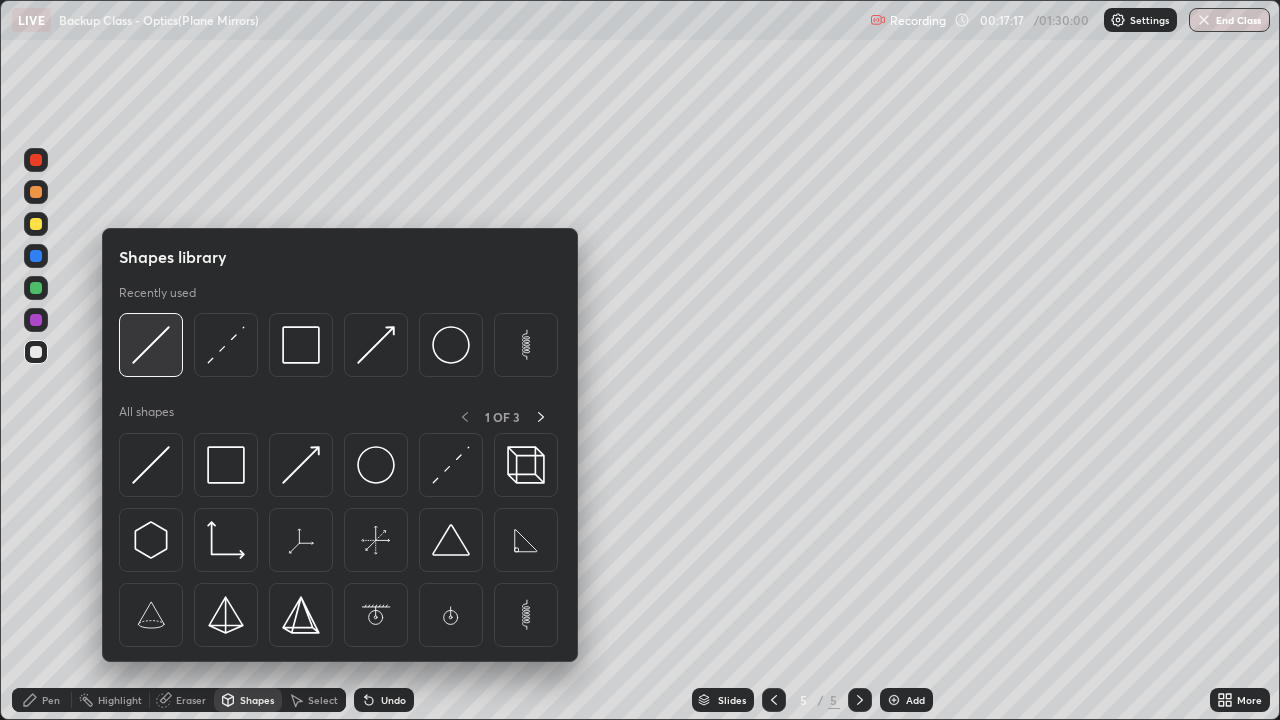 click at bounding box center [151, 345] 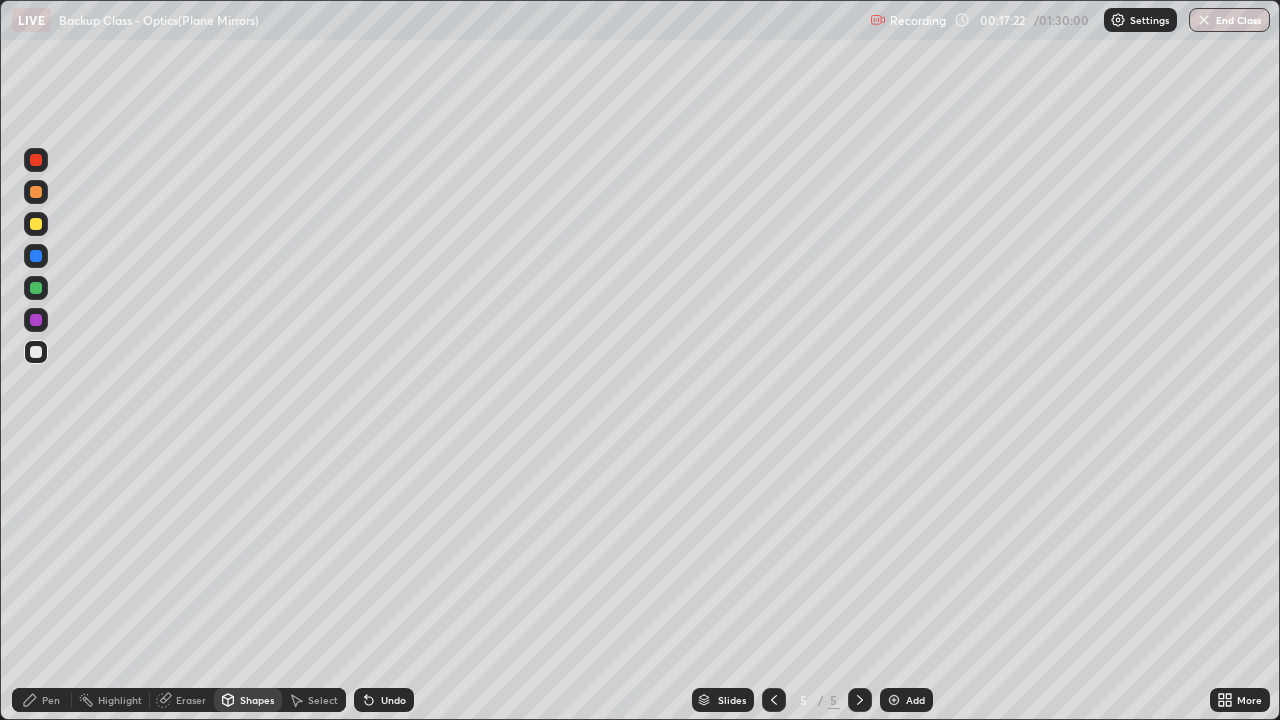 click on "Eraser" at bounding box center [191, 700] 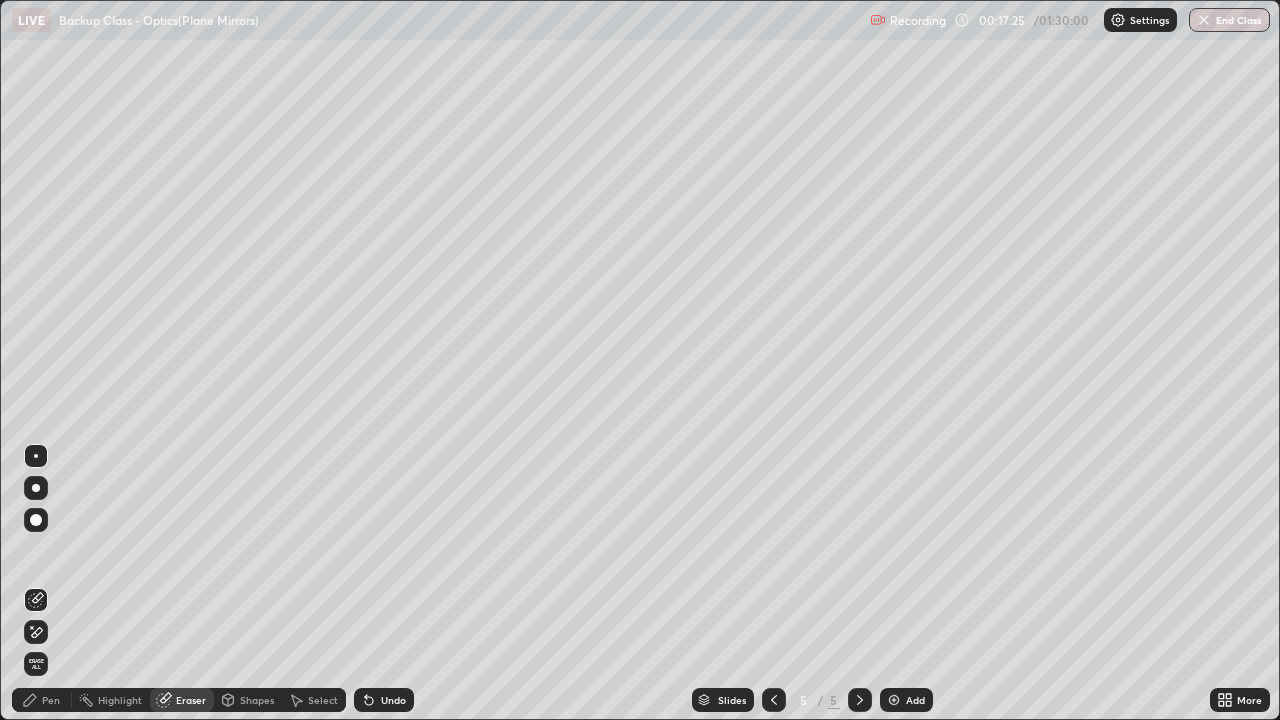 click on "Shapes" at bounding box center (257, 700) 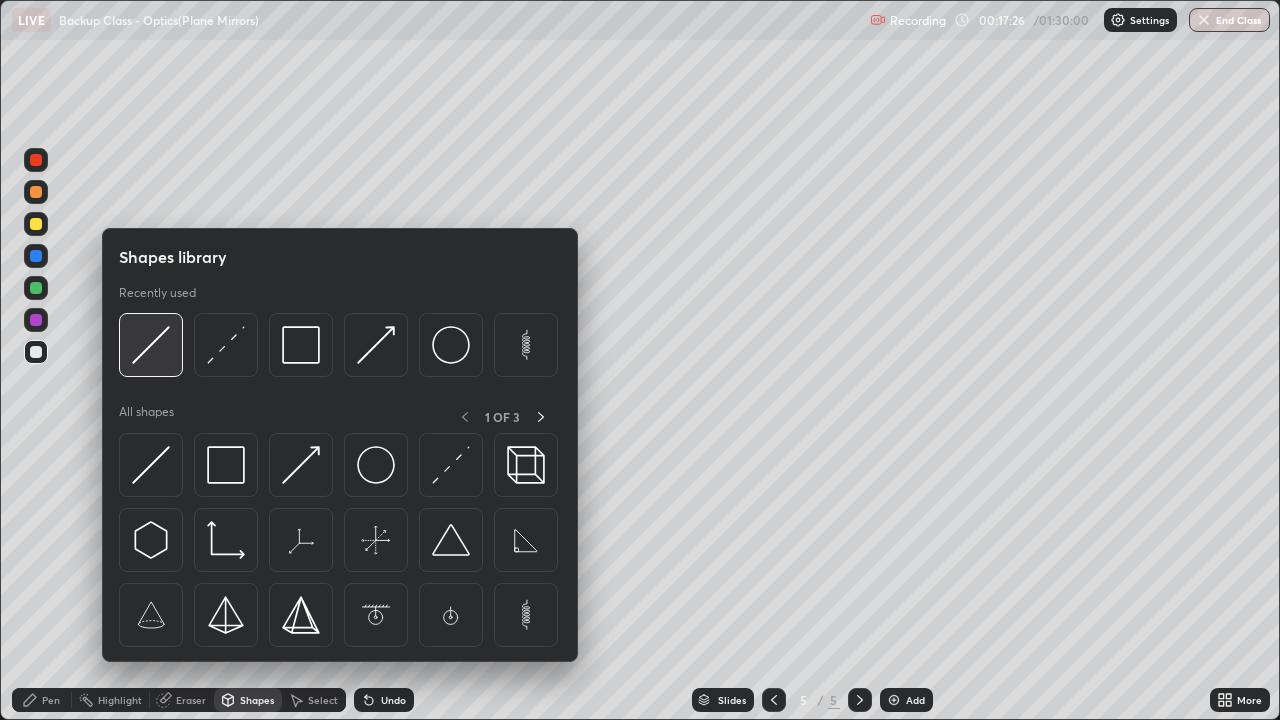 click at bounding box center (151, 345) 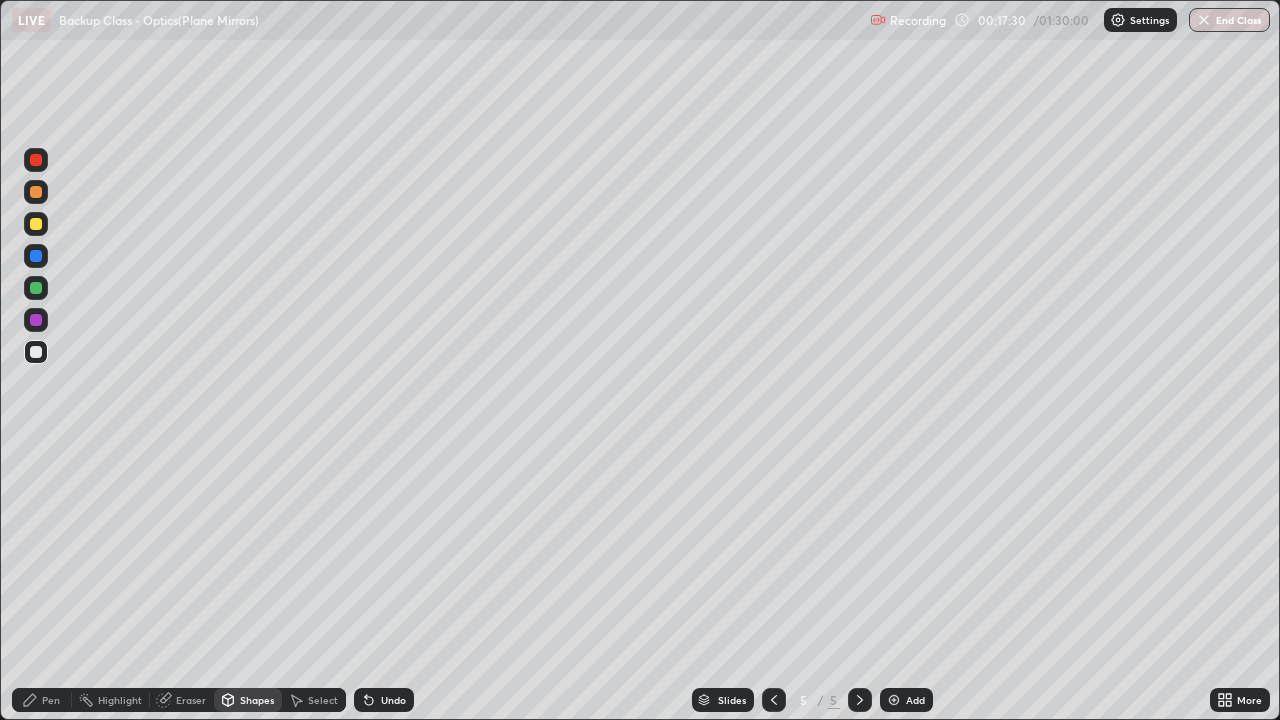 click on "Pen" at bounding box center (51, 700) 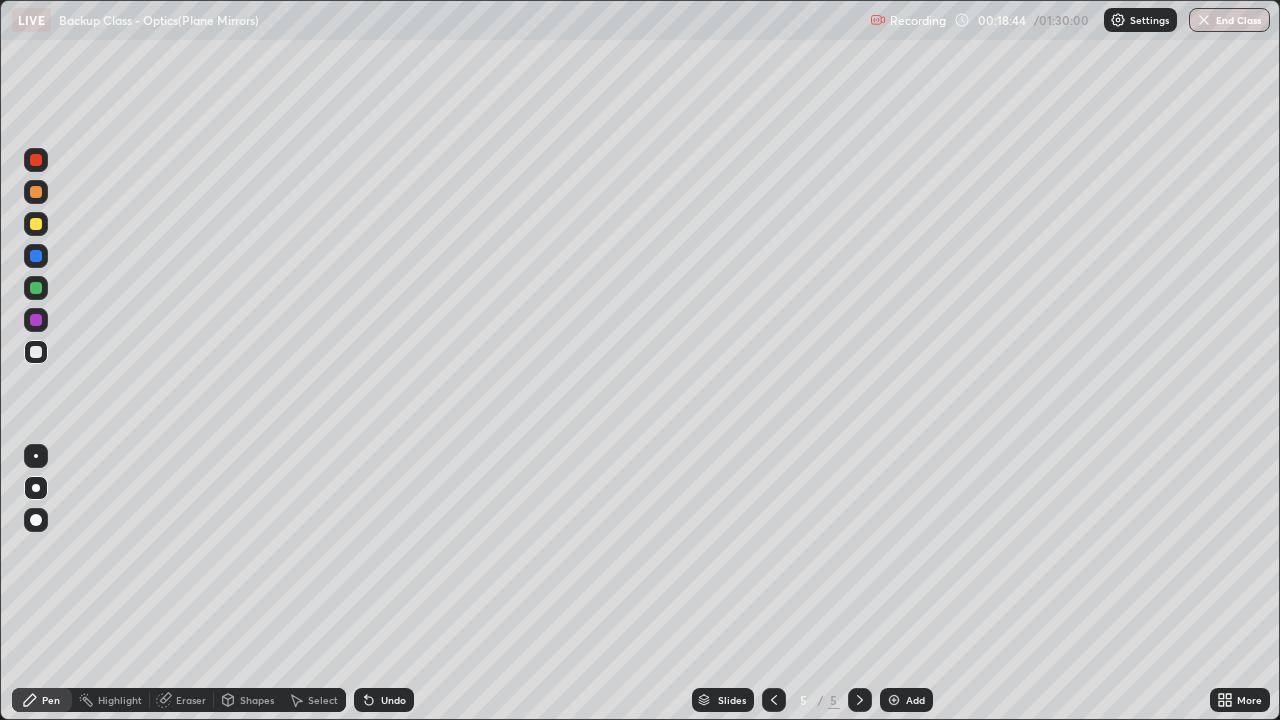 click on "Select" at bounding box center (323, 700) 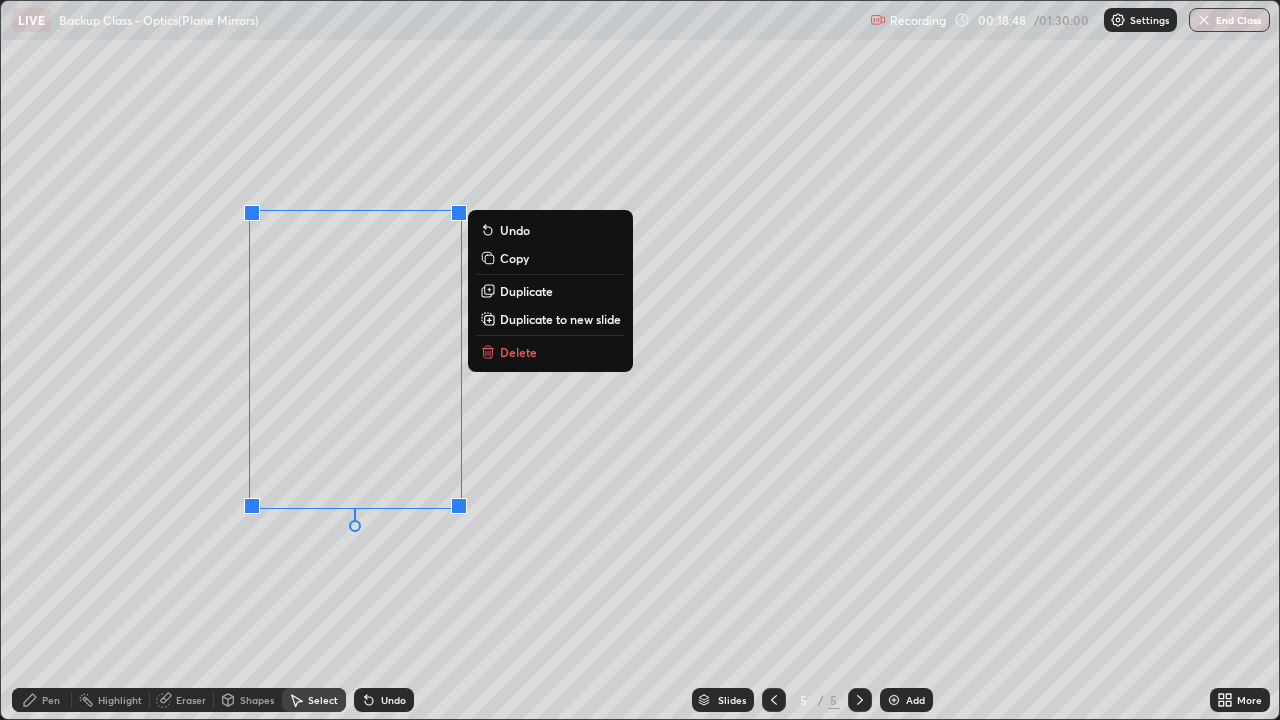click on "Pen" at bounding box center [51, 700] 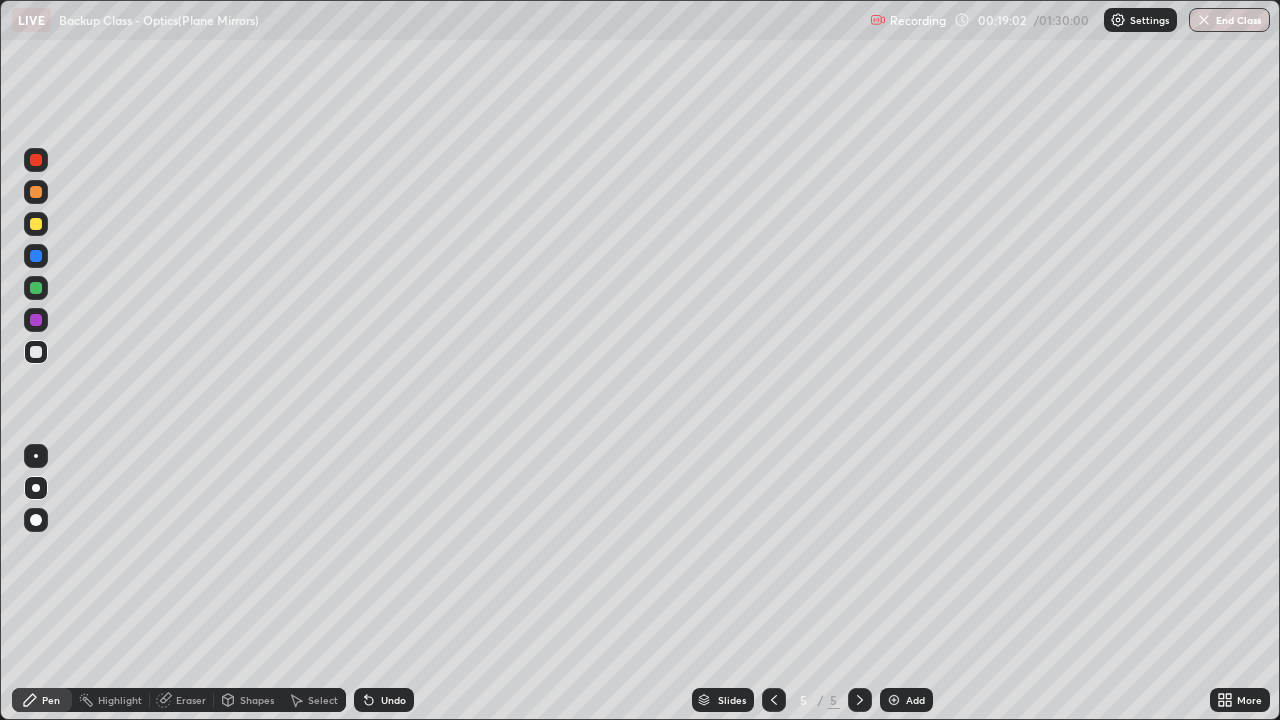 click on "Undo" at bounding box center (393, 700) 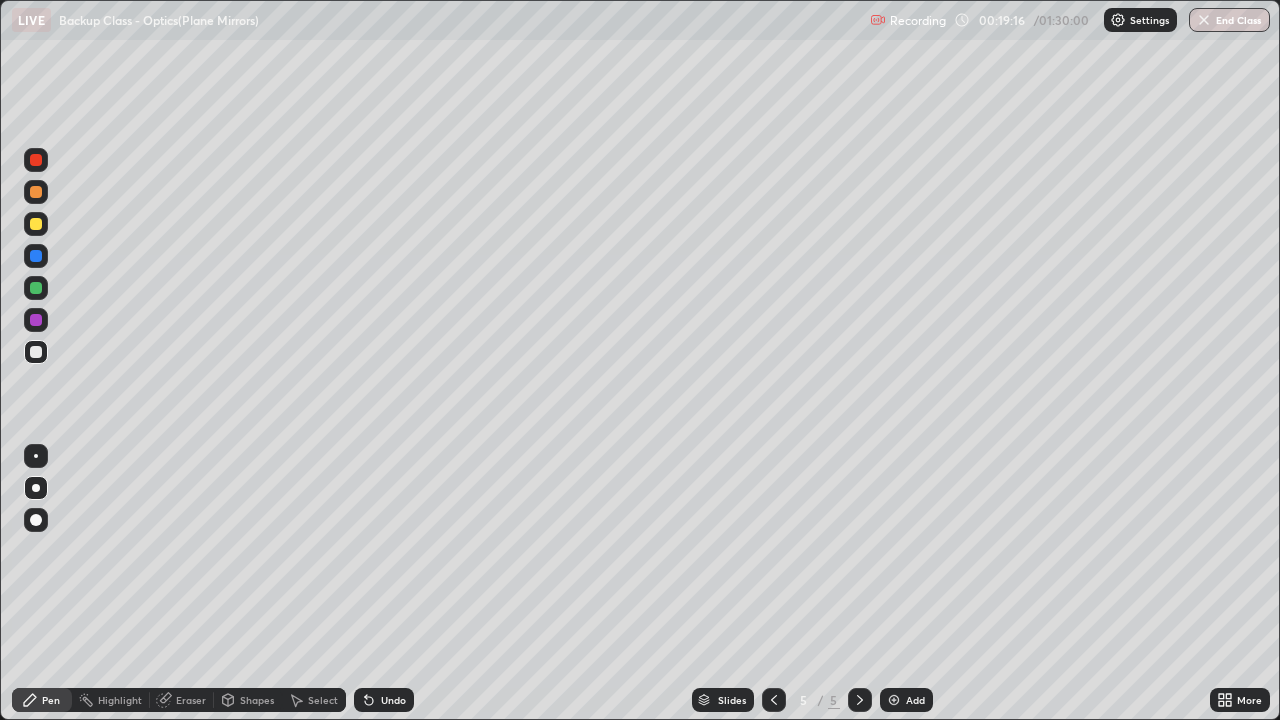 click on "Undo" at bounding box center (384, 700) 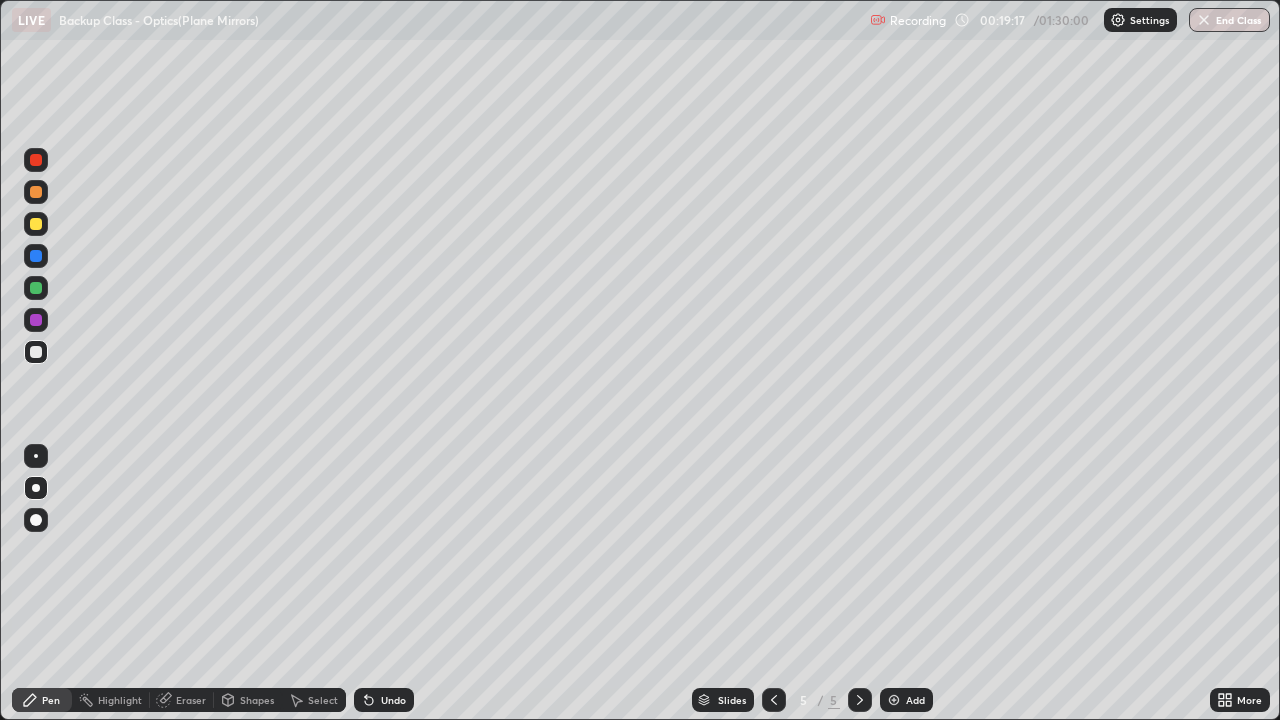 click on "Undo" at bounding box center [384, 700] 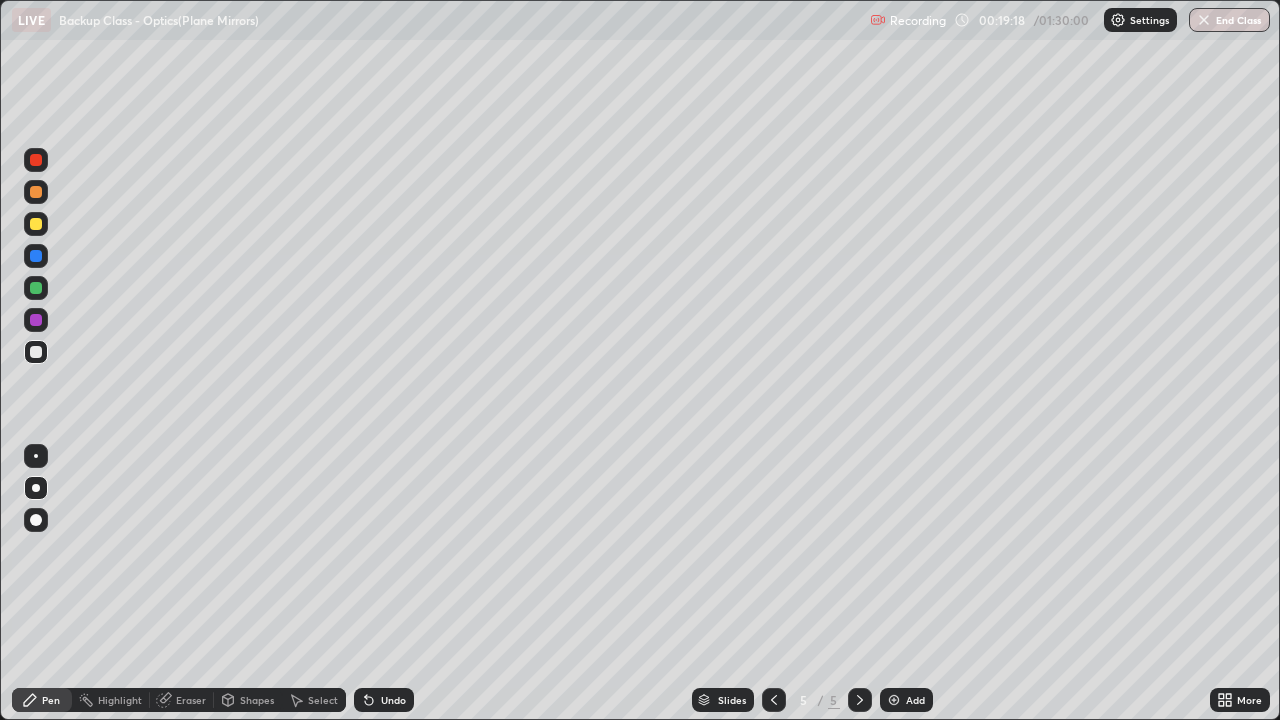 click on "Undo" at bounding box center (393, 700) 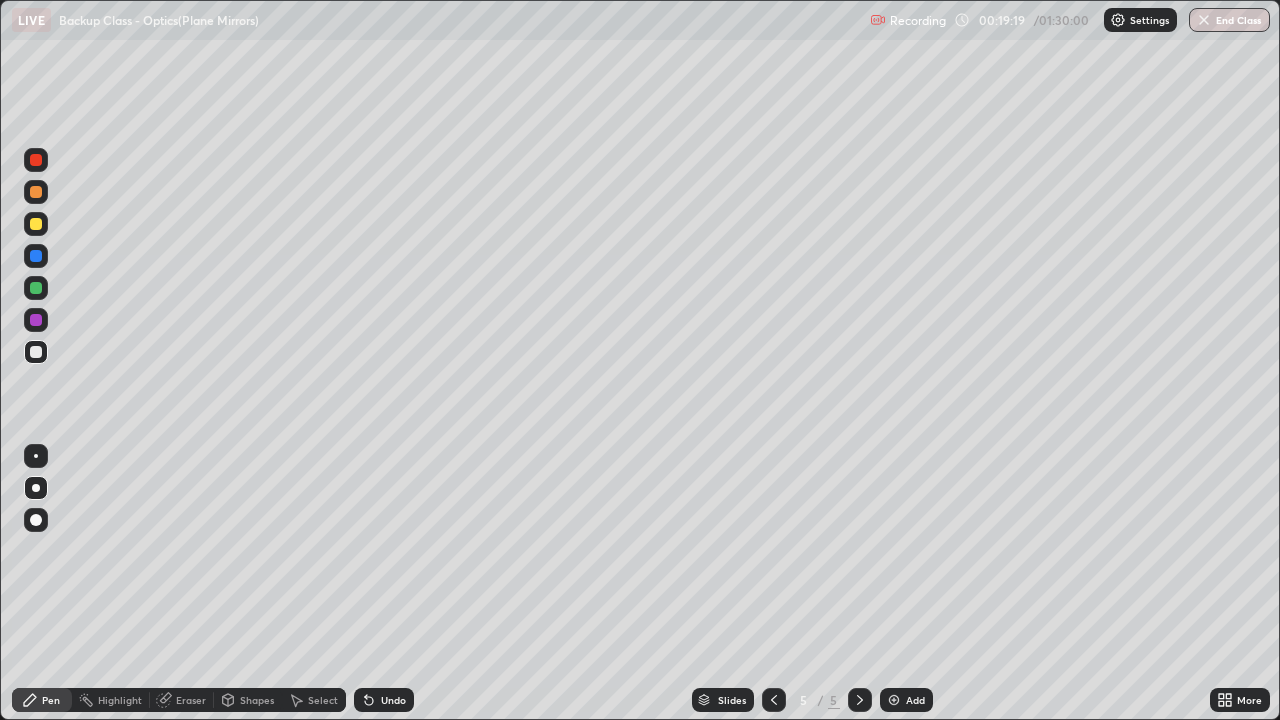 click on "Undo" at bounding box center [393, 700] 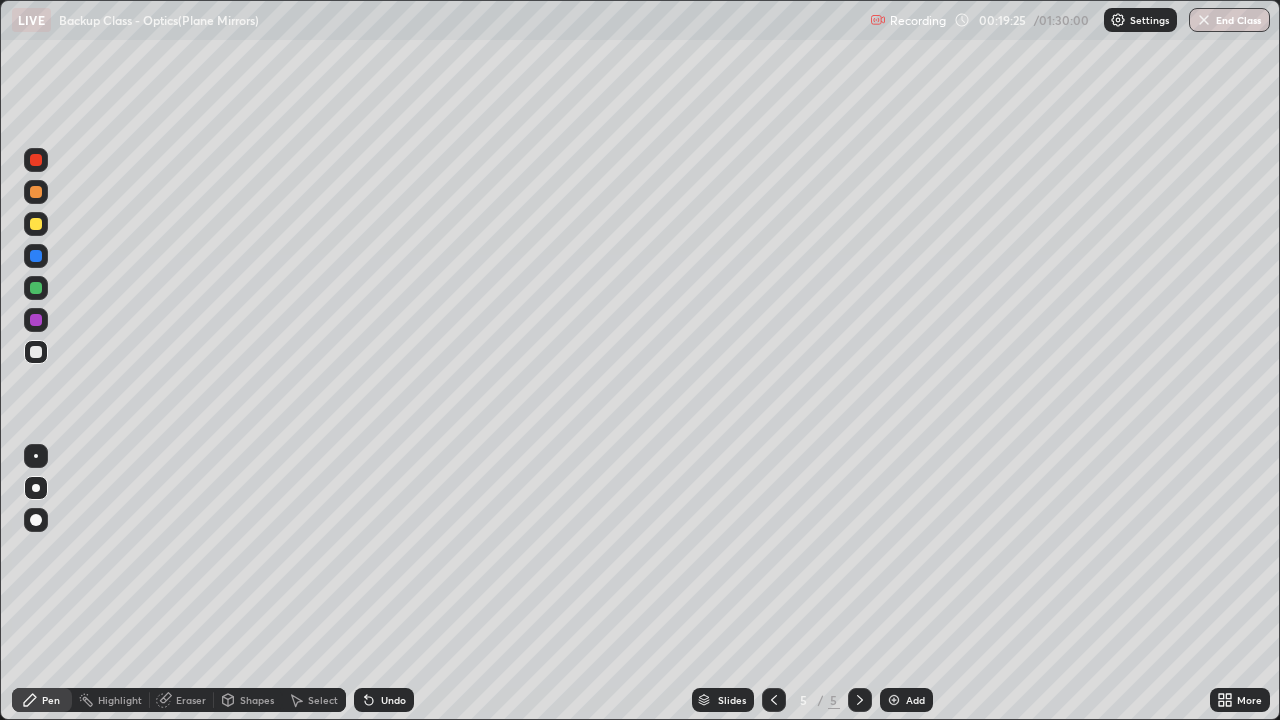 click on "Undo" at bounding box center [393, 700] 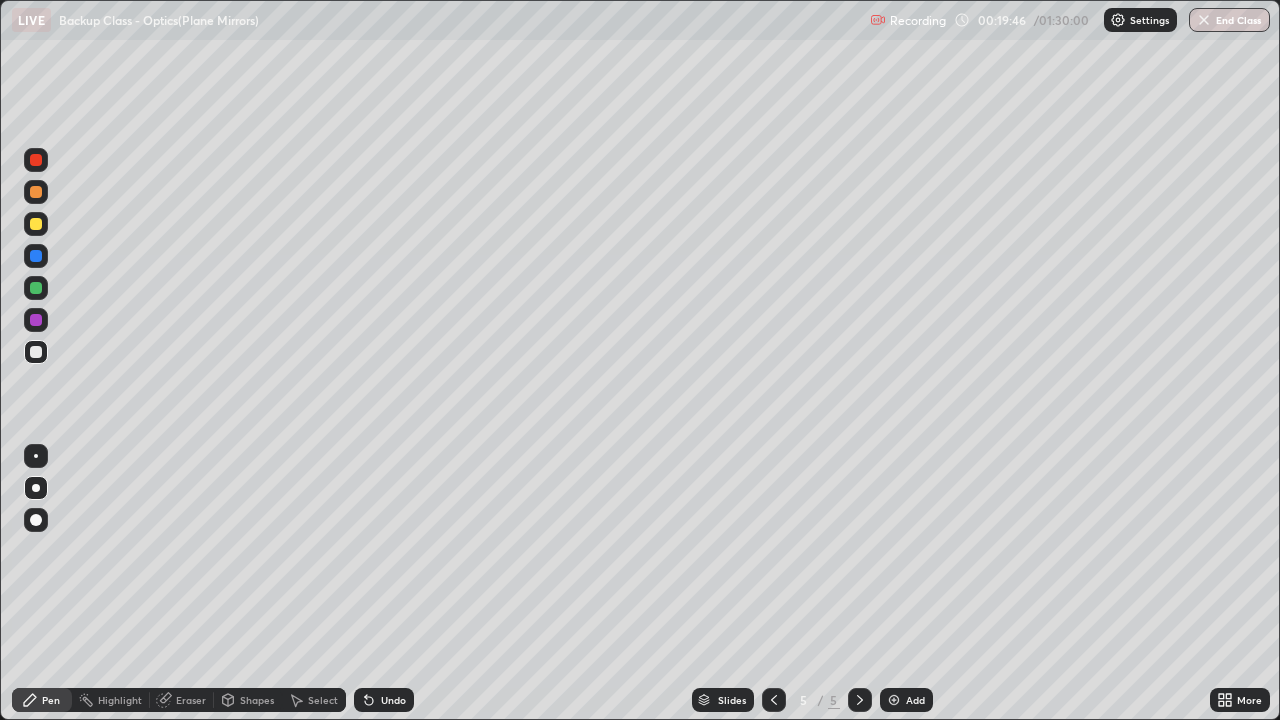 click on "Select" at bounding box center [323, 700] 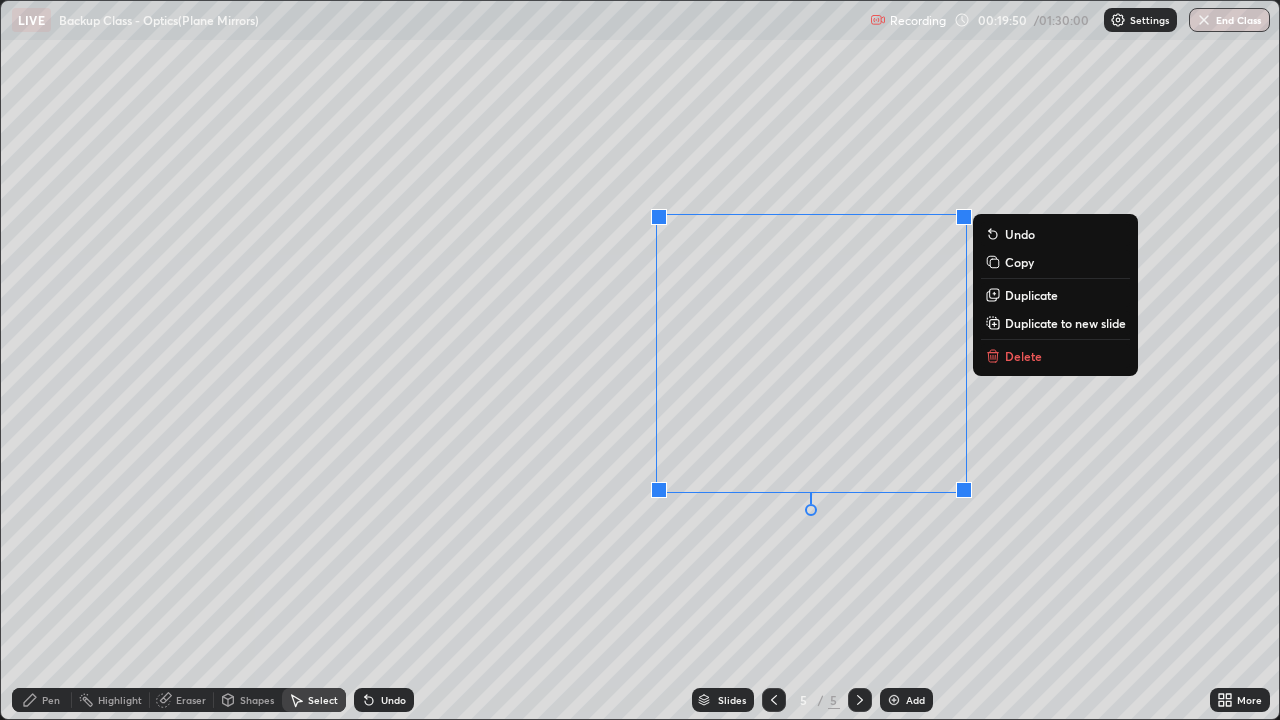 click on "Pen" at bounding box center [51, 700] 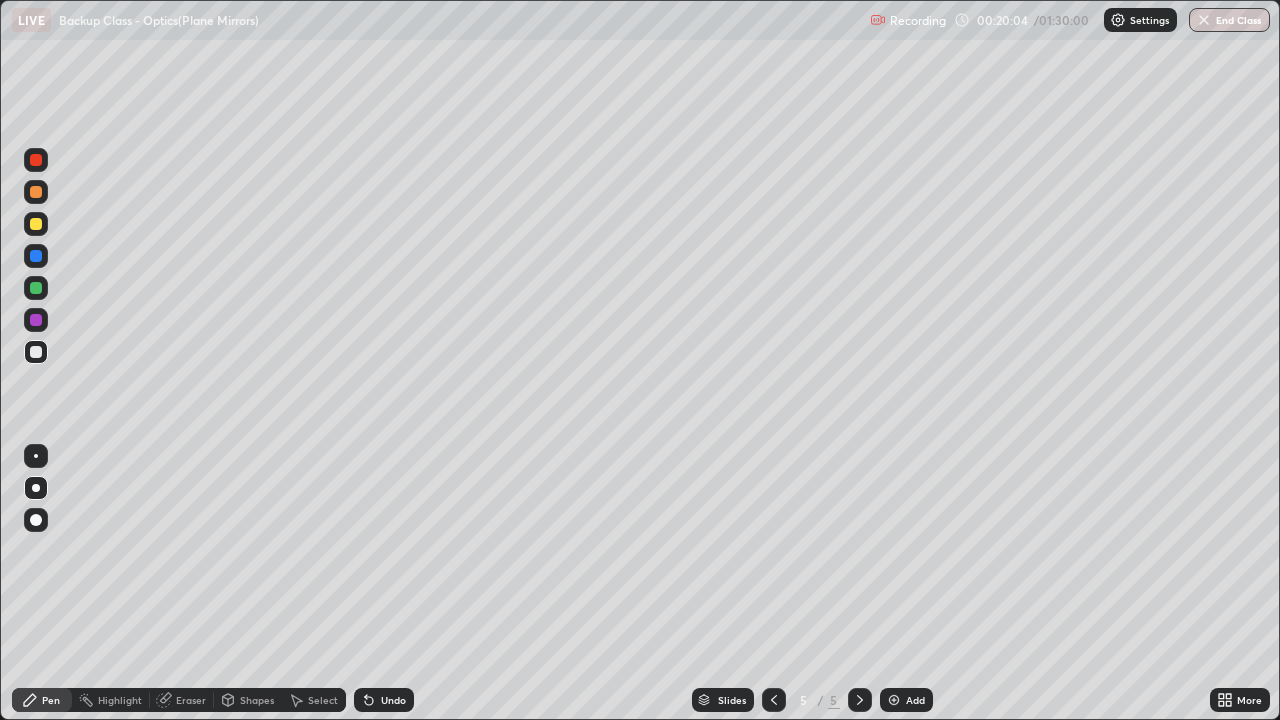 click on "Undo" at bounding box center [393, 700] 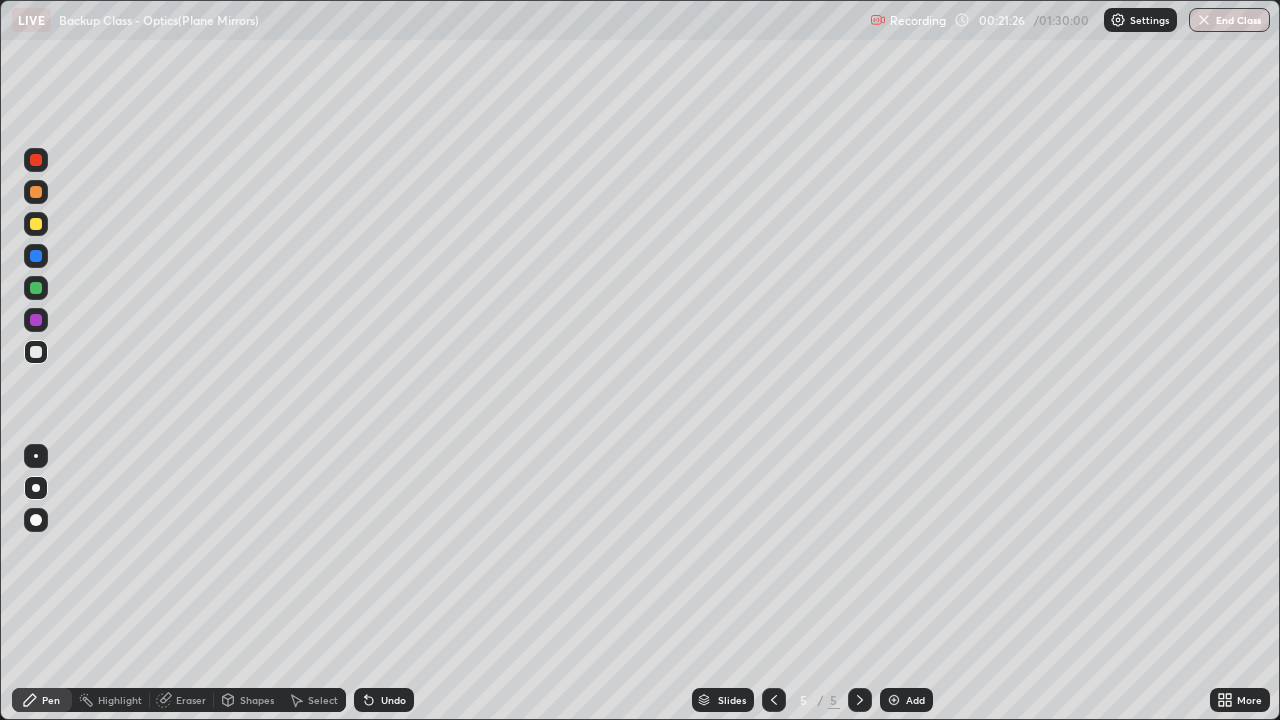 click on "Add" at bounding box center [906, 700] 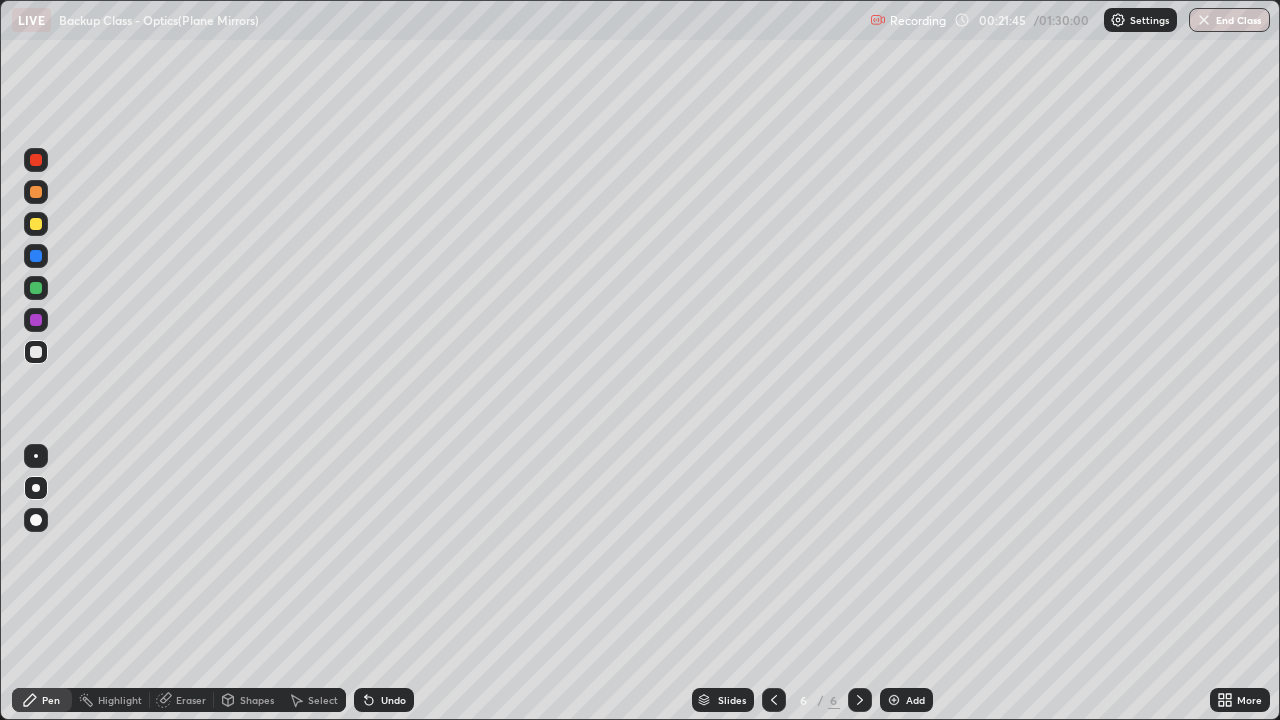 click on "Shapes" at bounding box center [257, 700] 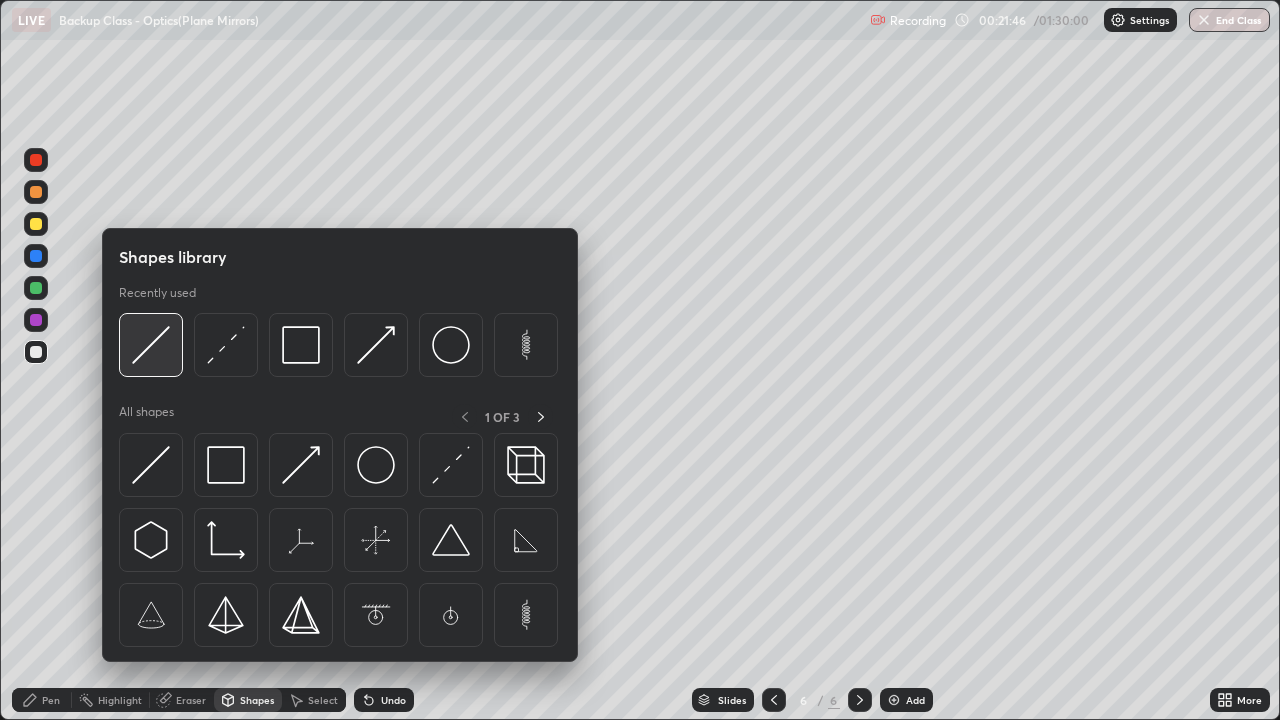 click at bounding box center [151, 345] 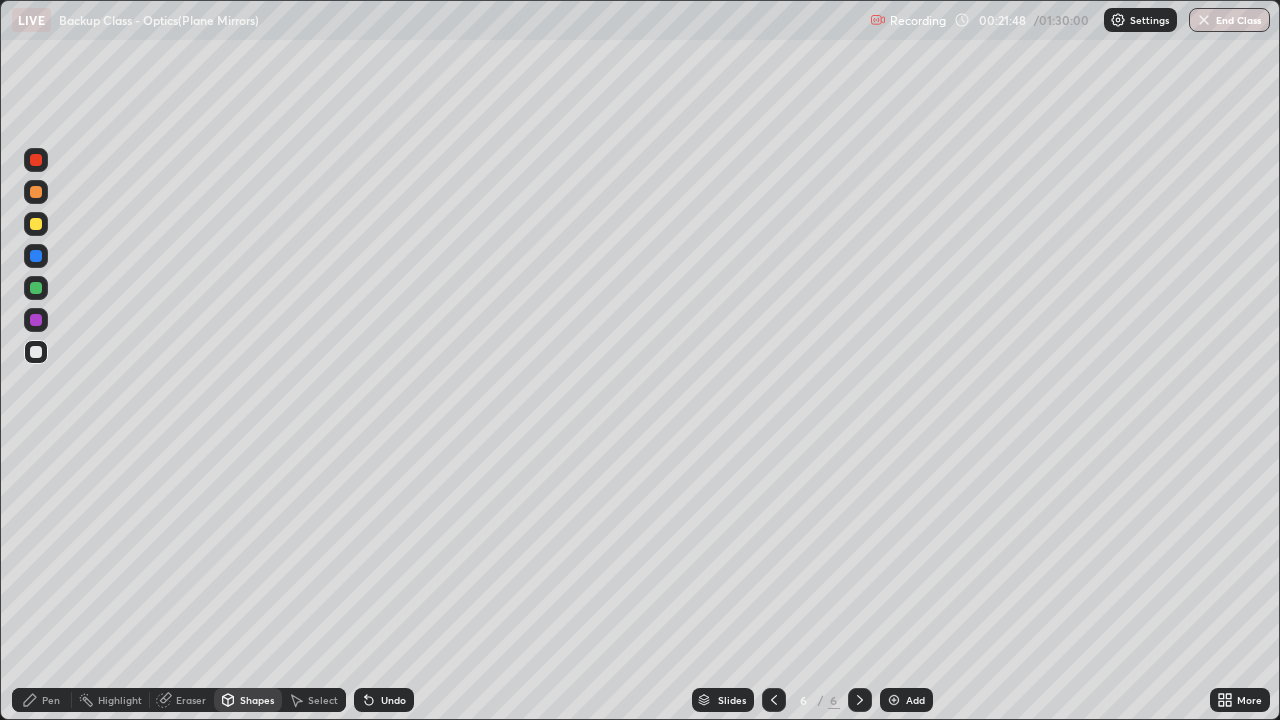 click on "Pen" at bounding box center [51, 700] 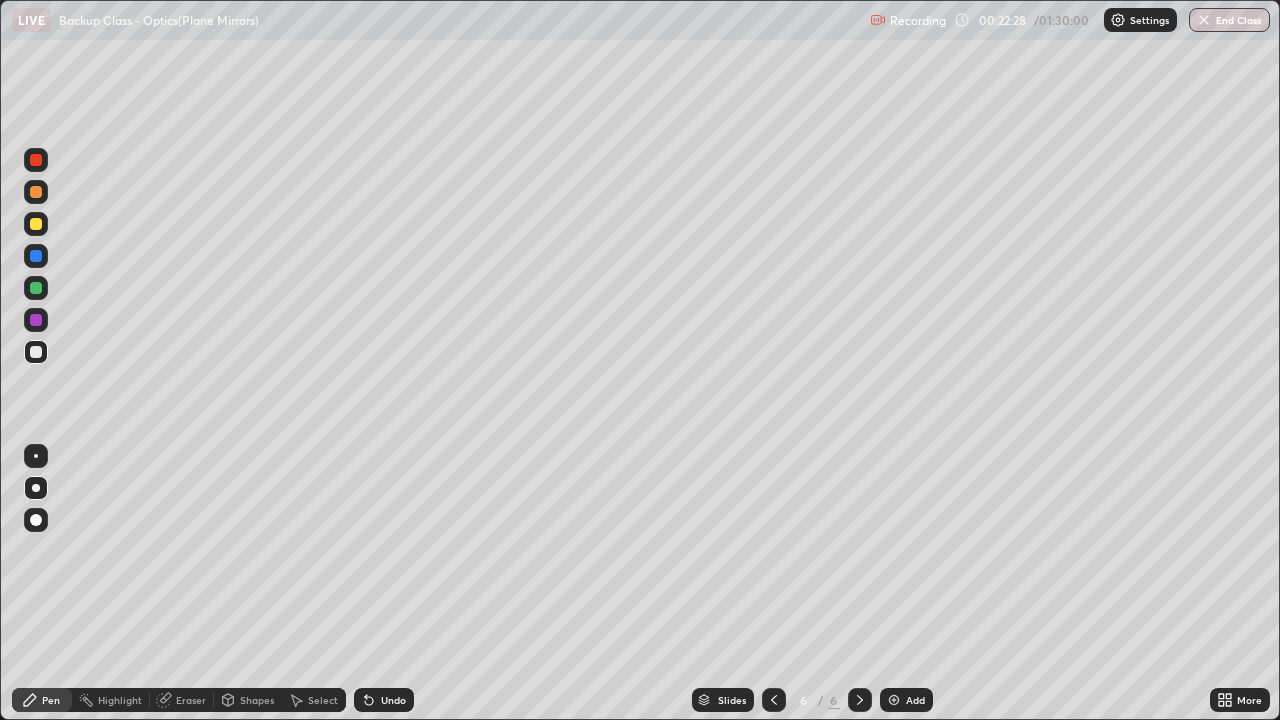 click on "Shapes" at bounding box center [257, 700] 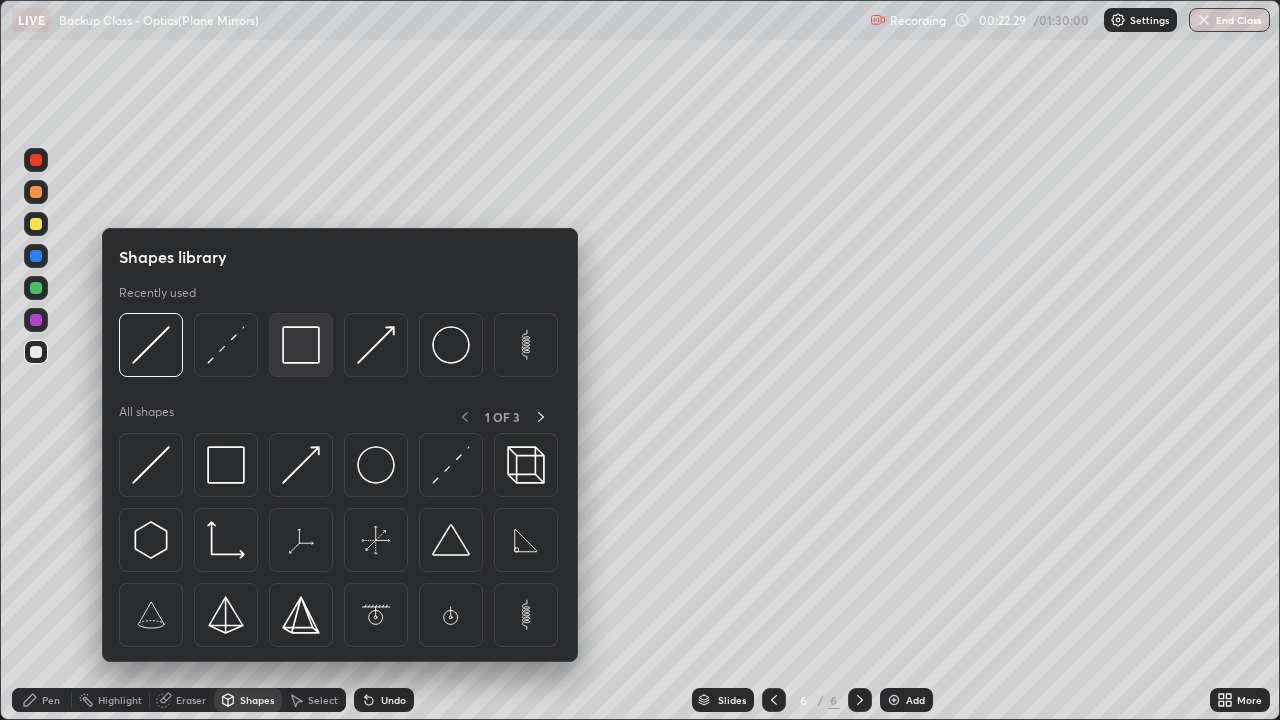 click at bounding box center (301, 345) 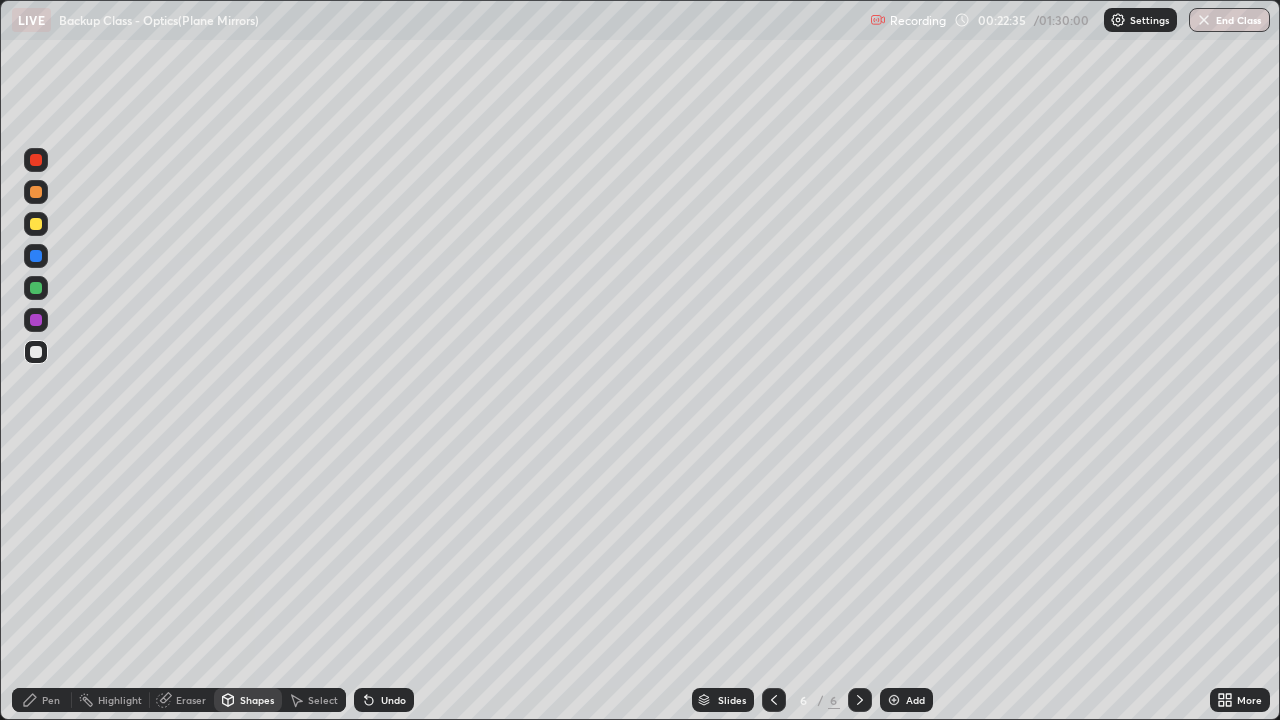 click on "Shapes" at bounding box center [248, 700] 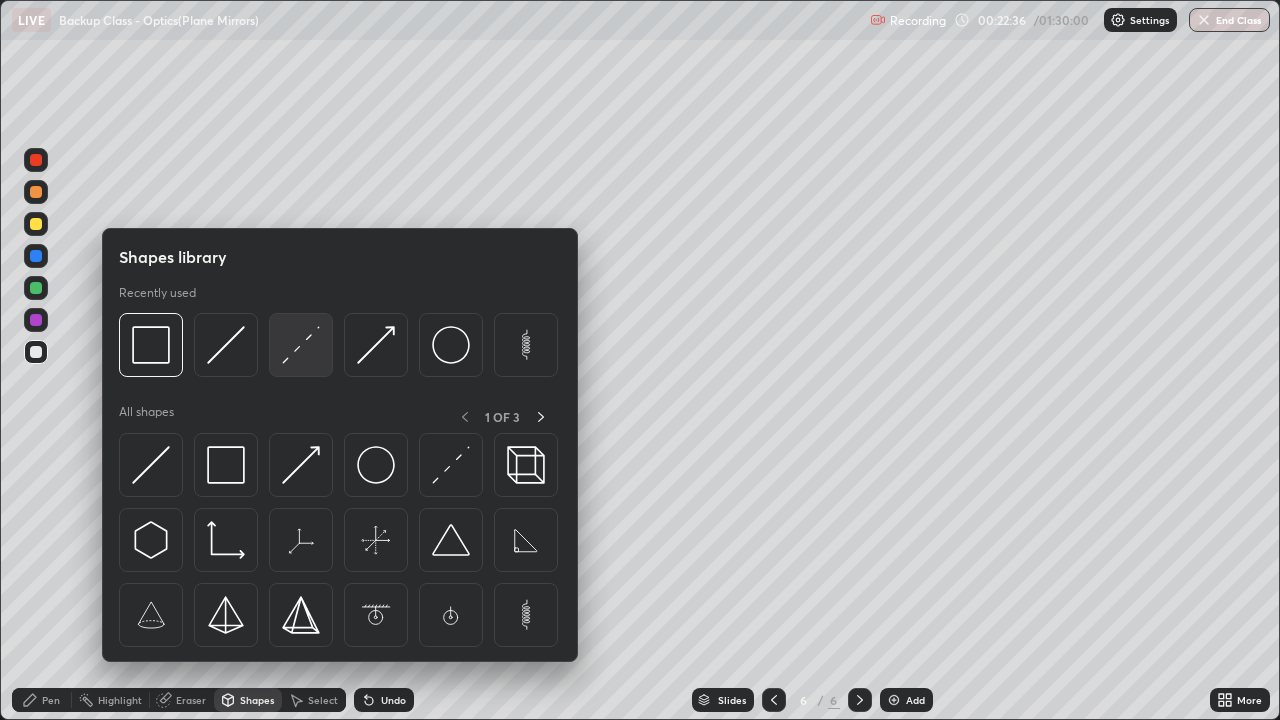 click at bounding box center [301, 345] 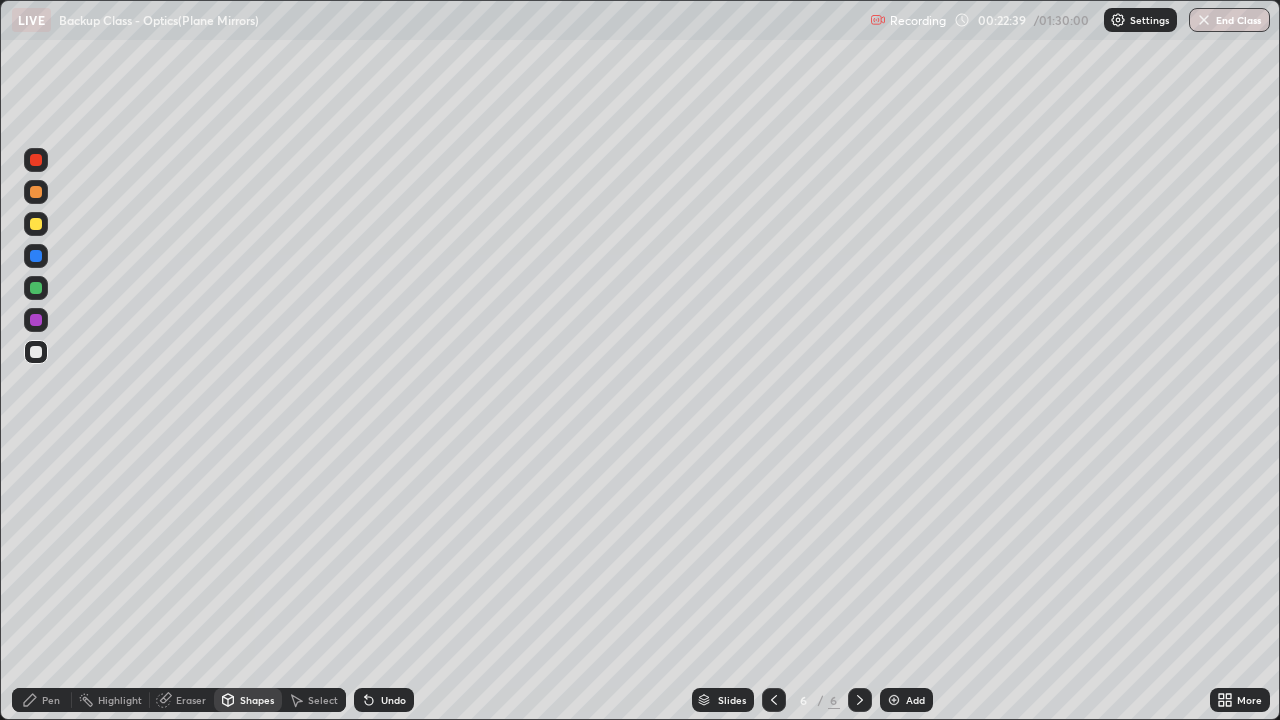 click on "Shapes" at bounding box center [257, 700] 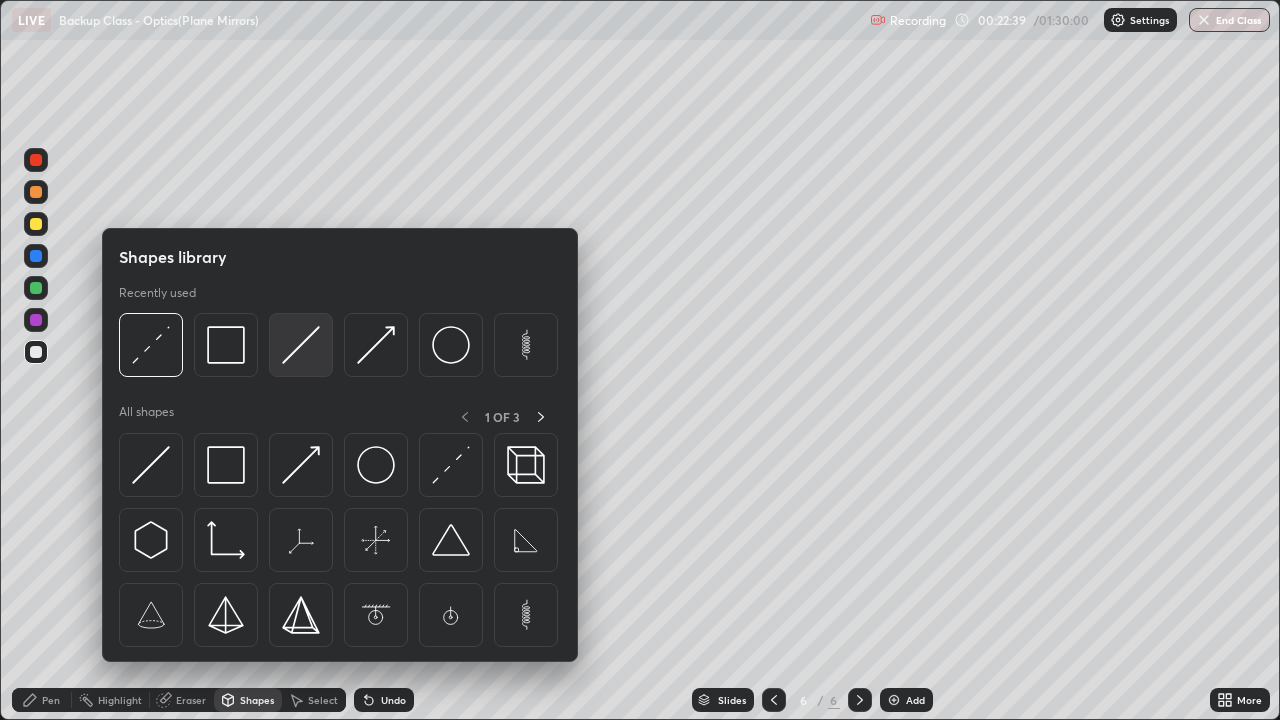 click at bounding box center (301, 345) 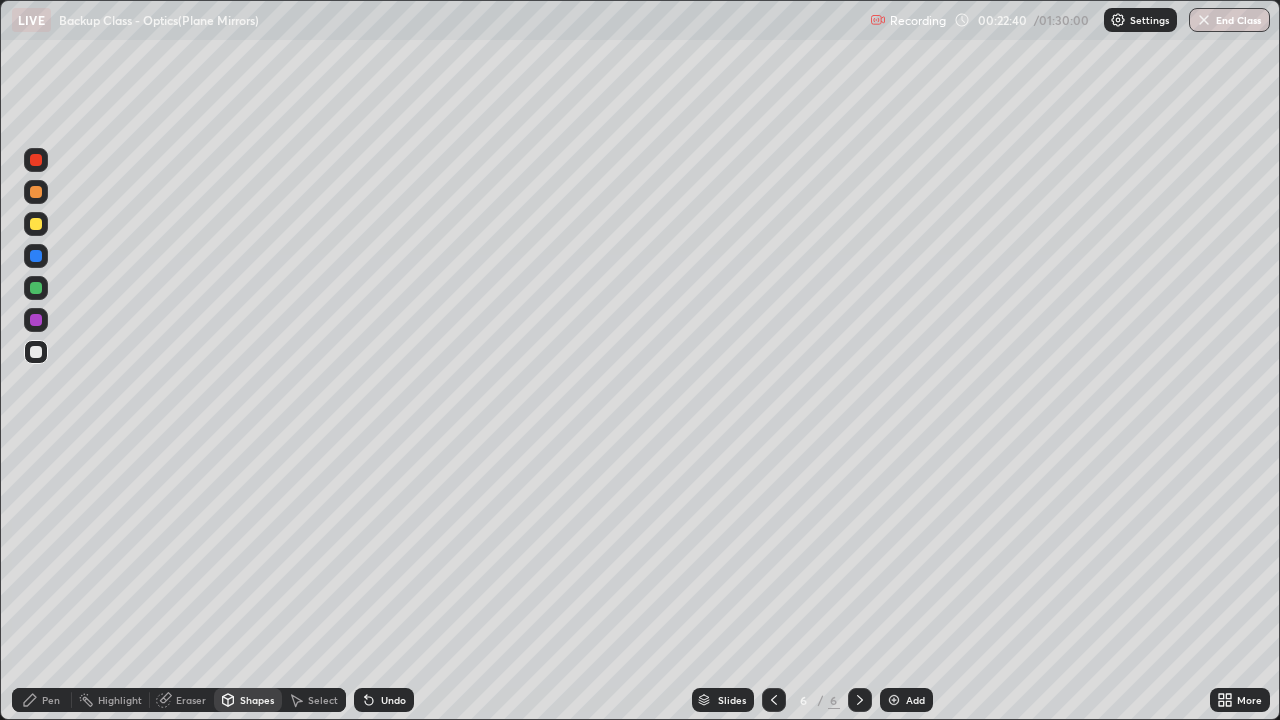 click at bounding box center [36, 224] 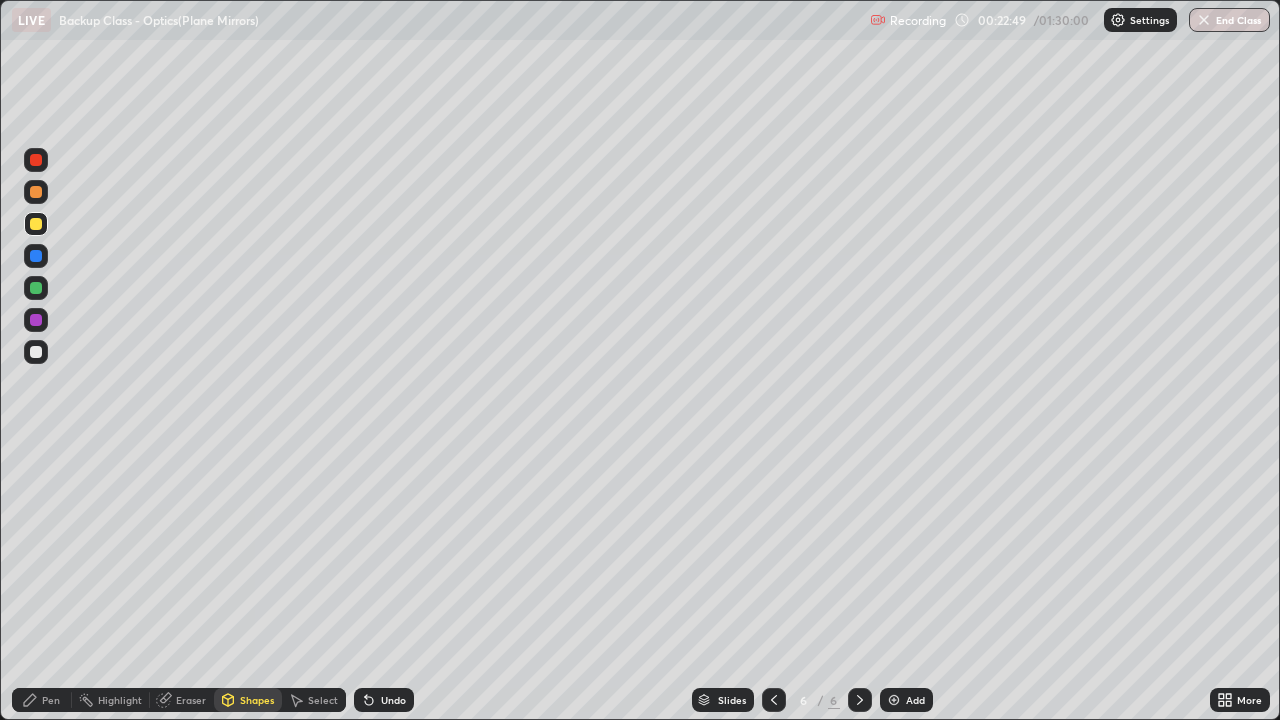 click on "Pen" at bounding box center (51, 700) 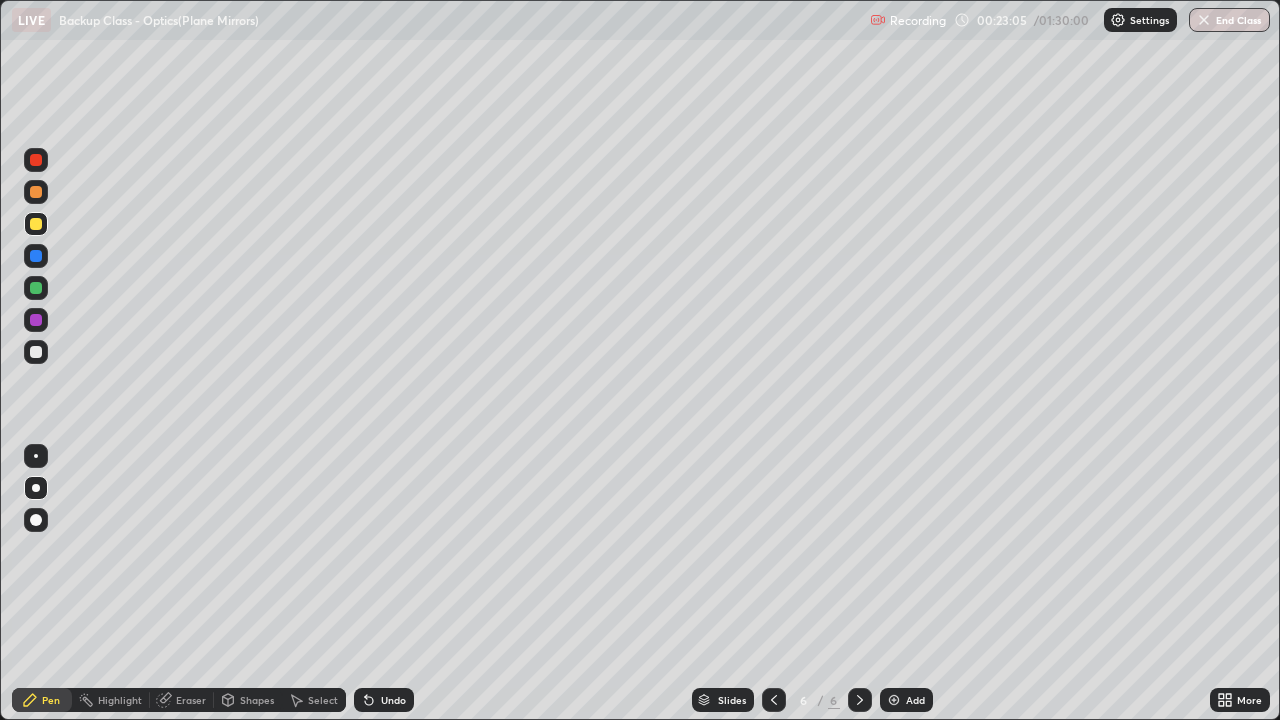 click on "Shapes" at bounding box center (248, 700) 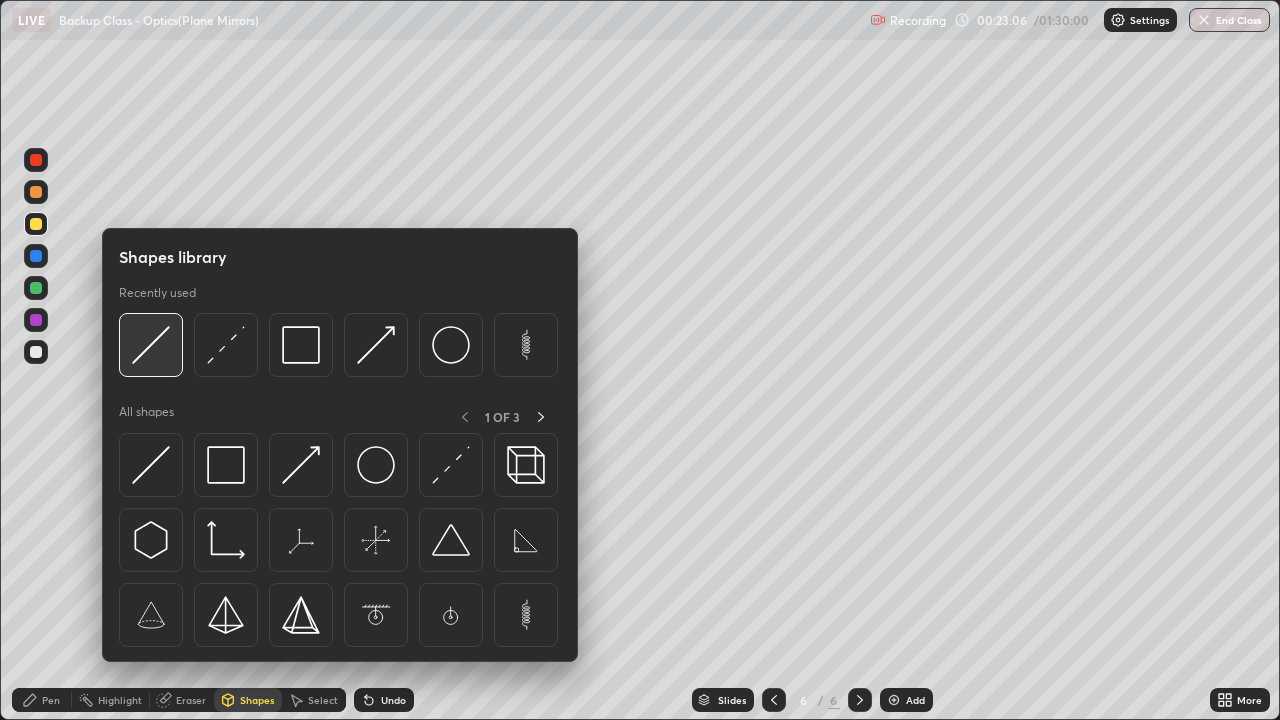 click at bounding box center (151, 345) 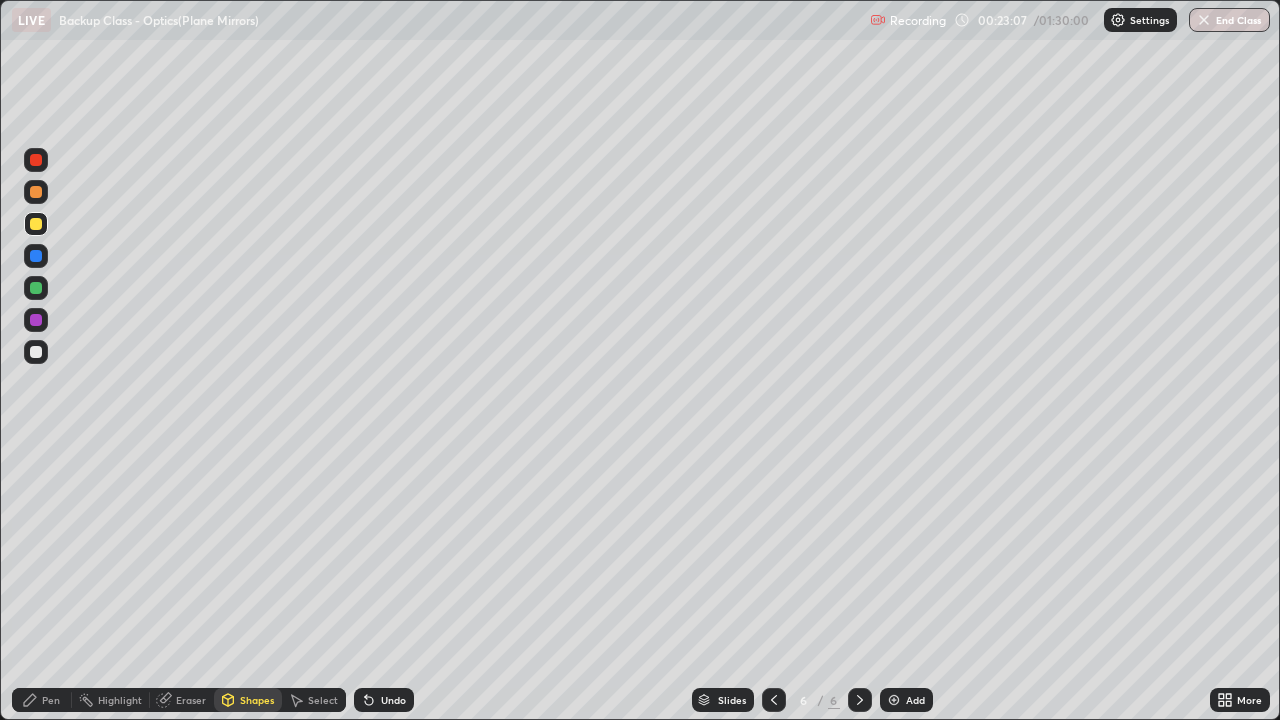 click on "Shapes" at bounding box center [248, 700] 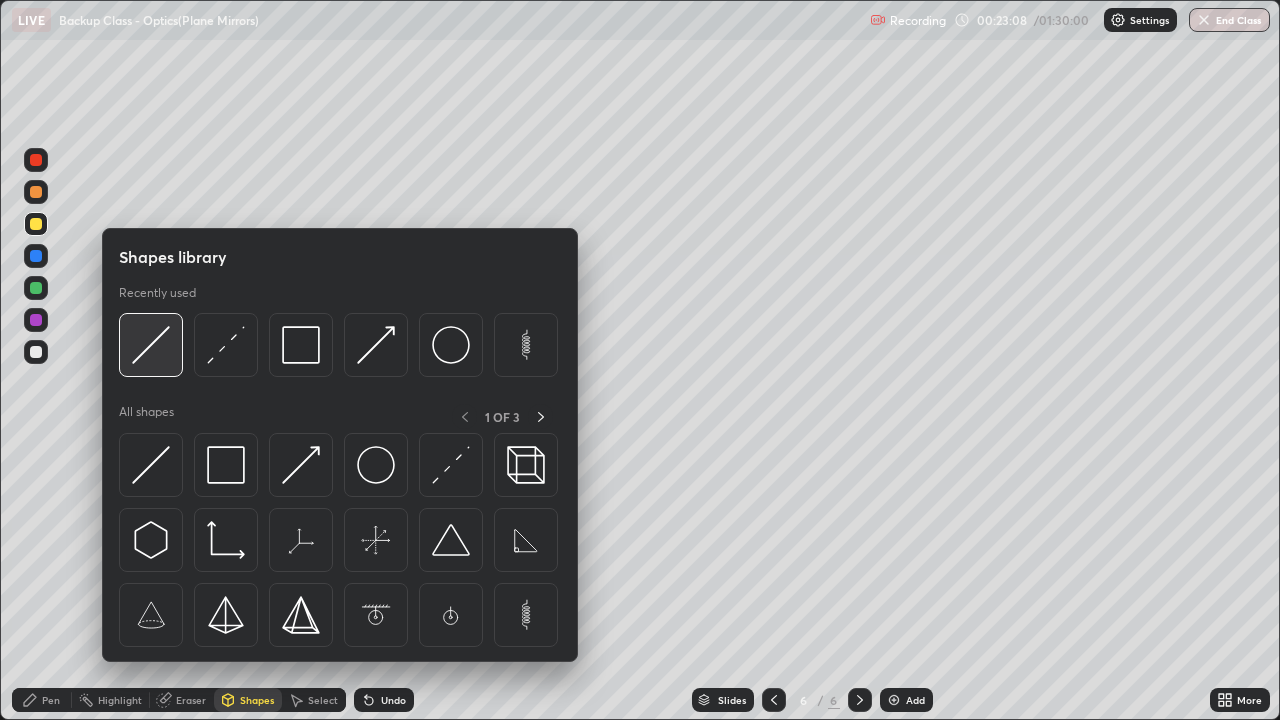 click at bounding box center [151, 345] 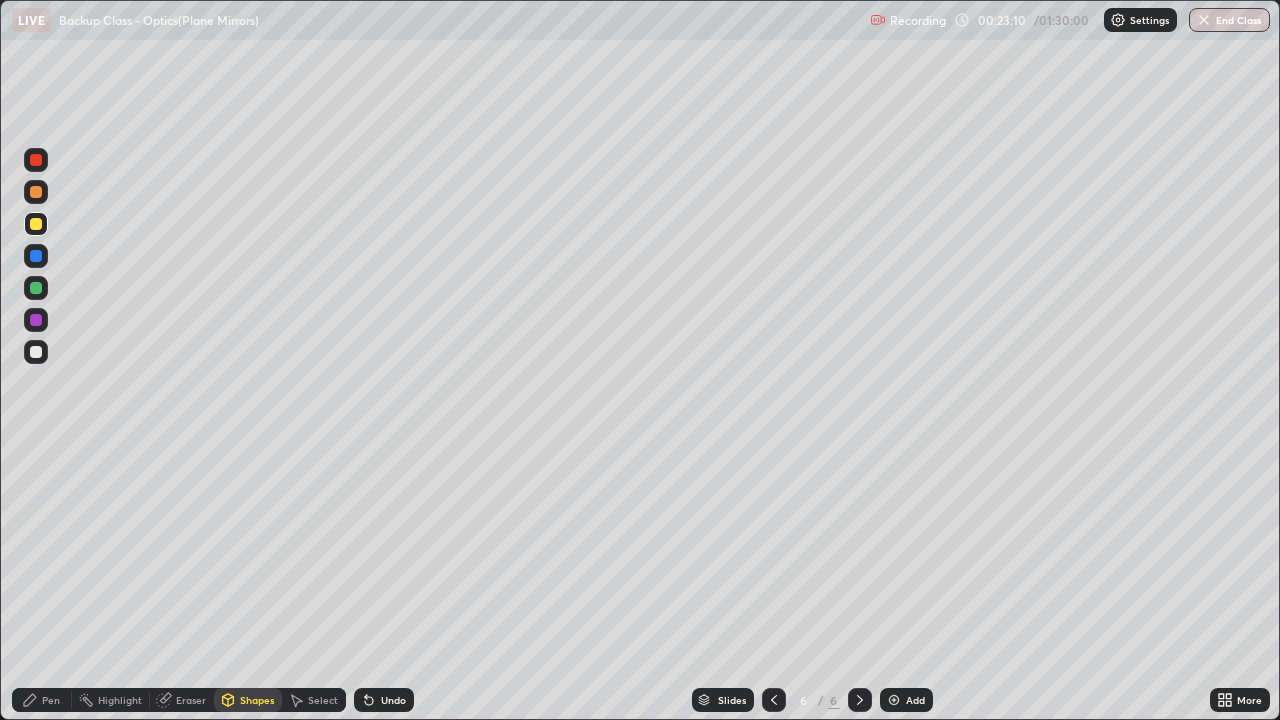 click on "Undo" at bounding box center (384, 700) 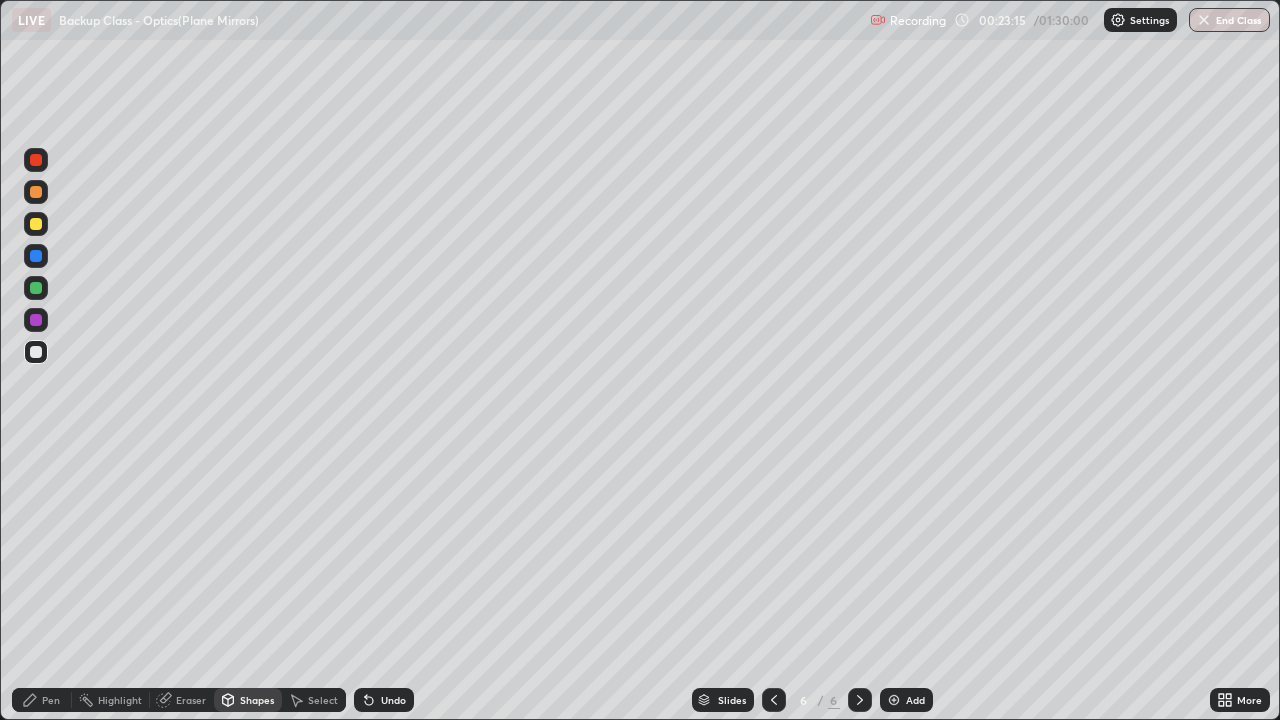 click on "Shapes" at bounding box center [257, 700] 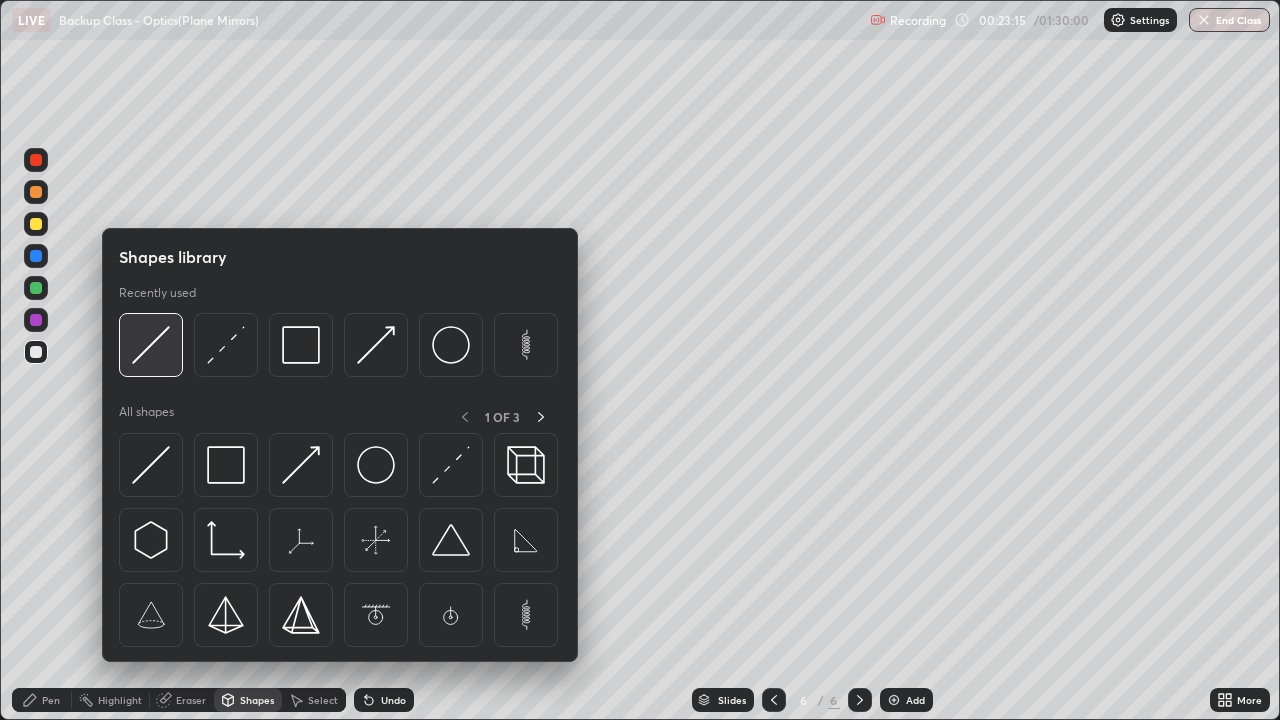 click at bounding box center (151, 345) 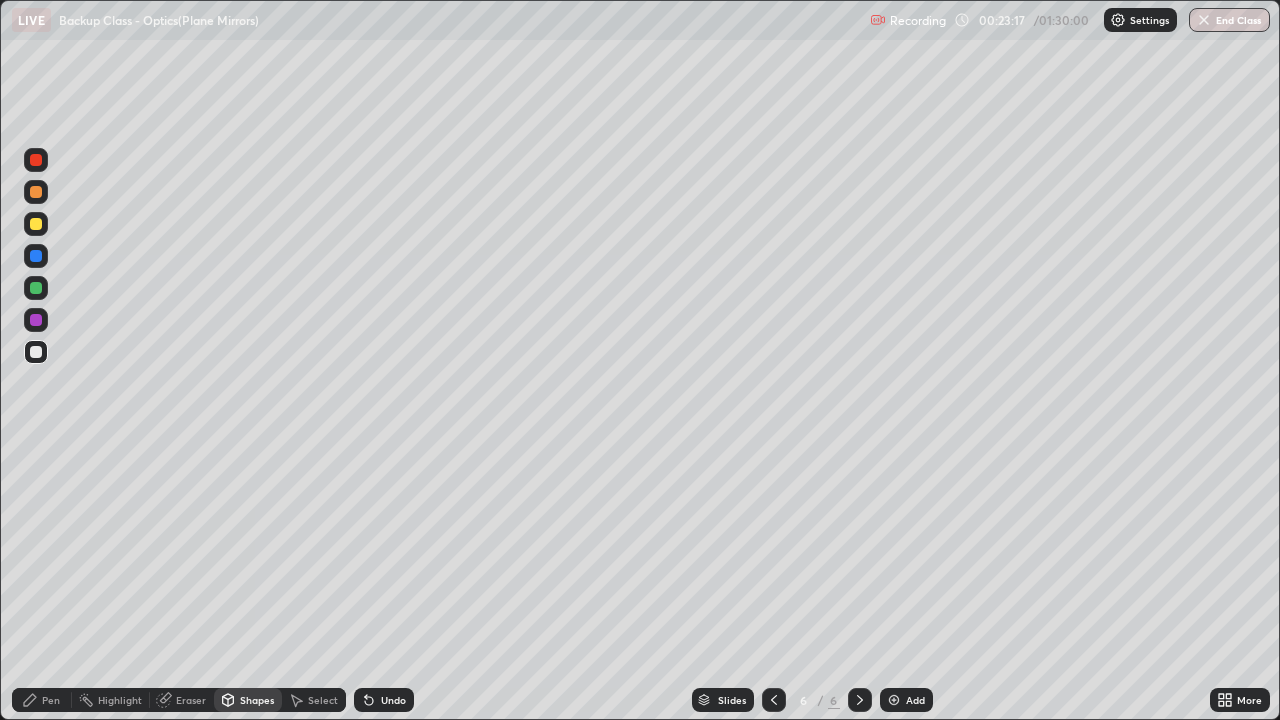click at bounding box center [36, 224] 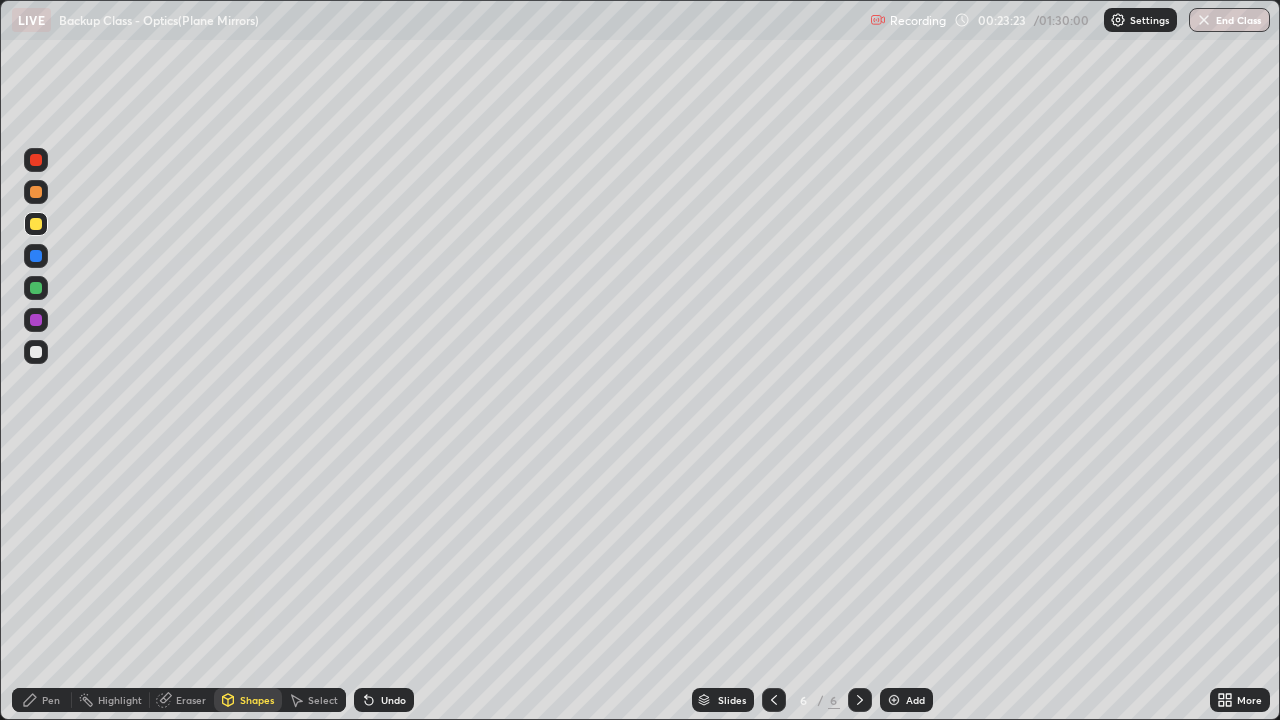 click on "Undo" at bounding box center (393, 700) 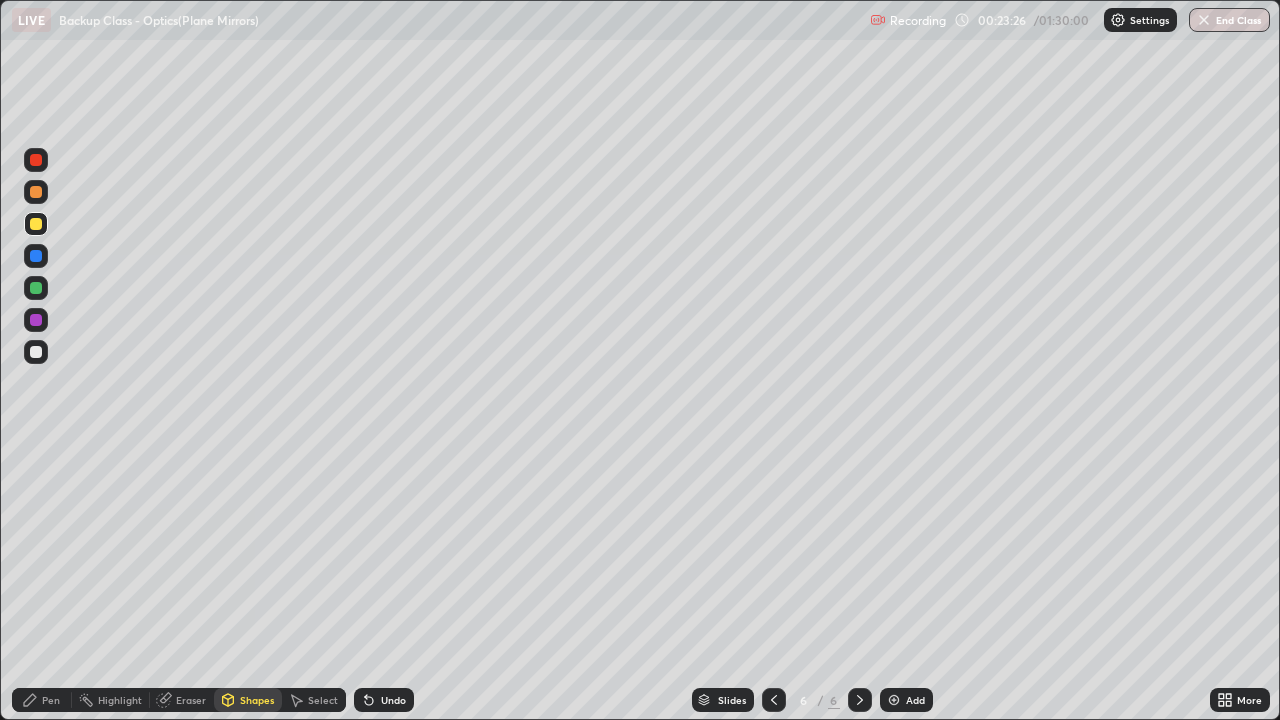 click on "Eraser" at bounding box center (191, 700) 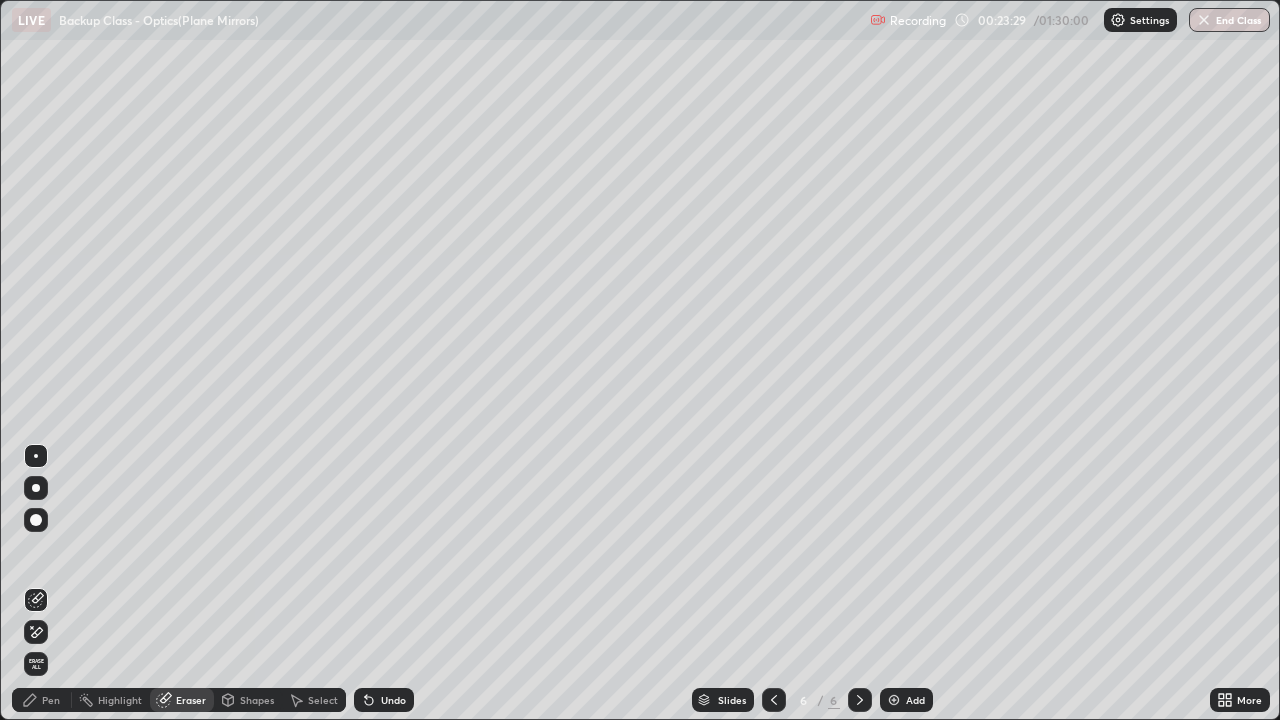 click on "Shapes" at bounding box center [257, 700] 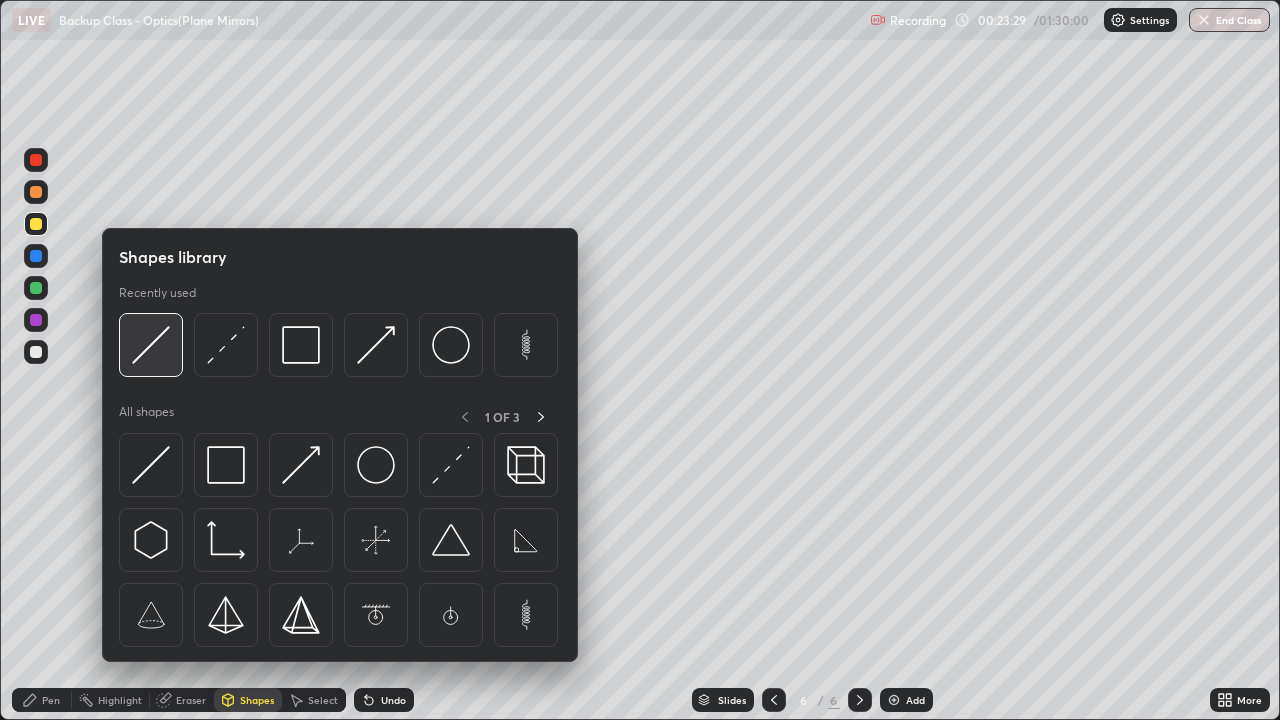 click at bounding box center [151, 345] 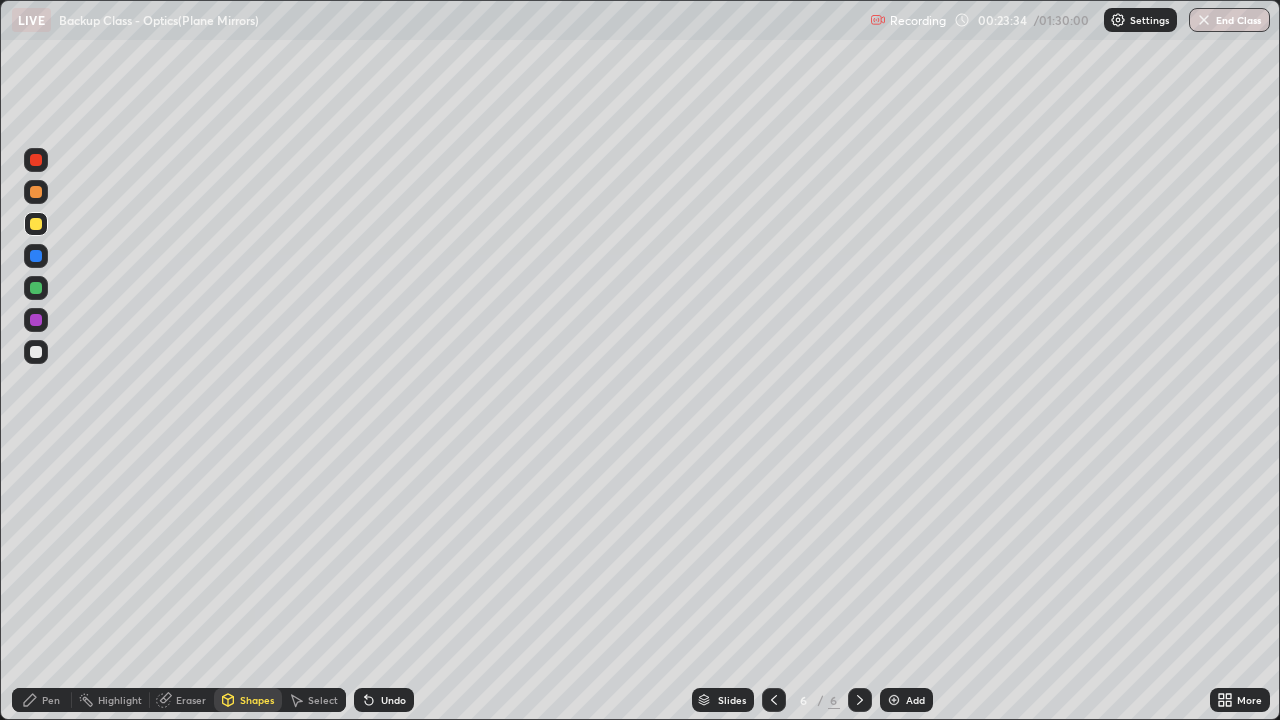 click 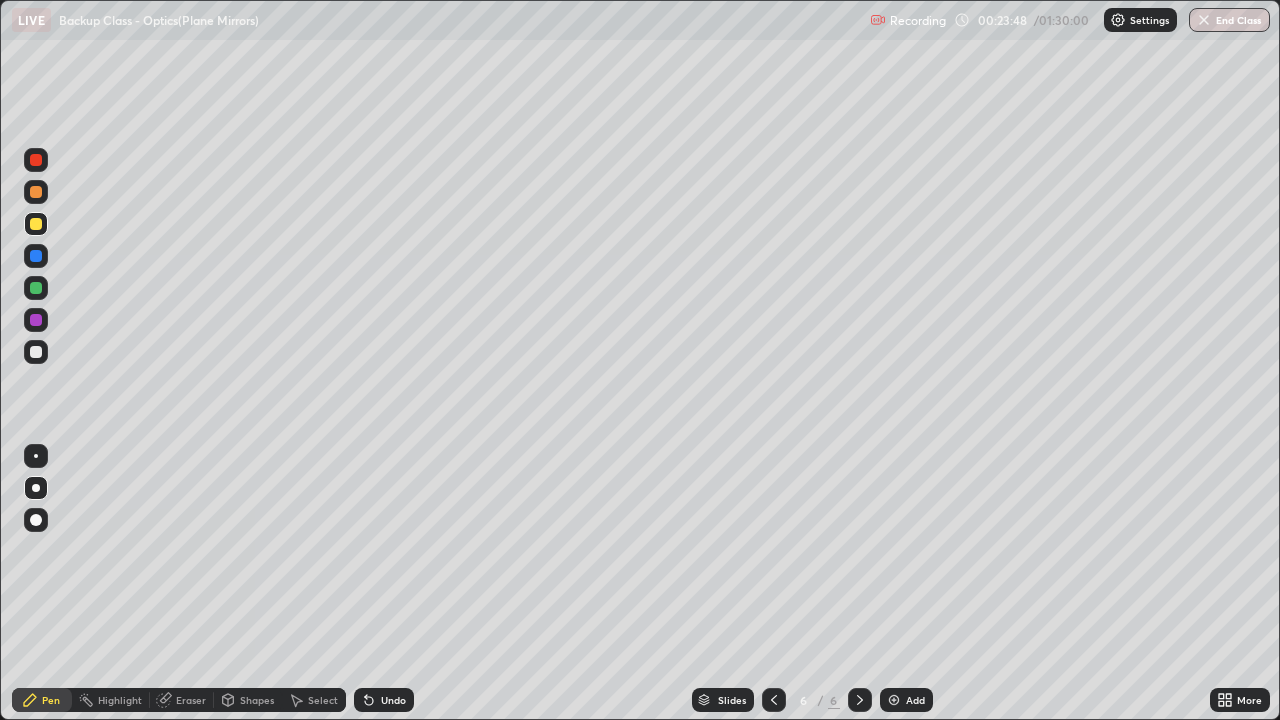 click at bounding box center (36, 352) 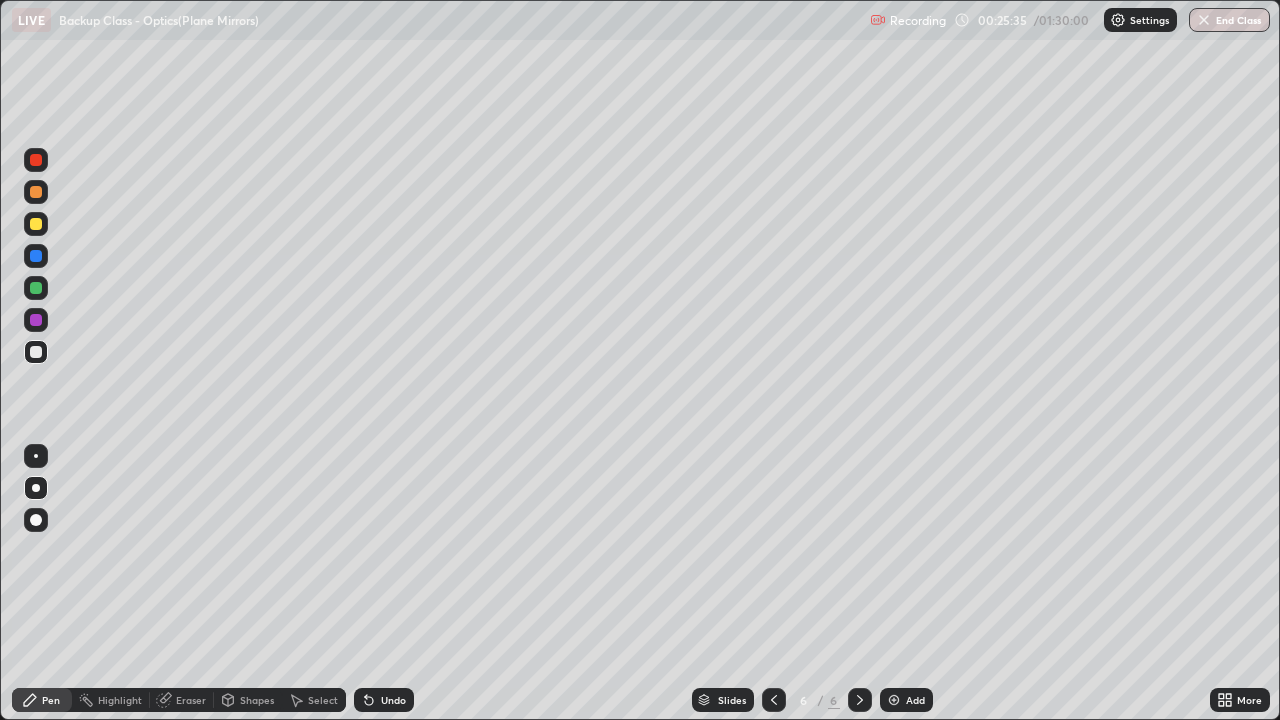 click on "Add" at bounding box center [906, 700] 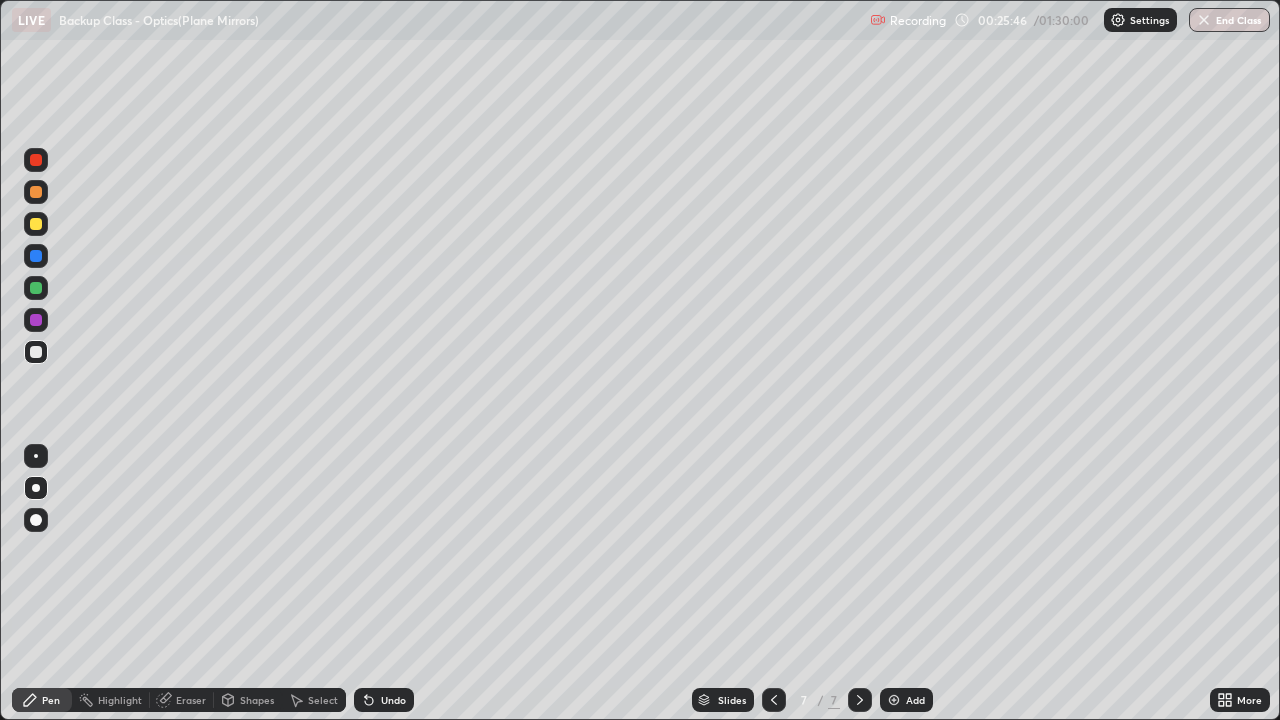click on "Shapes" at bounding box center (257, 700) 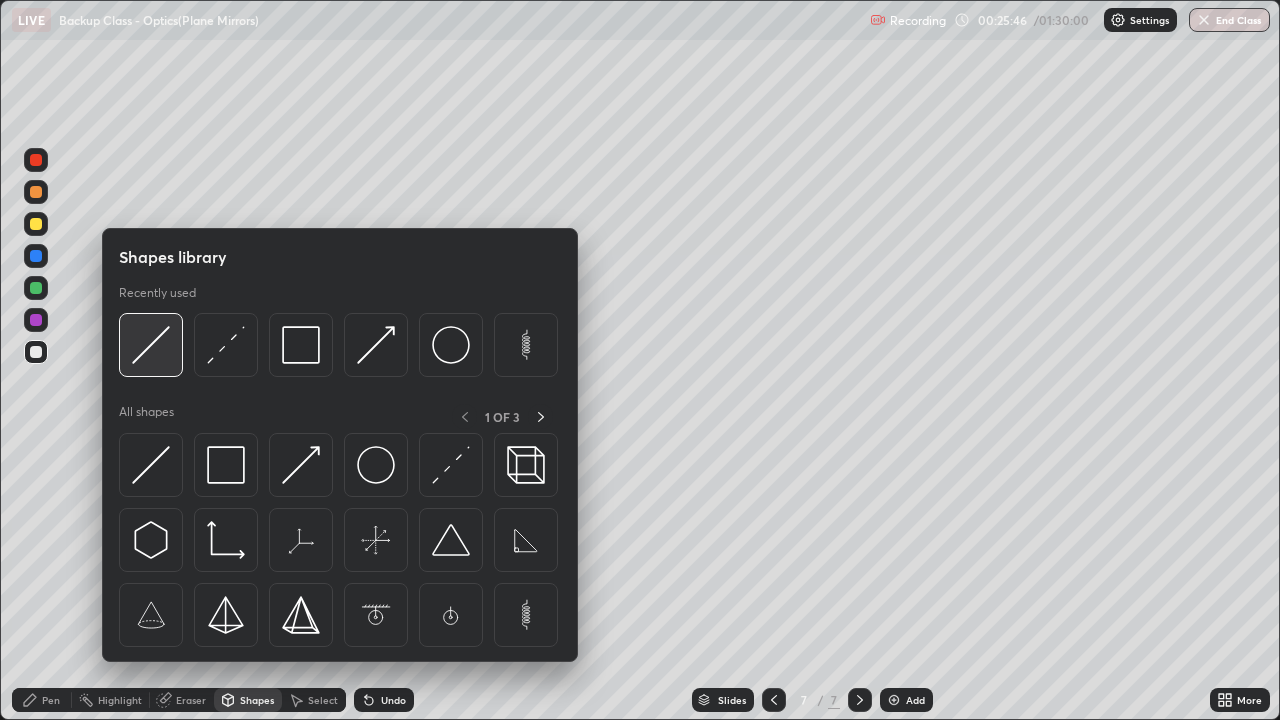 click at bounding box center (151, 345) 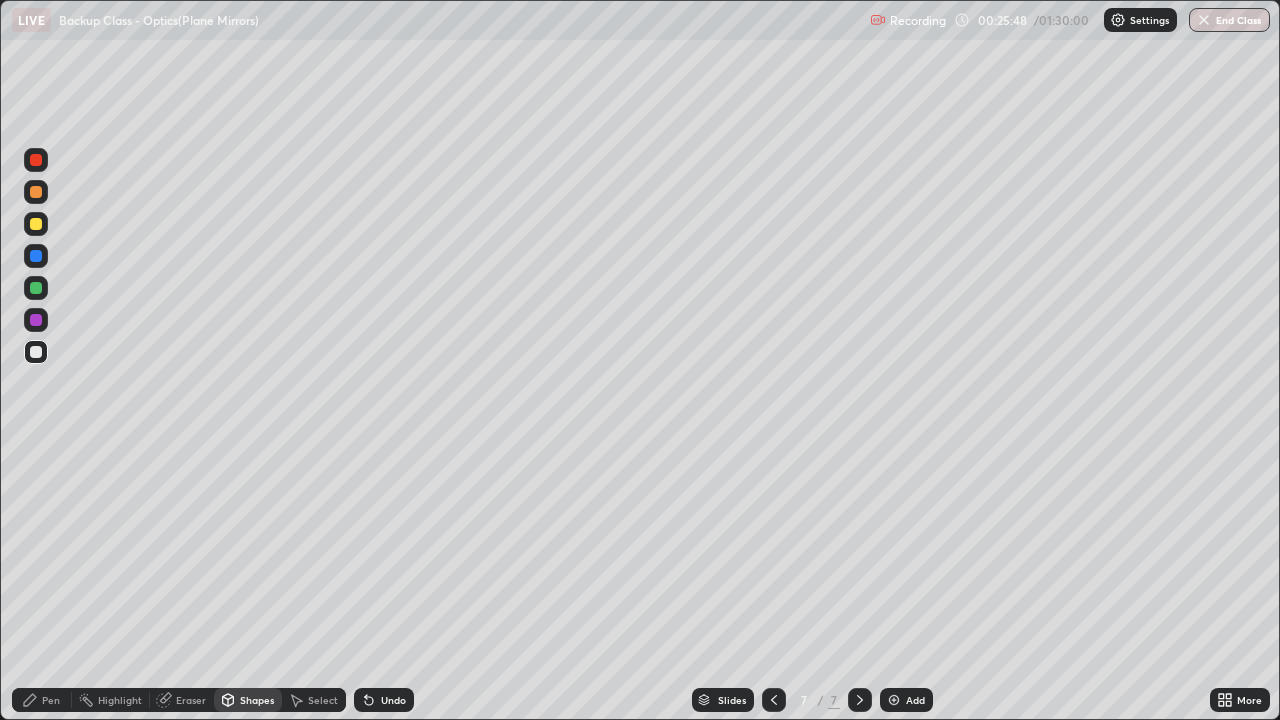 click on "Pen" at bounding box center [51, 700] 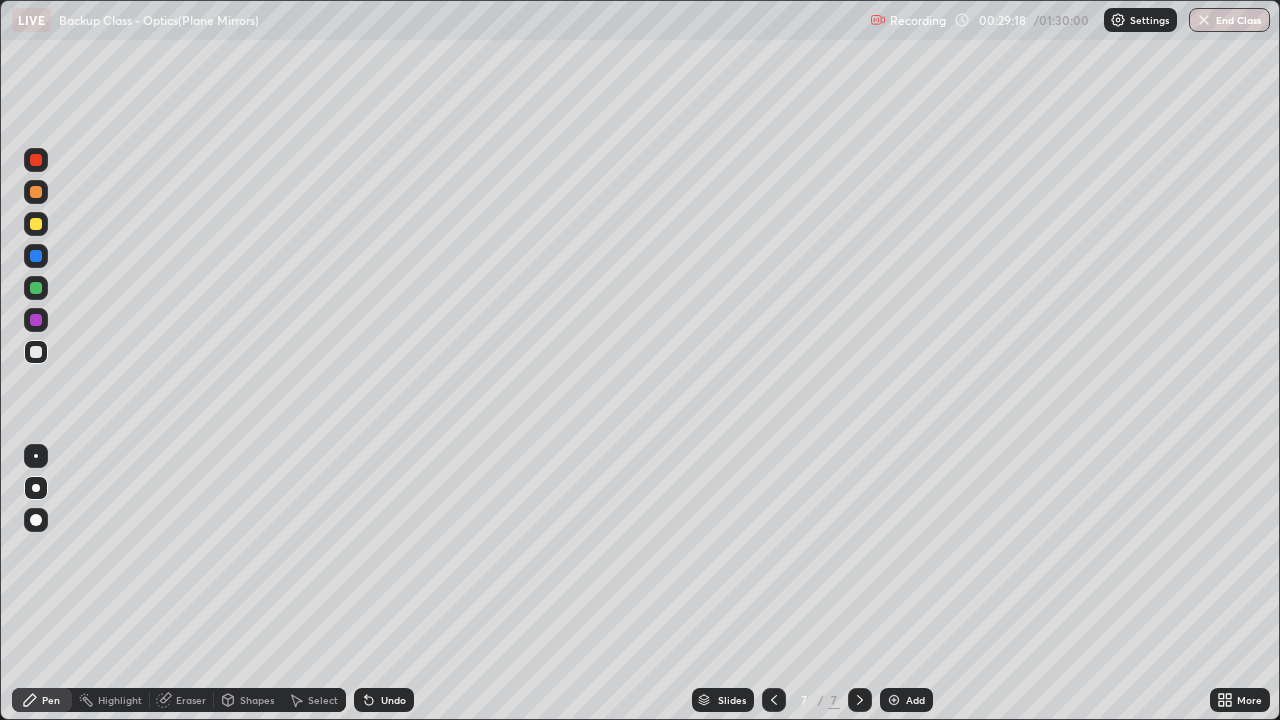 click on "Eraser" at bounding box center (182, 700) 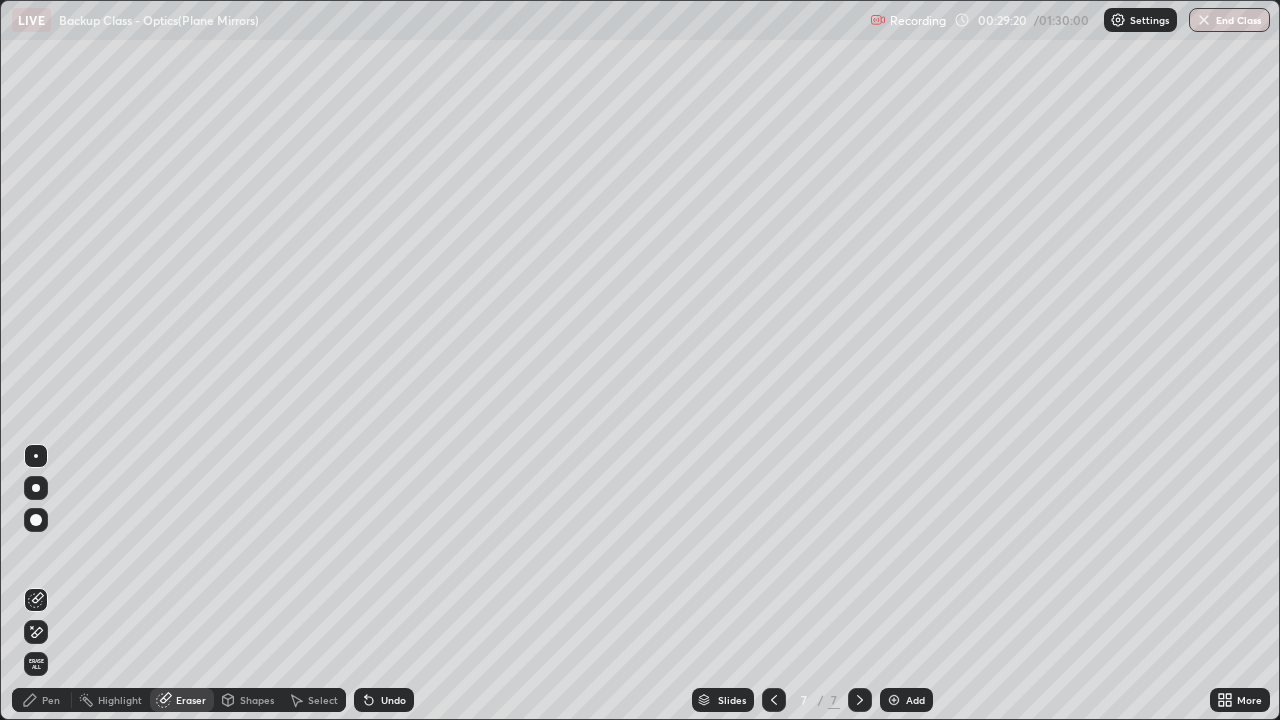 click 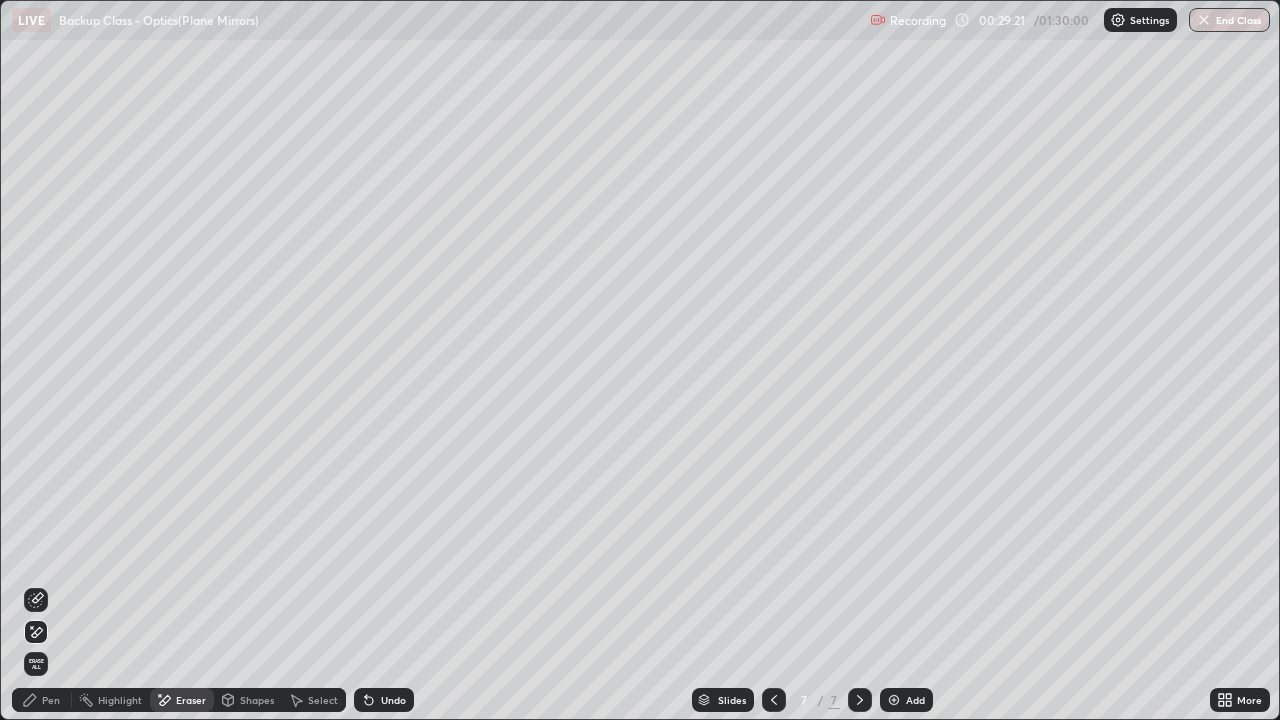 click 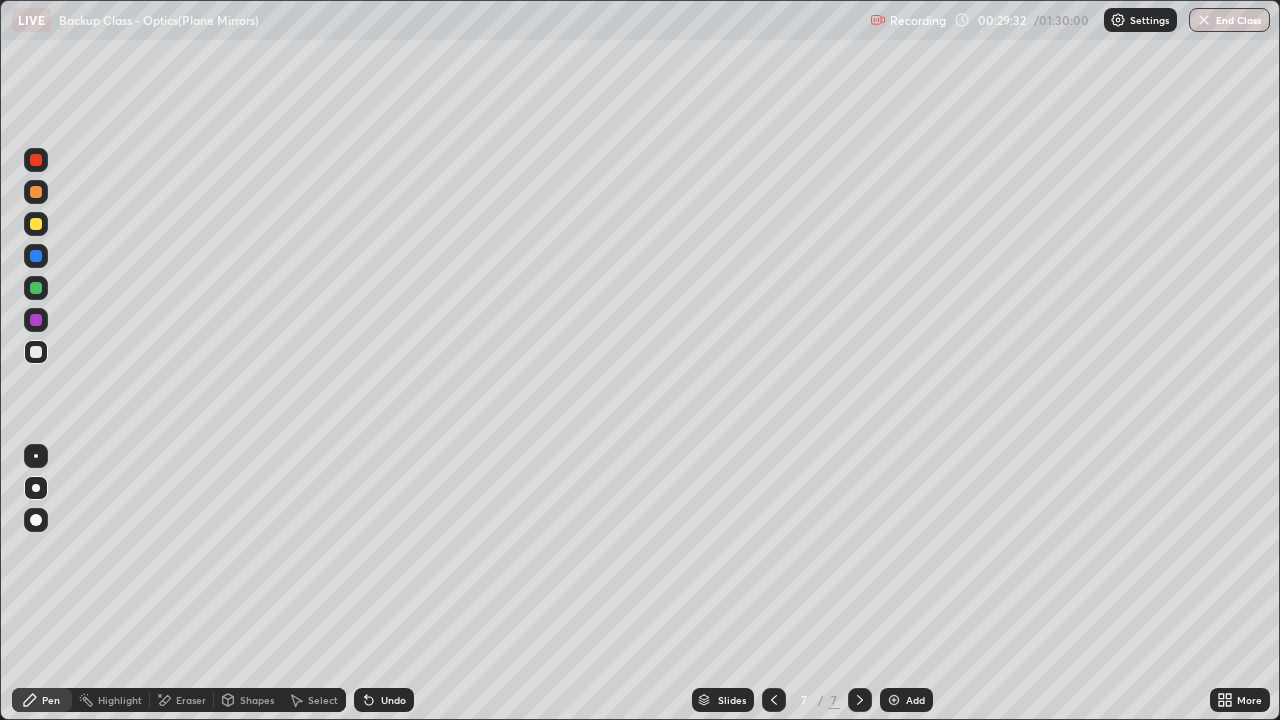 click 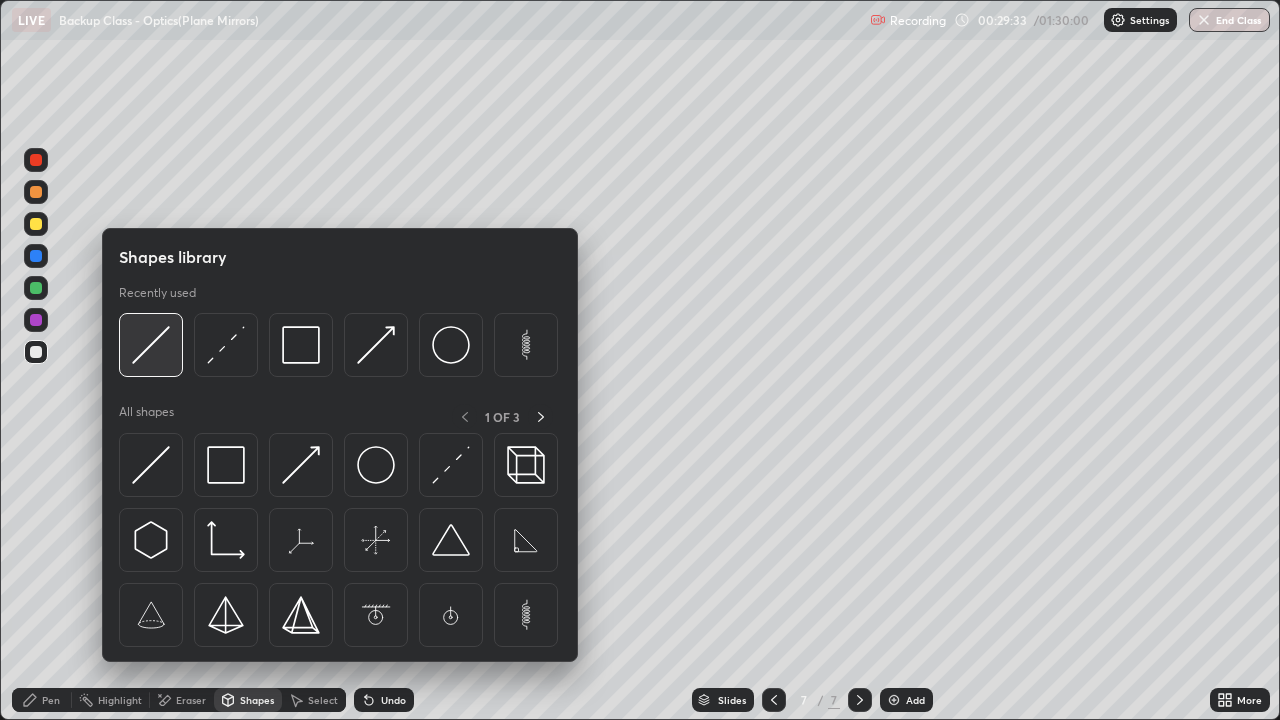 click at bounding box center [151, 345] 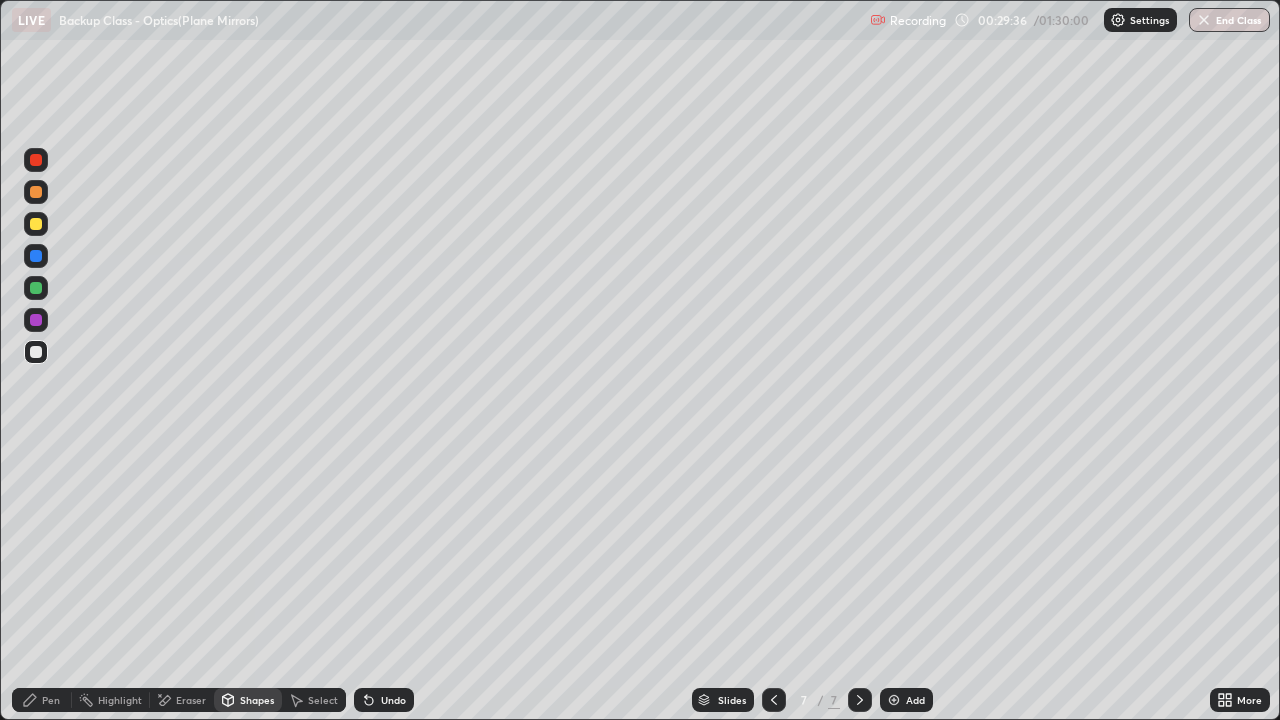 click on "Shapes" at bounding box center (257, 700) 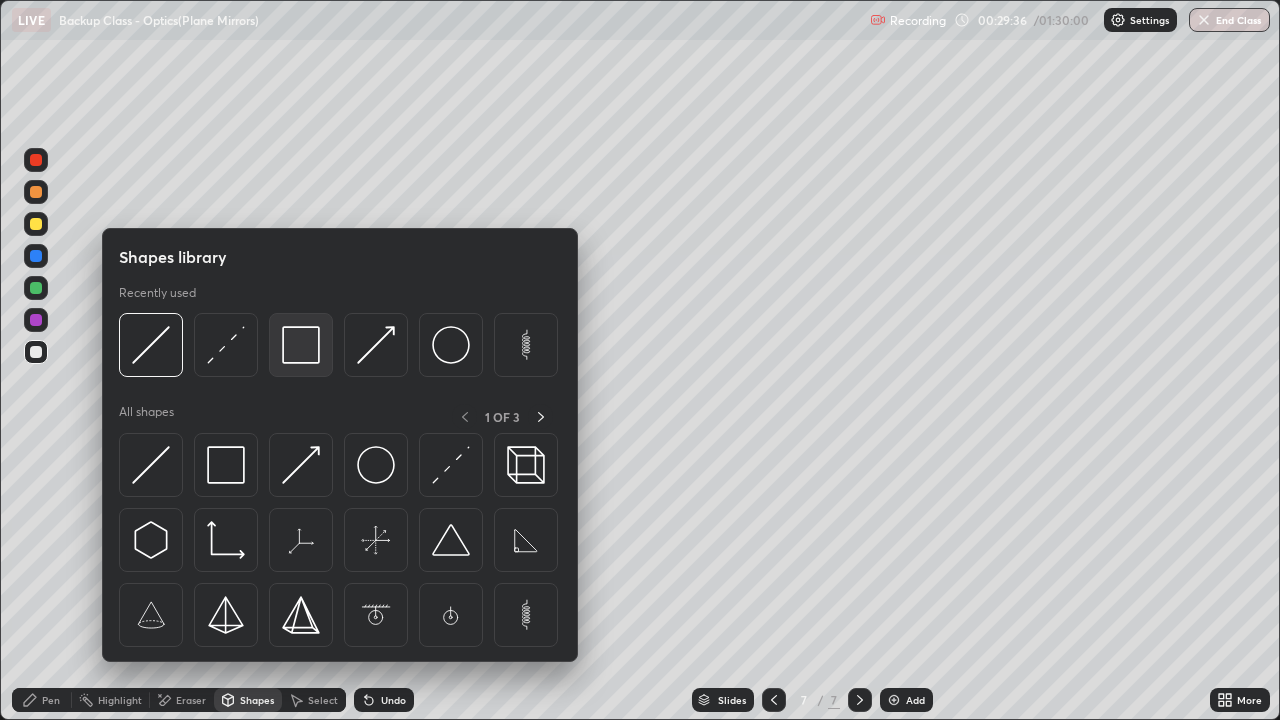 click at bounding box center (301, 345) 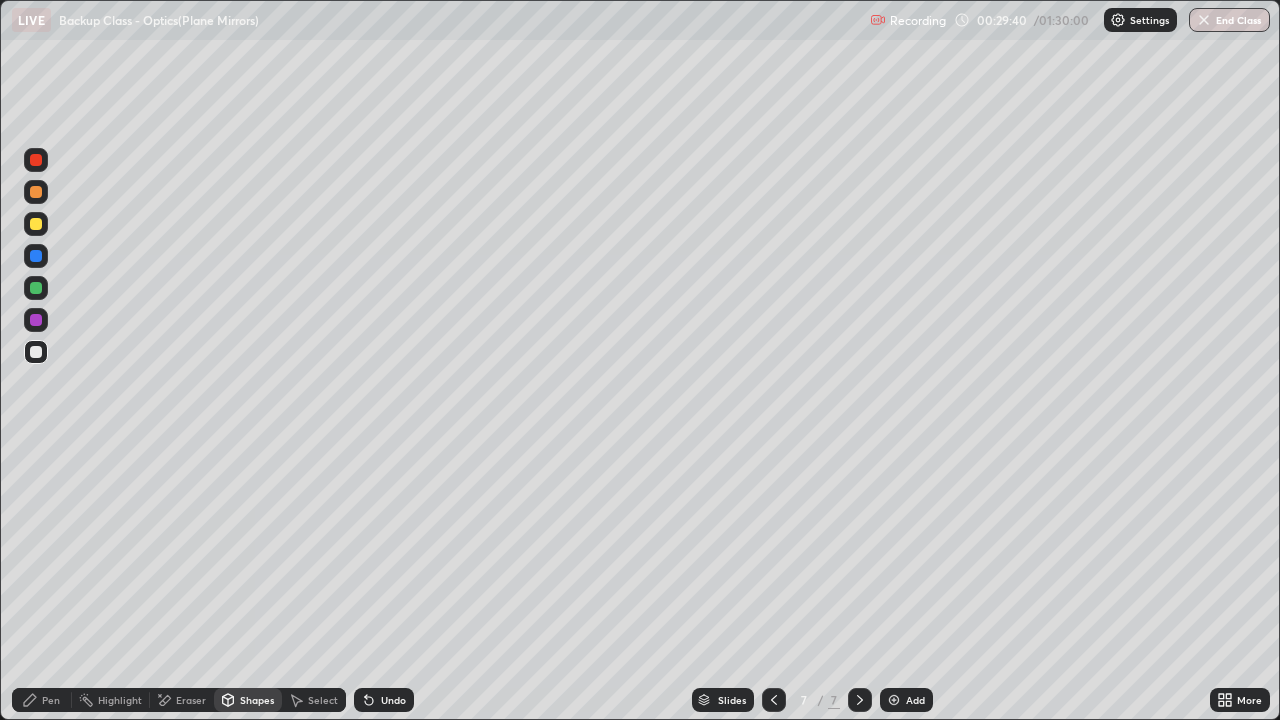 click on "Shapes" at bounding box center [248, 700] 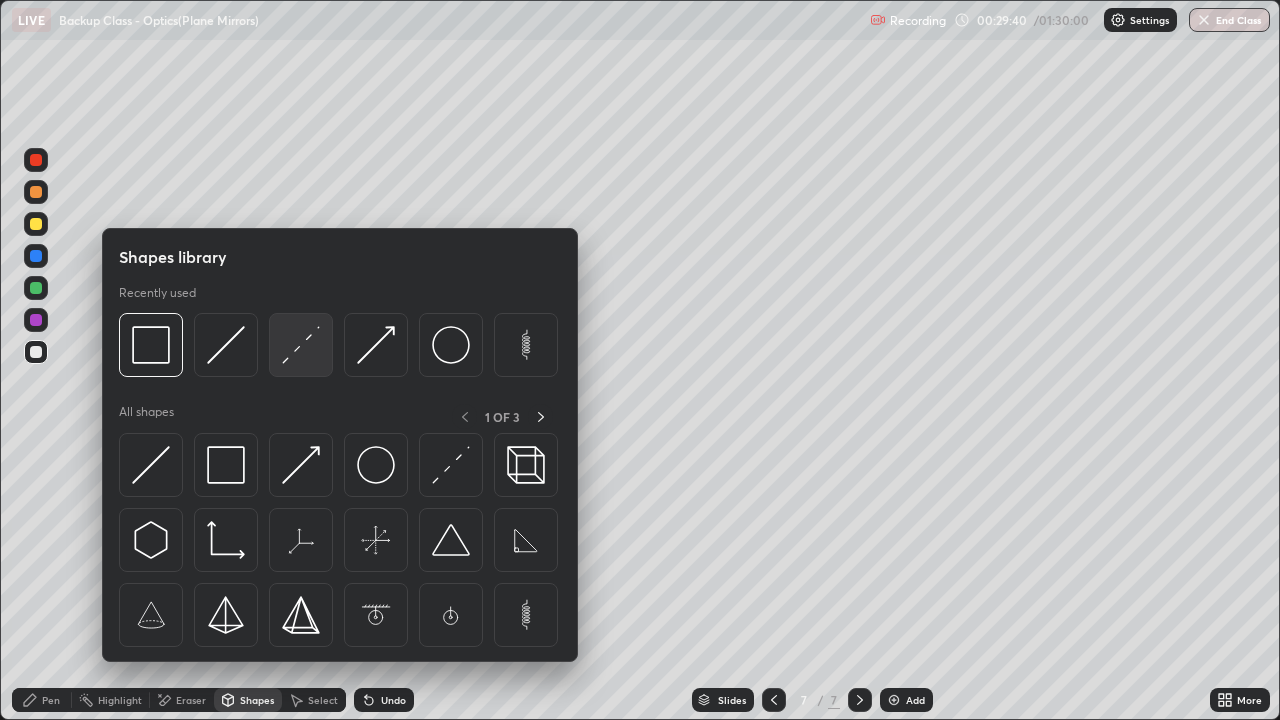 click at bounding box center [301, 345] 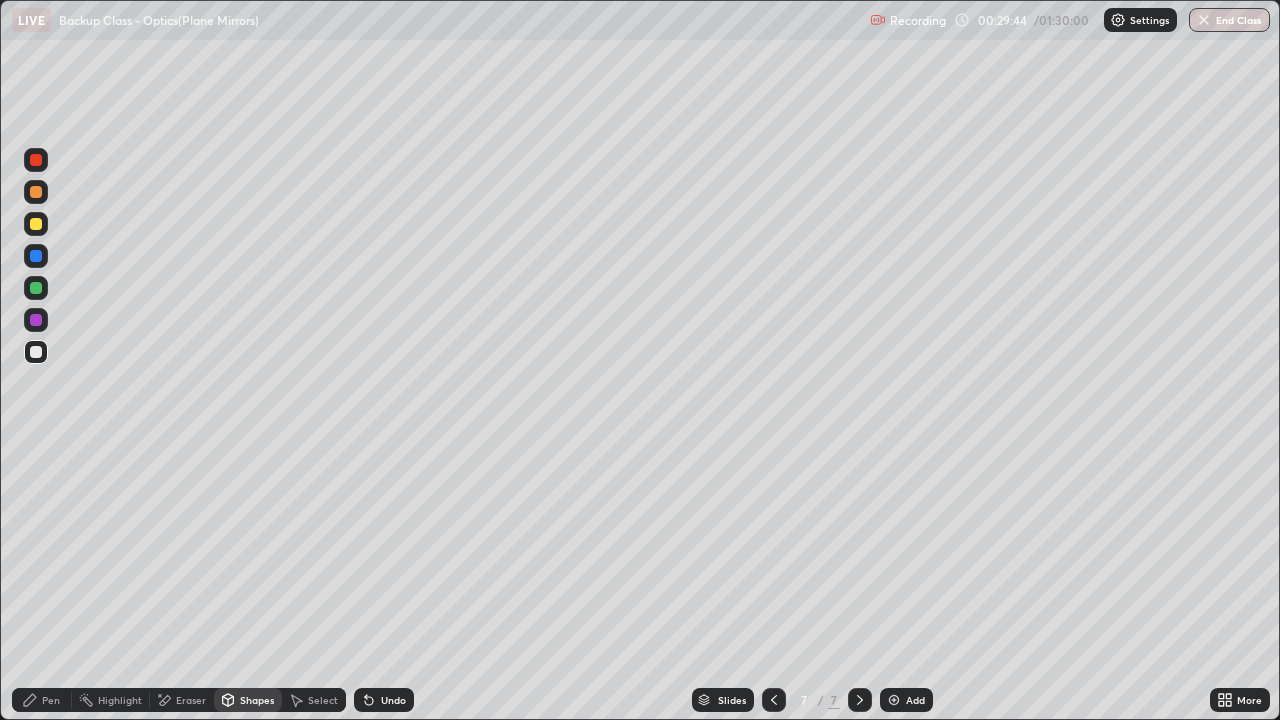 click on "Pen" at bounding box center (51, 700) 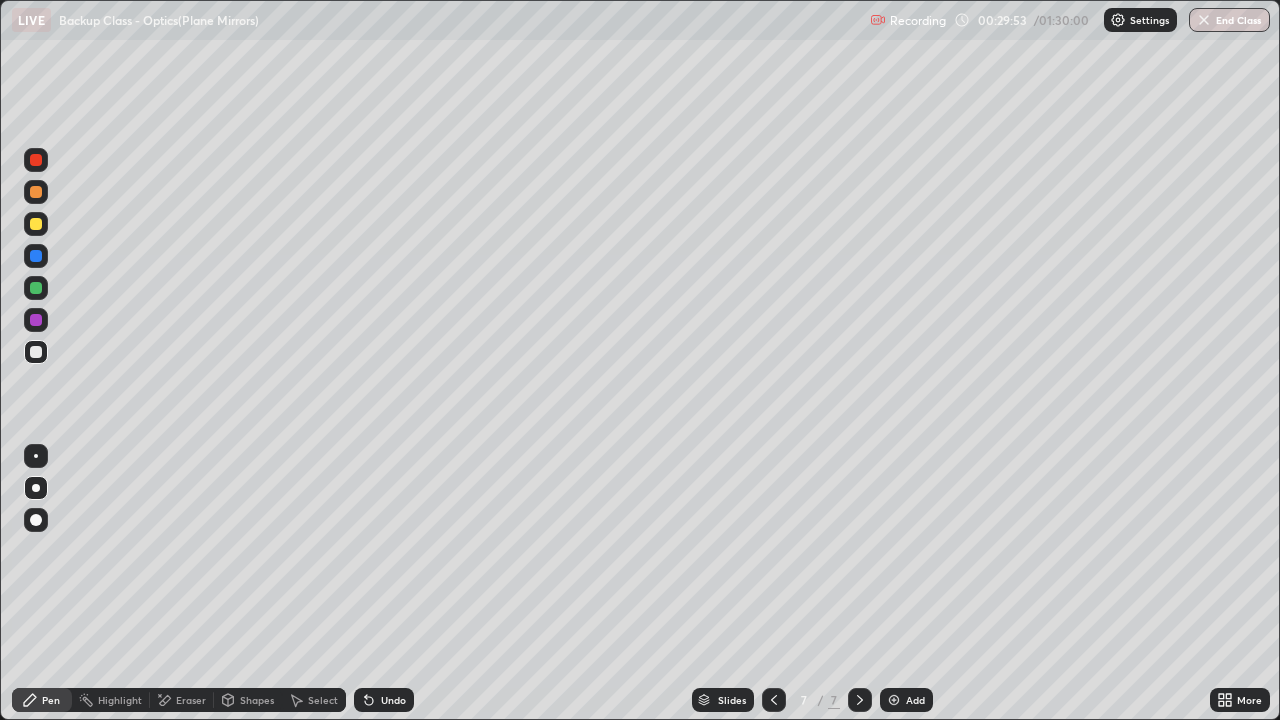 click on "Shapes" at bounding box center [257, 700] 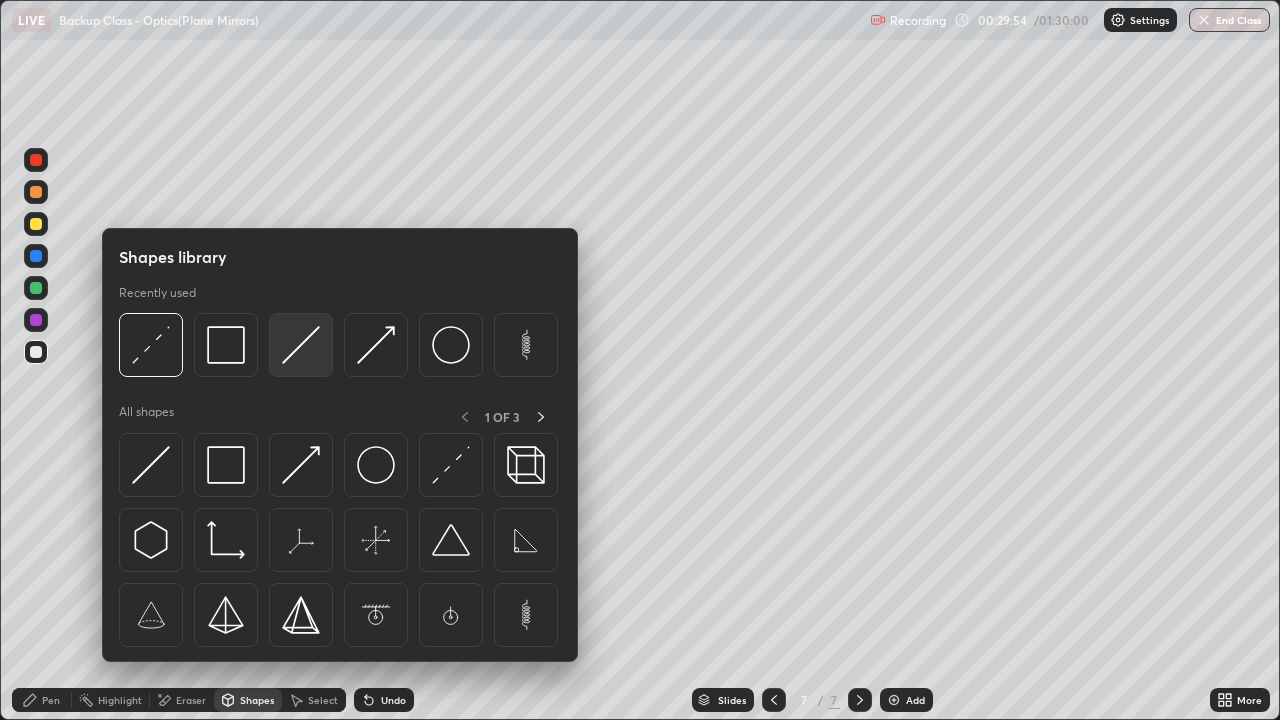 click at bounding box center [301, 345] 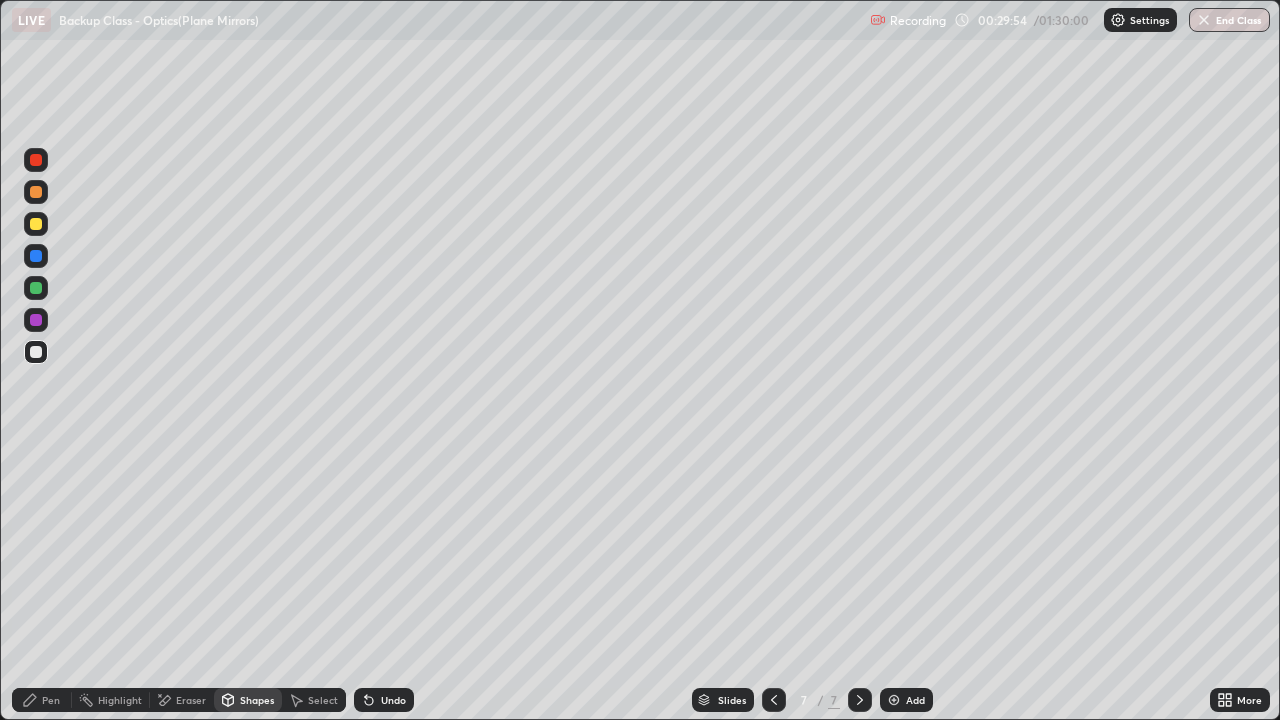 click at bounding box center (36, 224) 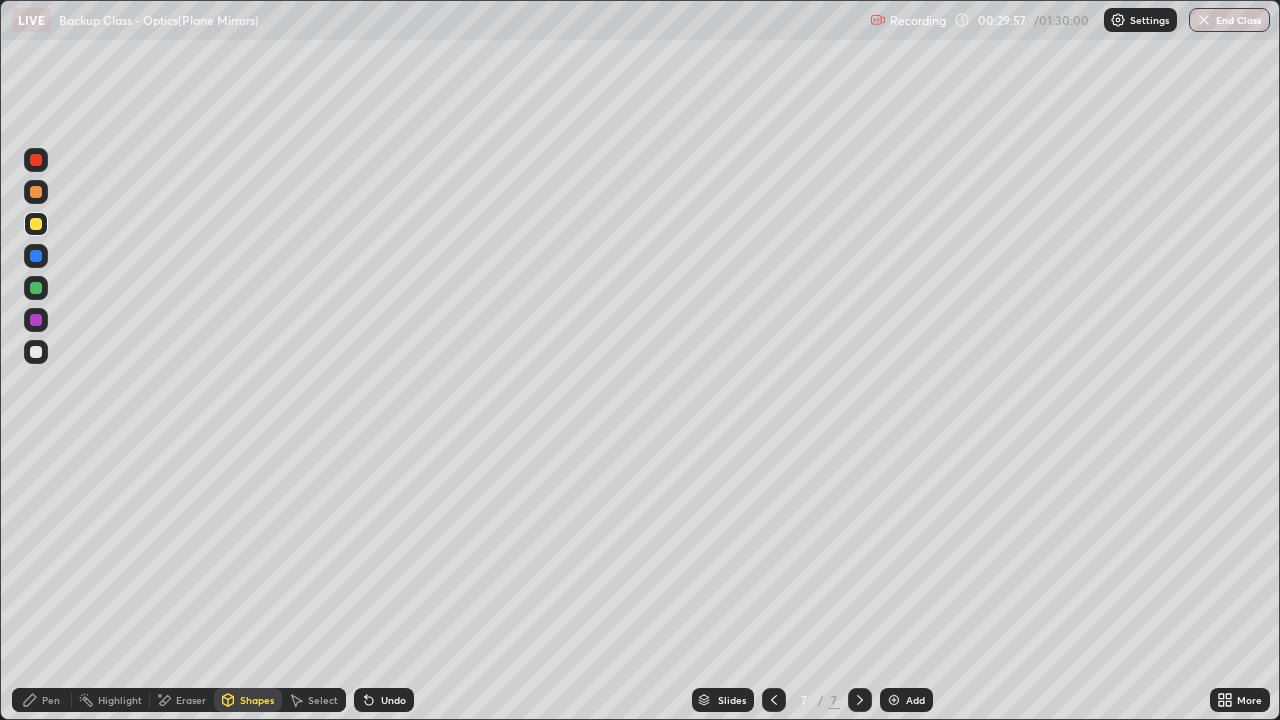 click on "Shapes" at bounding box center [257, 700] 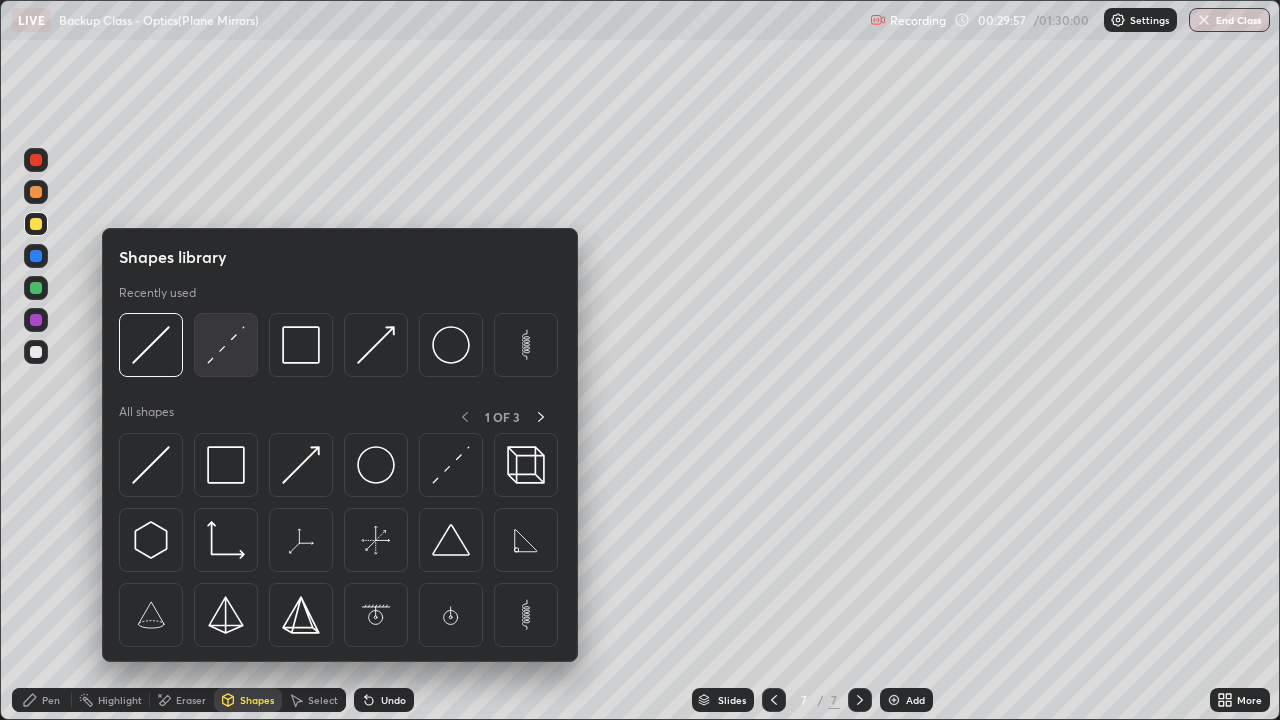 click at bounding box center (226, 345) 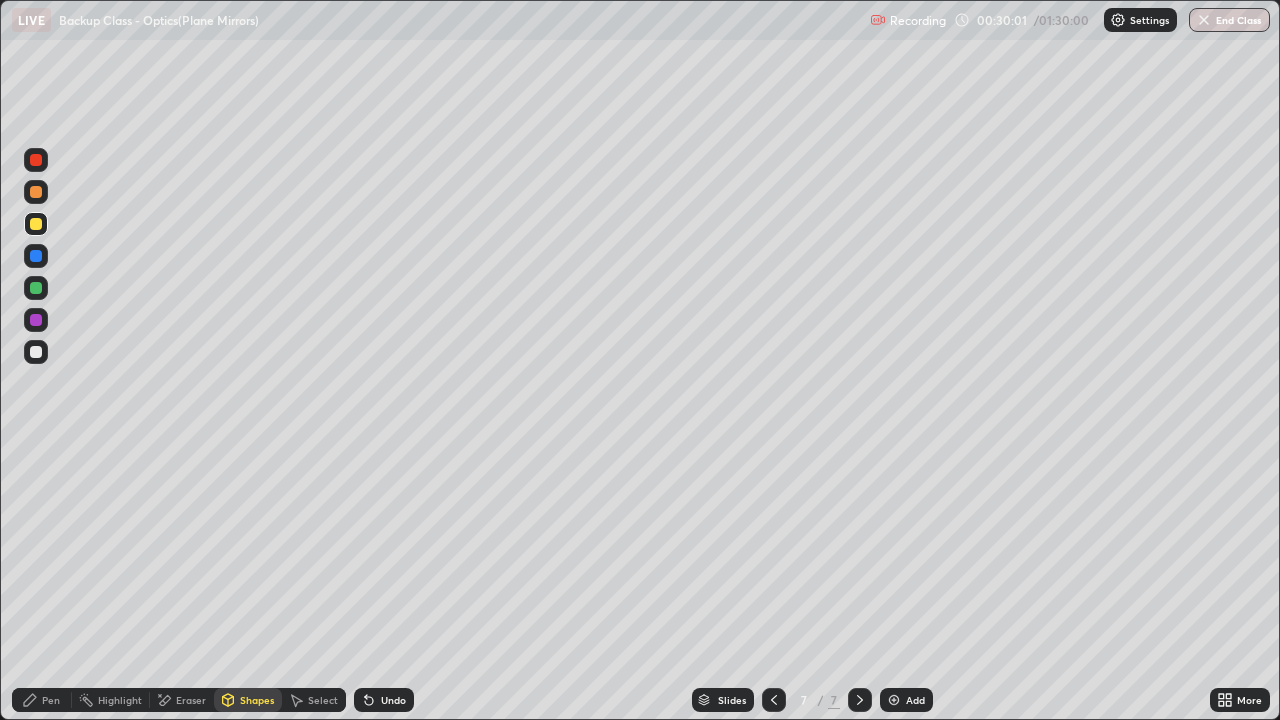 click on "Pen" at bounding box center (51, 700) 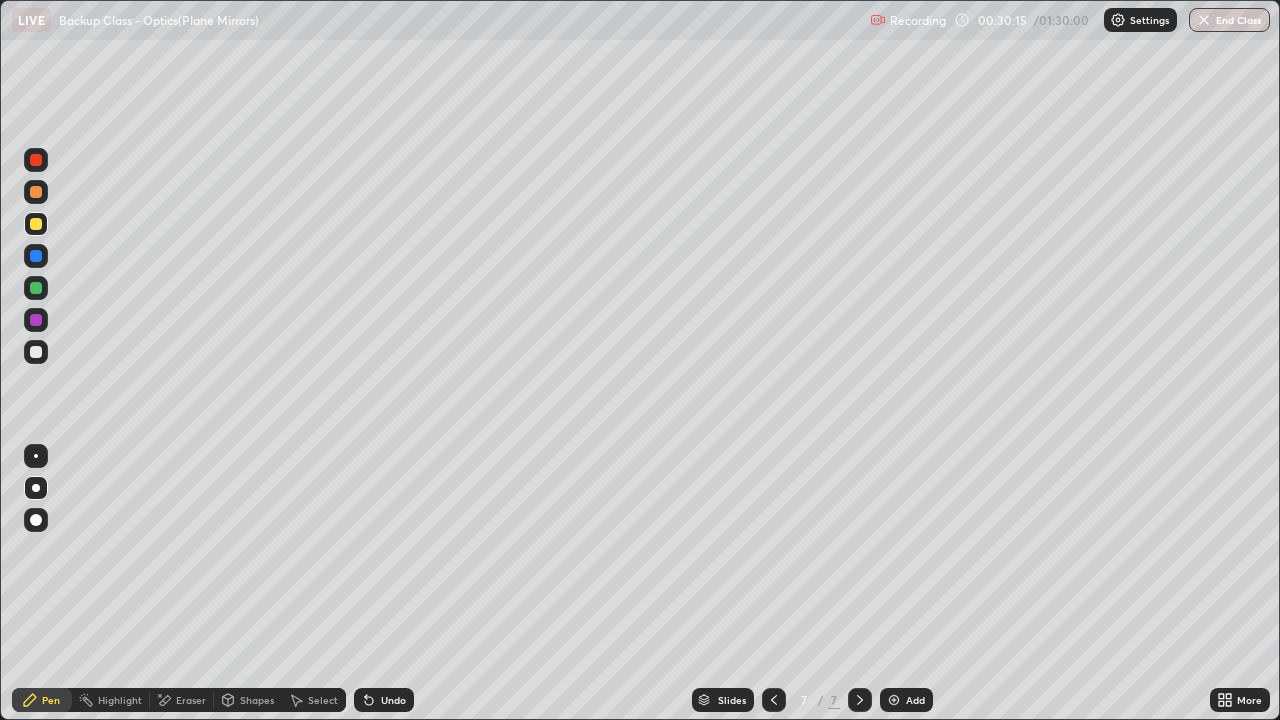 click on "Shapes" at bounding box center [257, 700] 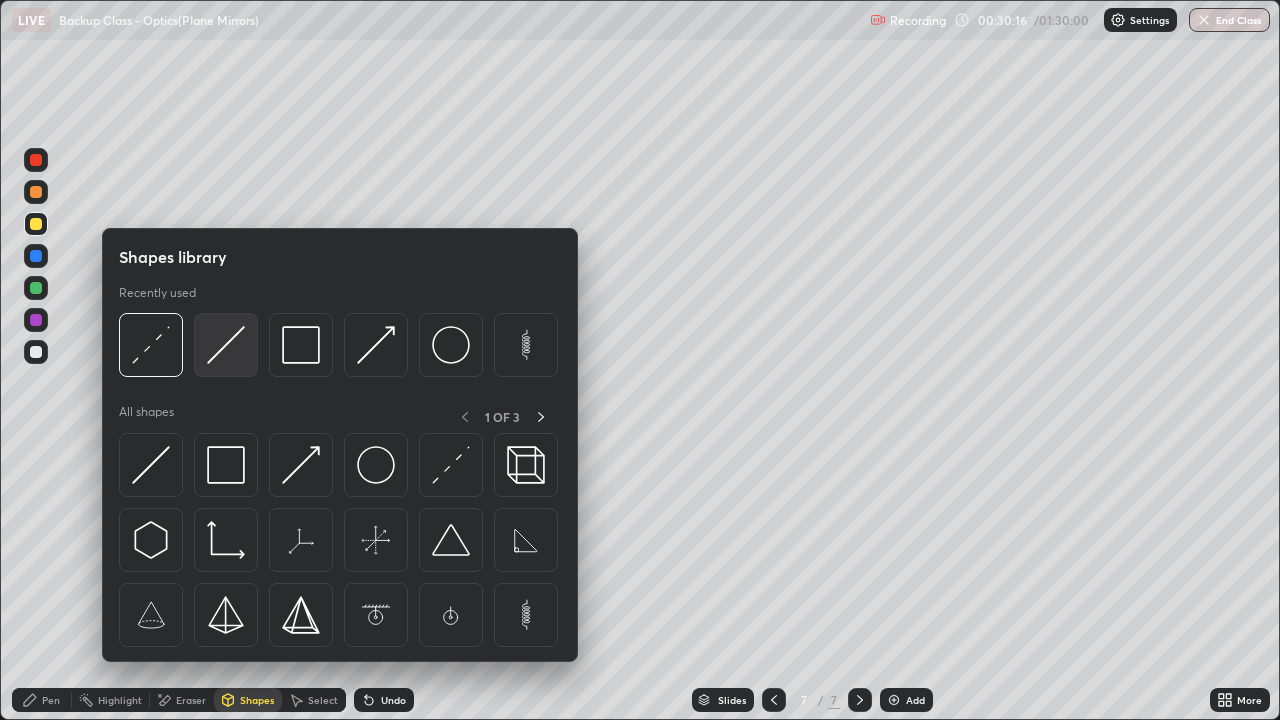 click at bounding box center (226, 345) 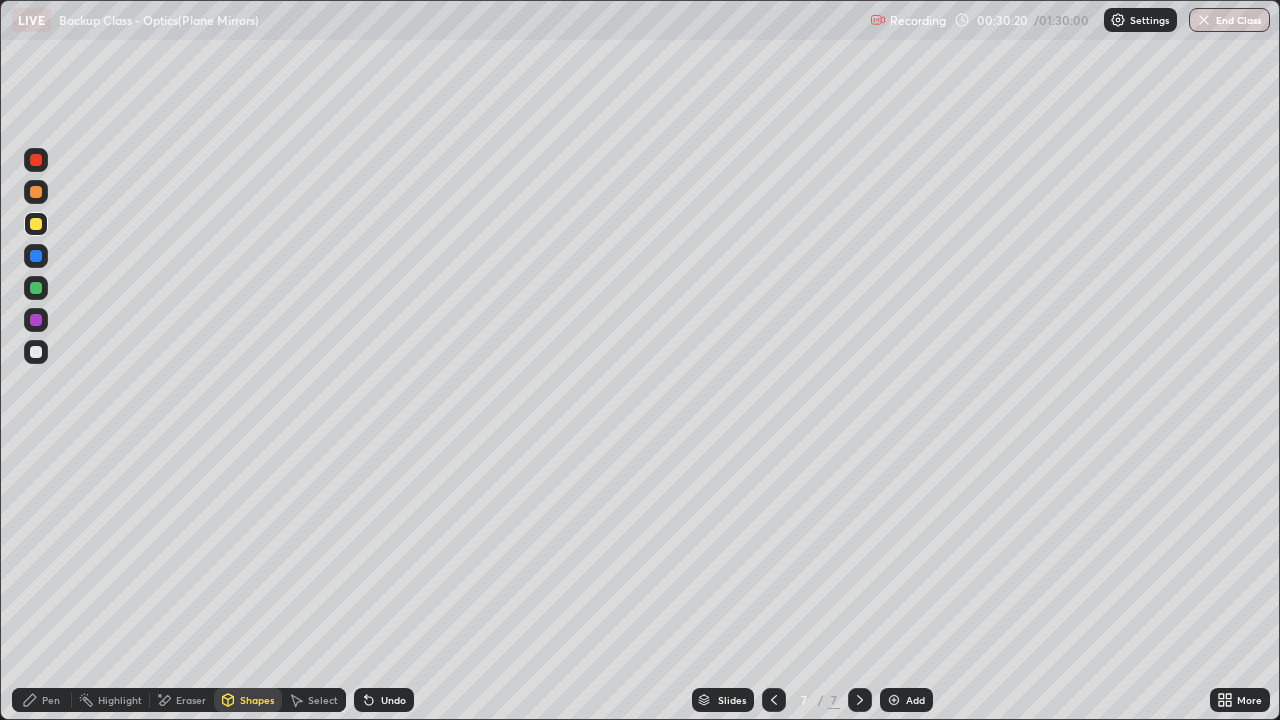 click on "Pen" at bounding box center [51, 700] 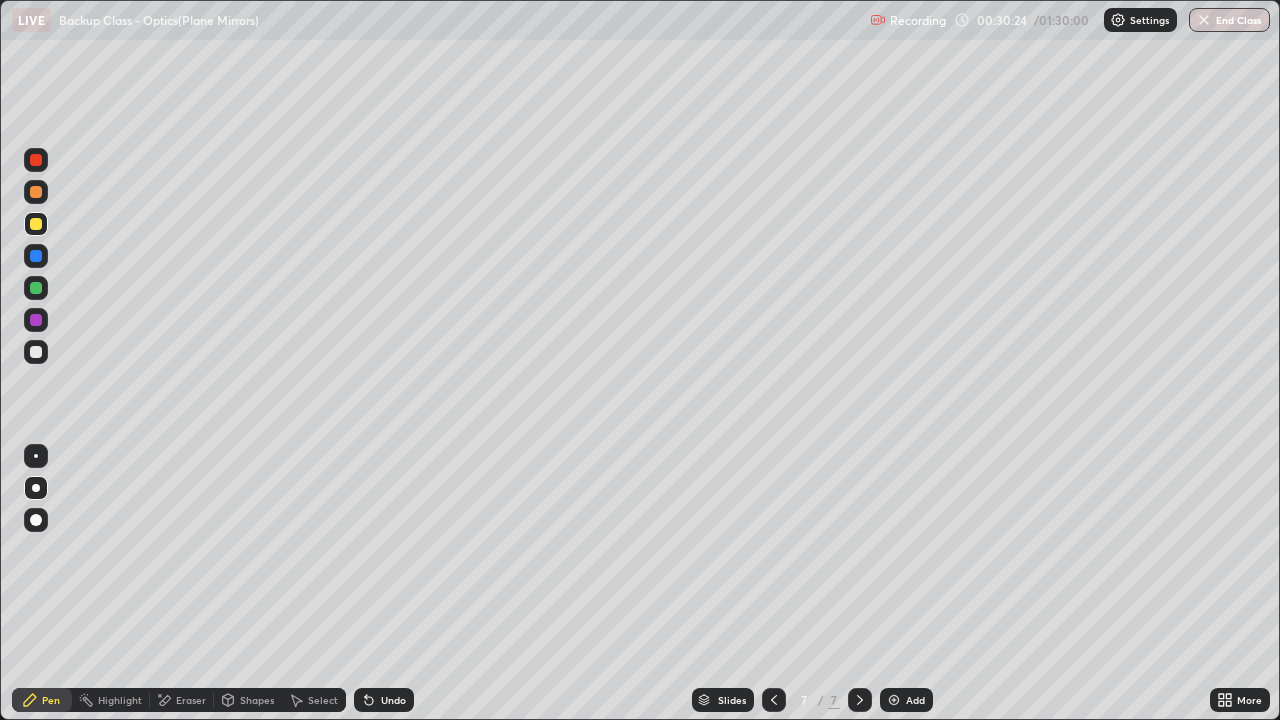 click at bounding box center [36, 288] 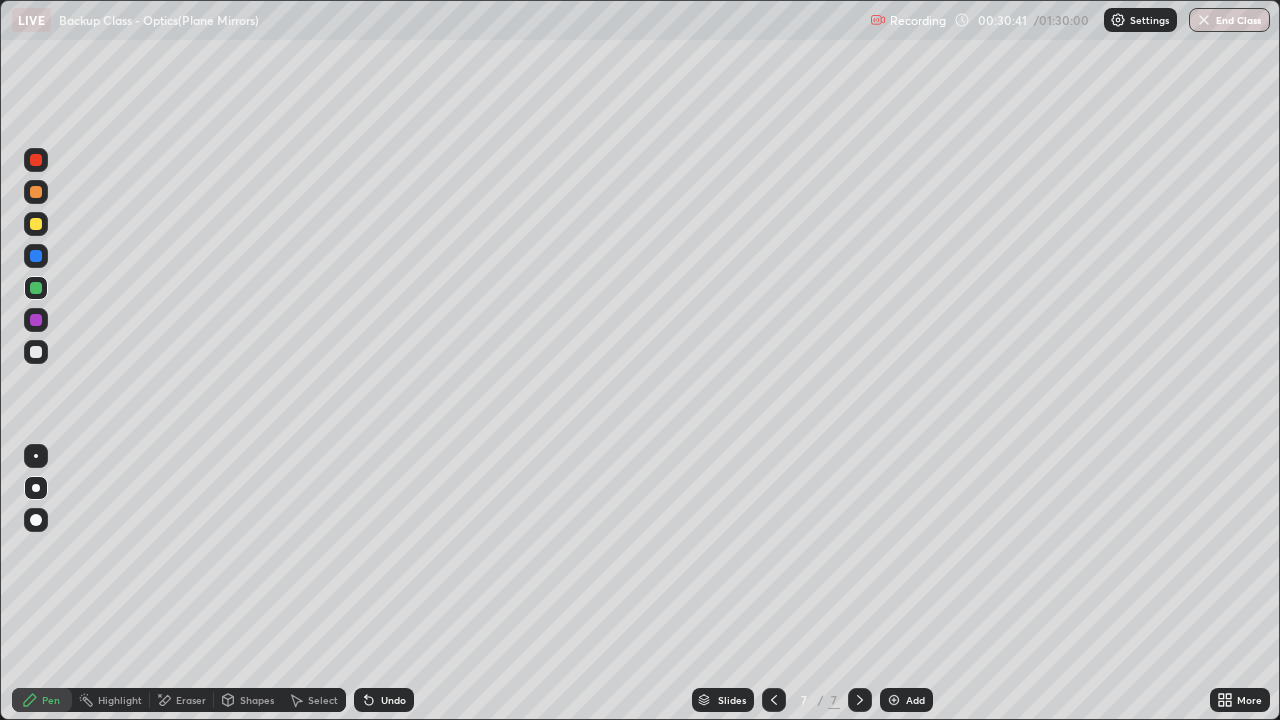 click at bounding box center (36, 224) 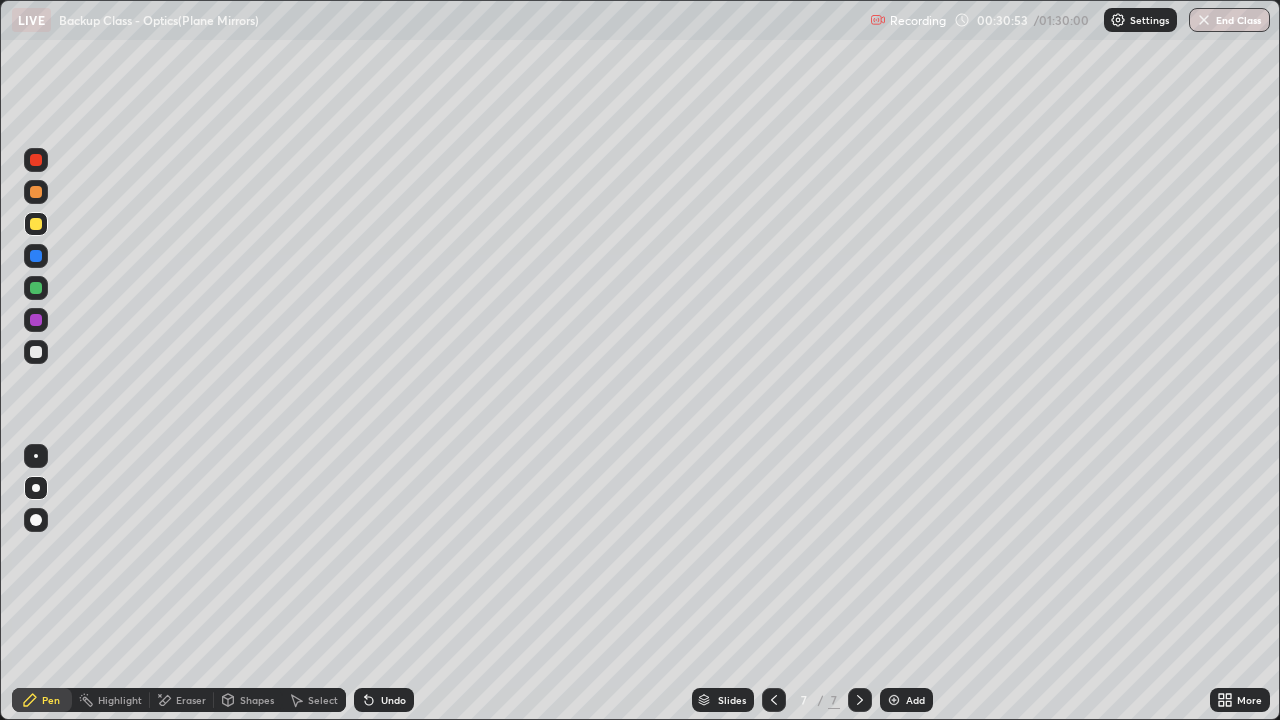 click at bounding box center (36, 352) 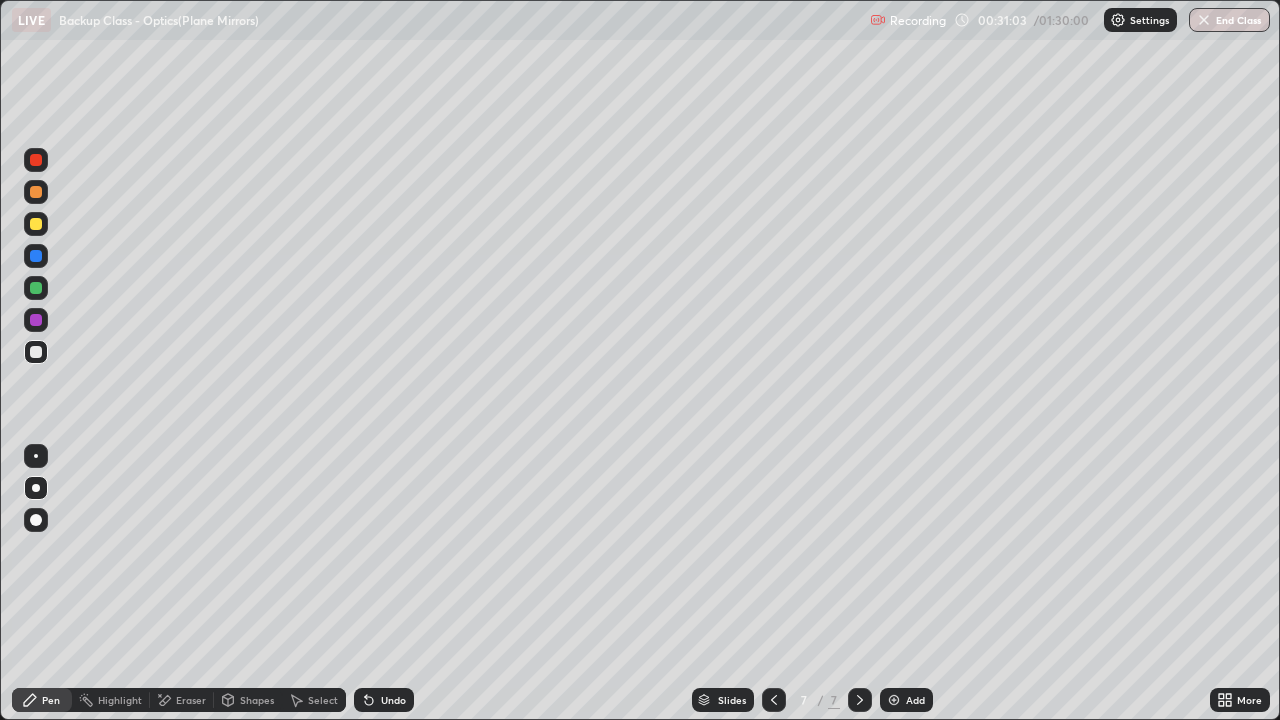 click 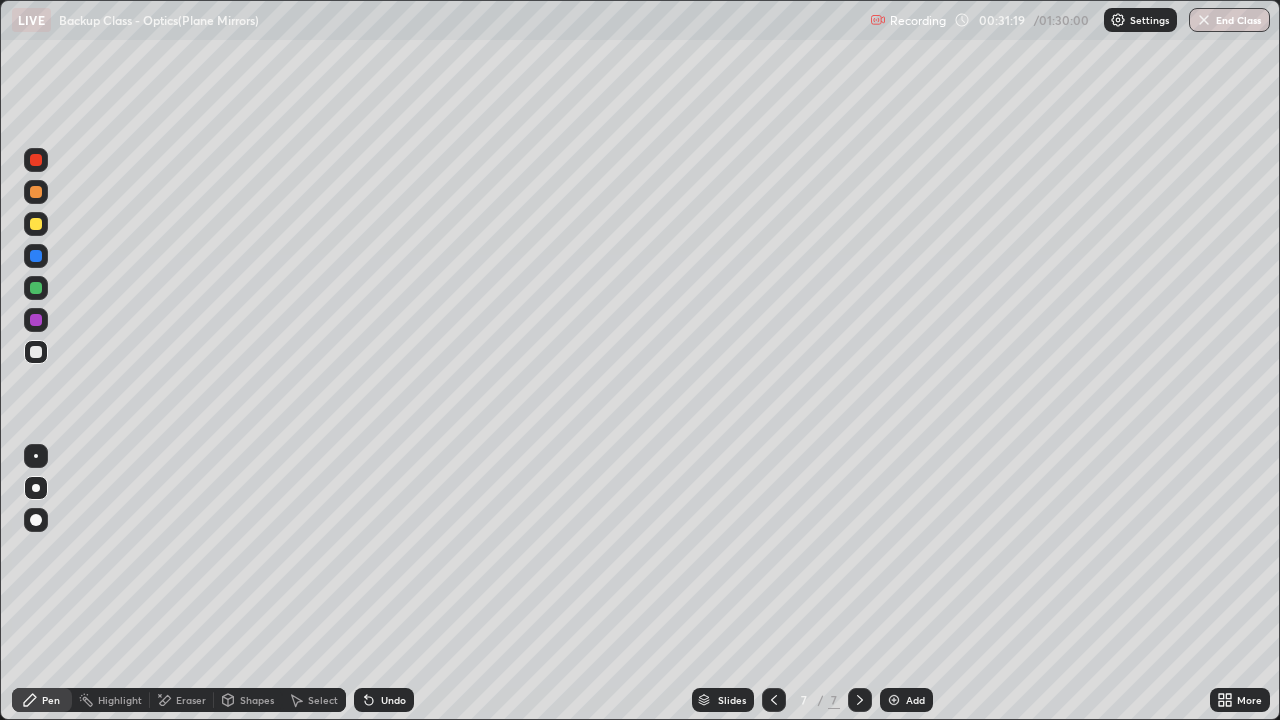 click on "Undo" at bounding box center [393, 700] 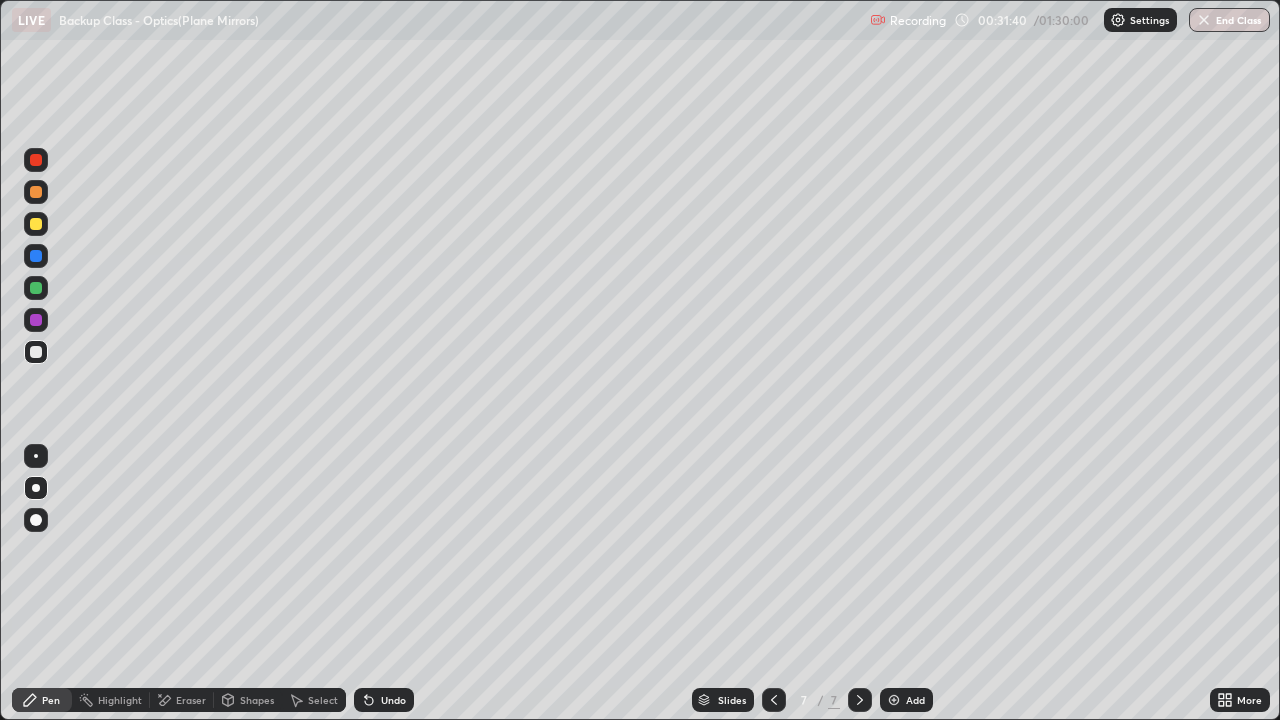 click on "Shapes" at bounding box center (257, 700) 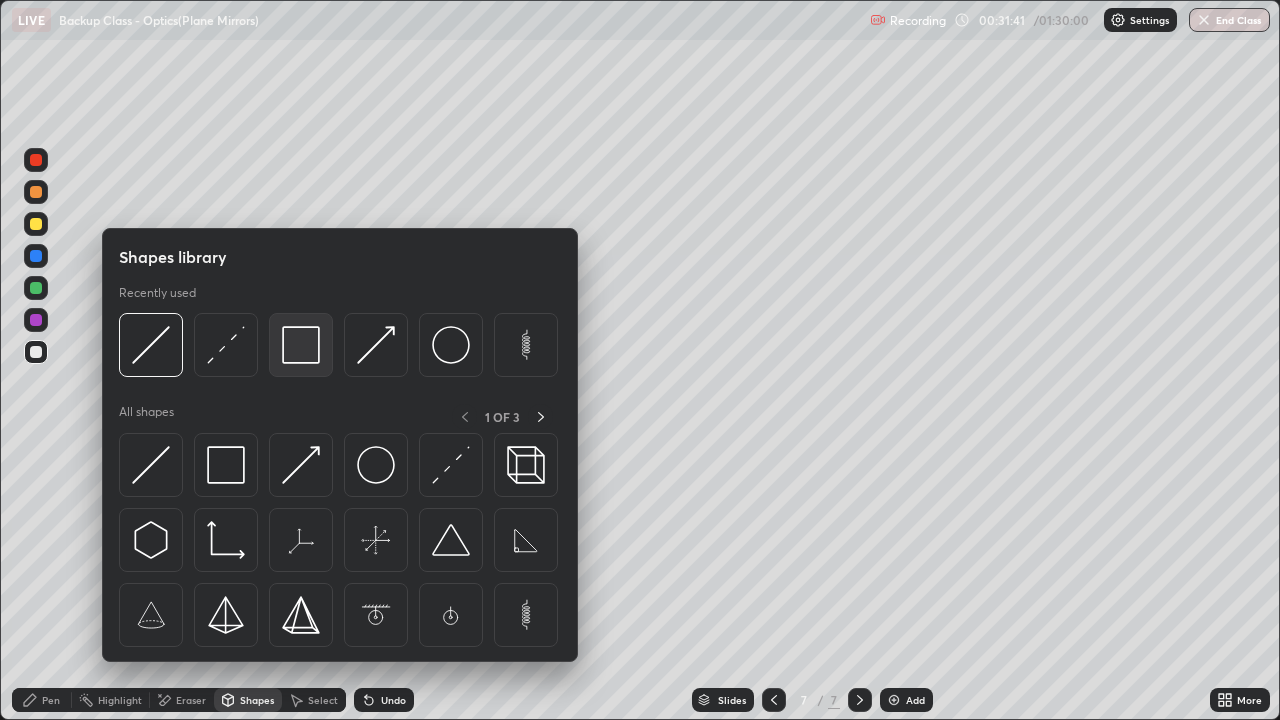 click at bounding box center [301, 345] 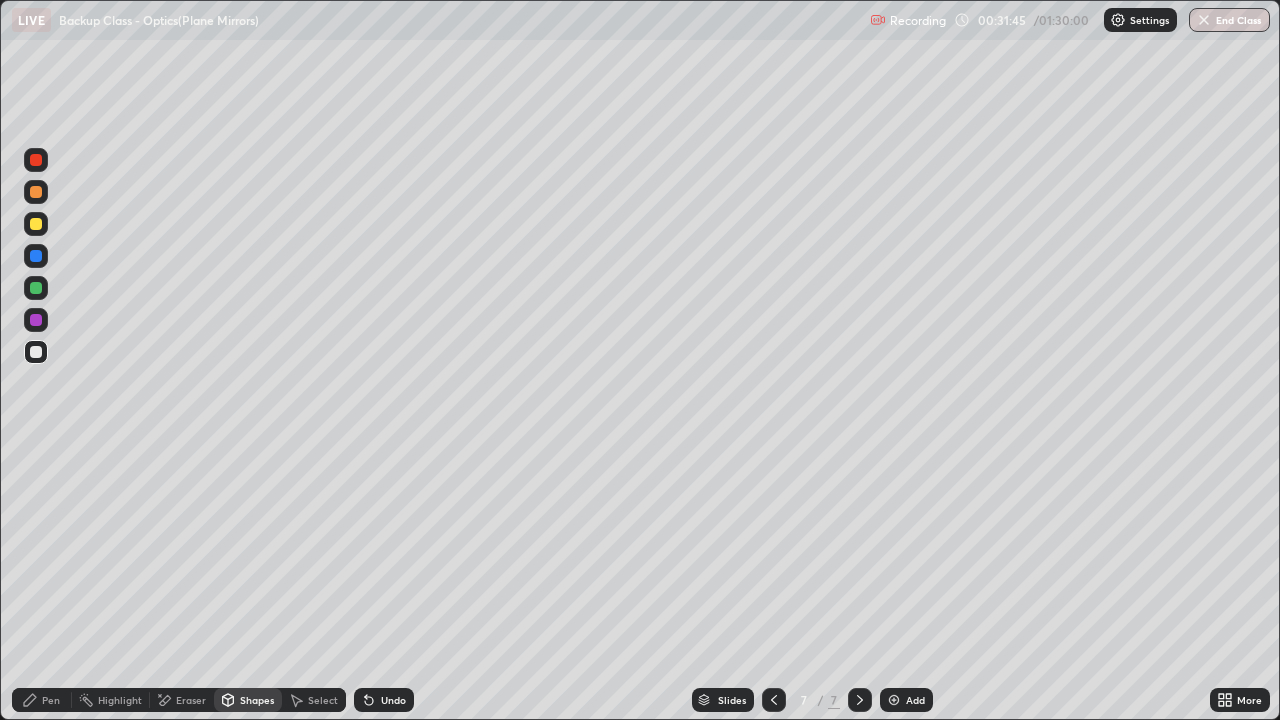 click on "Shapes" at bounding box center [257, 700] 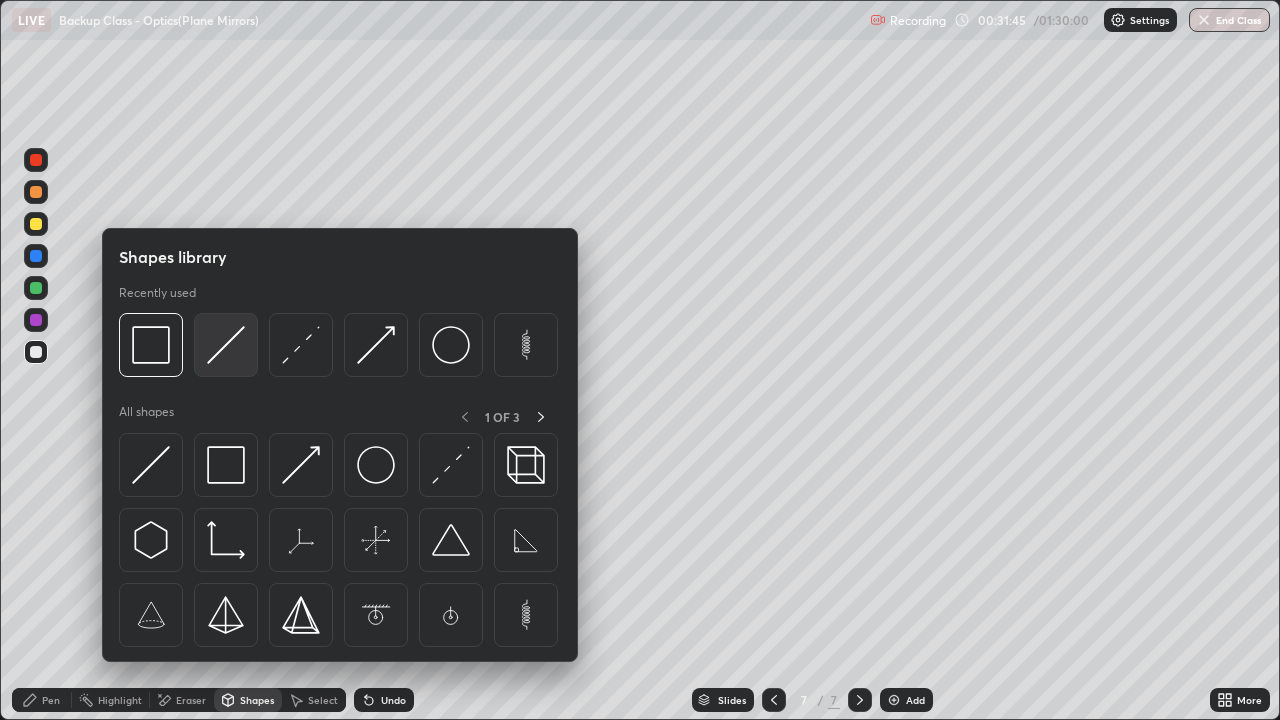 click at bounding box center (226, 345) 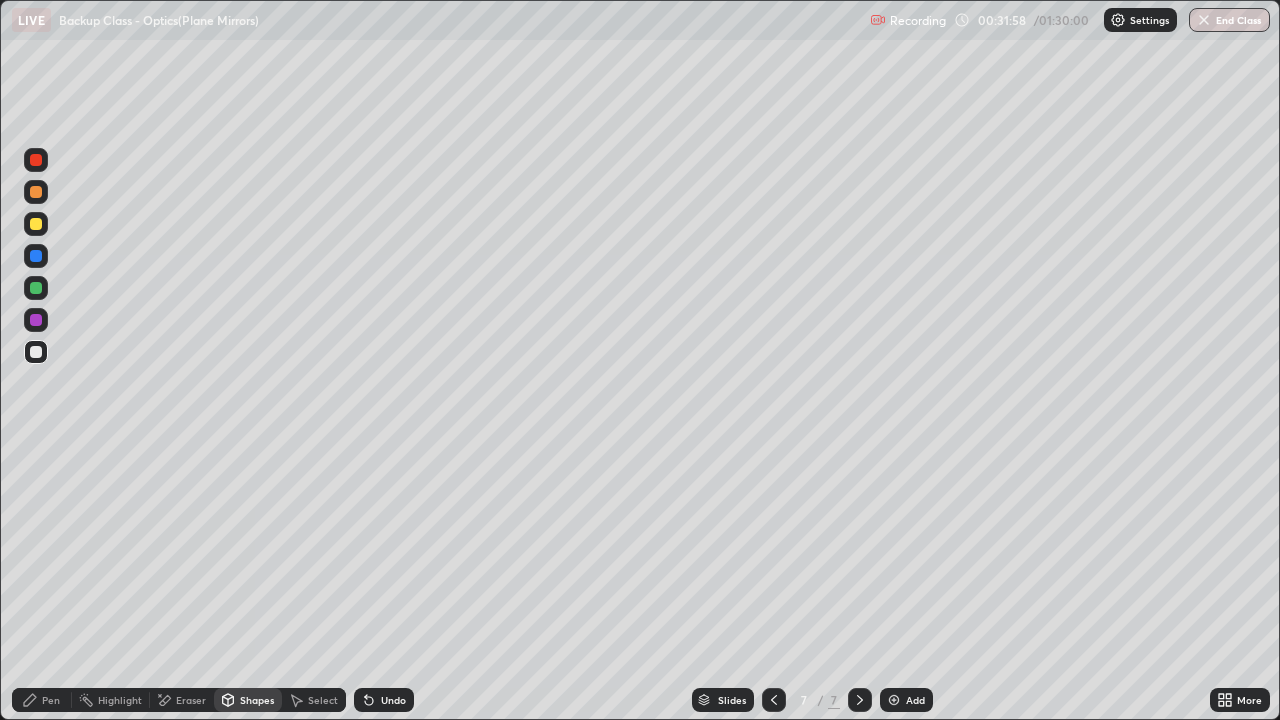 click on "Shapes" at bounding box center (248, 700) 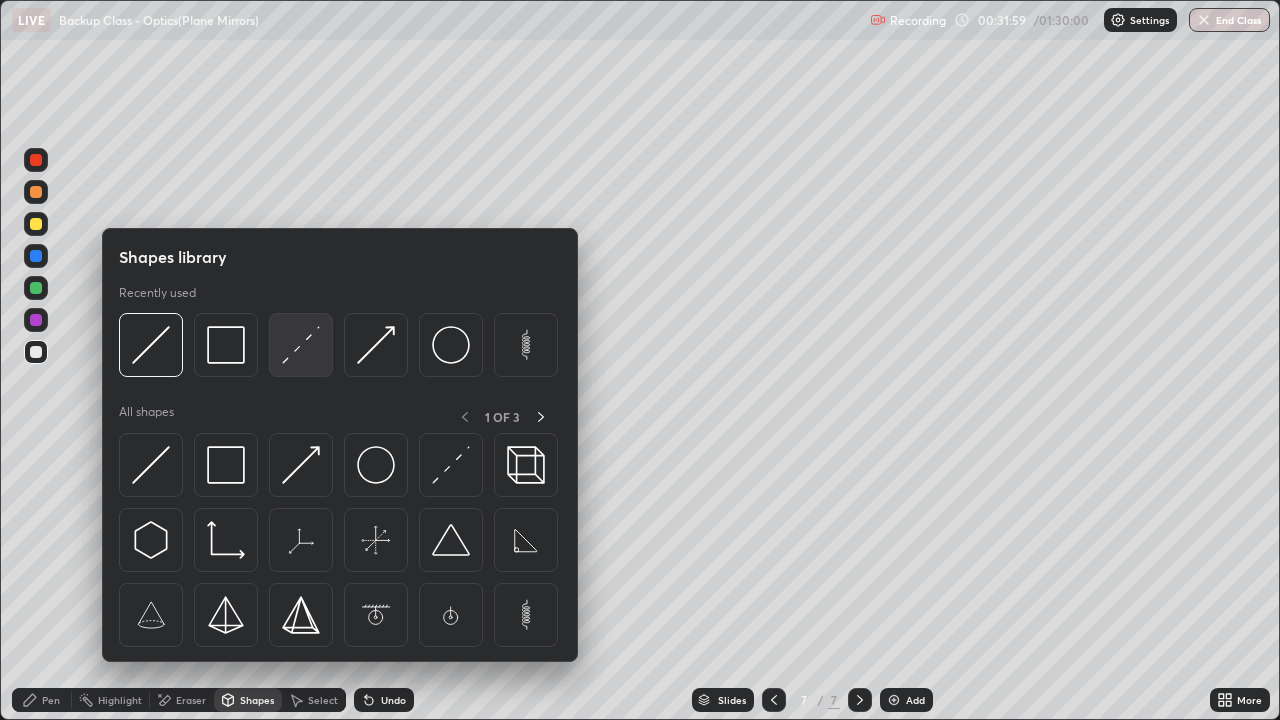 click at bounding box center [301, 345] 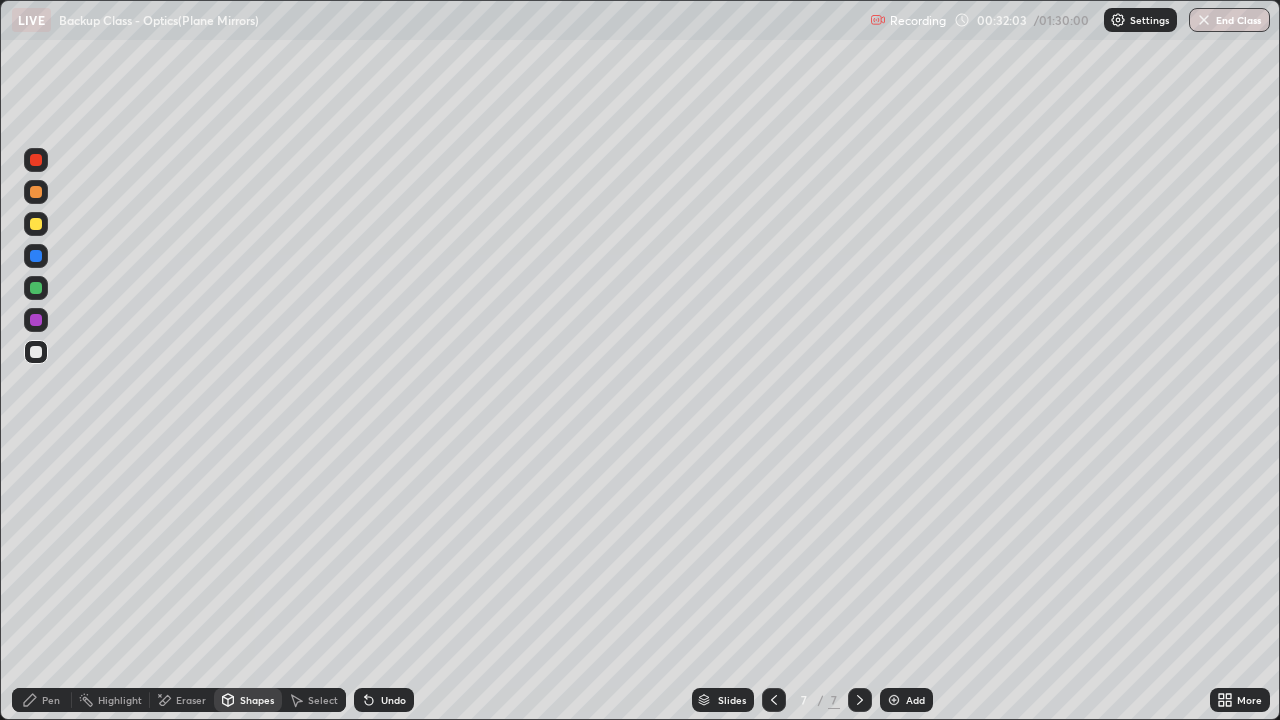 click on "Select" at bounding box center [323, 700] 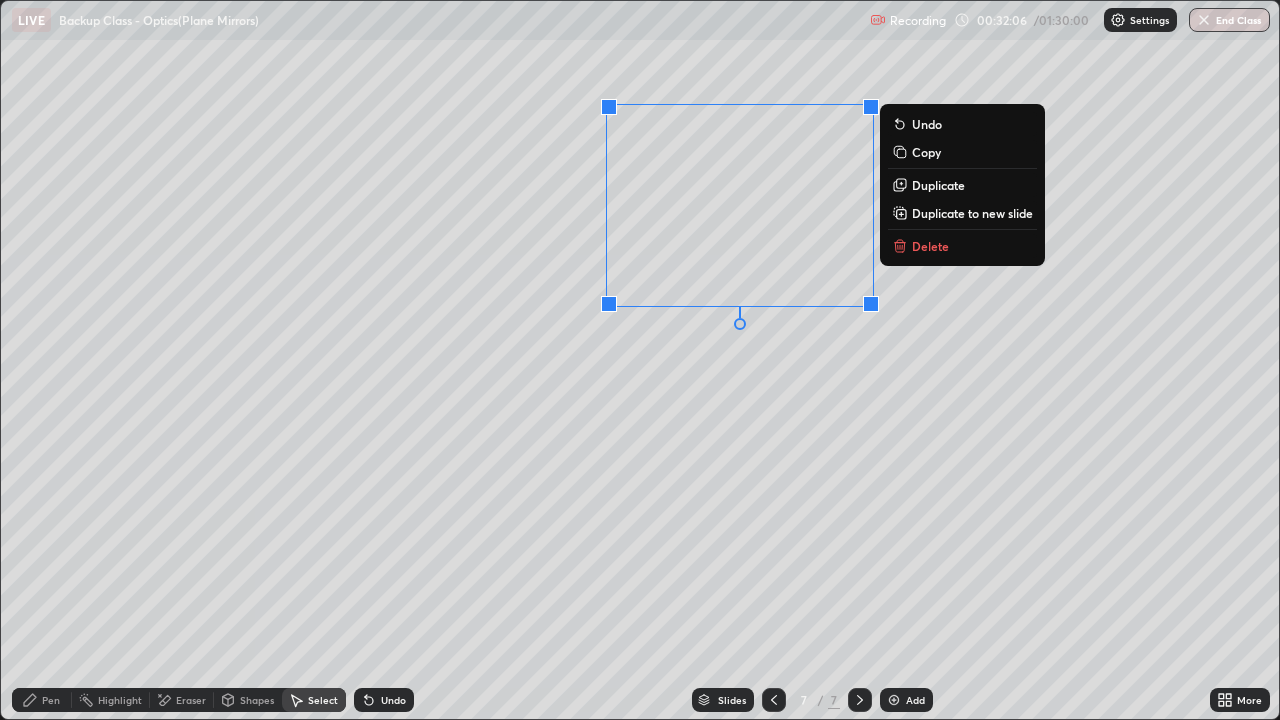 click on "Duplicate" at bounding box center (938, 185) 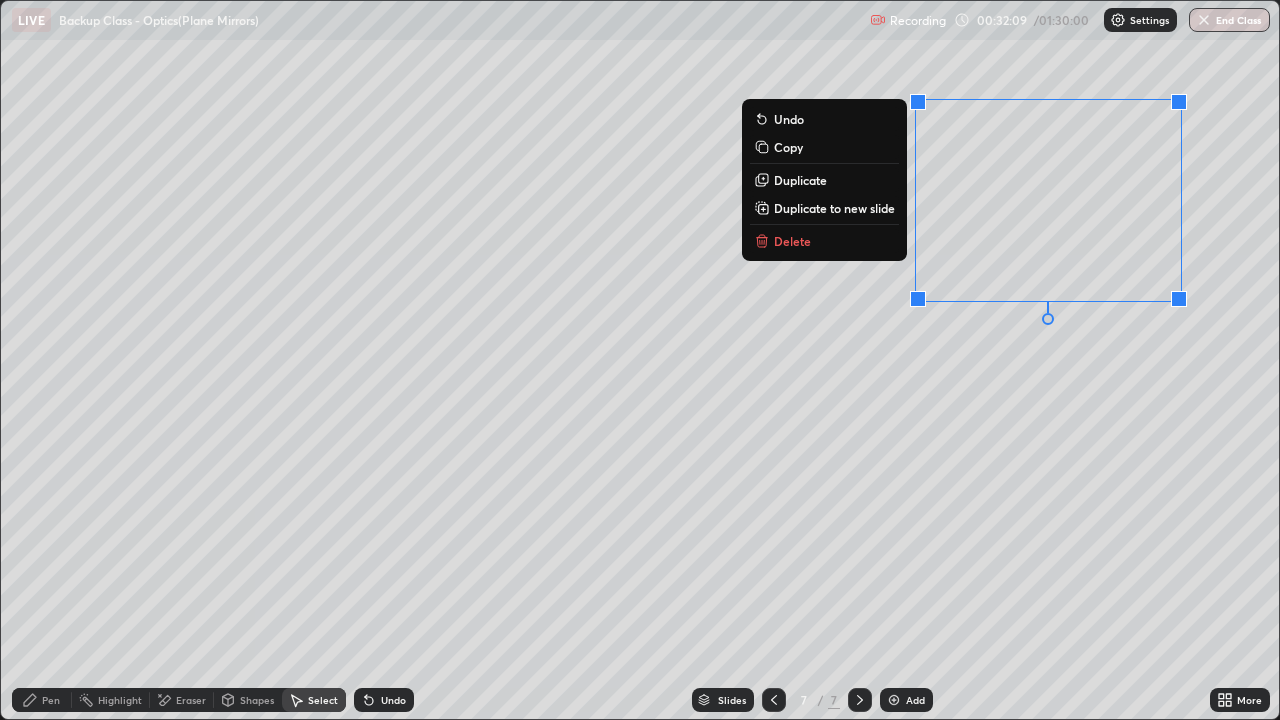 click on "Pen" at bounding box center (51, 700) 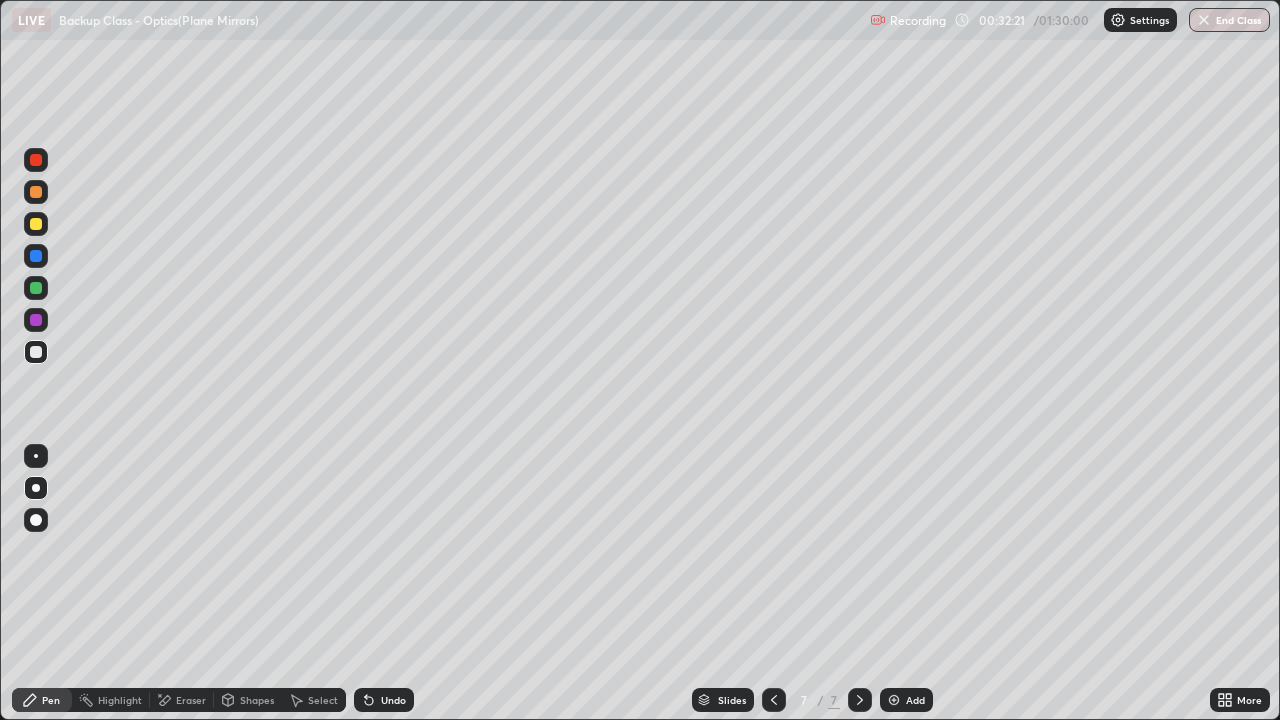 click on "Shapes" at bounding box center (248, 700) 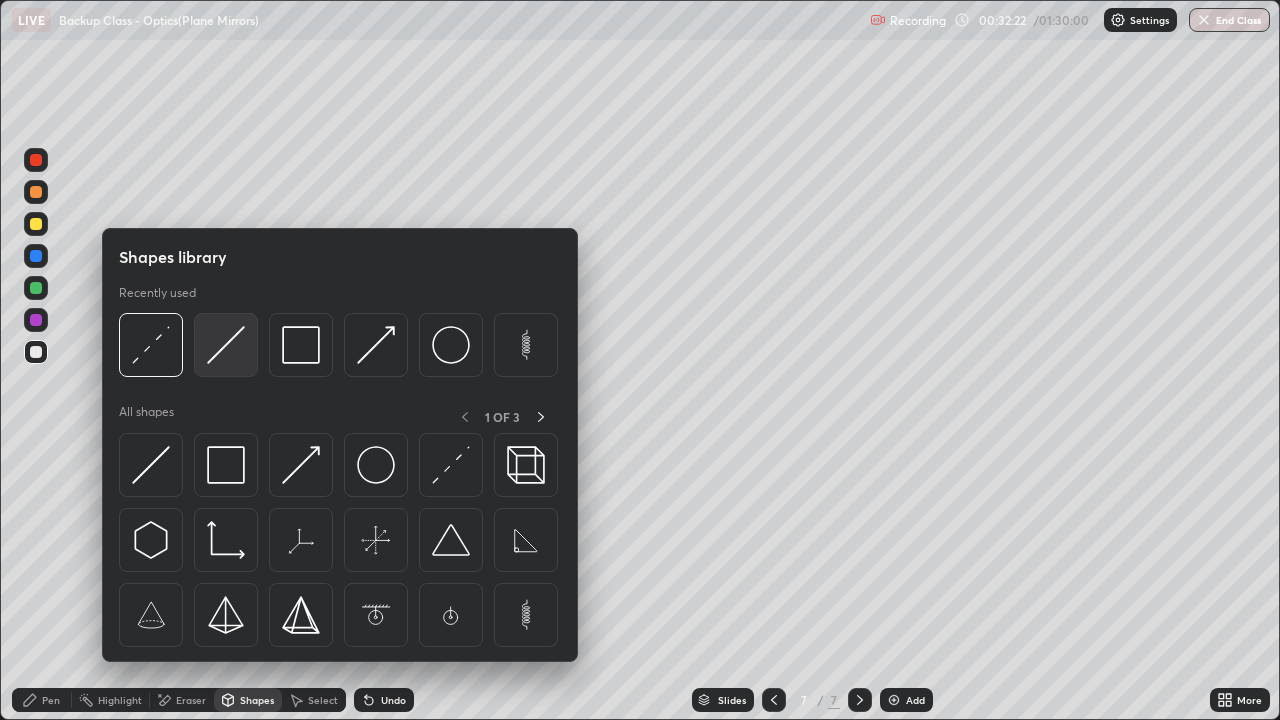 click at bounding box center (226, 345) 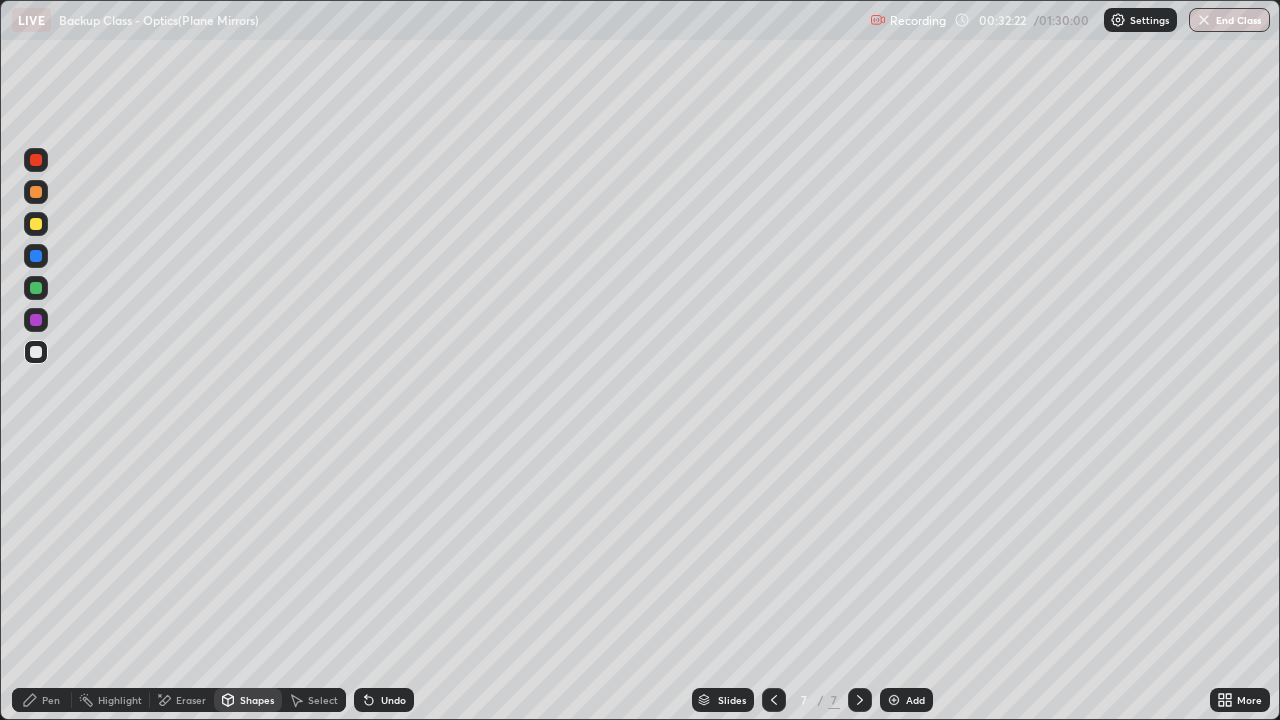 click at bounding box center [36, 288] 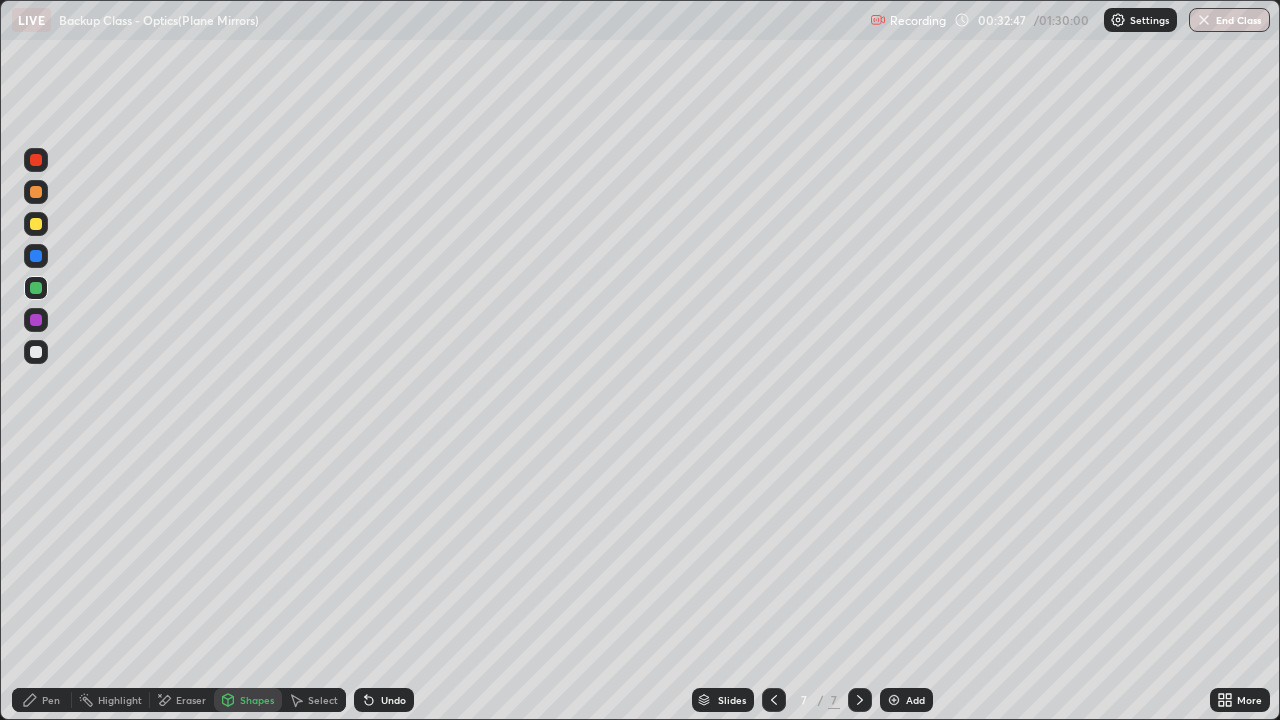 click at bounding box center (36, 352) 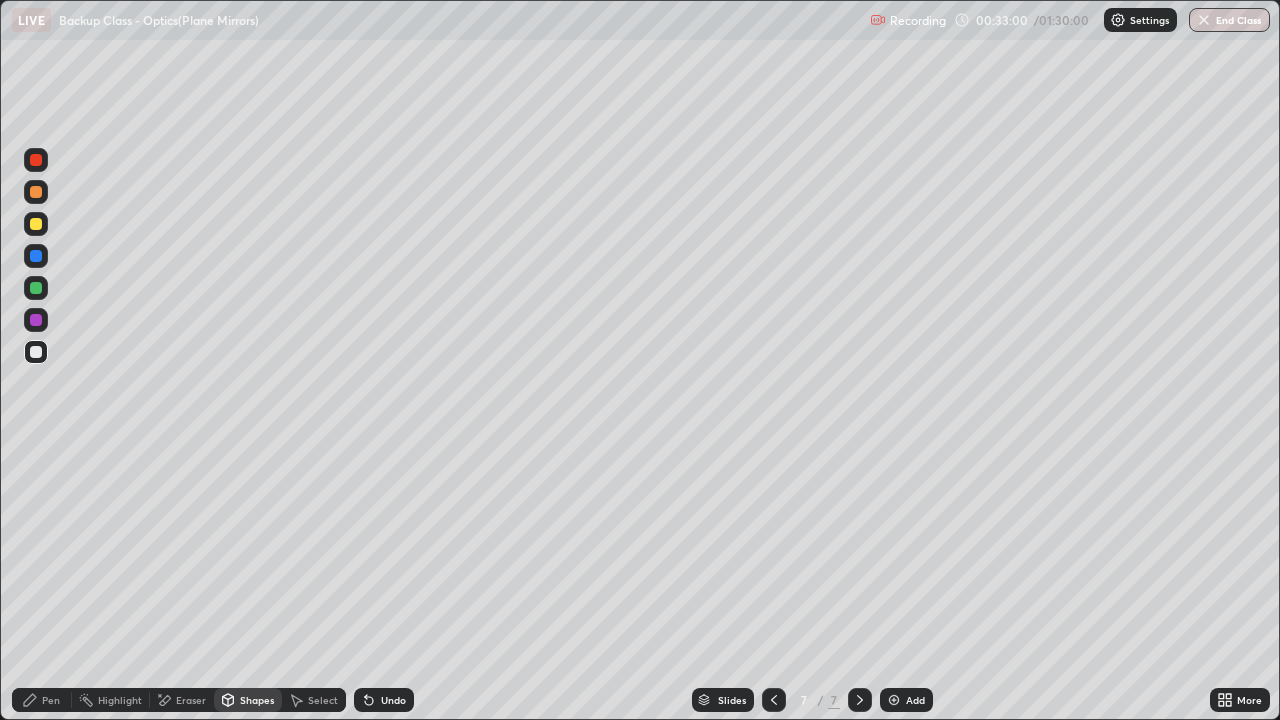 click on "Undo" at bounding box center (384, 700) 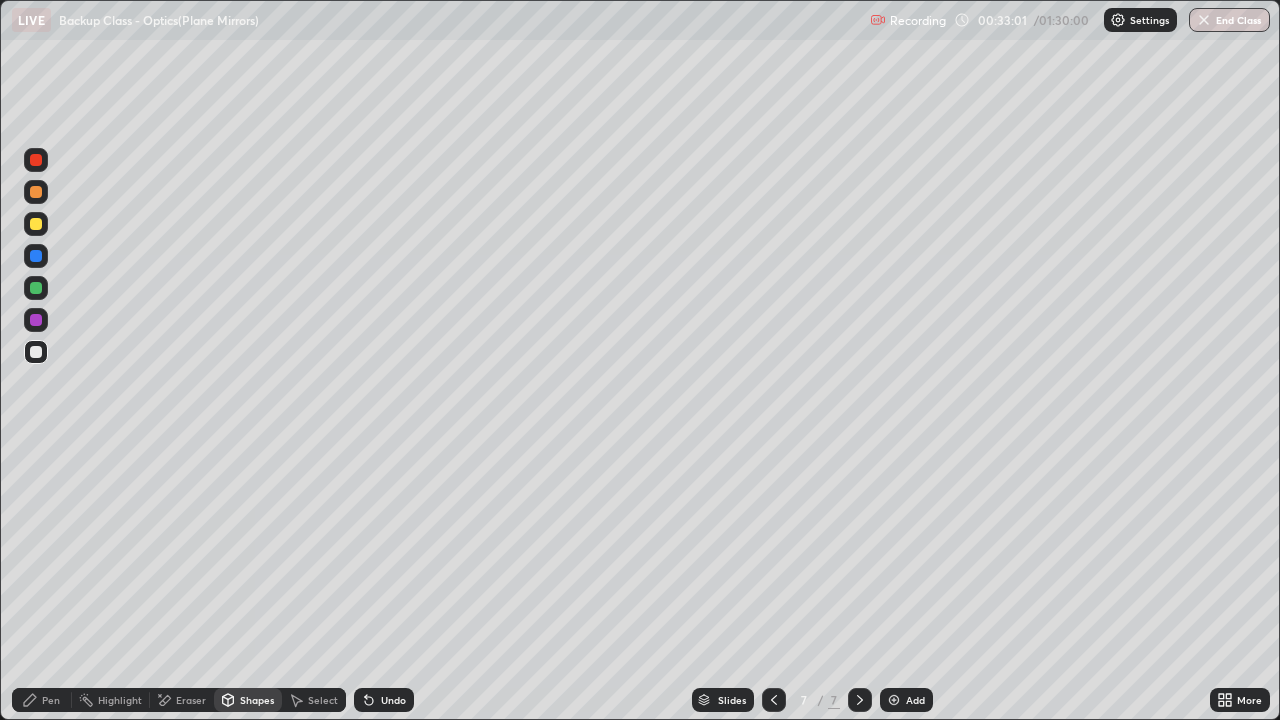 click on "Pen" at bounding box center (42, 700) 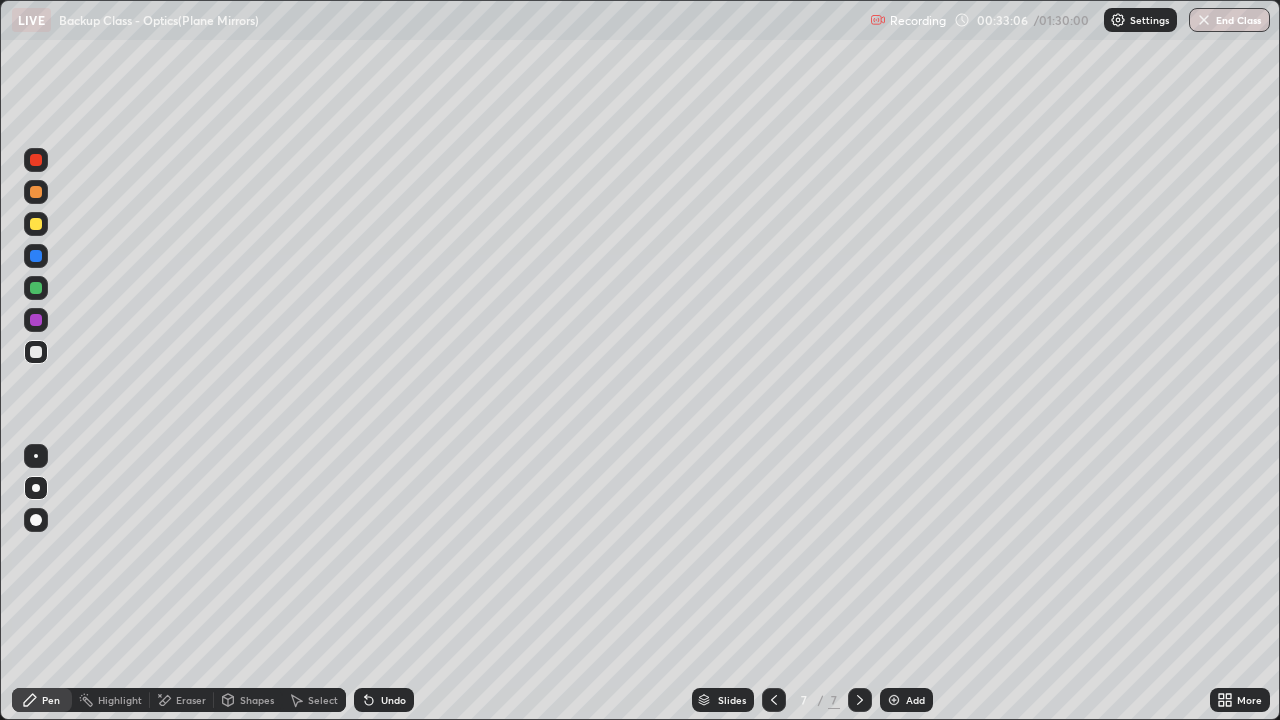 click on "Undo" at bounding box center [384, 700] 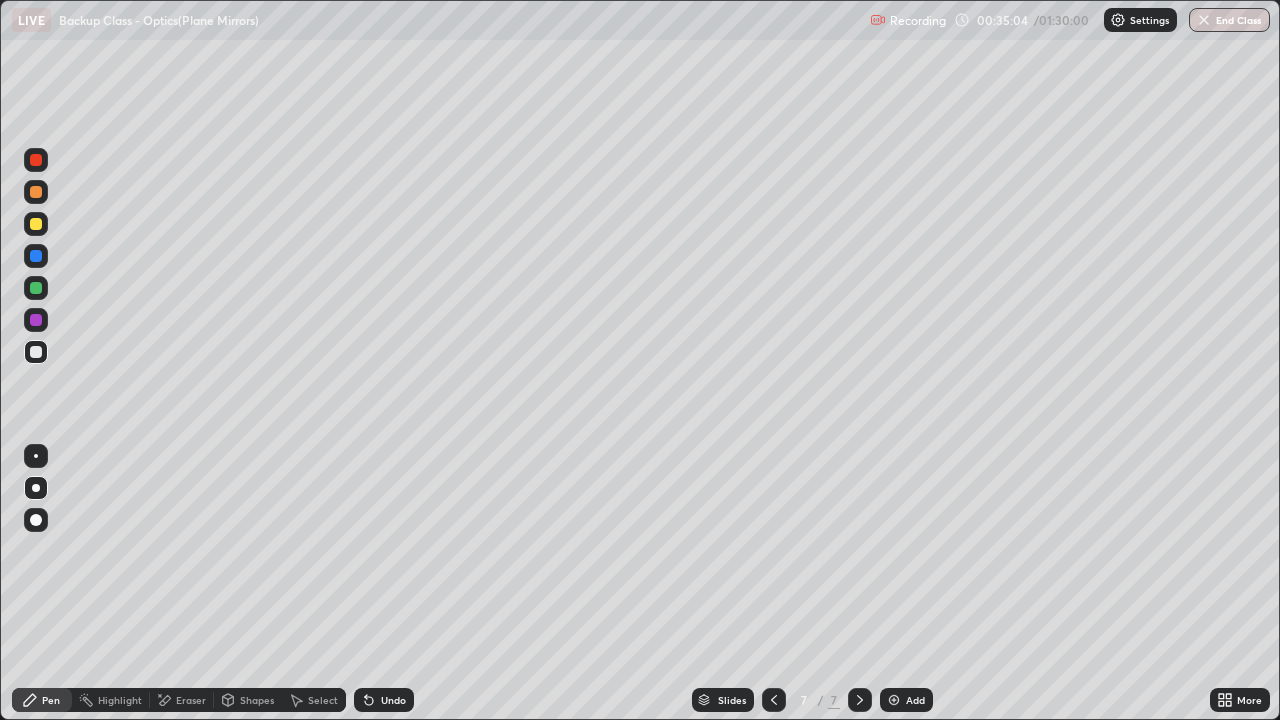 click at bounding box center [894, 700] 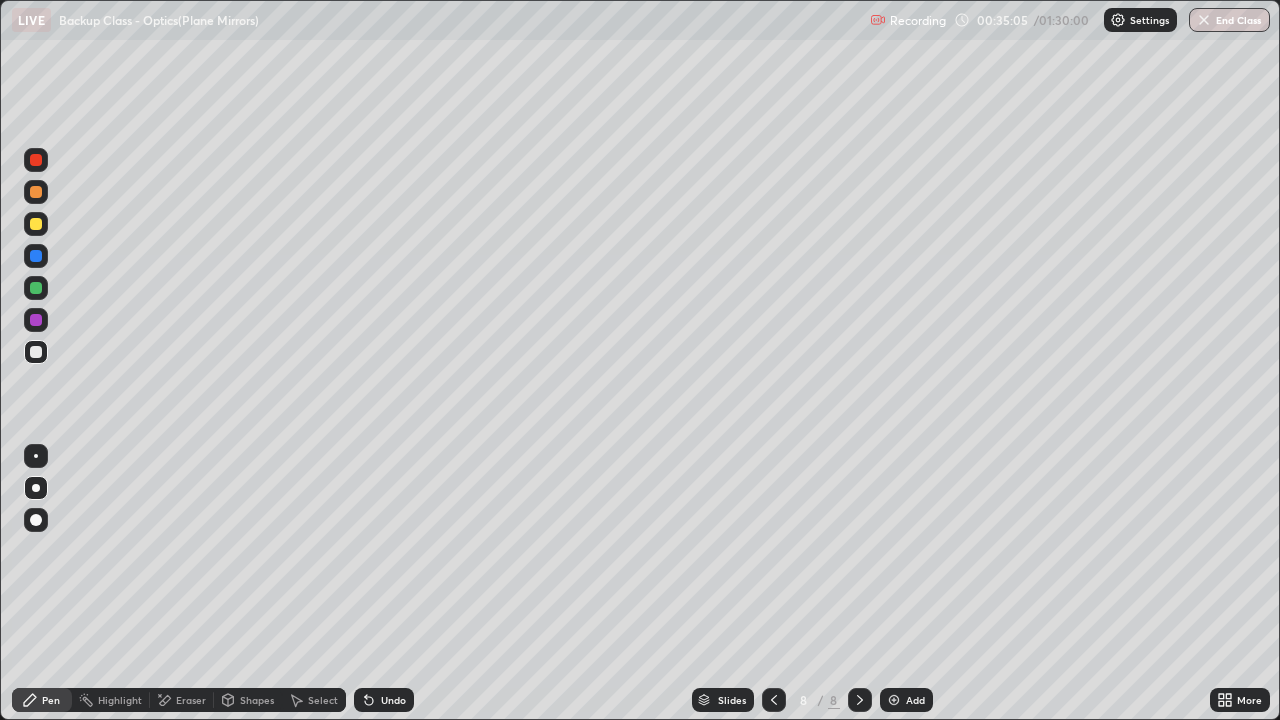 click on "Shapes" at bounding box center [248, 700] 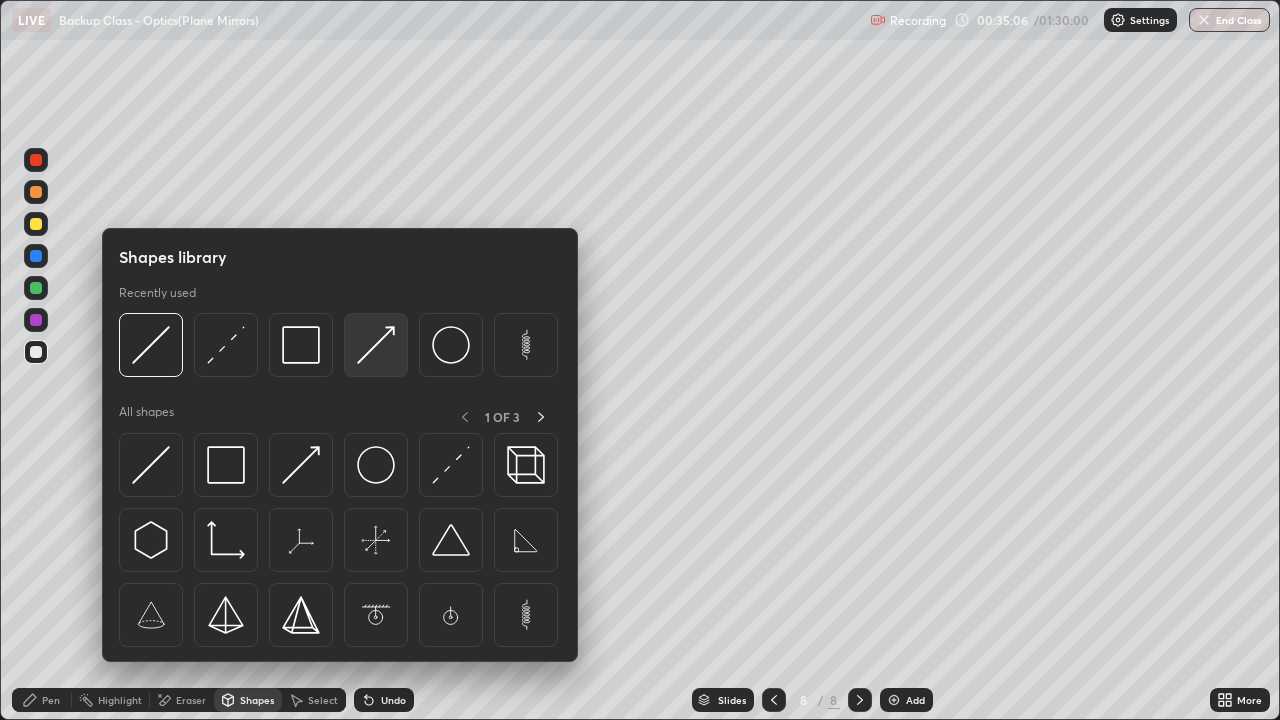 click at bounding box center (376, 345) 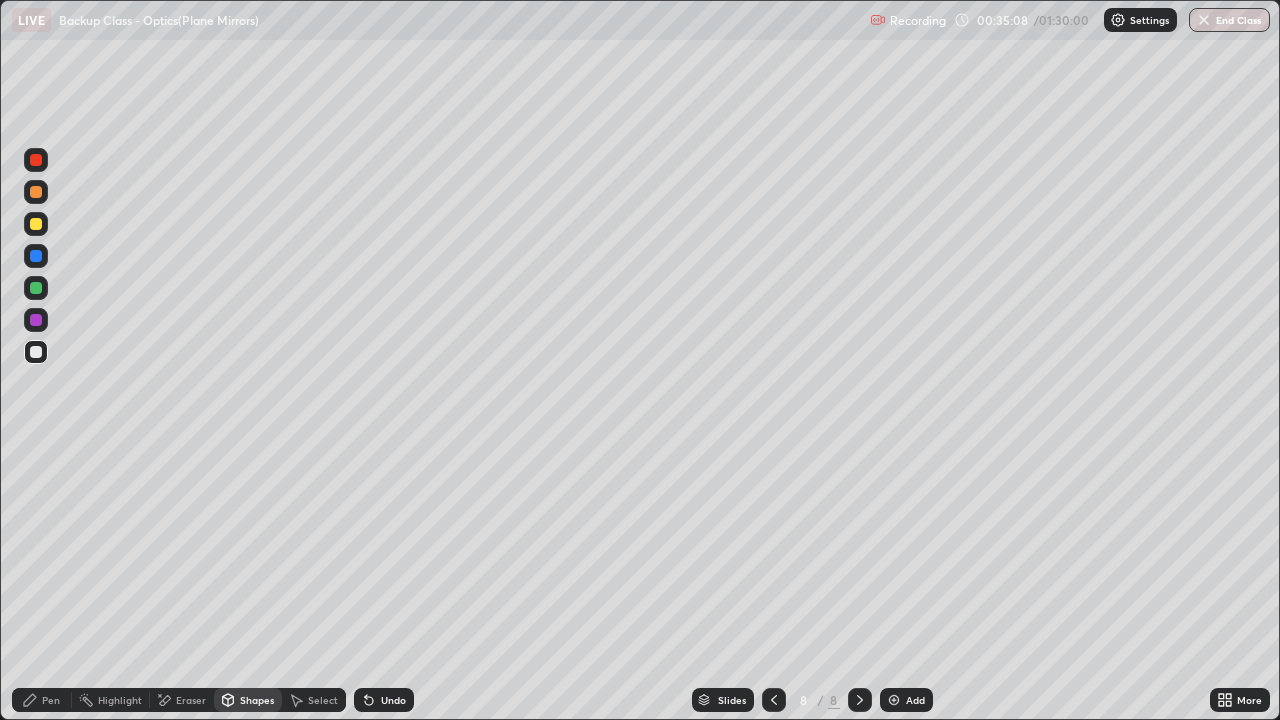 click on "Pen" at bounding box center [42, 700] 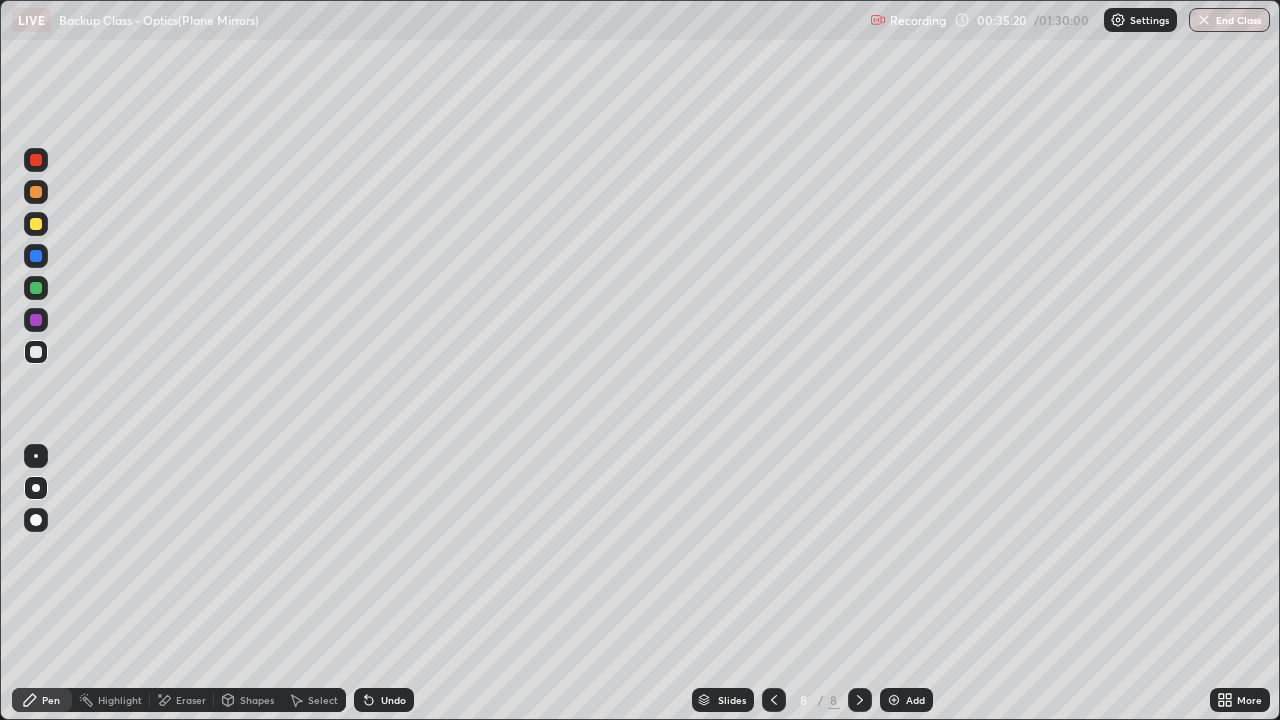 click on "Shapes" at bounding box center (257, 700) 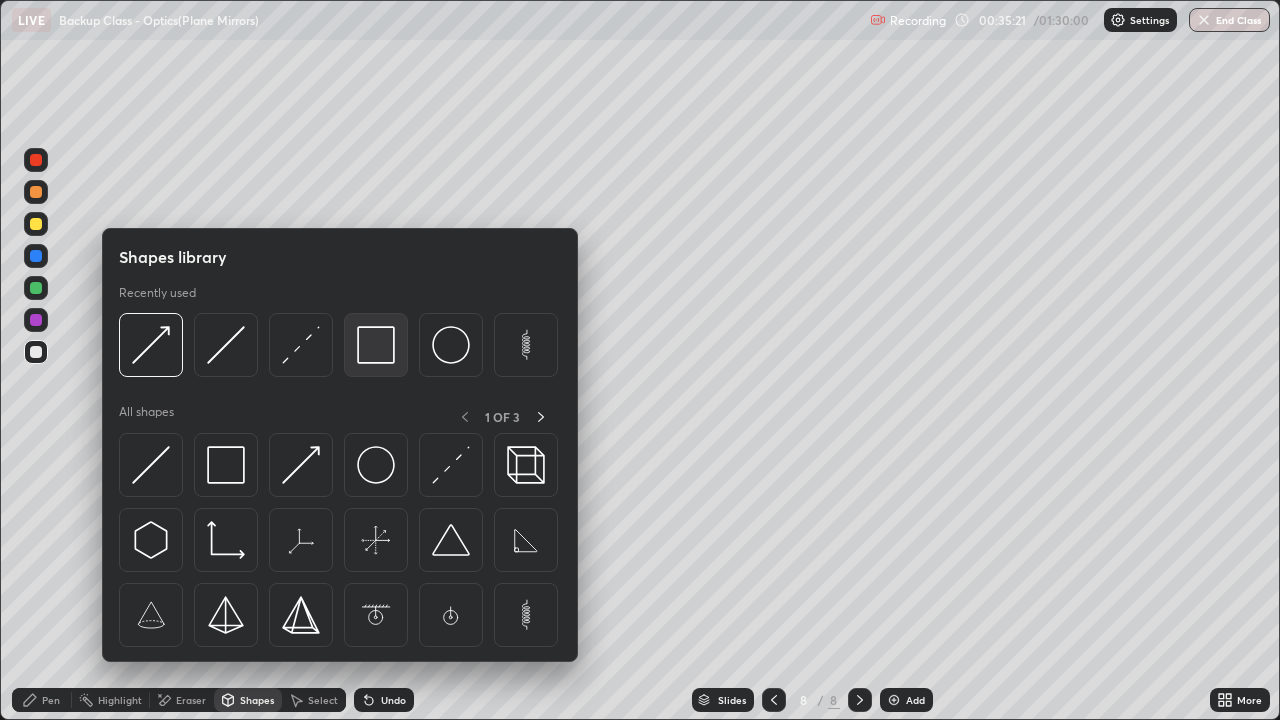 click at bounding box center [376, 345] 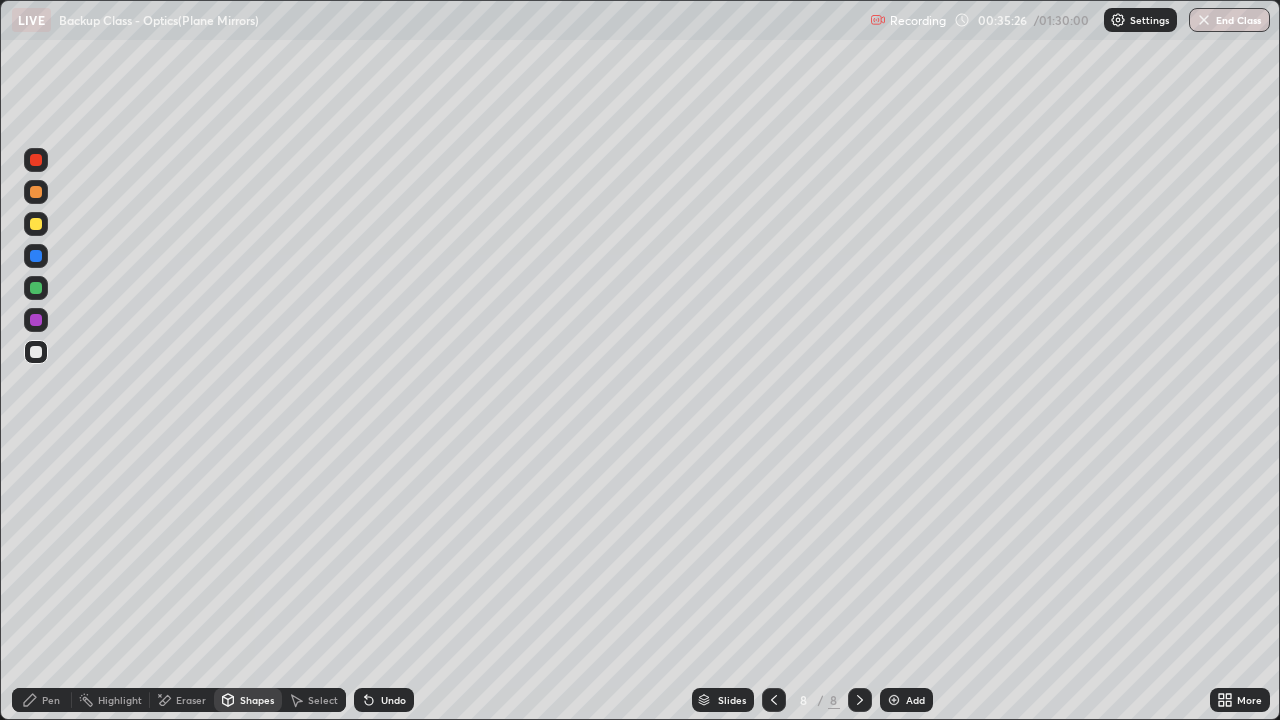 click on "Shapes" at bounding box center (257, 700) 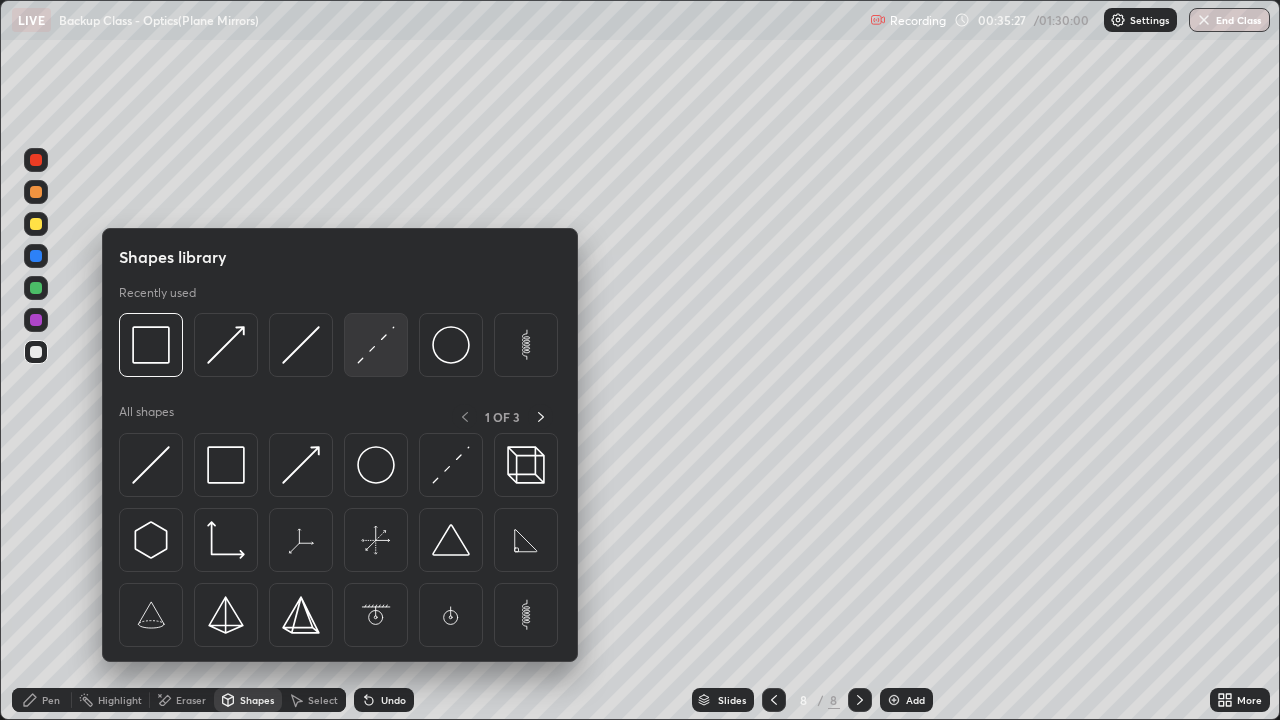 click at bounding box center (376, 345) 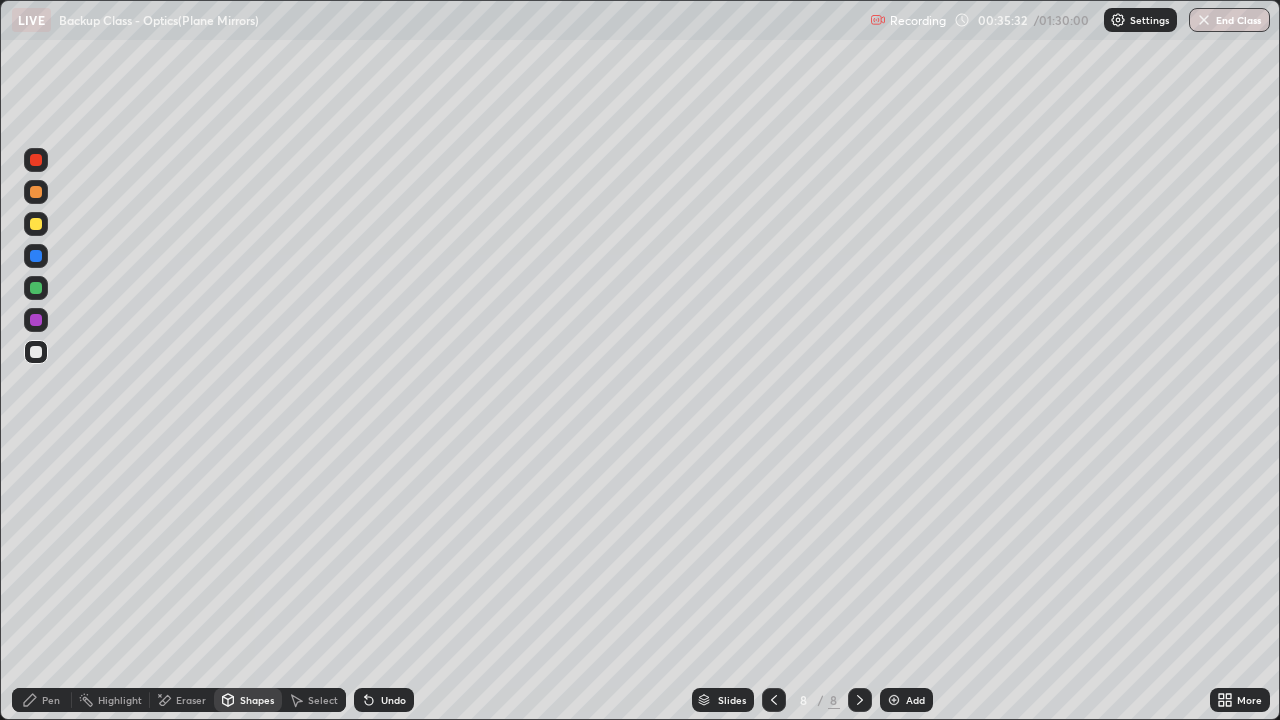 click on "Shapes" at bounding box center [257, 700] 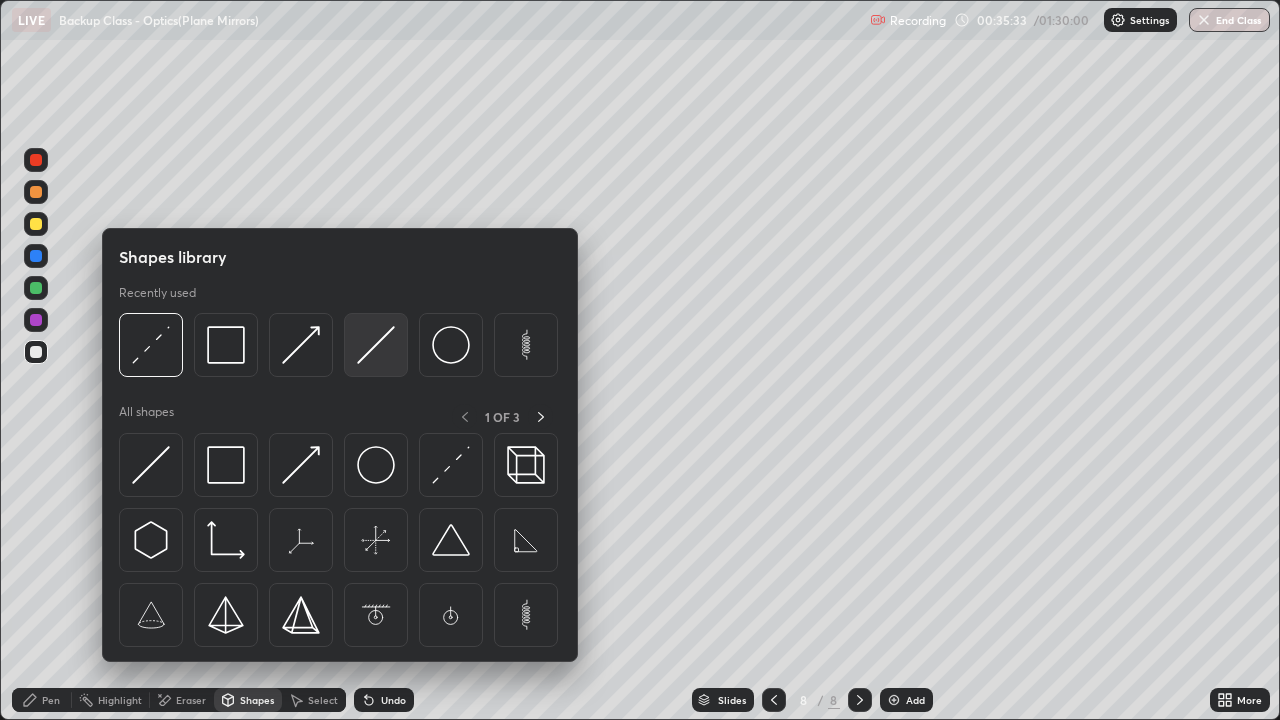 click at bounding box center [376, 345] 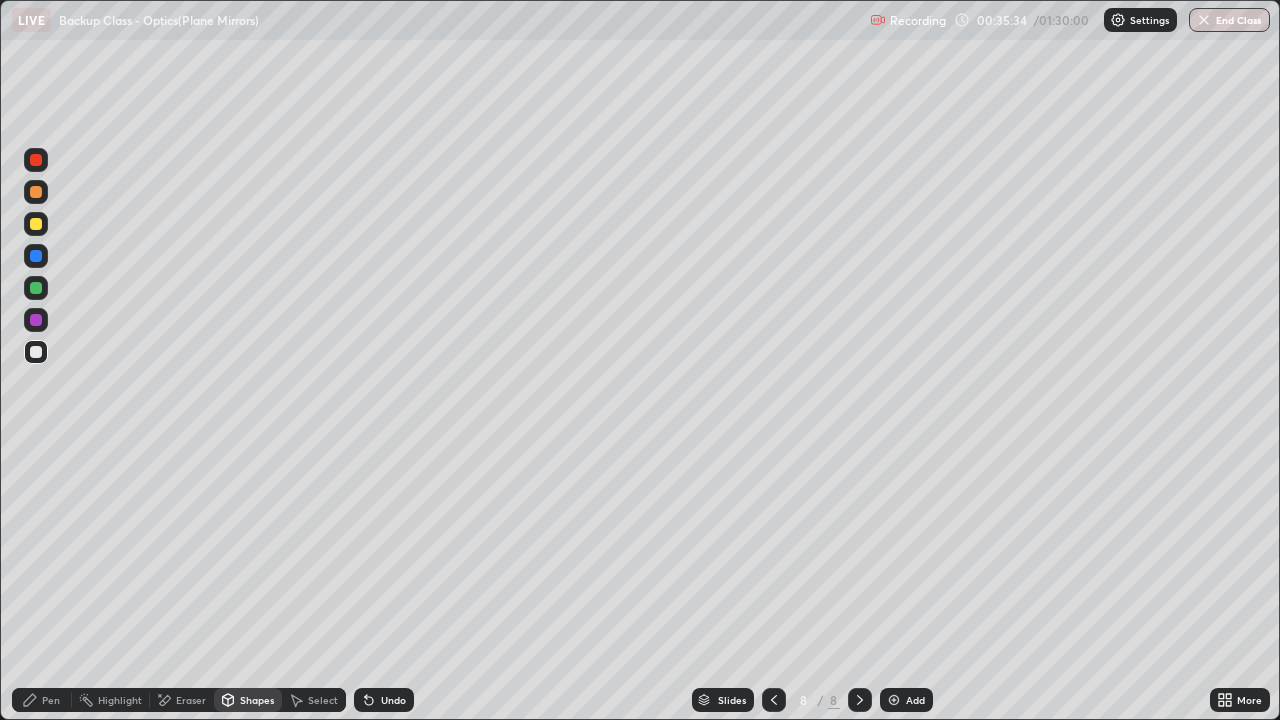 click at bounding box center [36, 224] 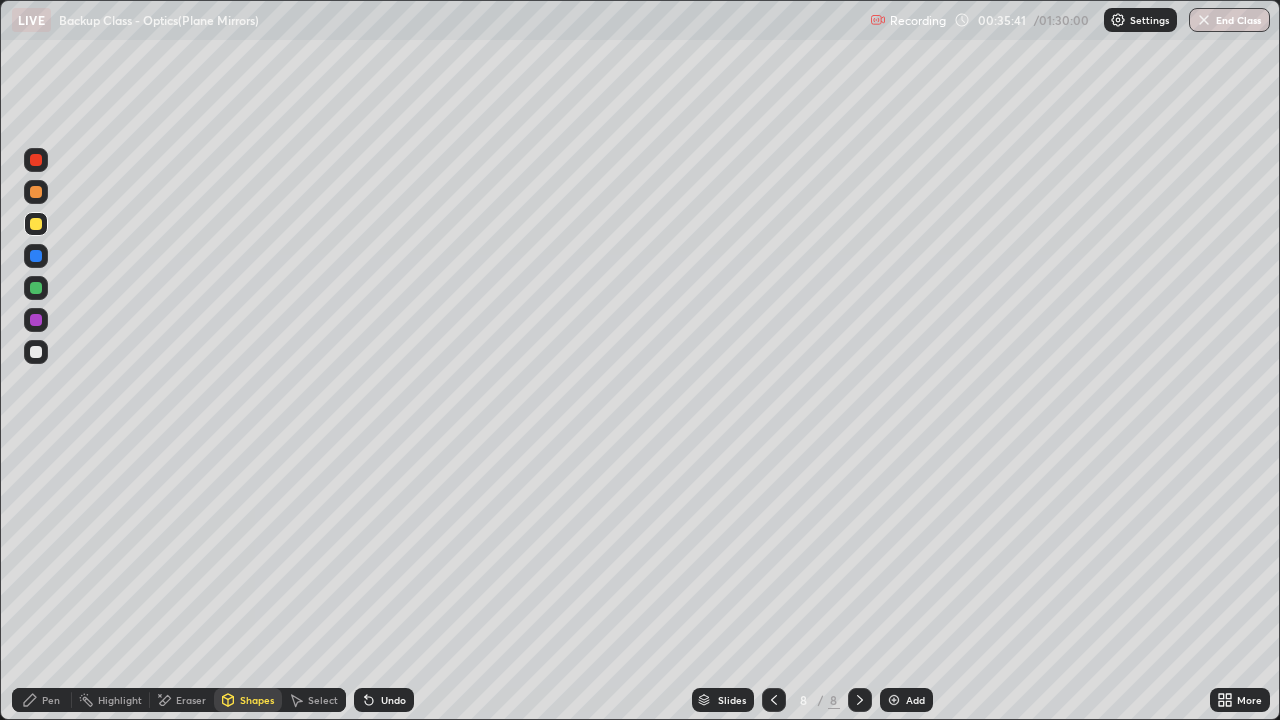 click on "Shapes" at bounding box center [257, 700] 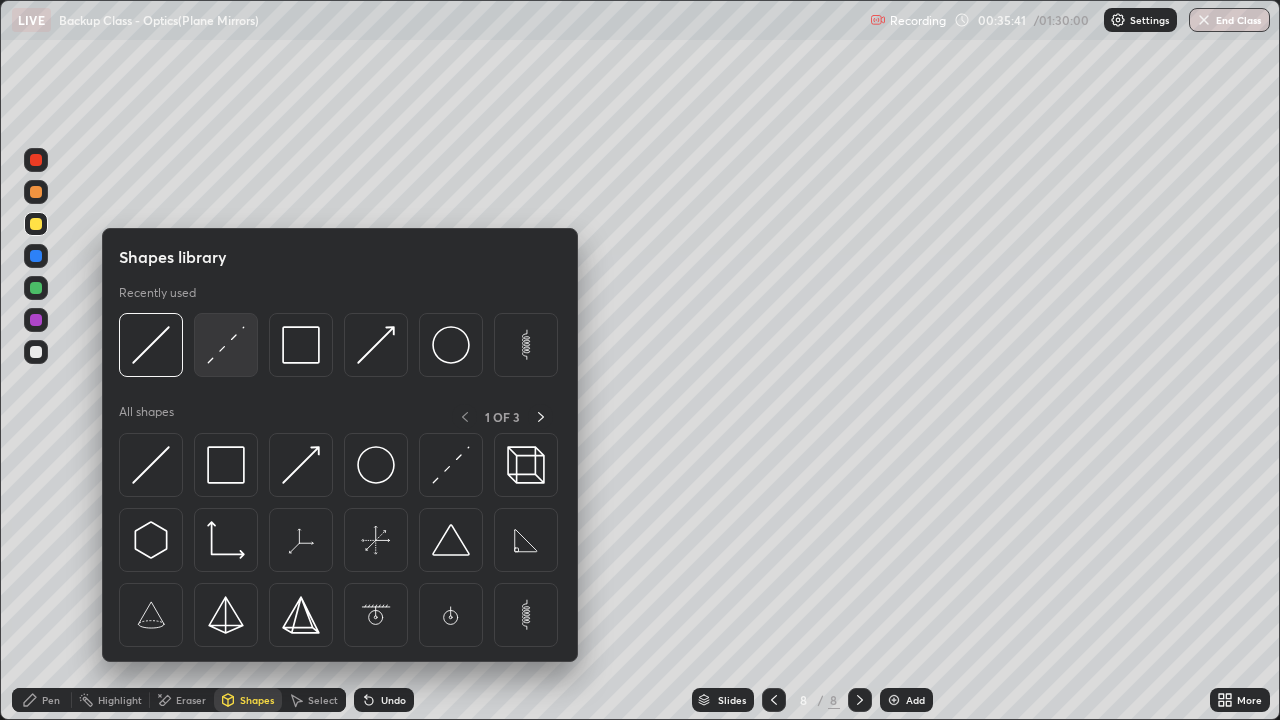 click at bounding box center (226, 345) 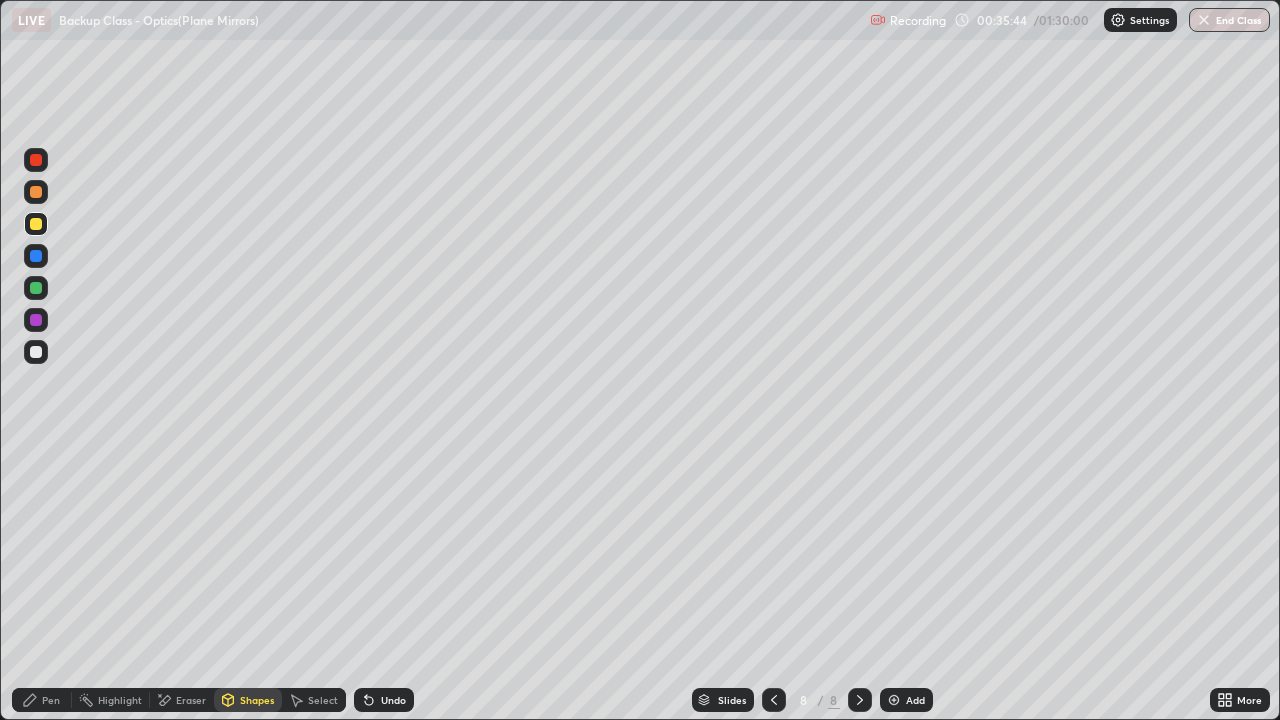 click on "Pen" at bounding box center [51, 700] 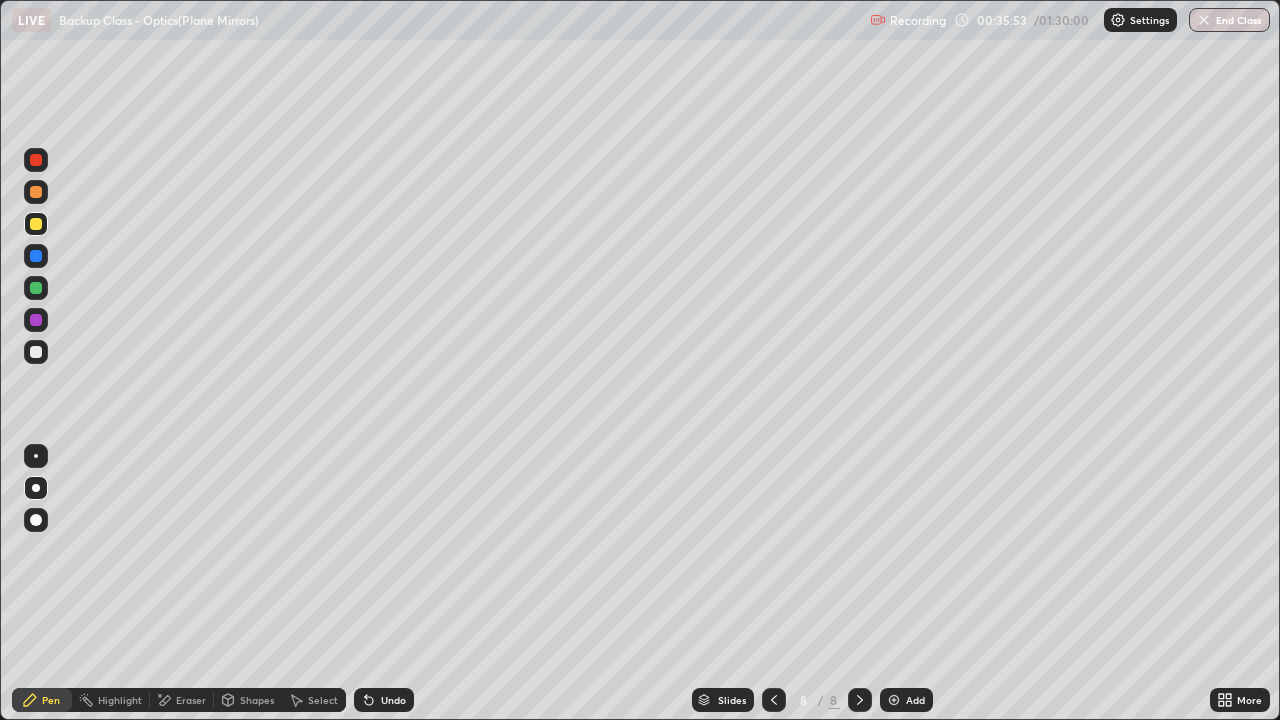 click on "Shapes" at bounding box center (257, 700) 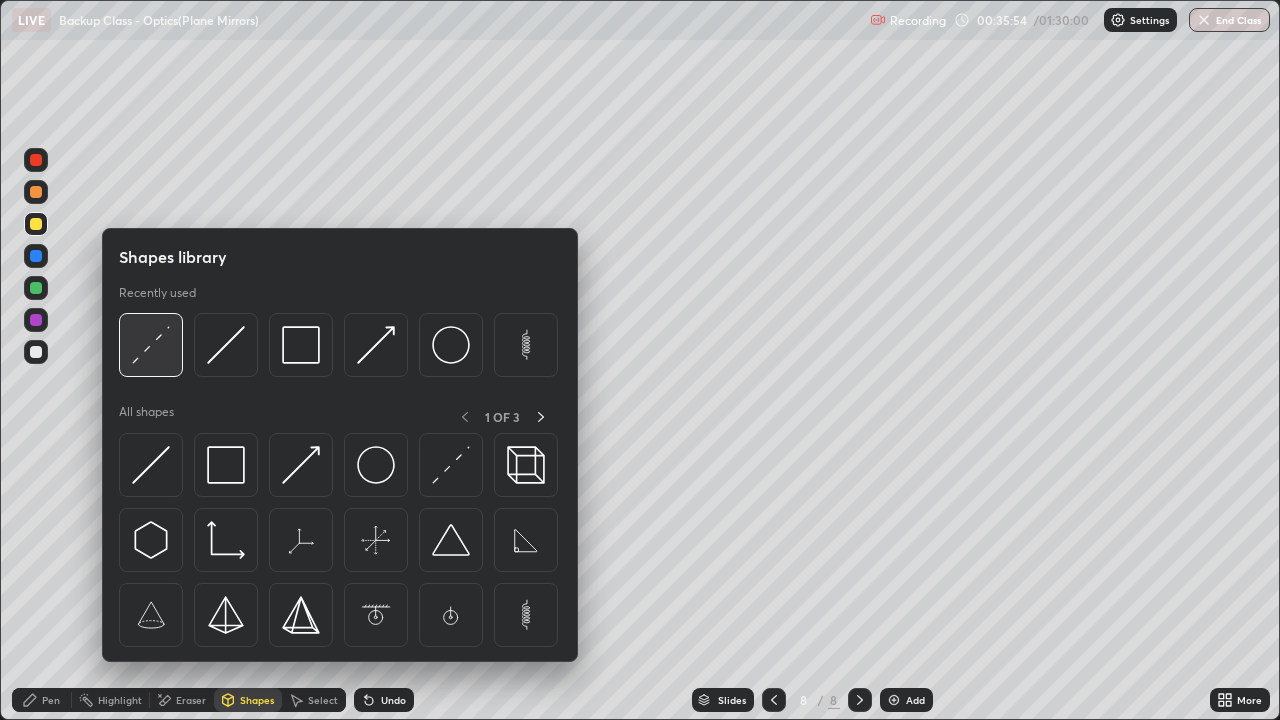 click at bounding box center (151, 345) 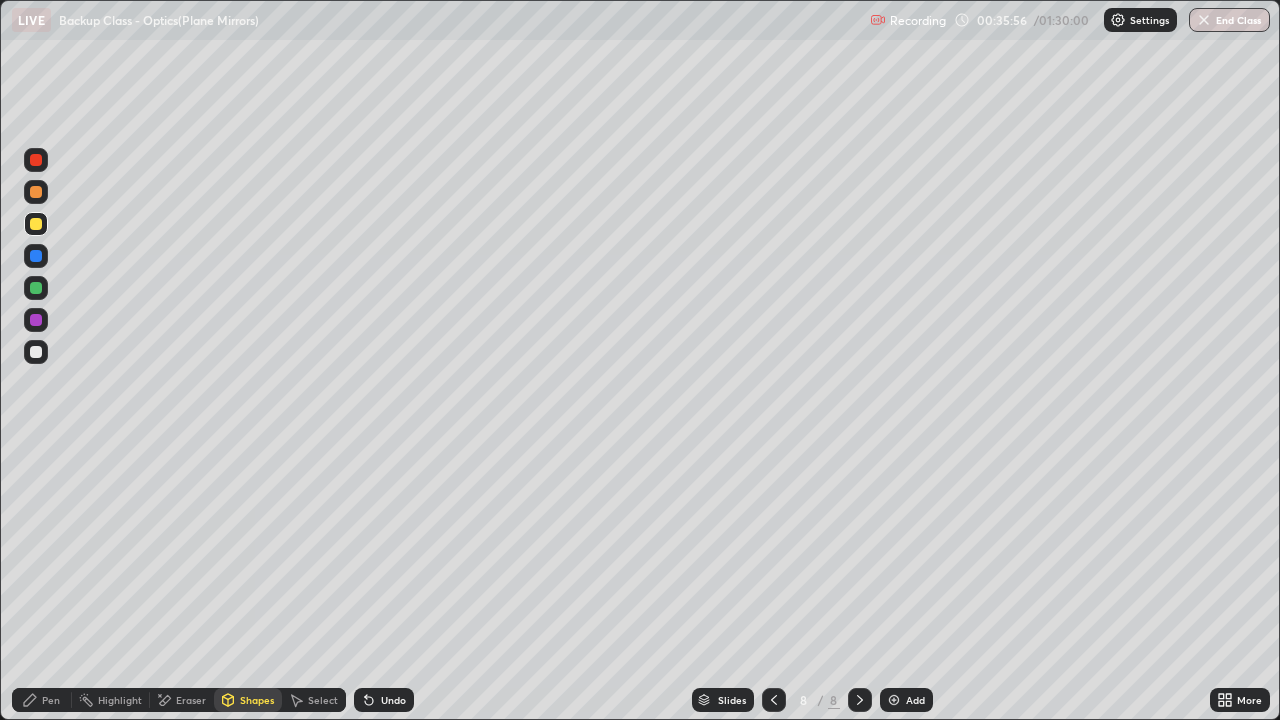 click at bounding box center [36, 352] 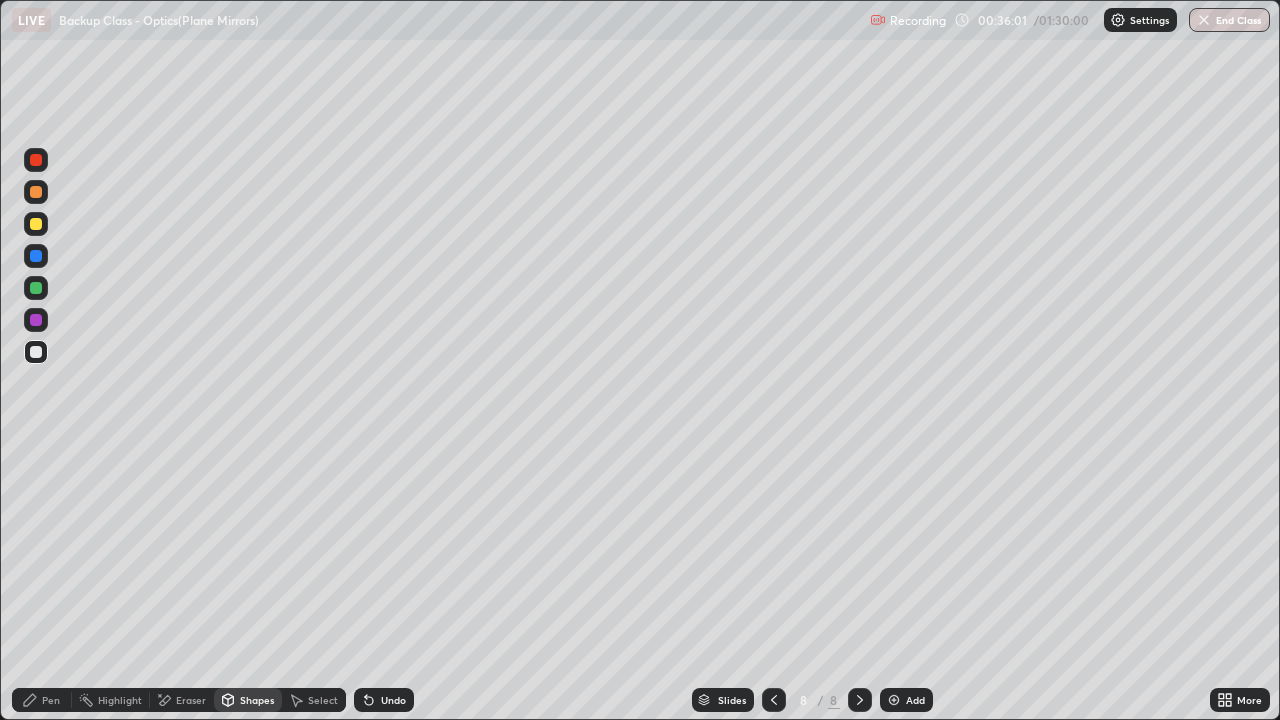 click on "Pen" at bounding box center (51, 700) 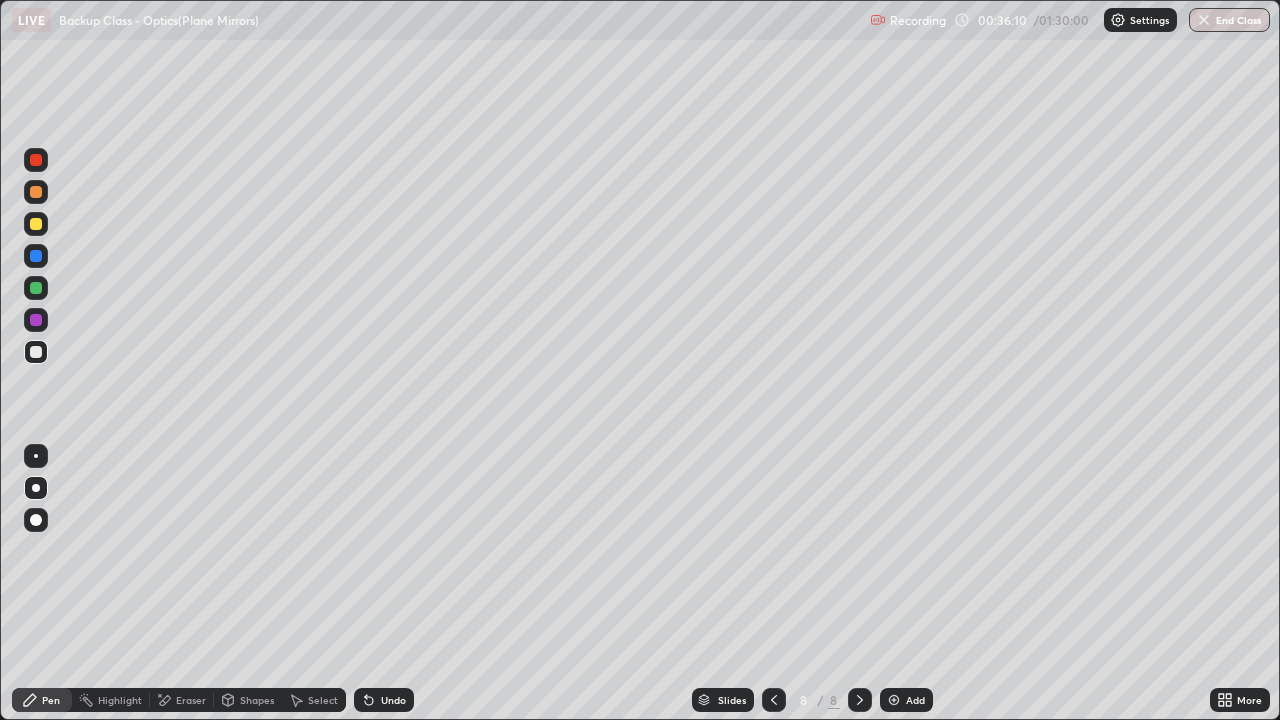 click on "Undo" at bounding box center [393, 700] 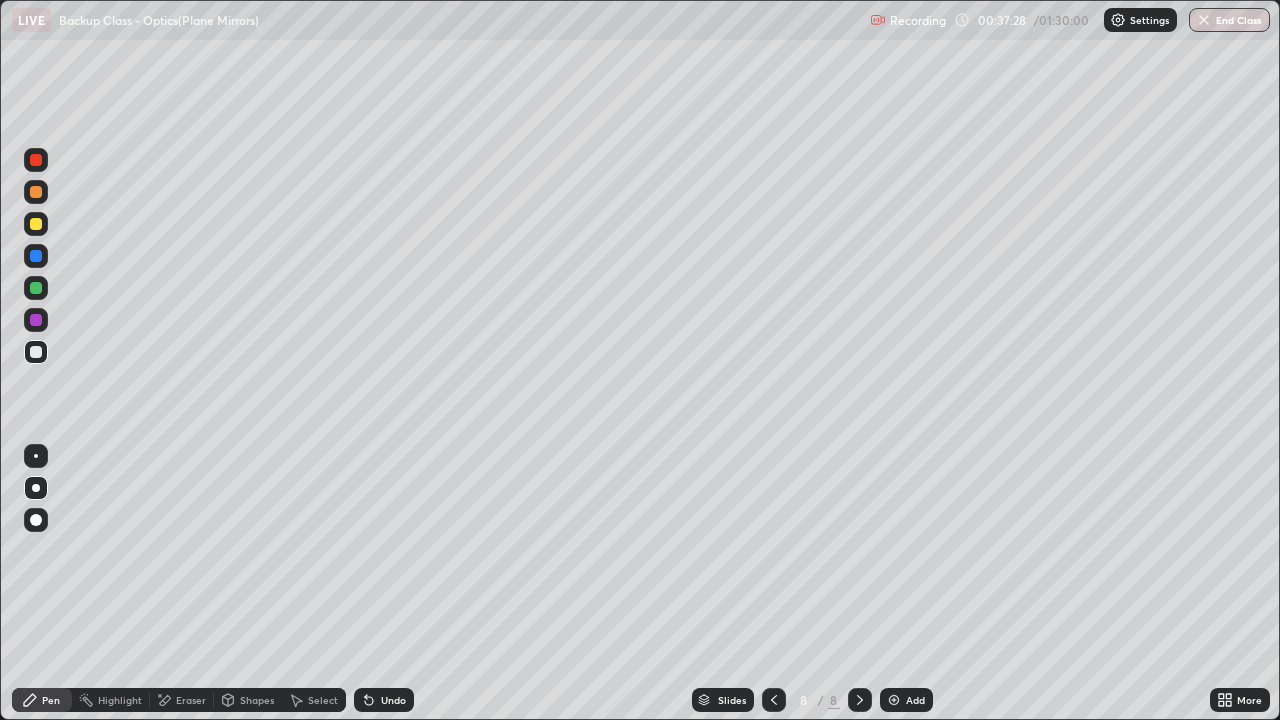 click on "Shapes" at bounding box center [257, 700] 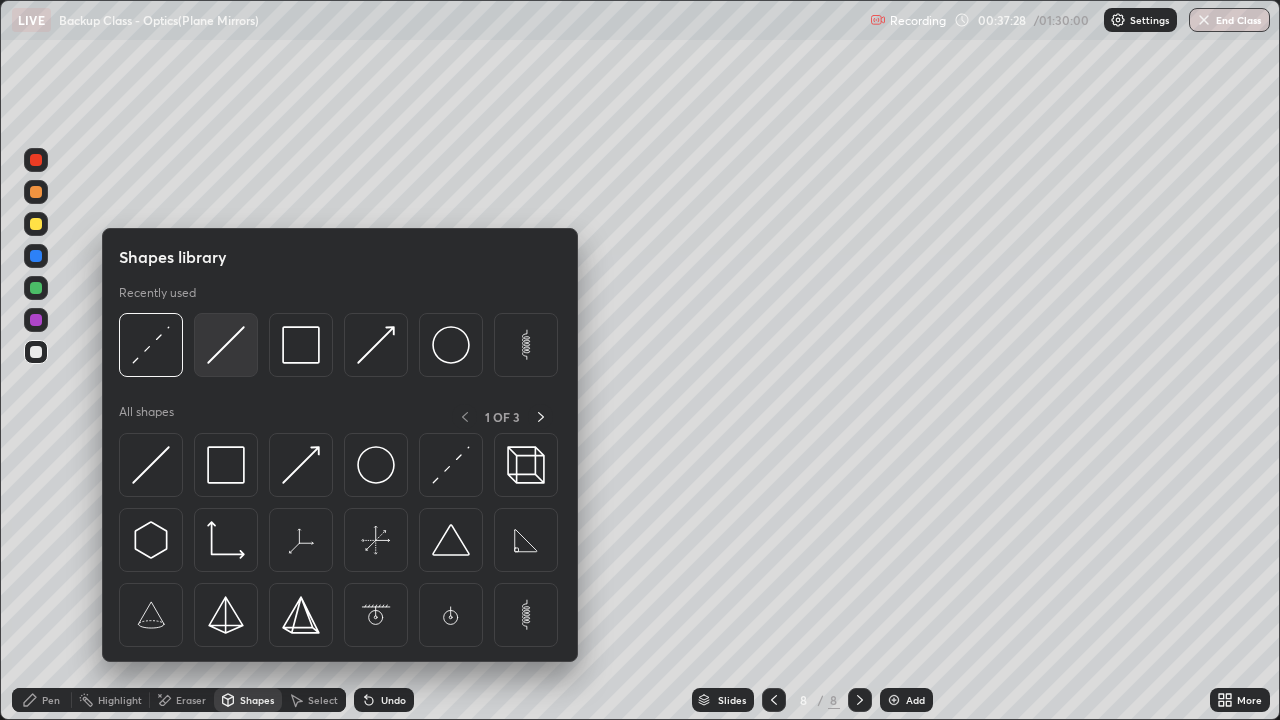 click at bounding box center [226, 345] 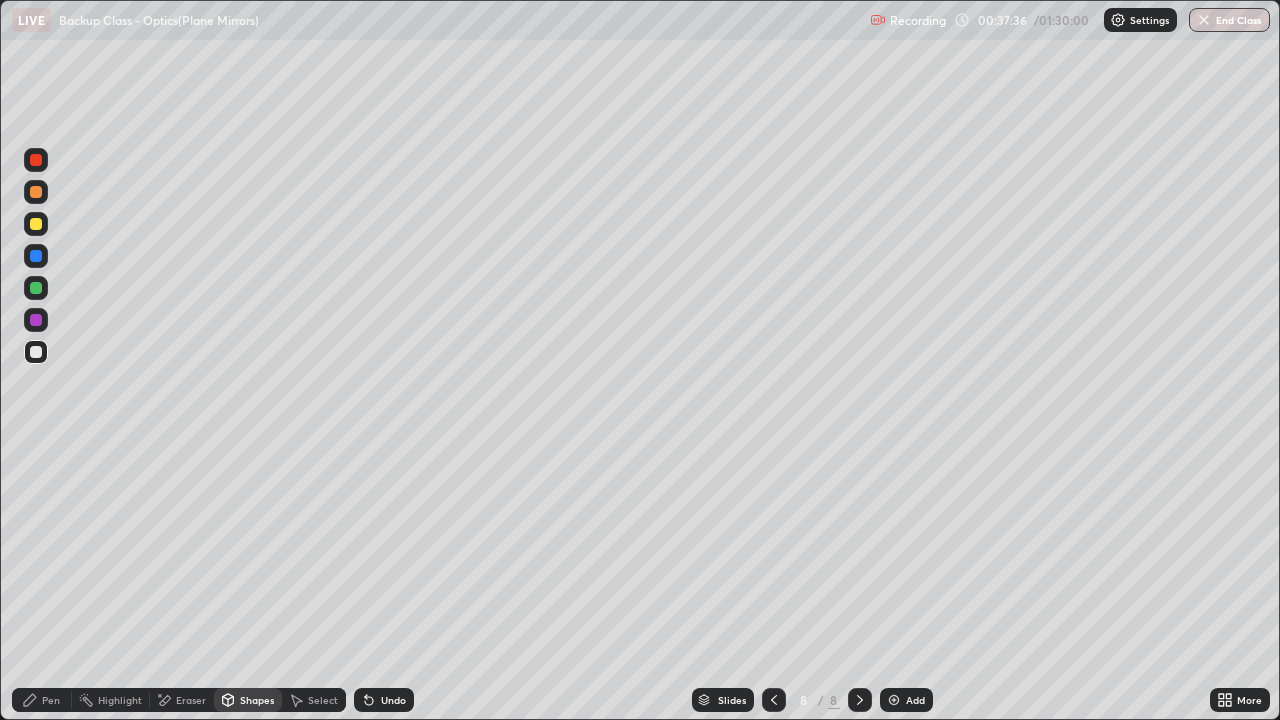 click on "Shapes" at bounding box center (248, 700) 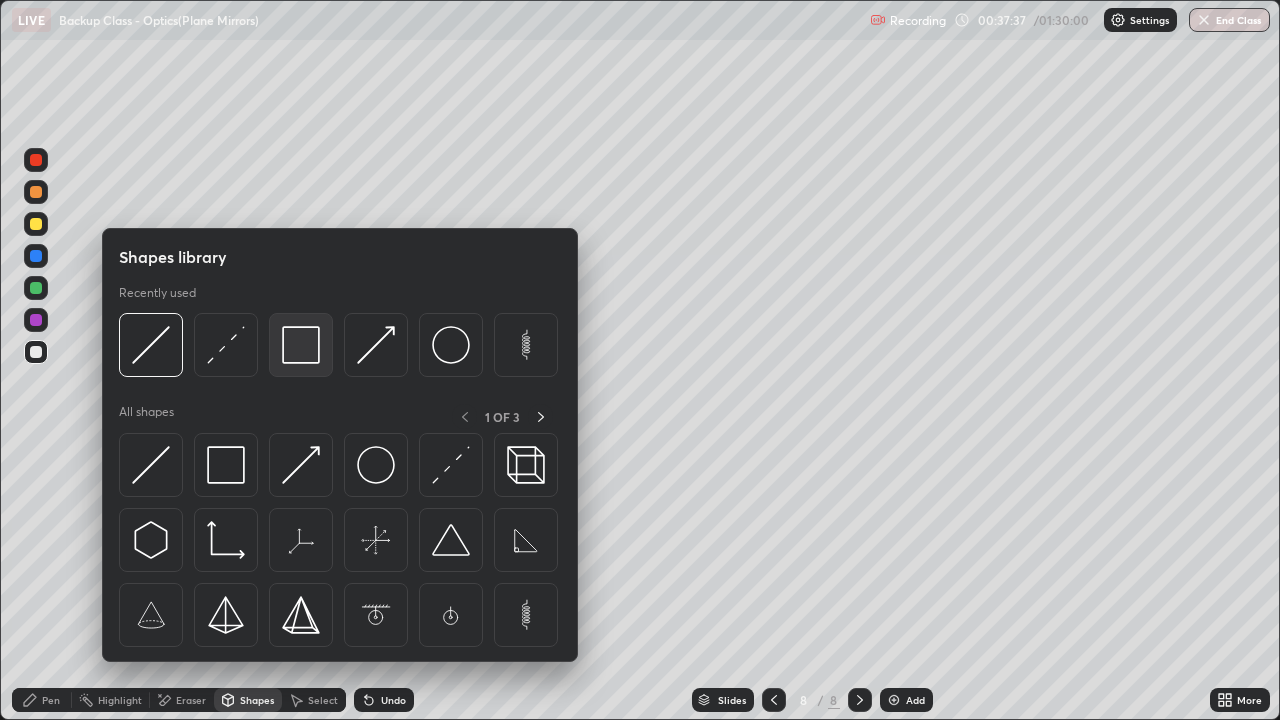 click at bounding box center (301, 345) 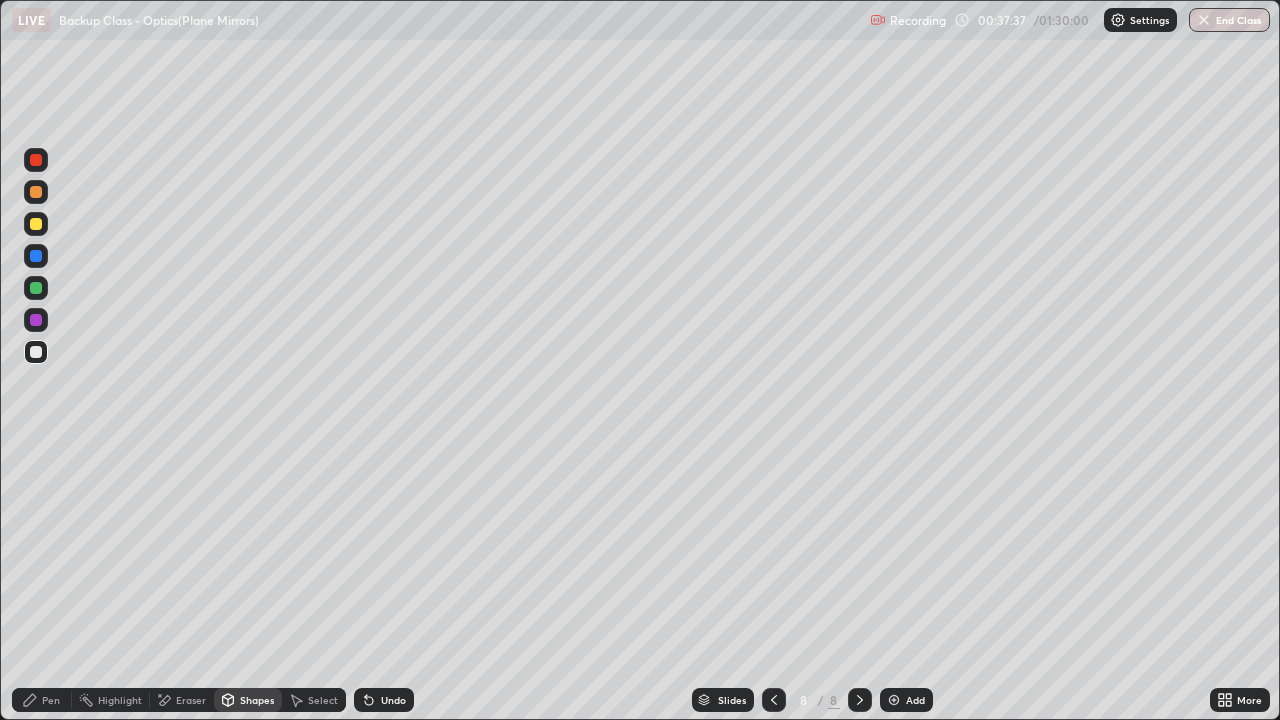 click at bounding box center (36, 288) 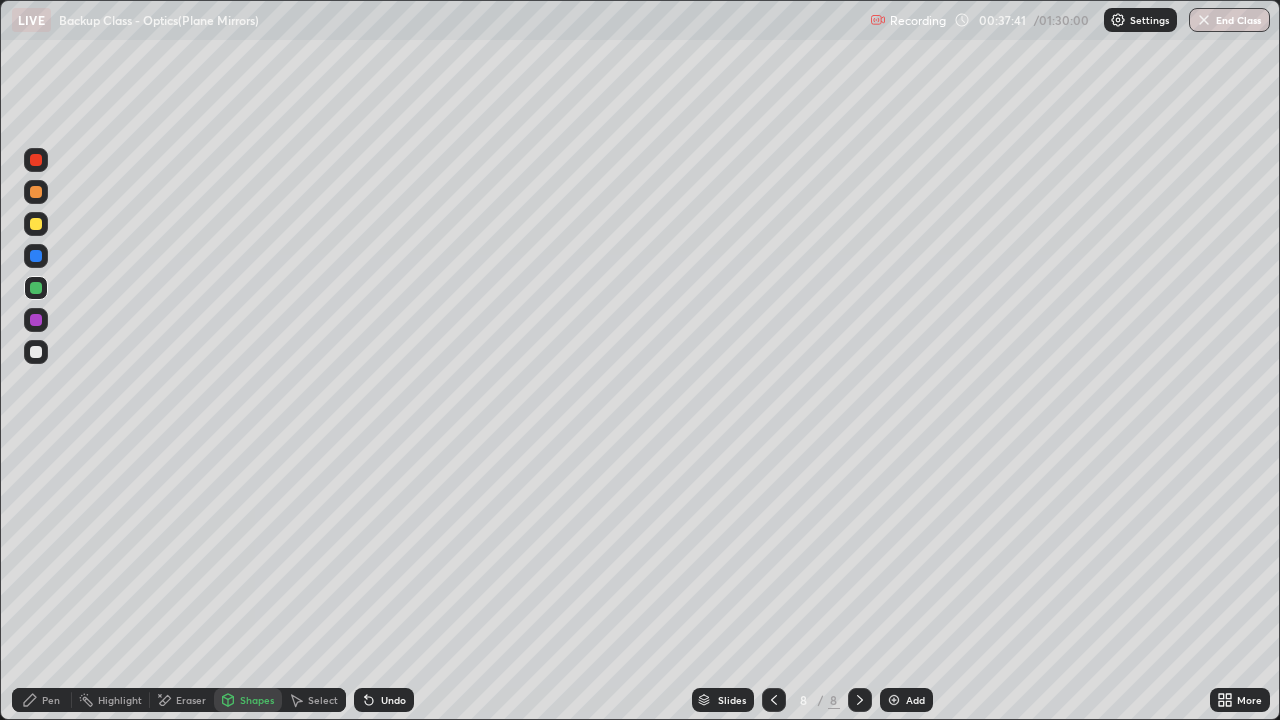 click on "Pen" at bounding box center (51, 700) 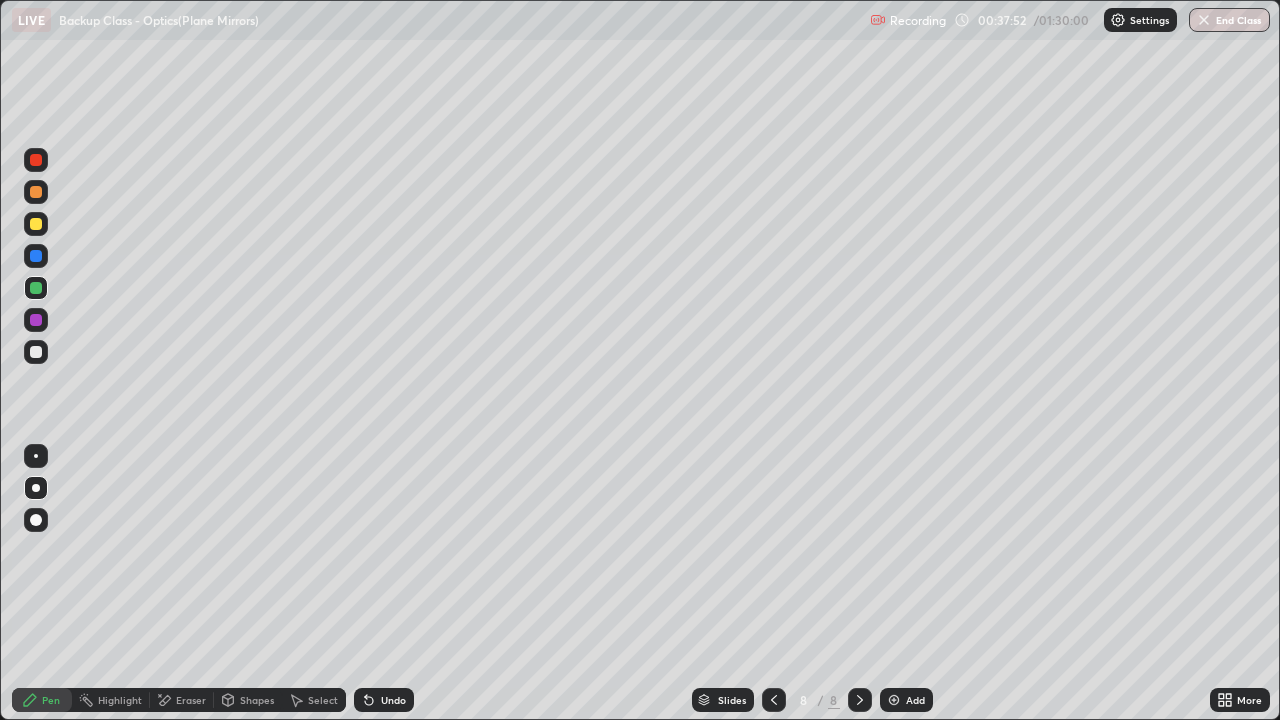 click at bounding box center (36, 352) 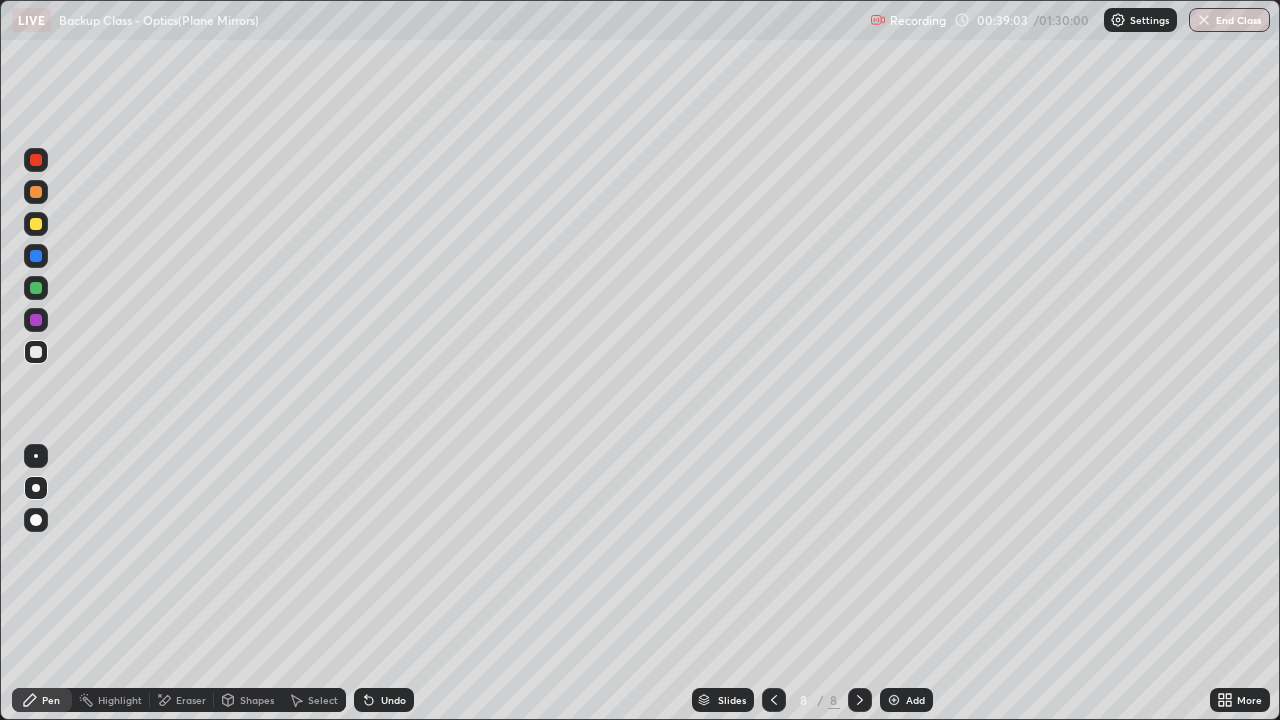 click on "Add" at bounding box center (906, 700) 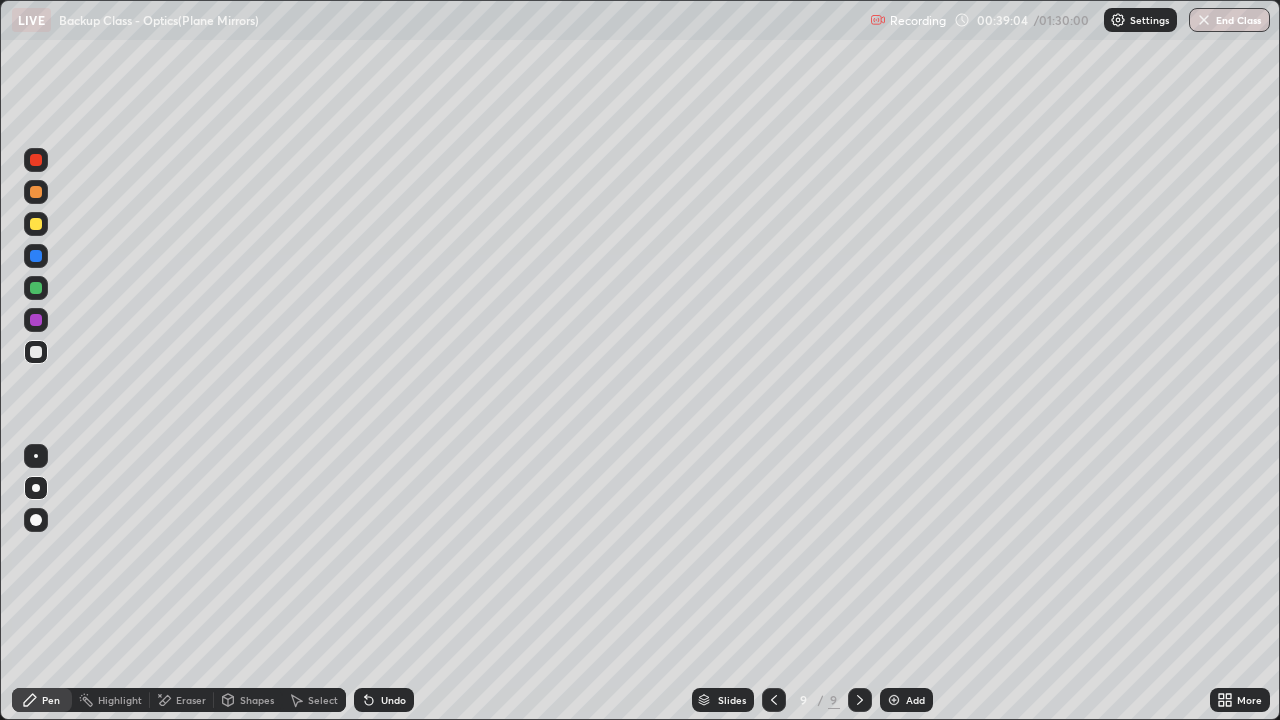 click on "Shapes" at bounding box center [257, 700] 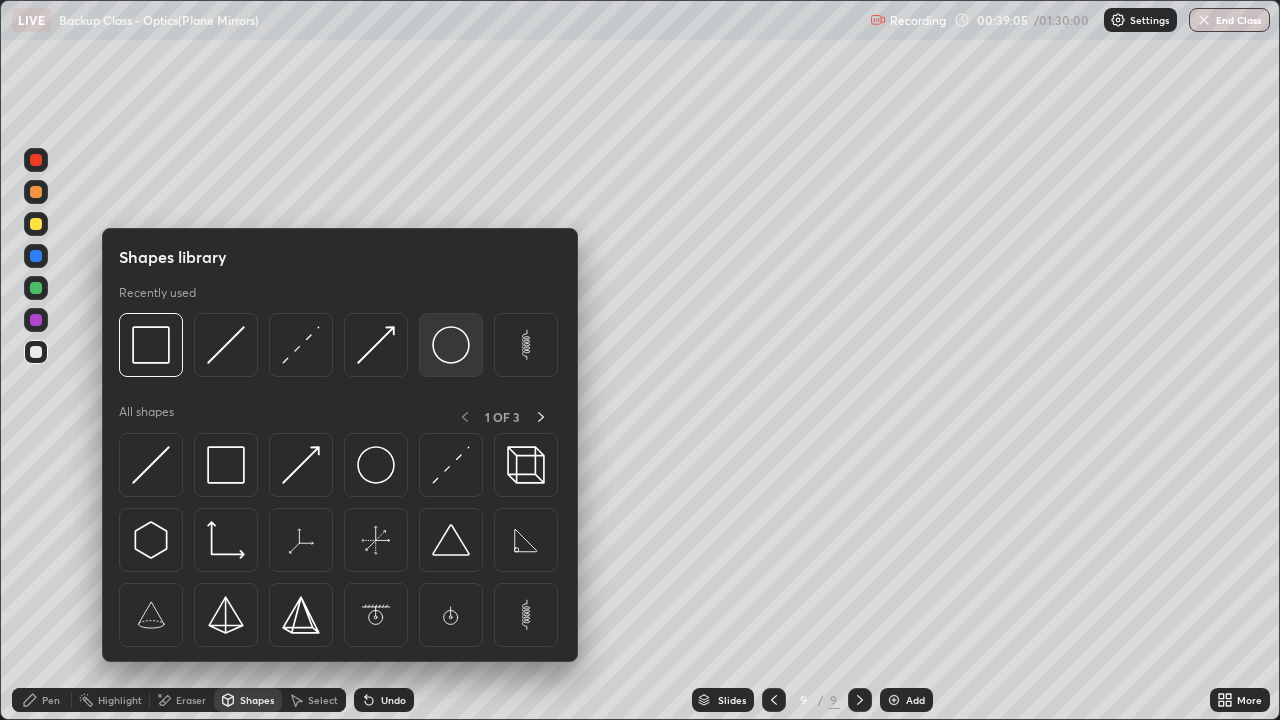 click at bounding box center [451, 345] 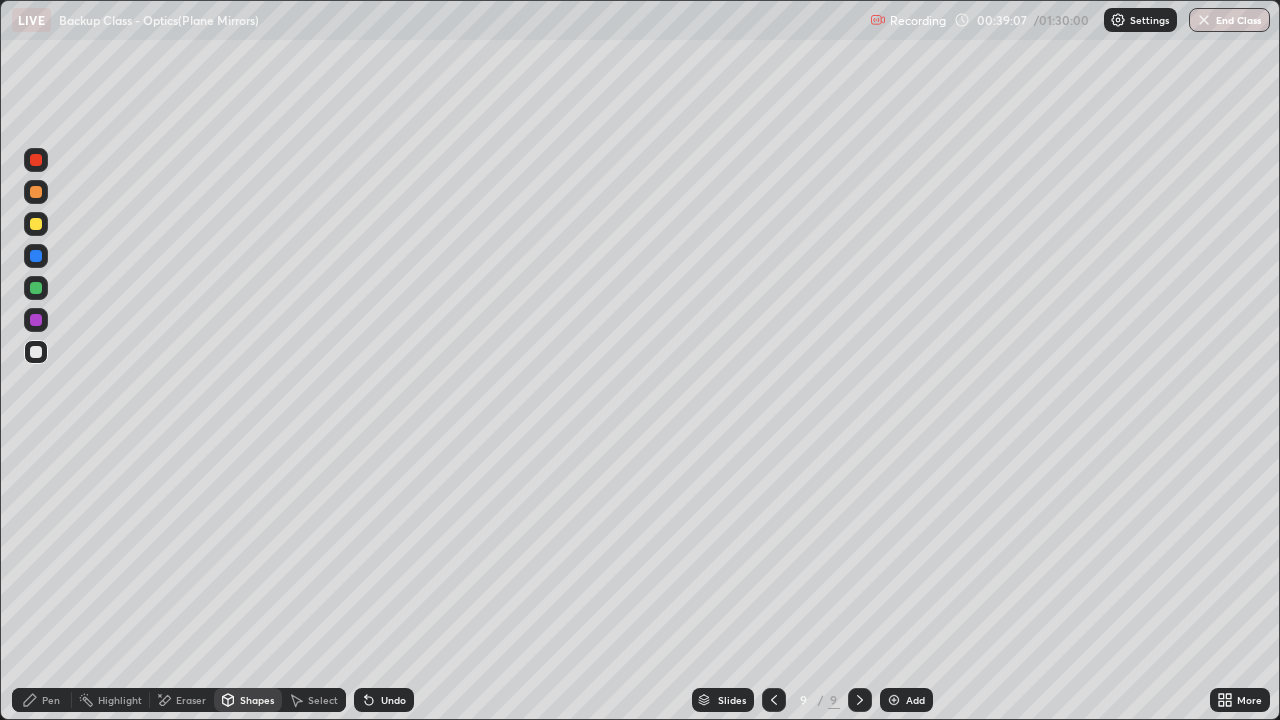 click on "Eraser" at bounding box center (191, 700) 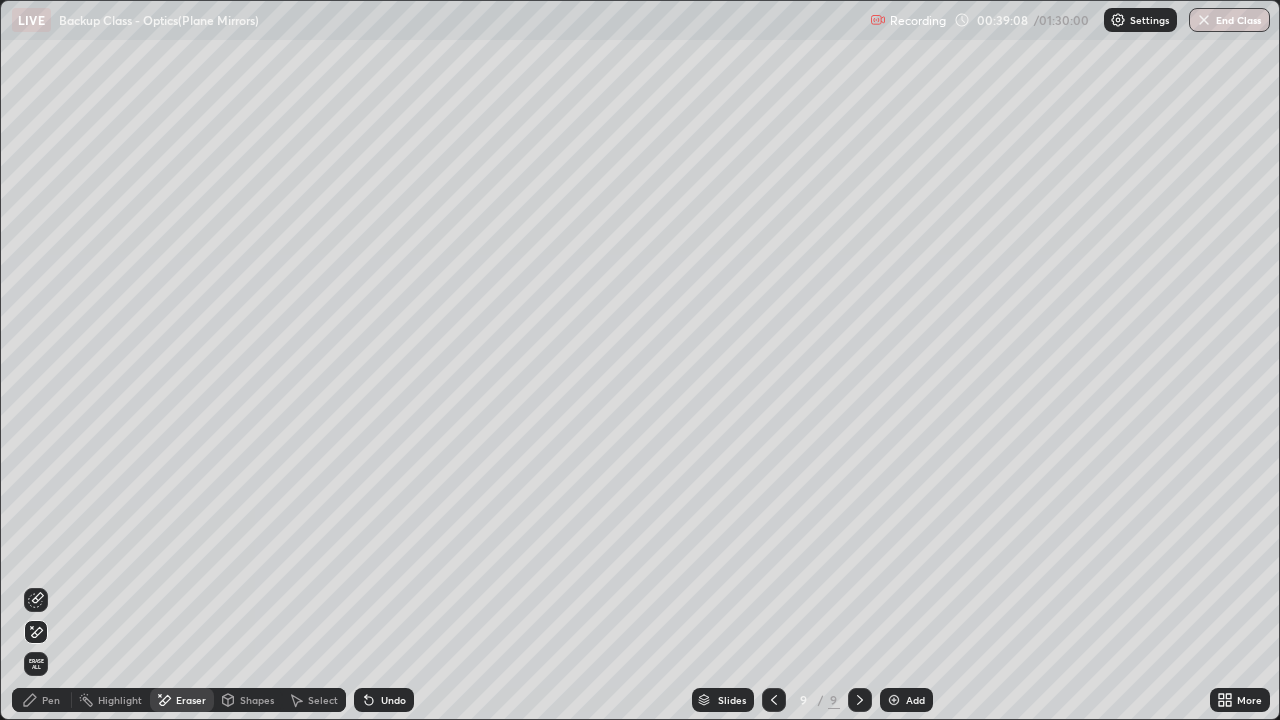 click 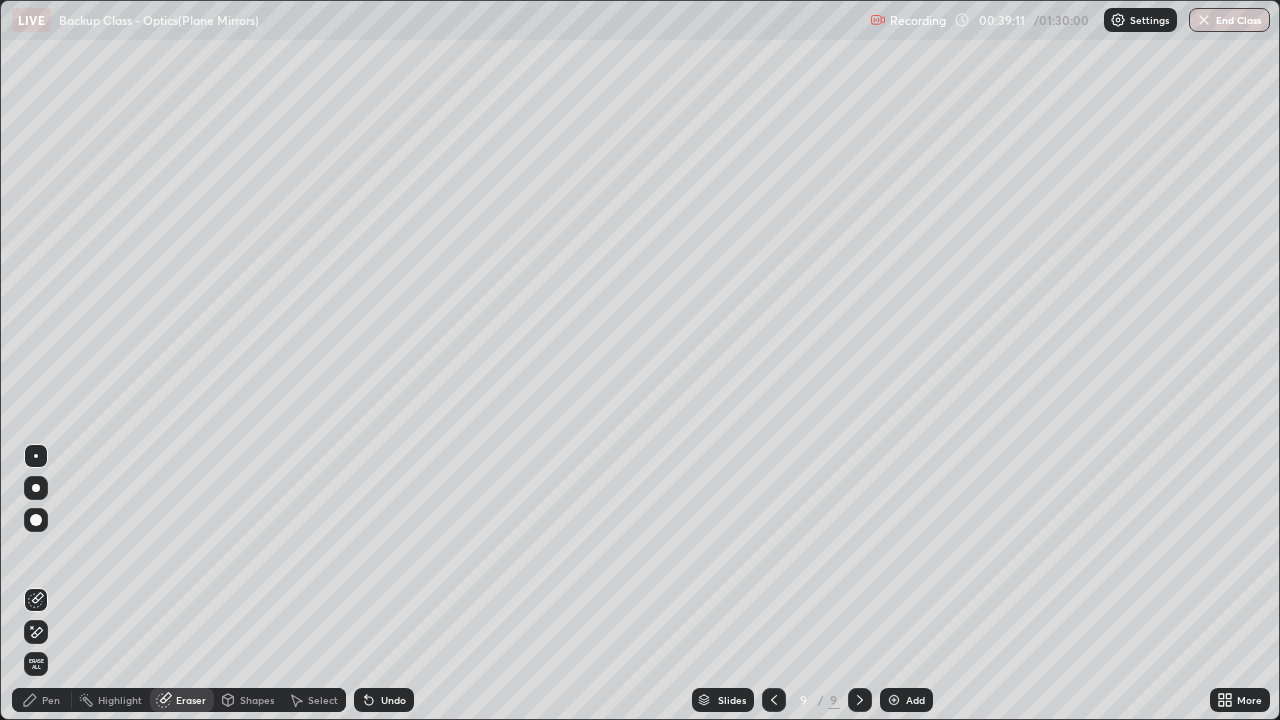 click on "Shapes" at bounding box center (257, 700) 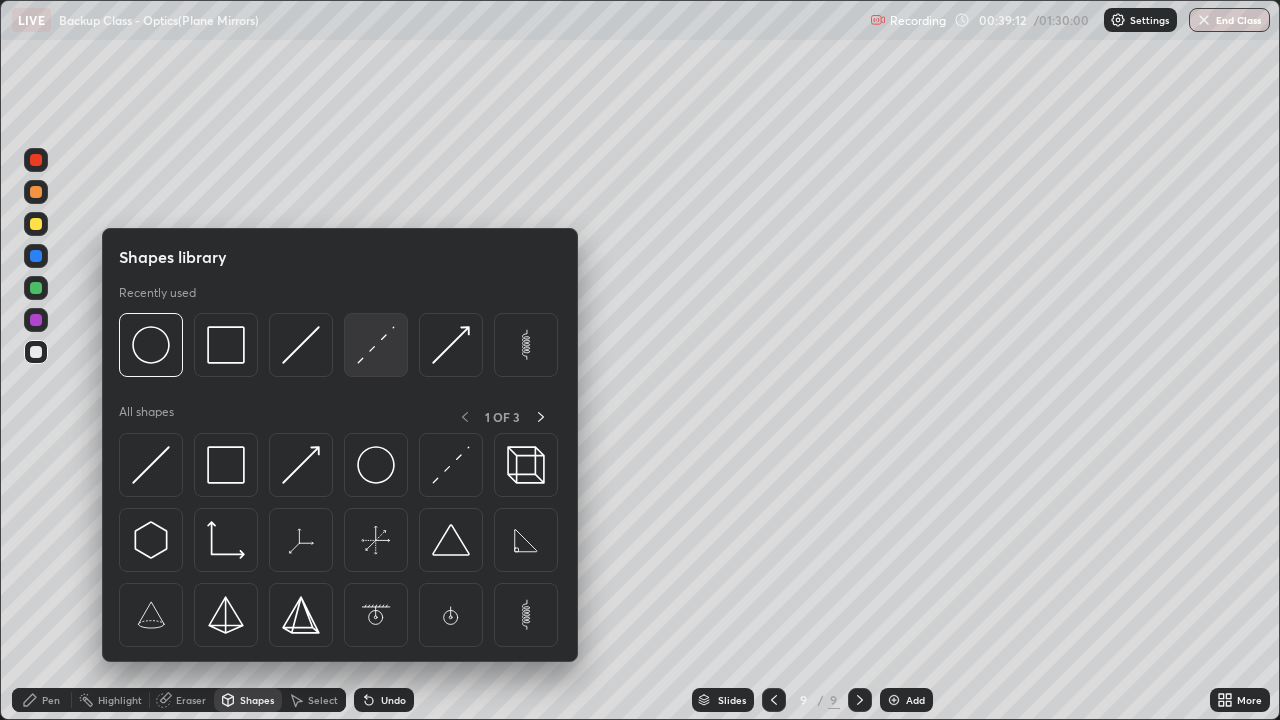click at bounding box center [376, 345] 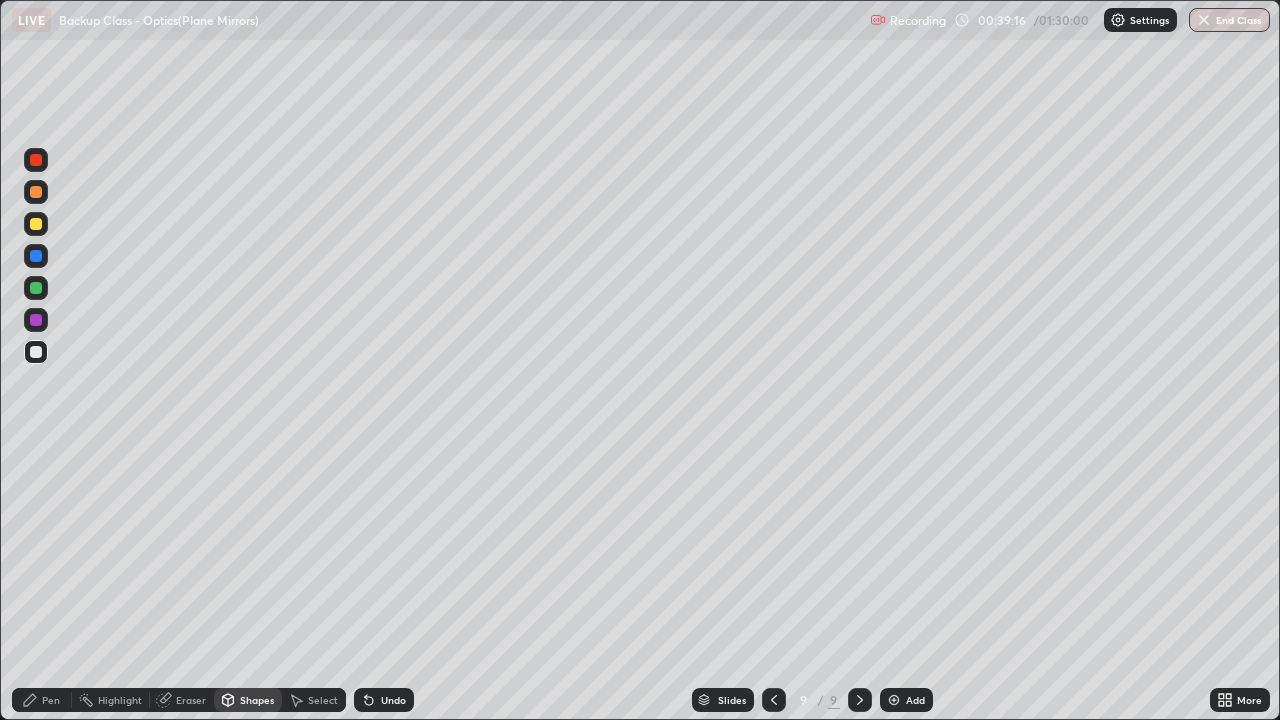 click on "Pen" at bounding box center [51, 700] 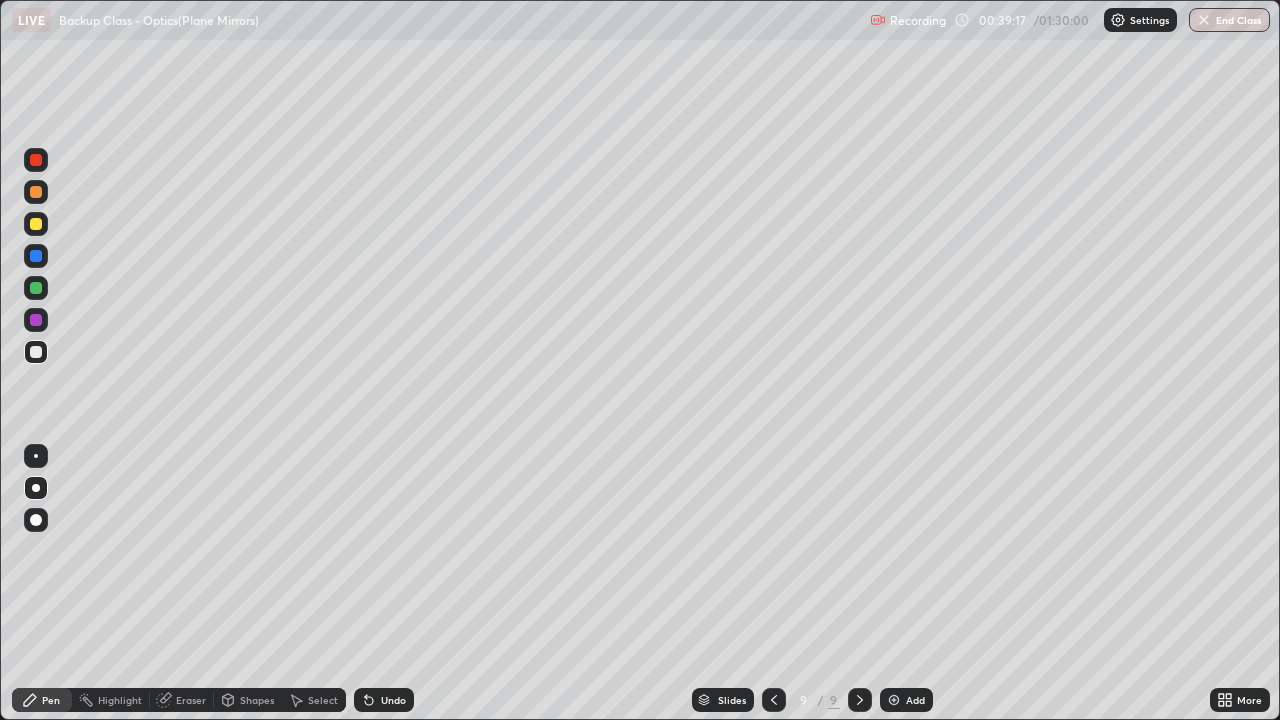 click on "Shapes" at bounding box center [248, 700] 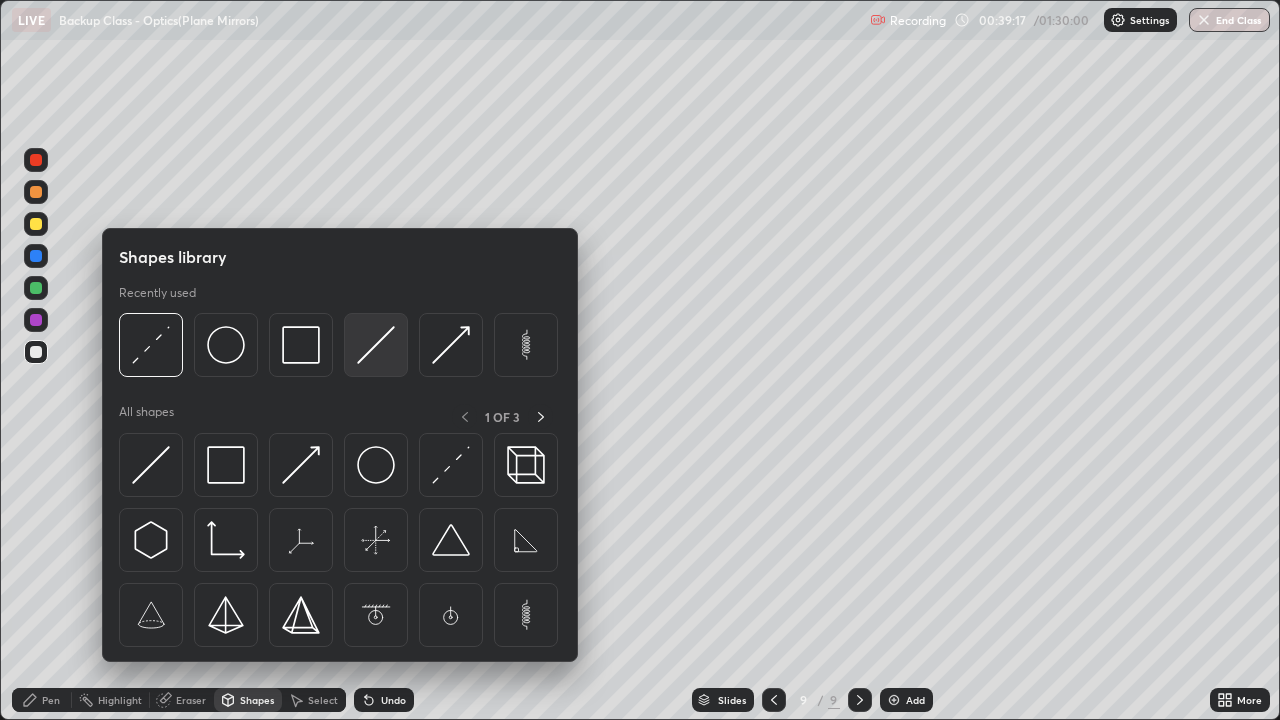 click at bounding box center [376, 345] 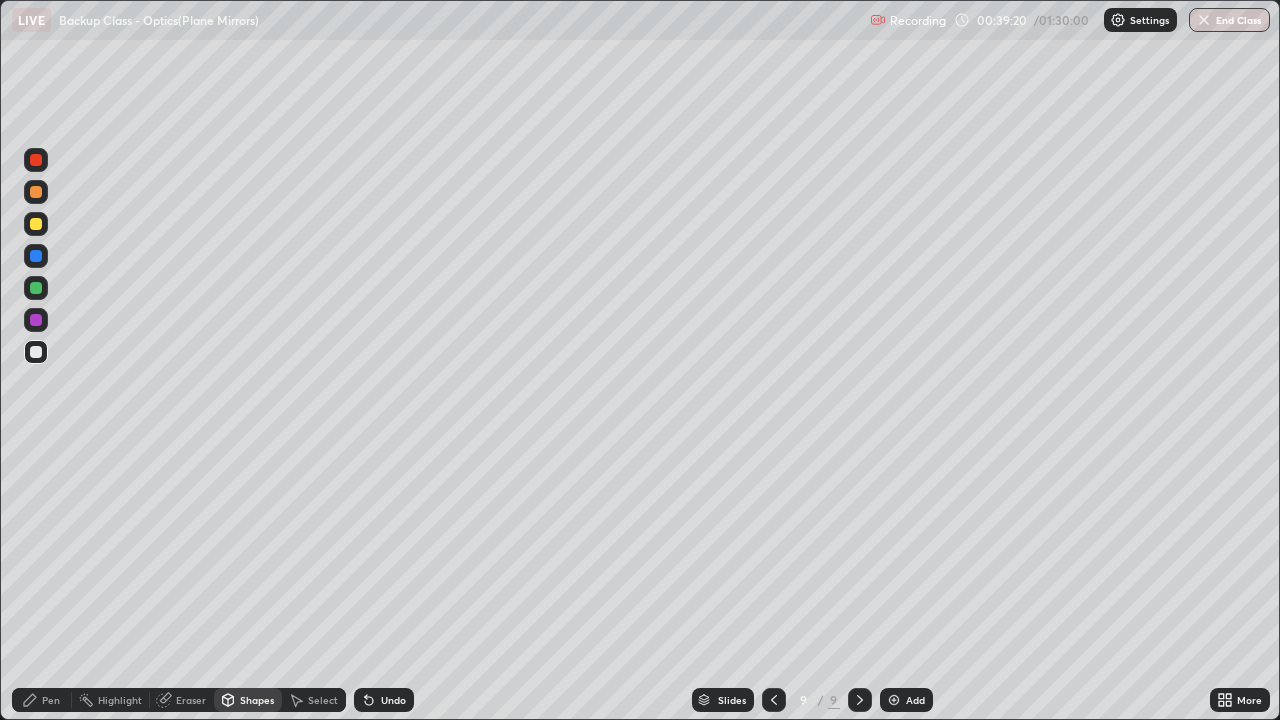 click on "Pen" at bounding box center [42, 700] 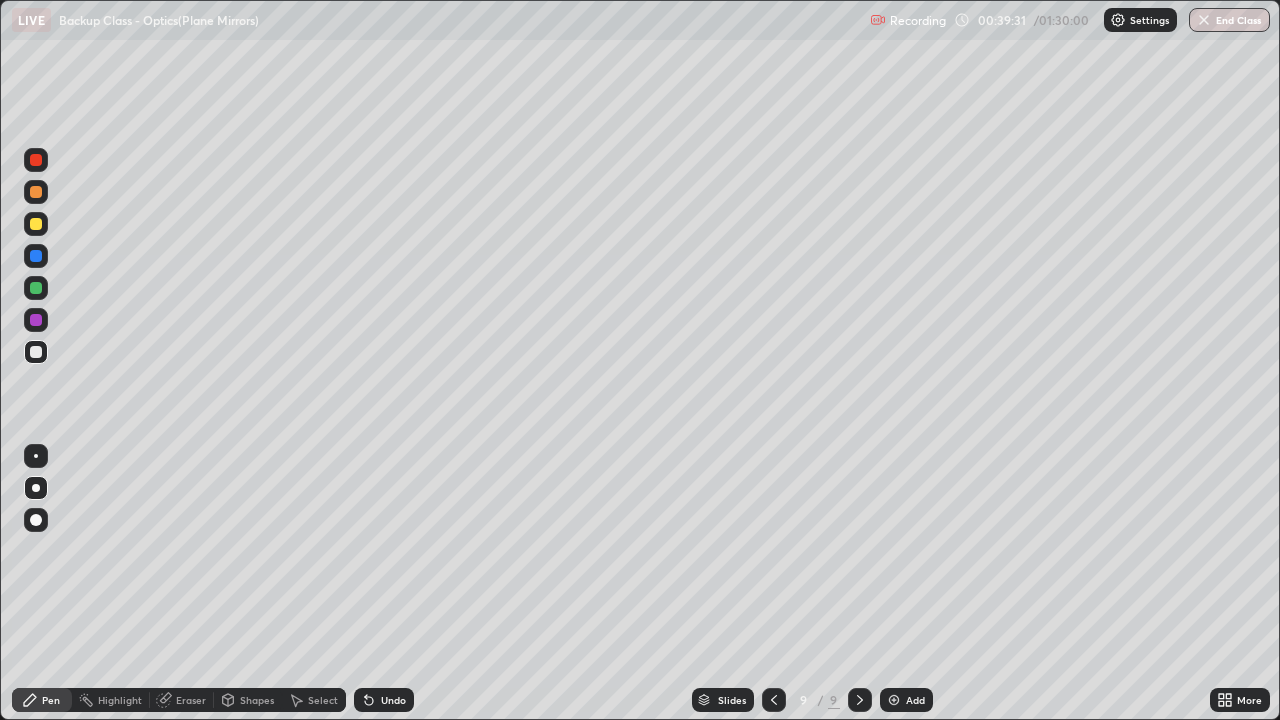 click on "Shapes" at bounding box center (257, 700) 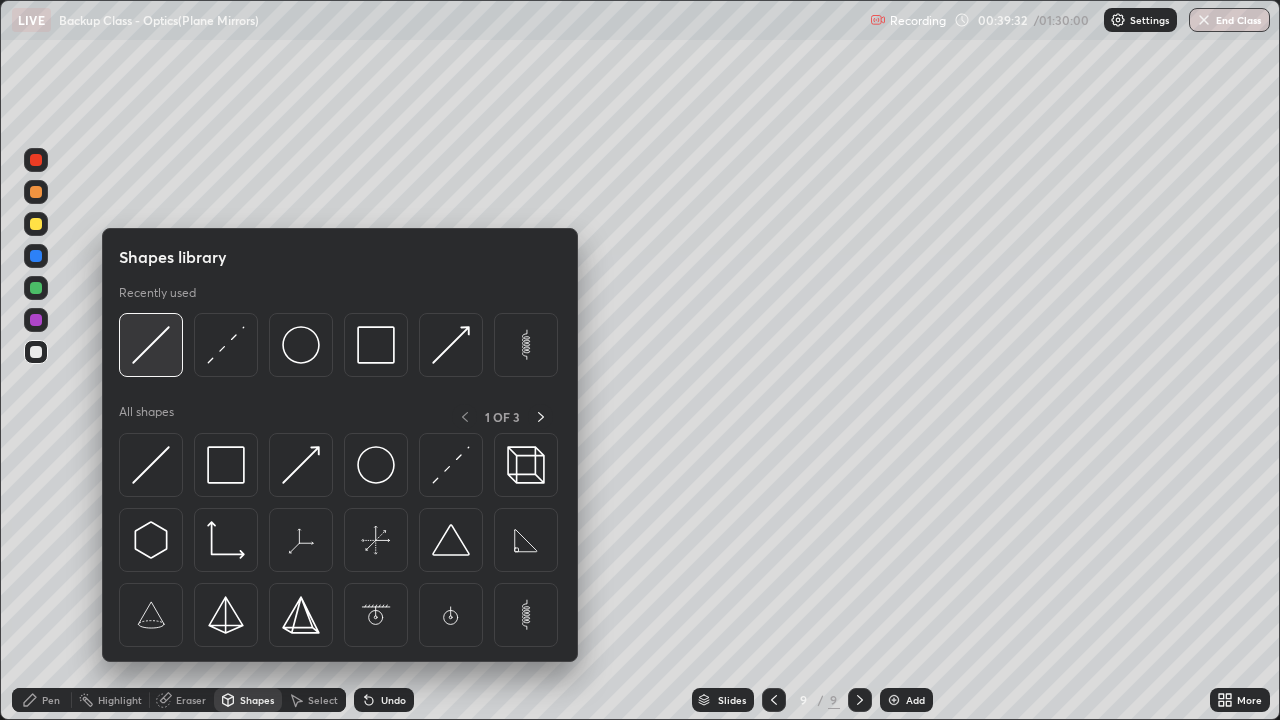 click at bounding box center [151, 345] 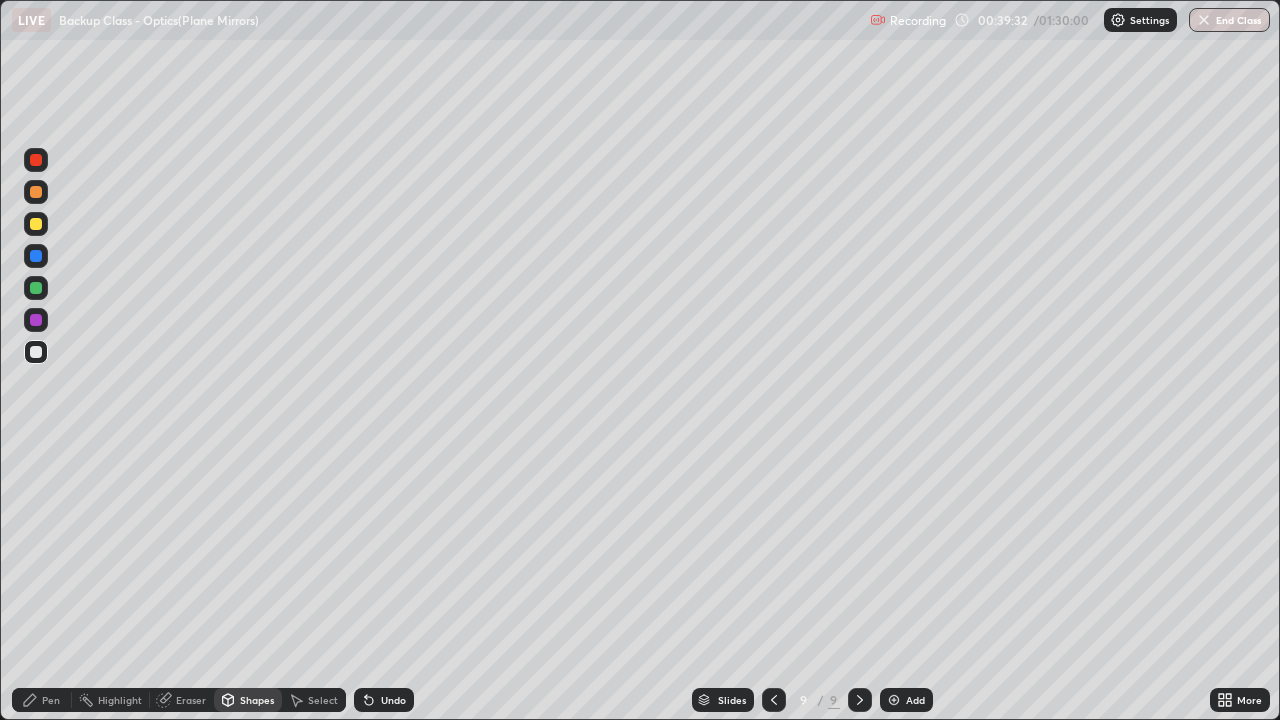 click at bounding box center (36, 224) 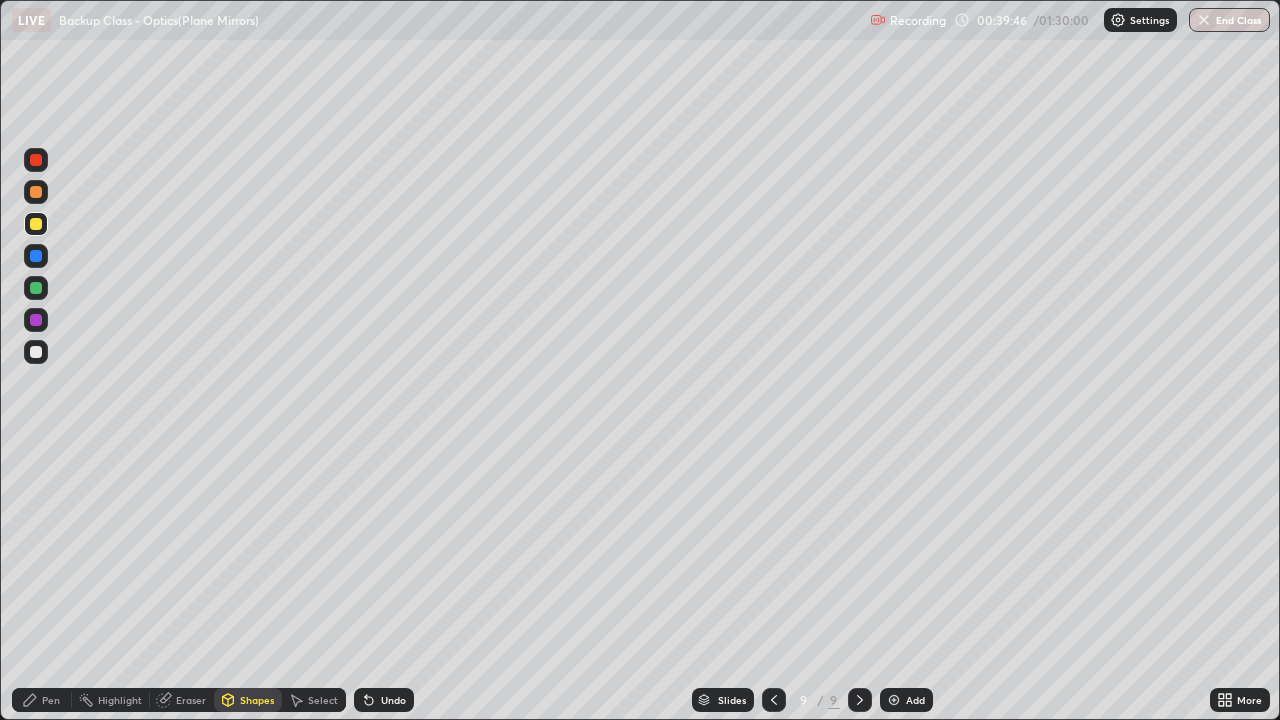 click at bounding box center (36, 352) 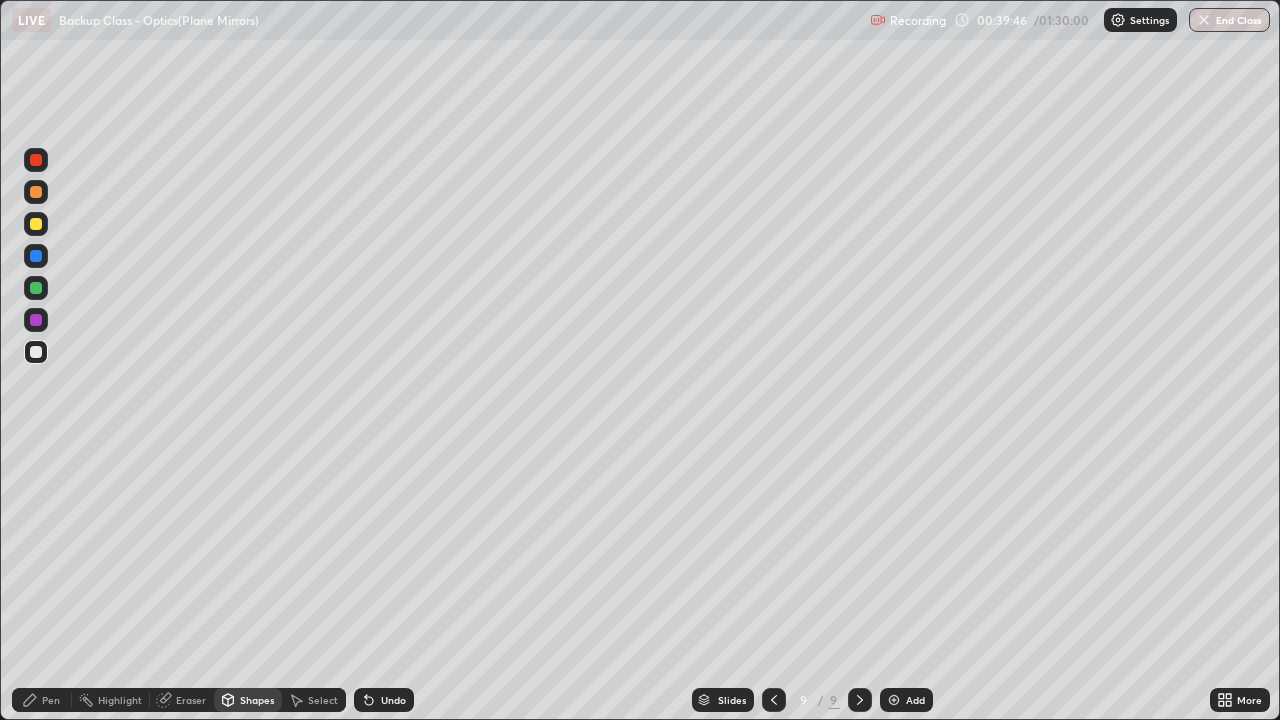 click on "Pen" at bounding box center (51, 700) 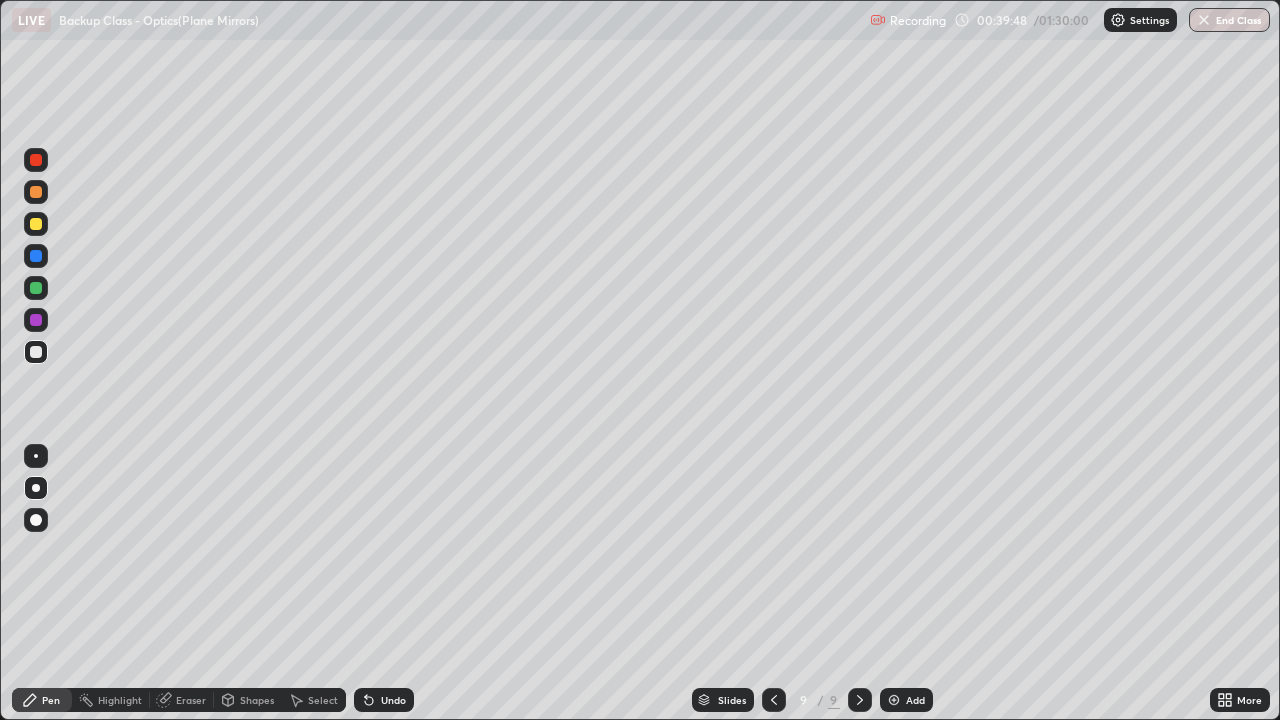 click on "Eraser" at bounding box center (191, 700) 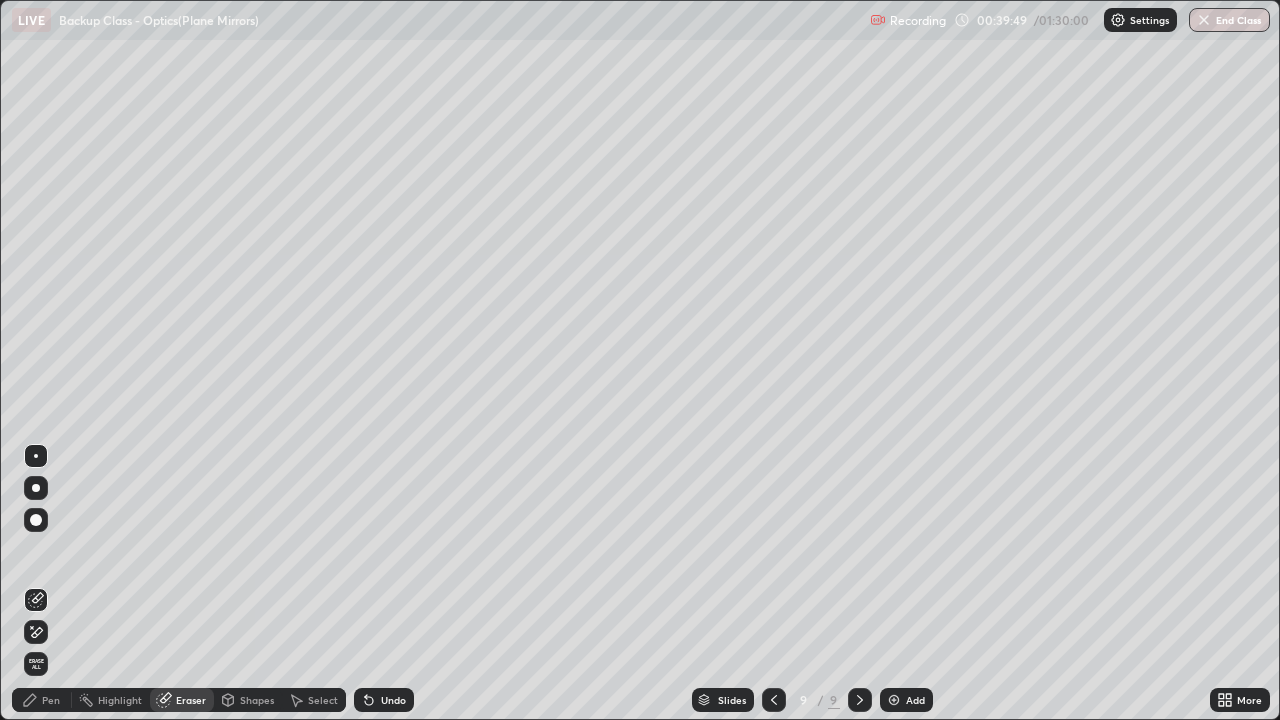 click on "Shapes" at bounding box center (257, 700) 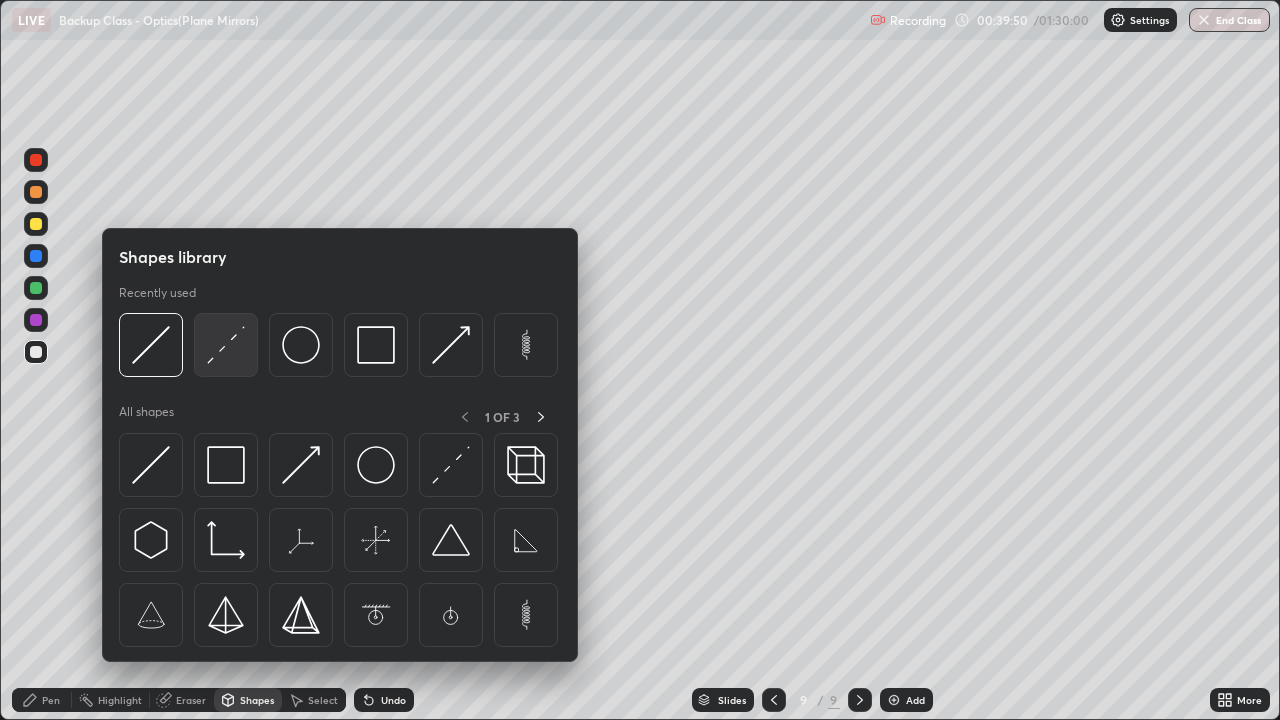 click at bounding box center (226, 345) 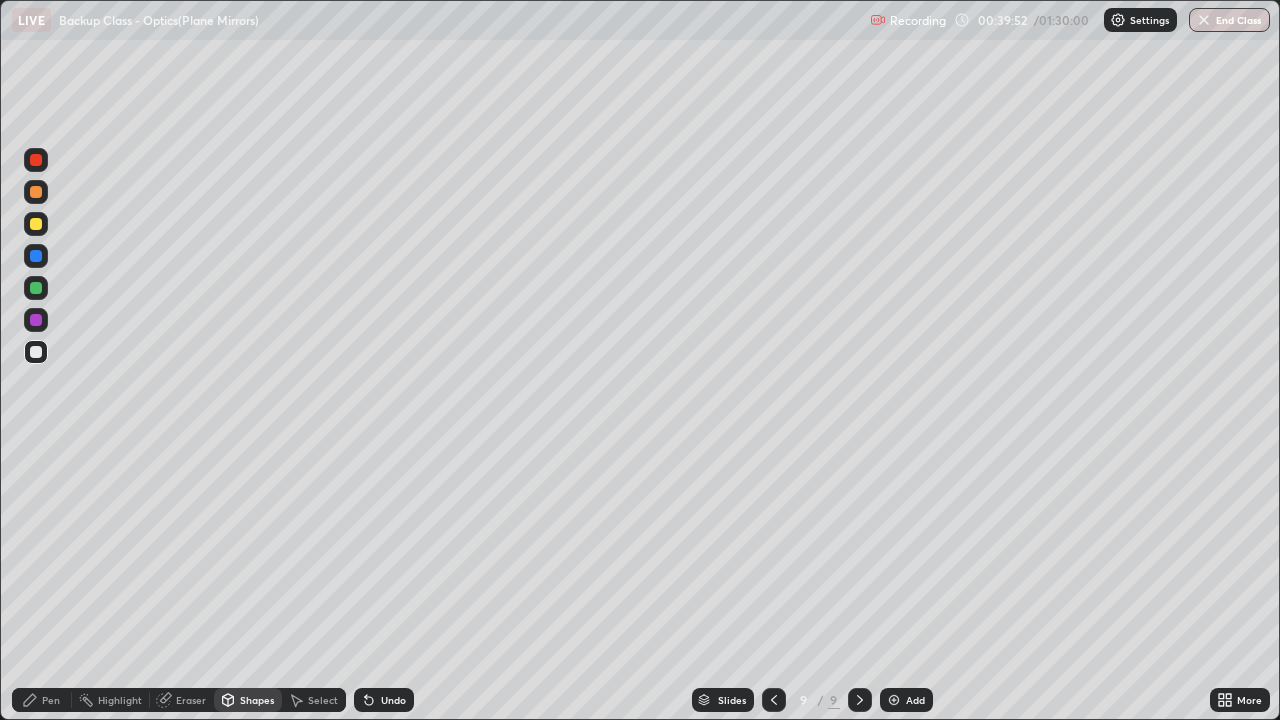 click on "Pen" at bounding box center [51, 700] 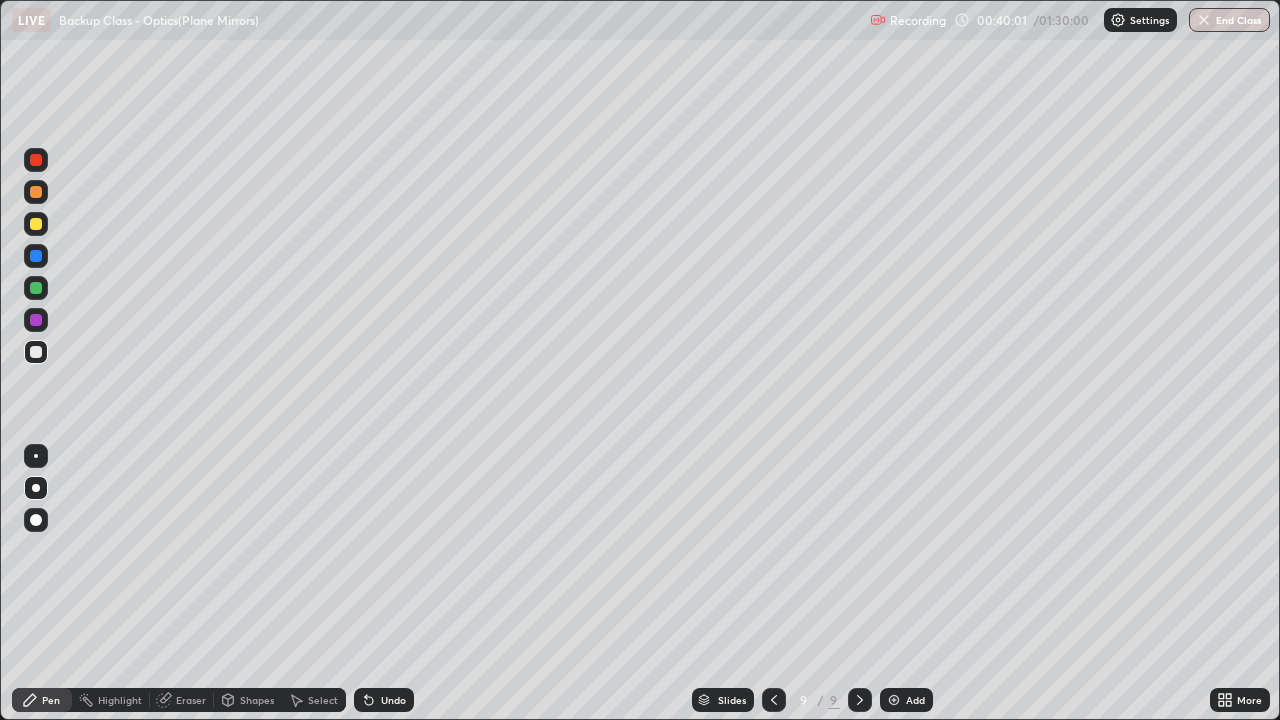 click 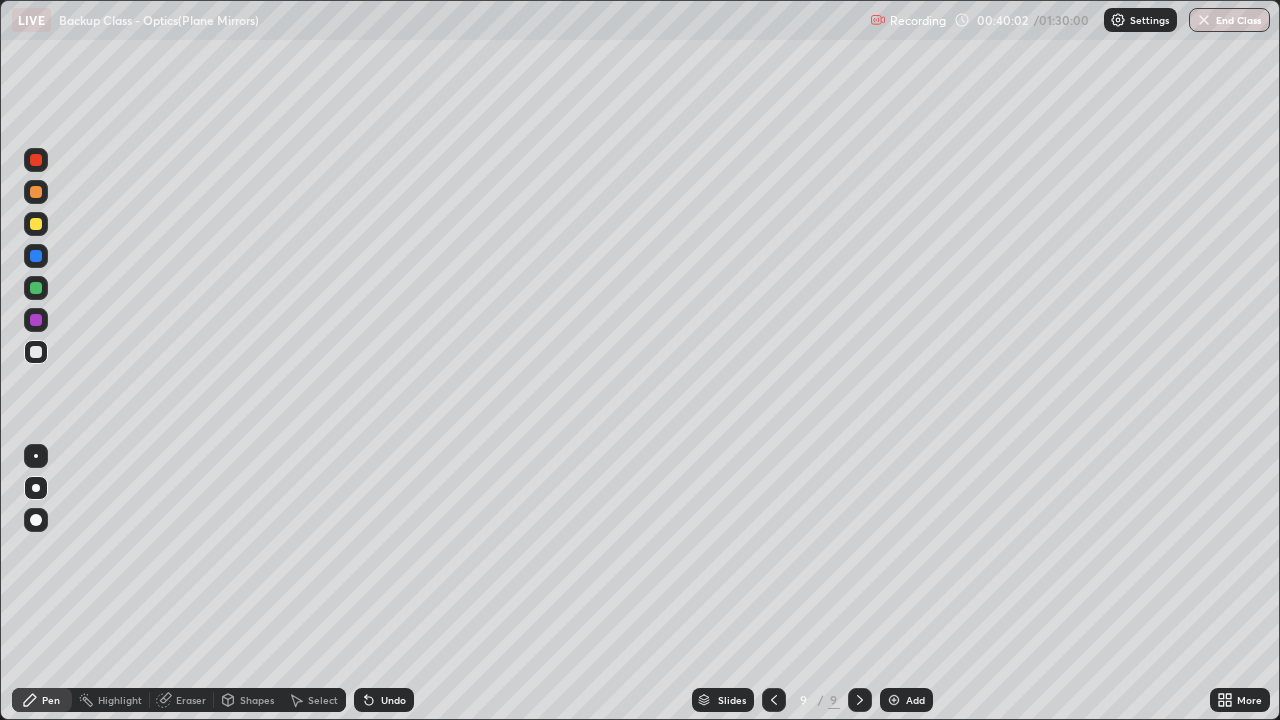 click on "Undo" at bounding box center (384, 700) 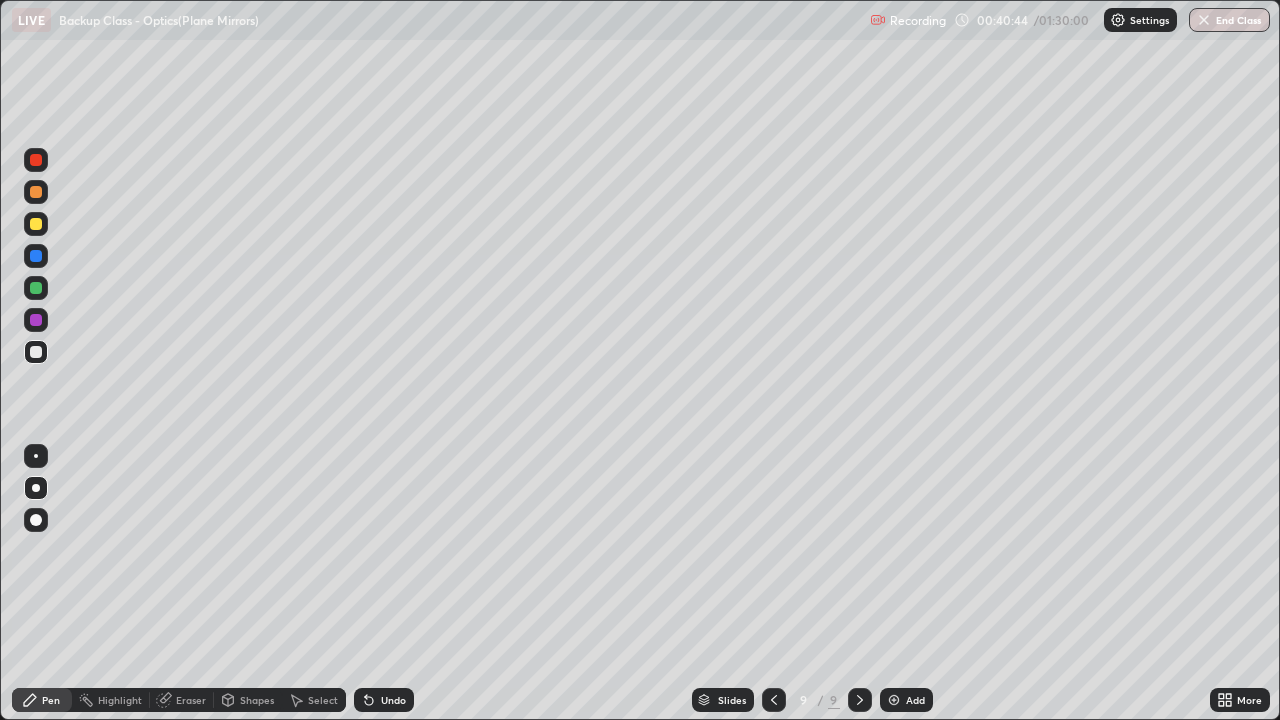 click on "Add" at bounding box center (915, 700) 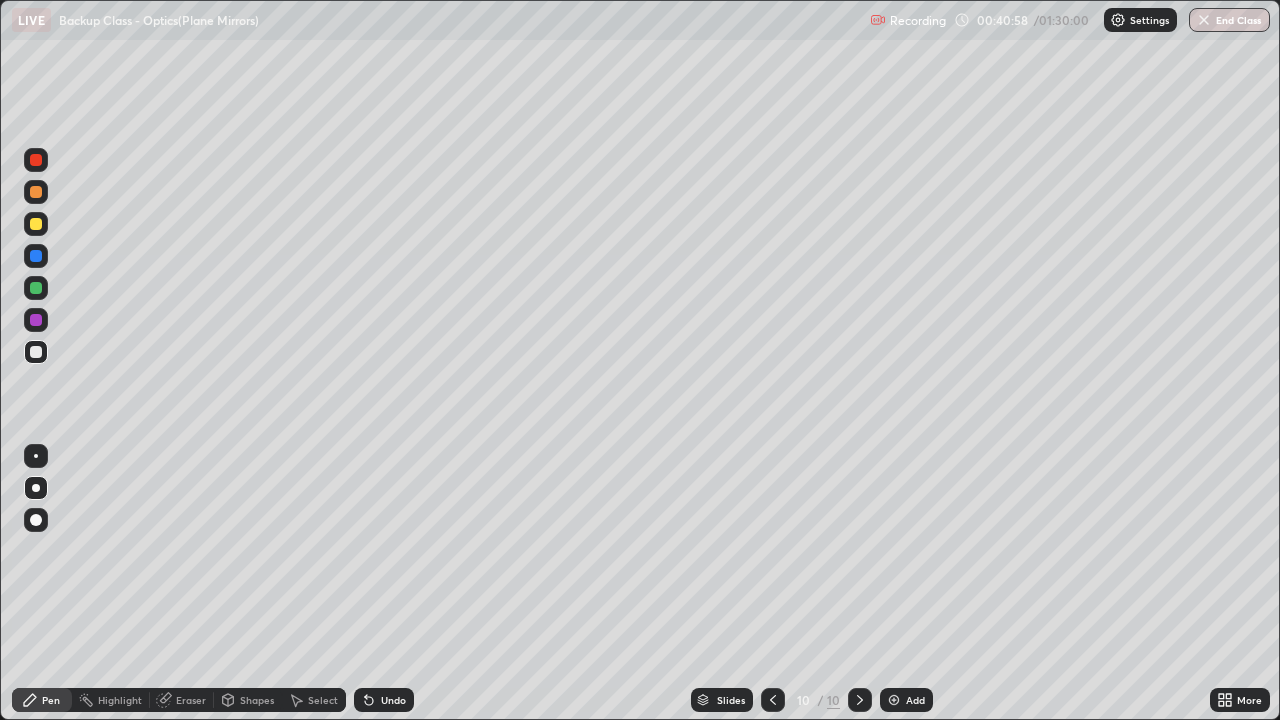 click on "Shapes" at bounding box center [257, 700] 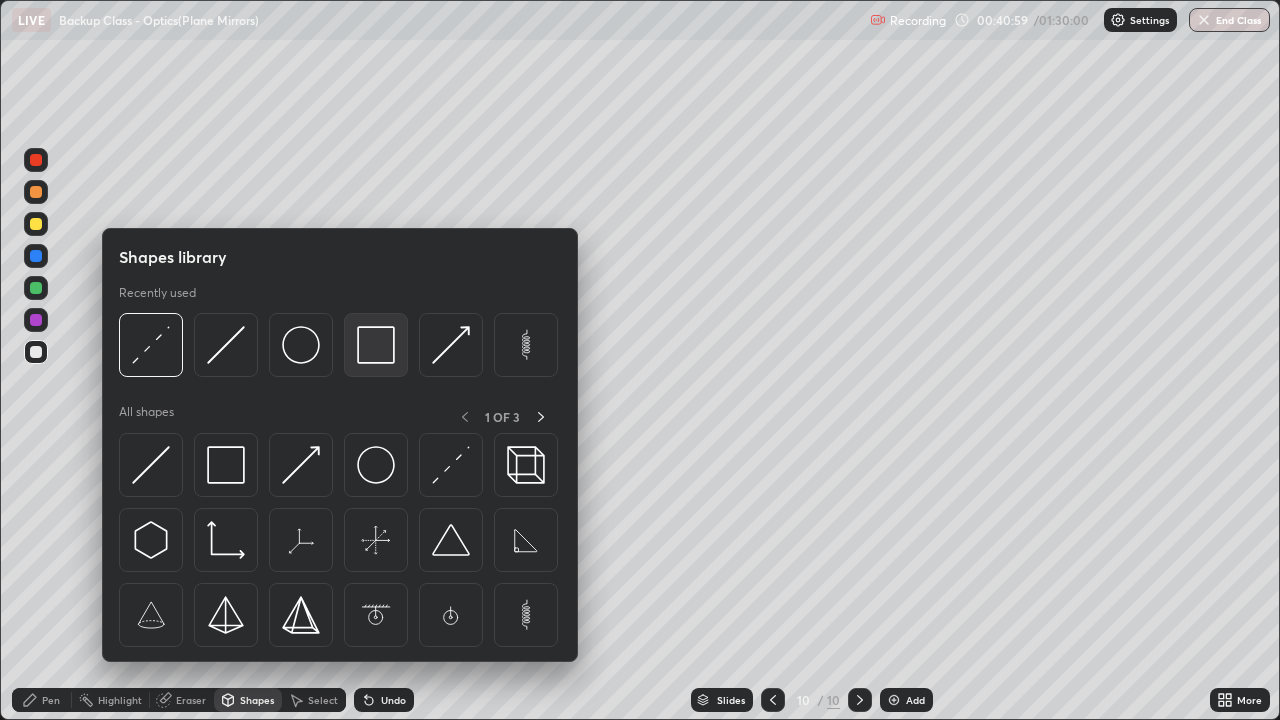 click at bounding box center (376, 345) 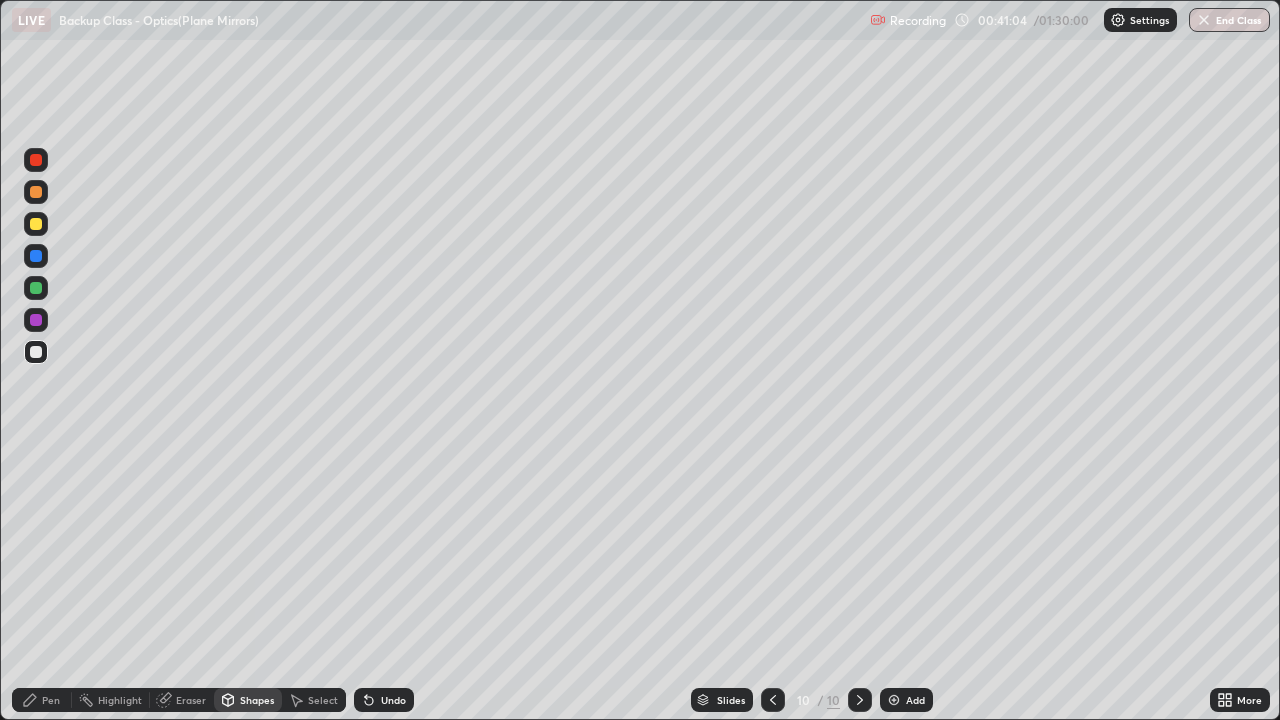click on "Shapes" at bounding box center [257, 700] 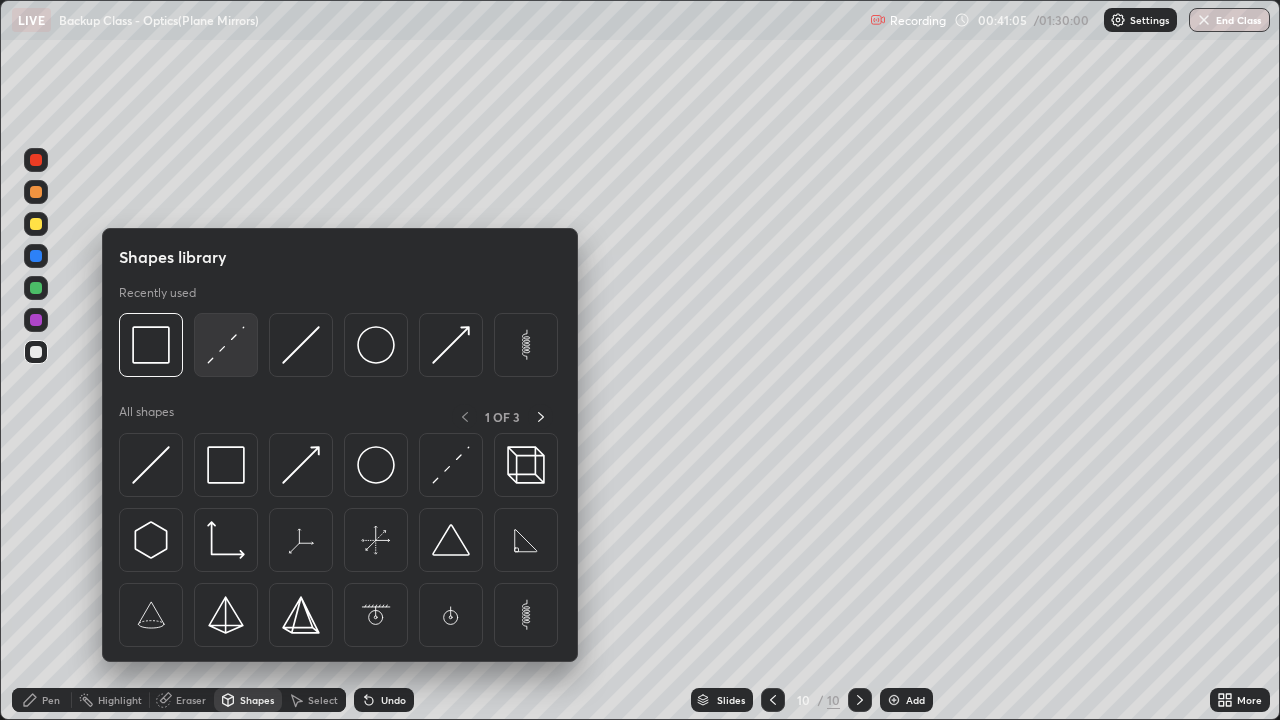click at bounding box center [226, 345] 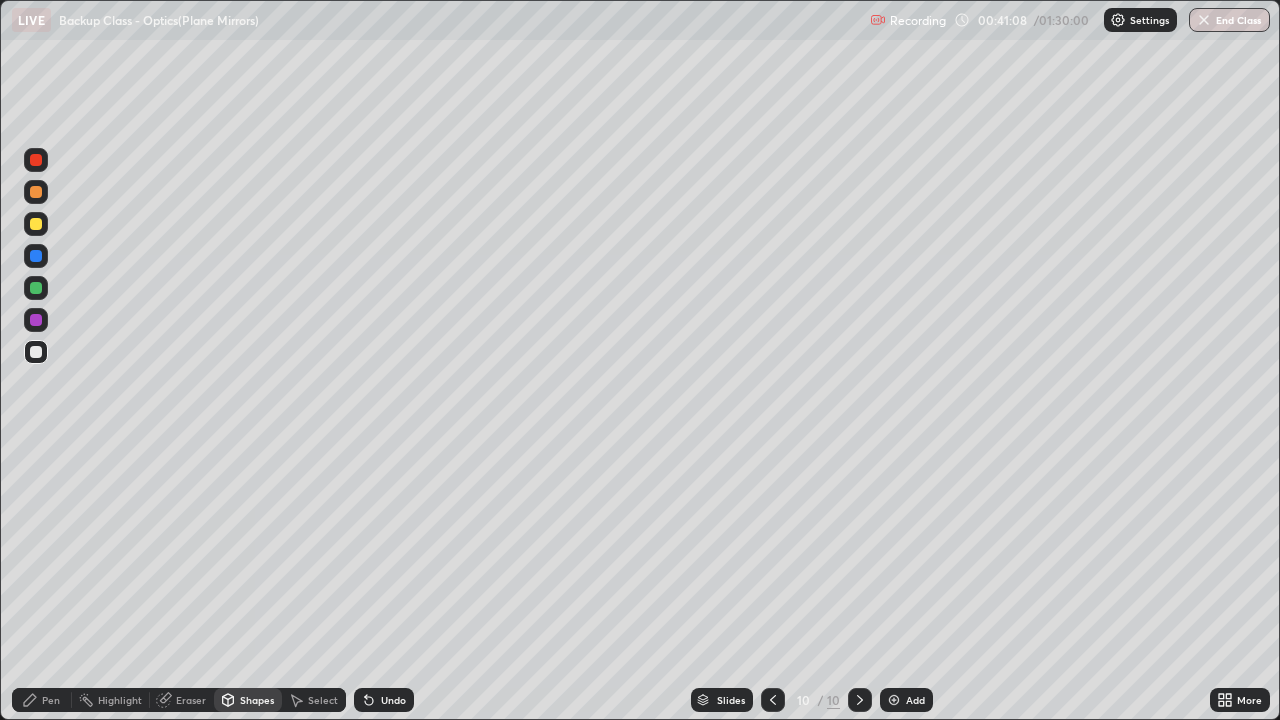 click on "Shapes" at bounding box center [257, 700] 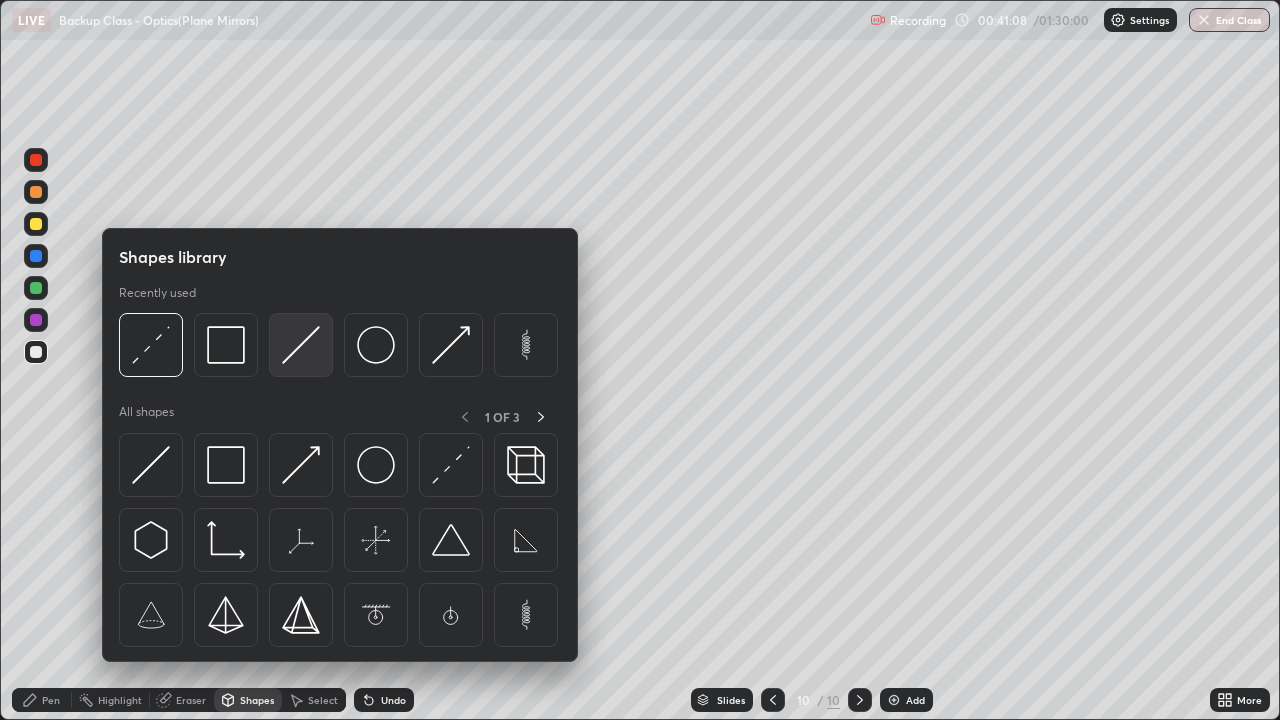 click at bounding box center [301, 345] 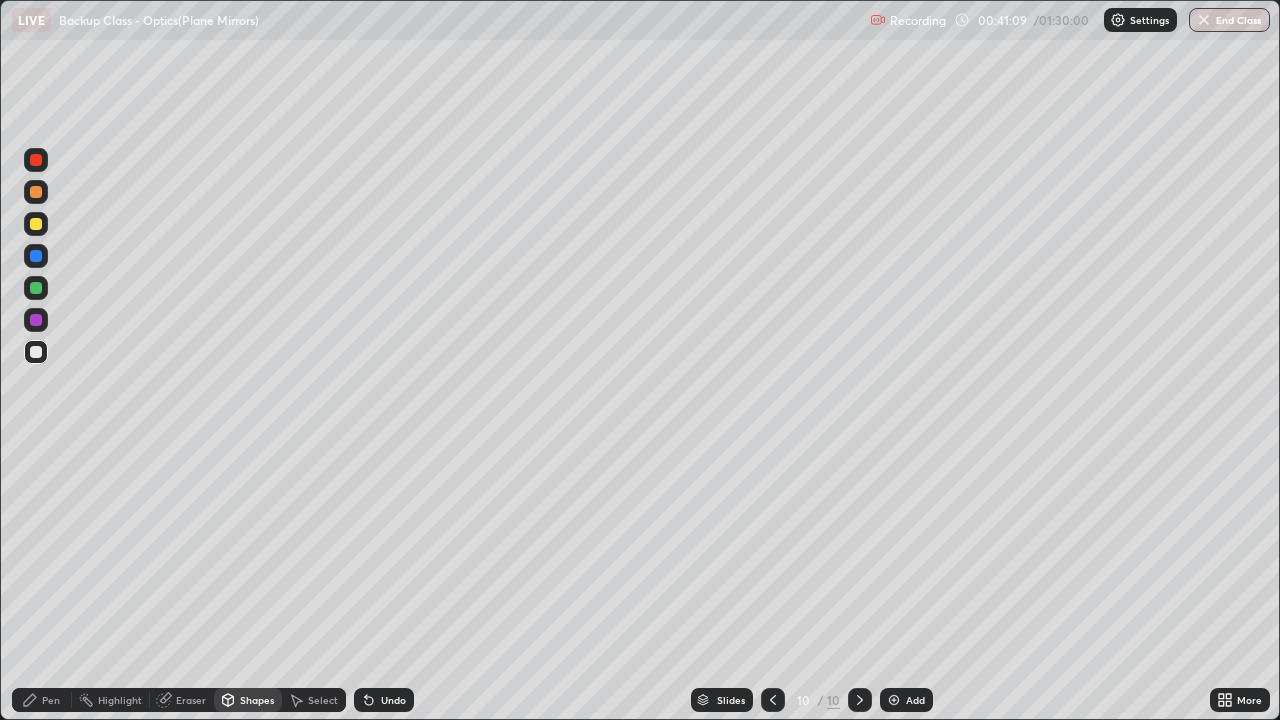 click at bounding box center (36, 288) 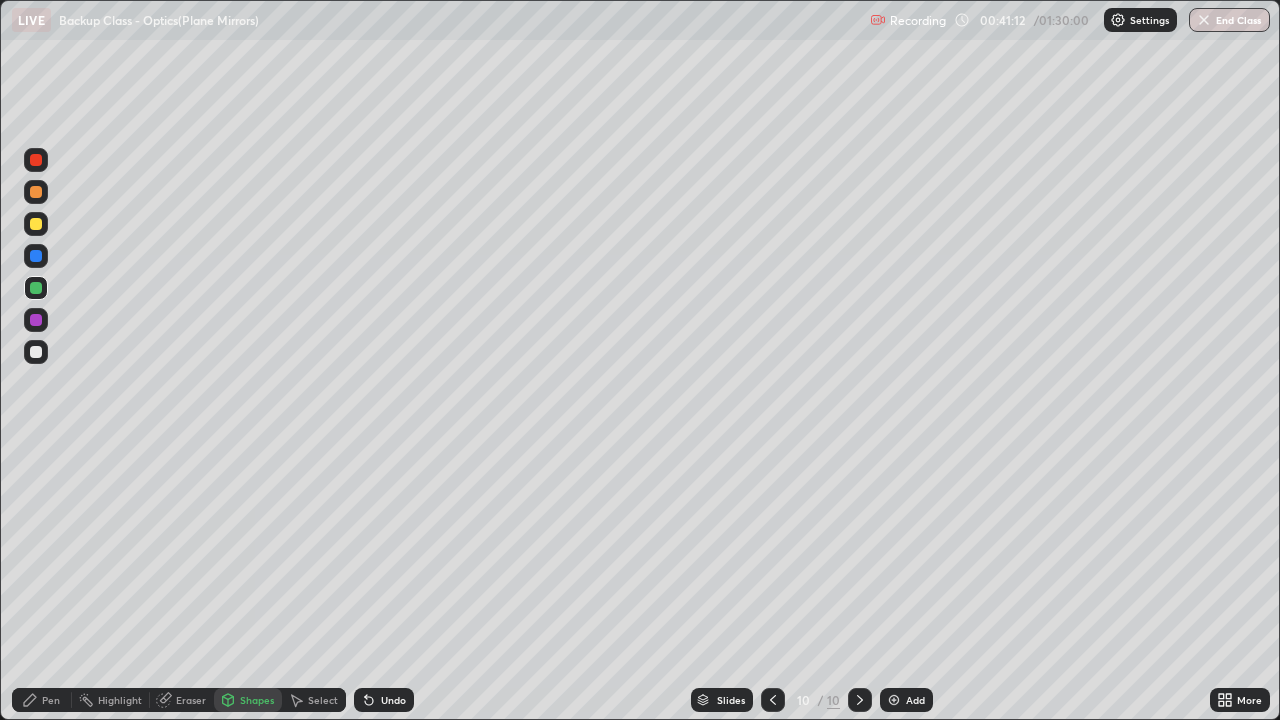click on "Select" at bounding box center [323, 700] 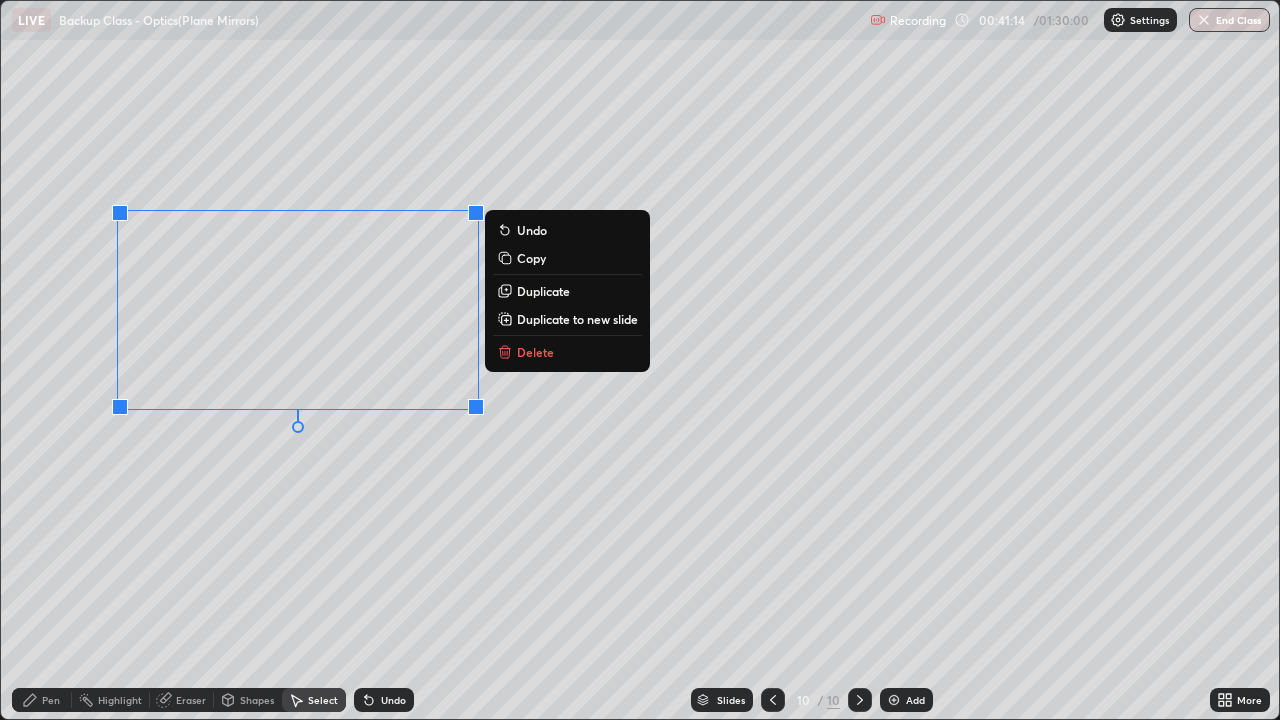 click on "Duplicate" at bounding box center (543, 291) 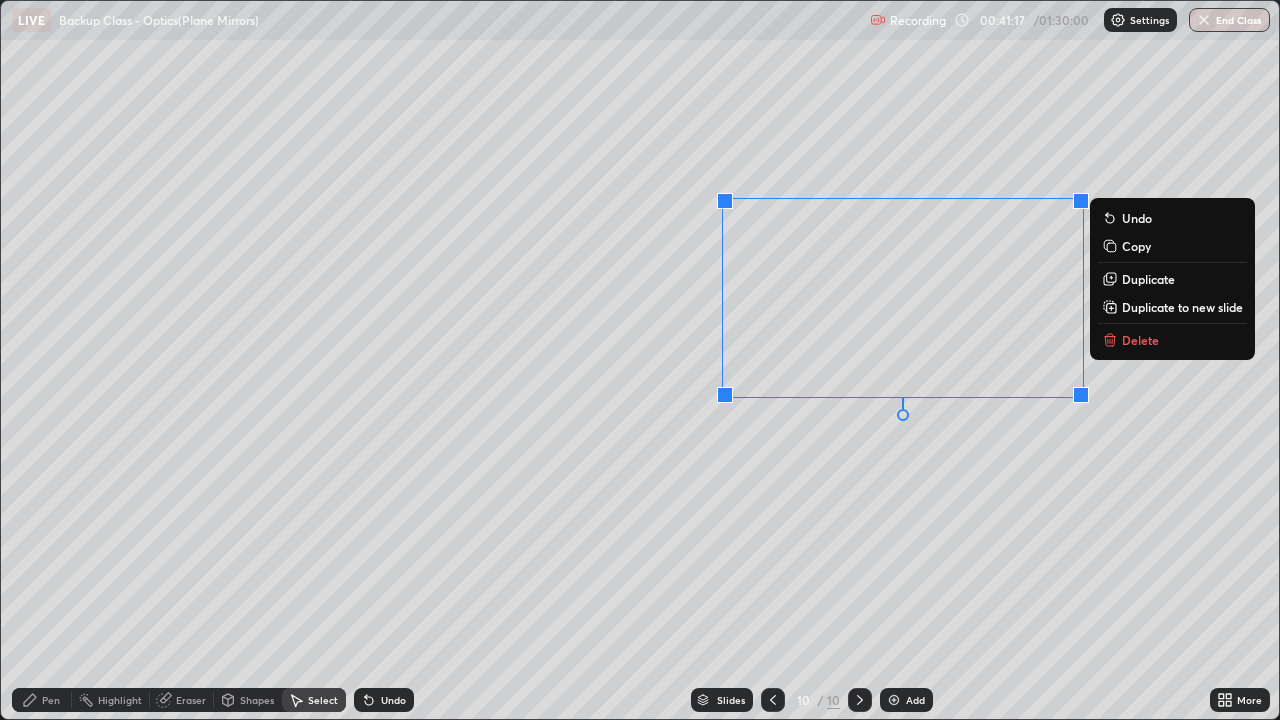 click on "Pen" at bounding box center [51, 700] 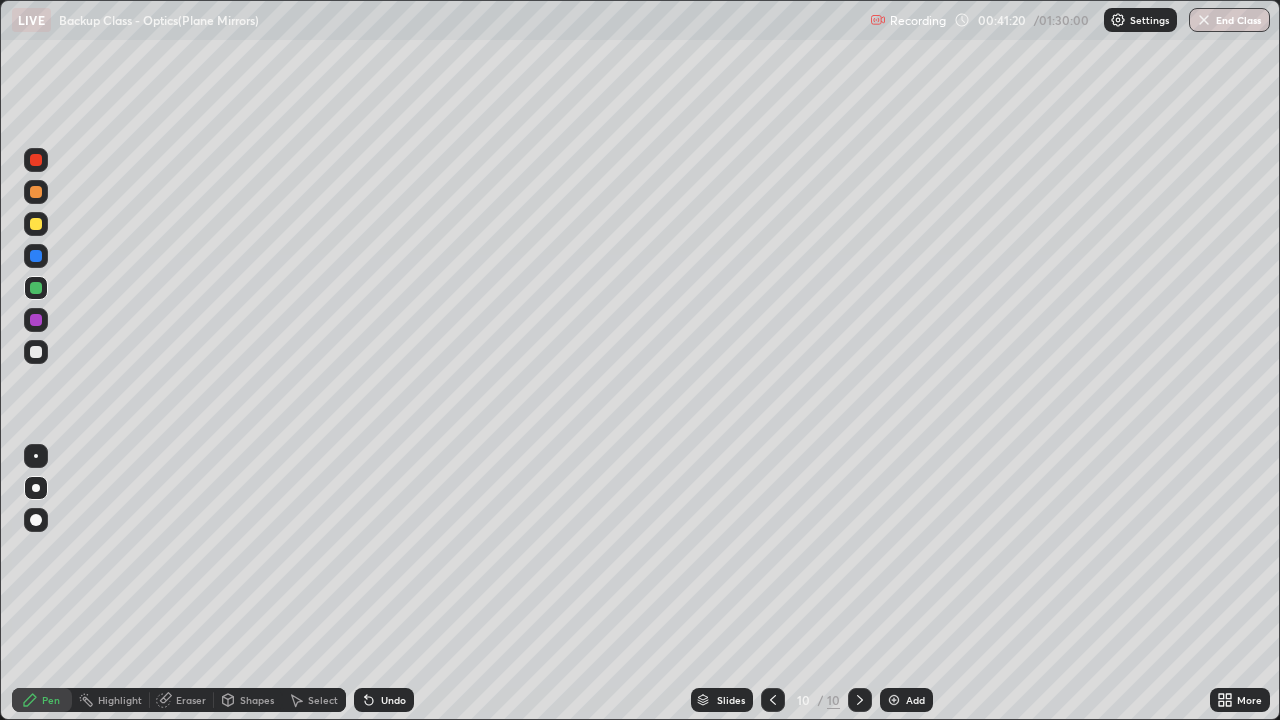 click on "Shapes" at bounding box center [248, 700] 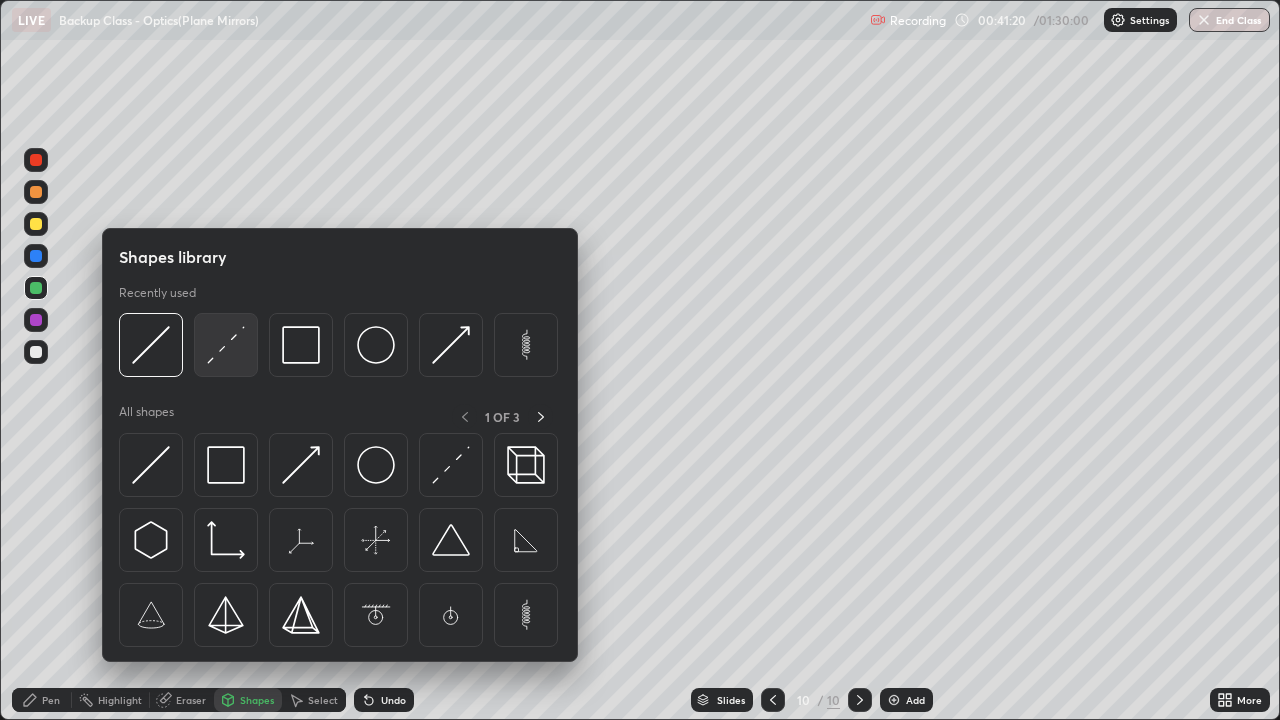 click at bounding box center (226, 345) 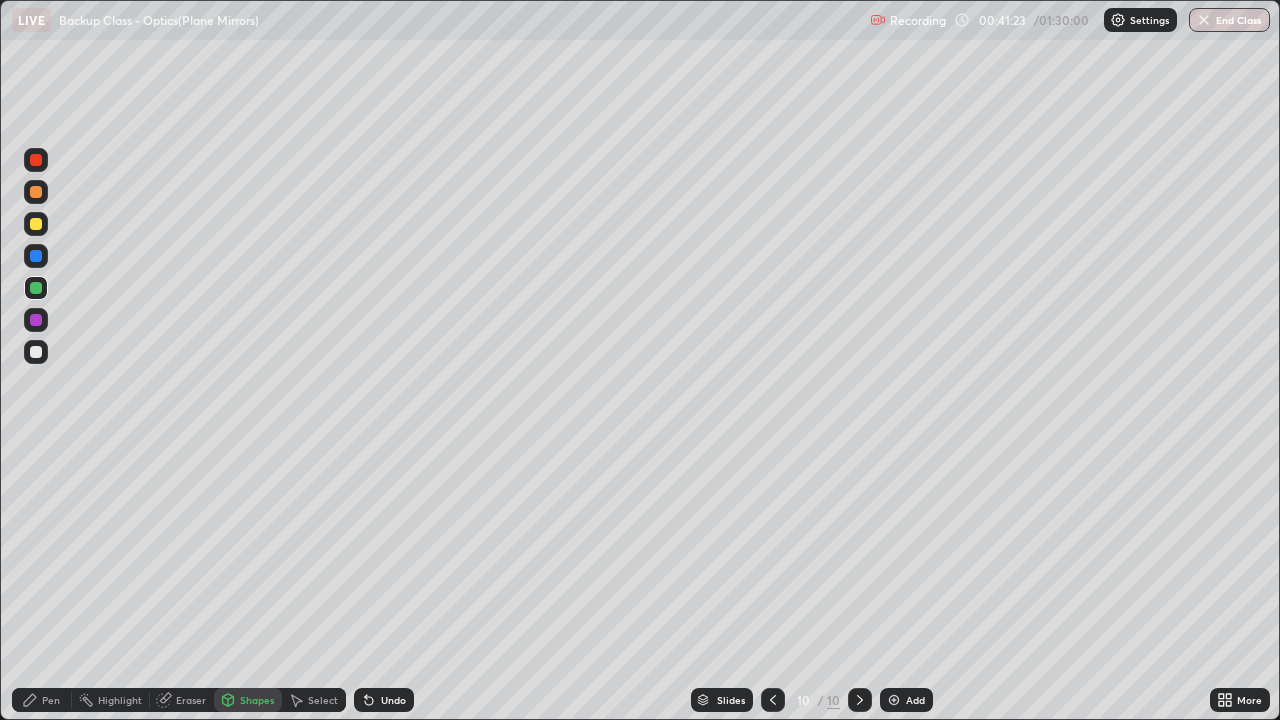 click on "Pen" at bounding box center (51, 700) 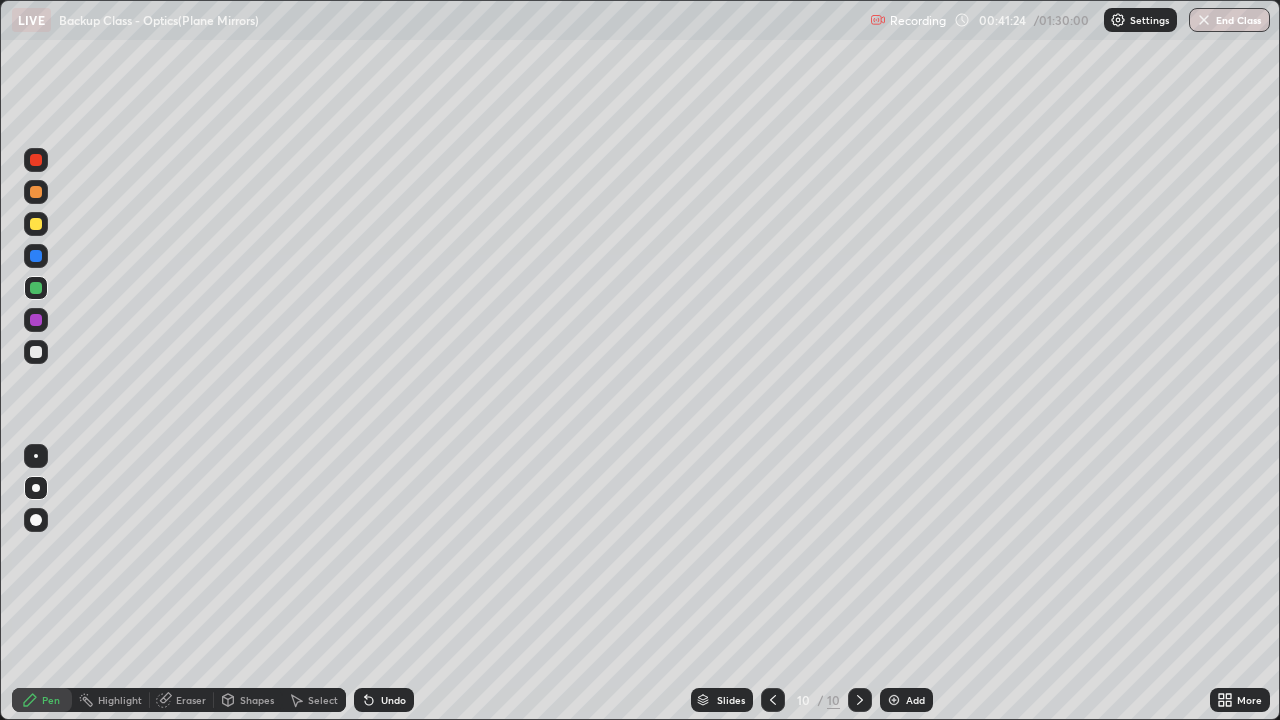 click at bounding box center [36, 352] 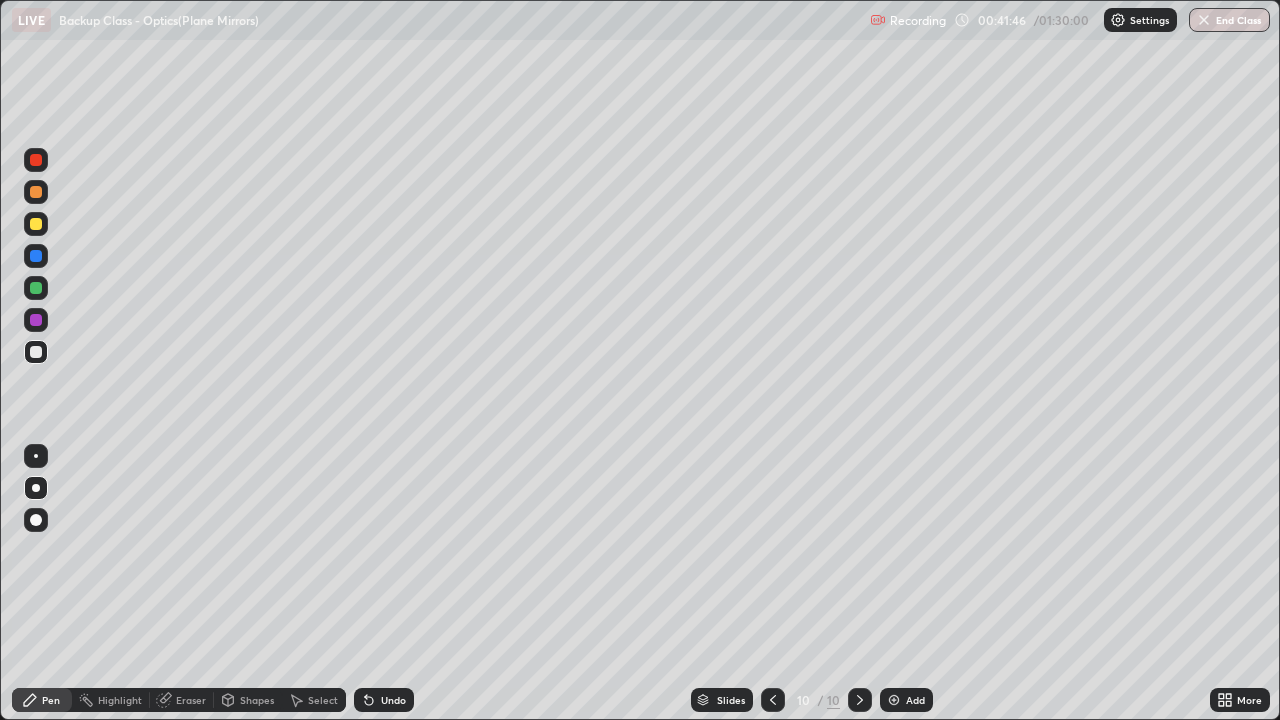click on "Shapes" at bounding box center (257, 700) 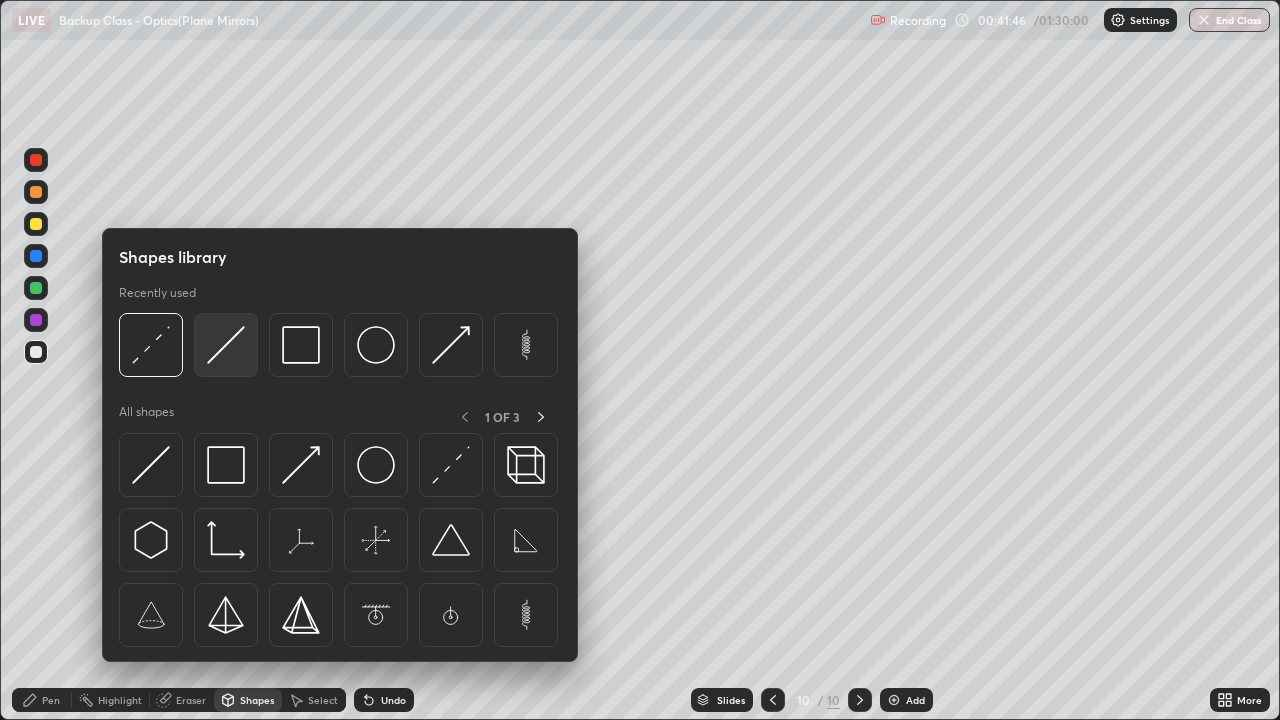 click at bounding box center [226, 345] 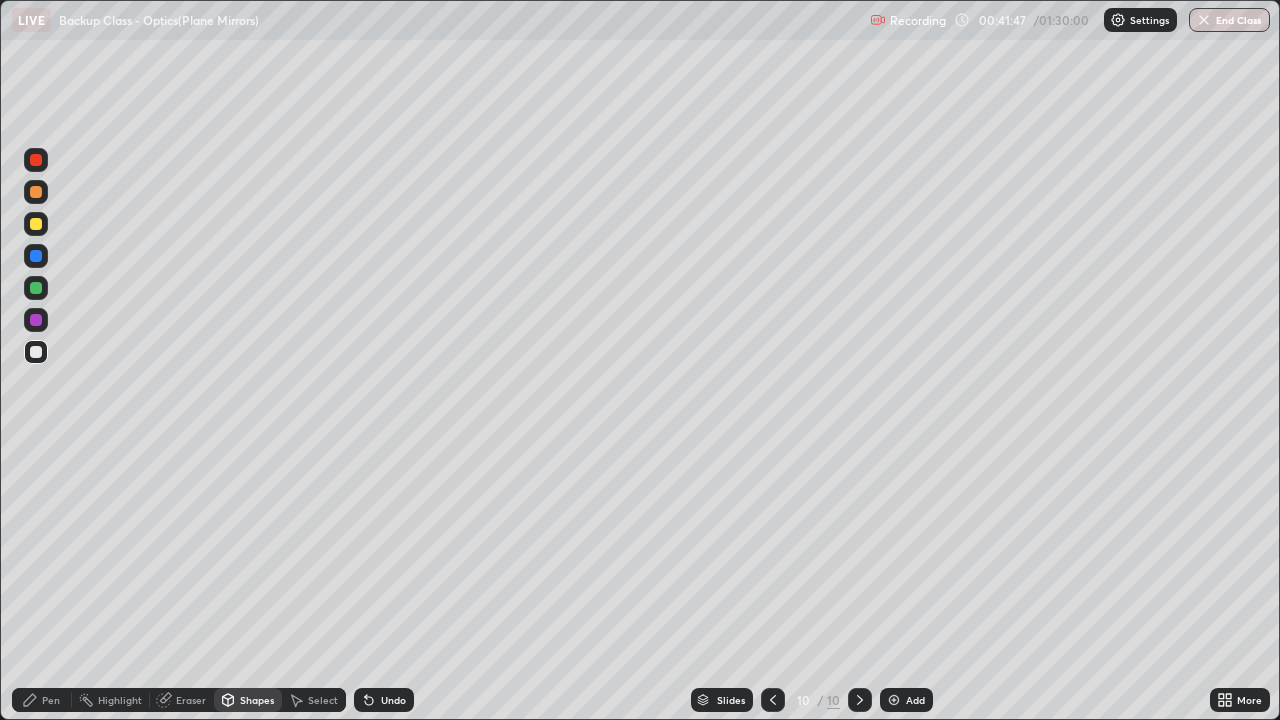 click at bounding box center (36, 192) 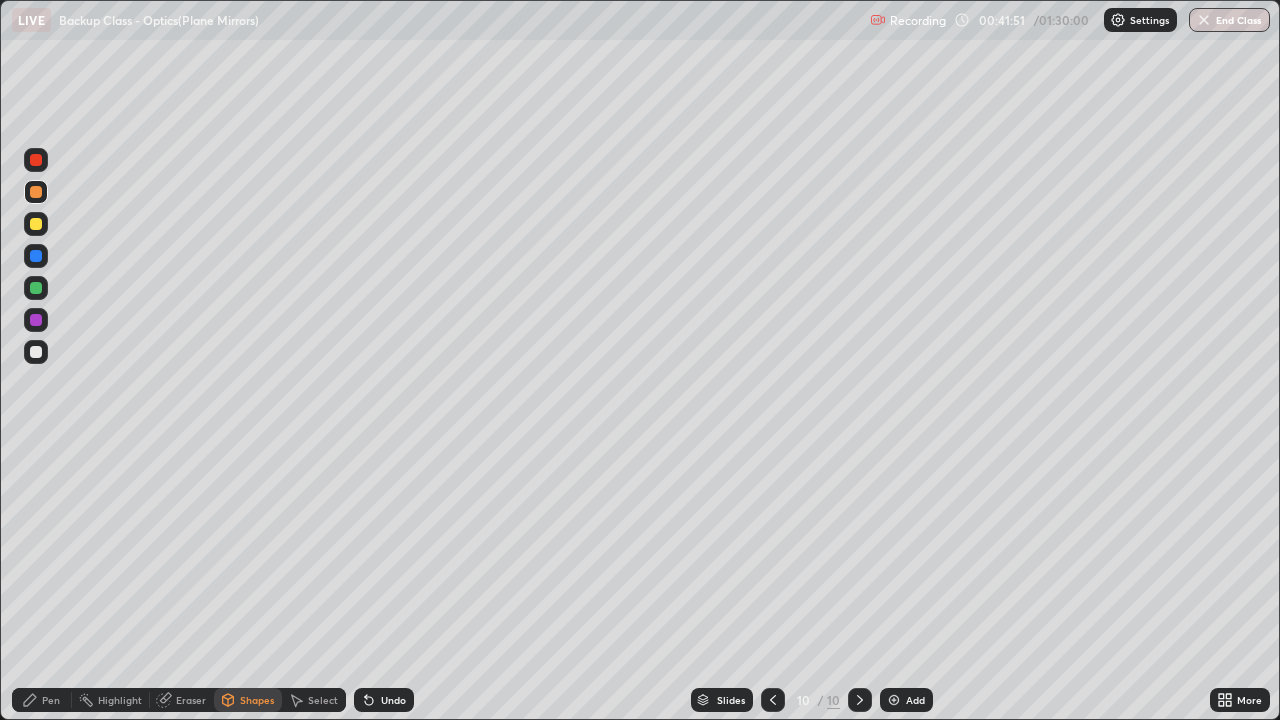 click on "Undo" at bounding box center (393, 700) 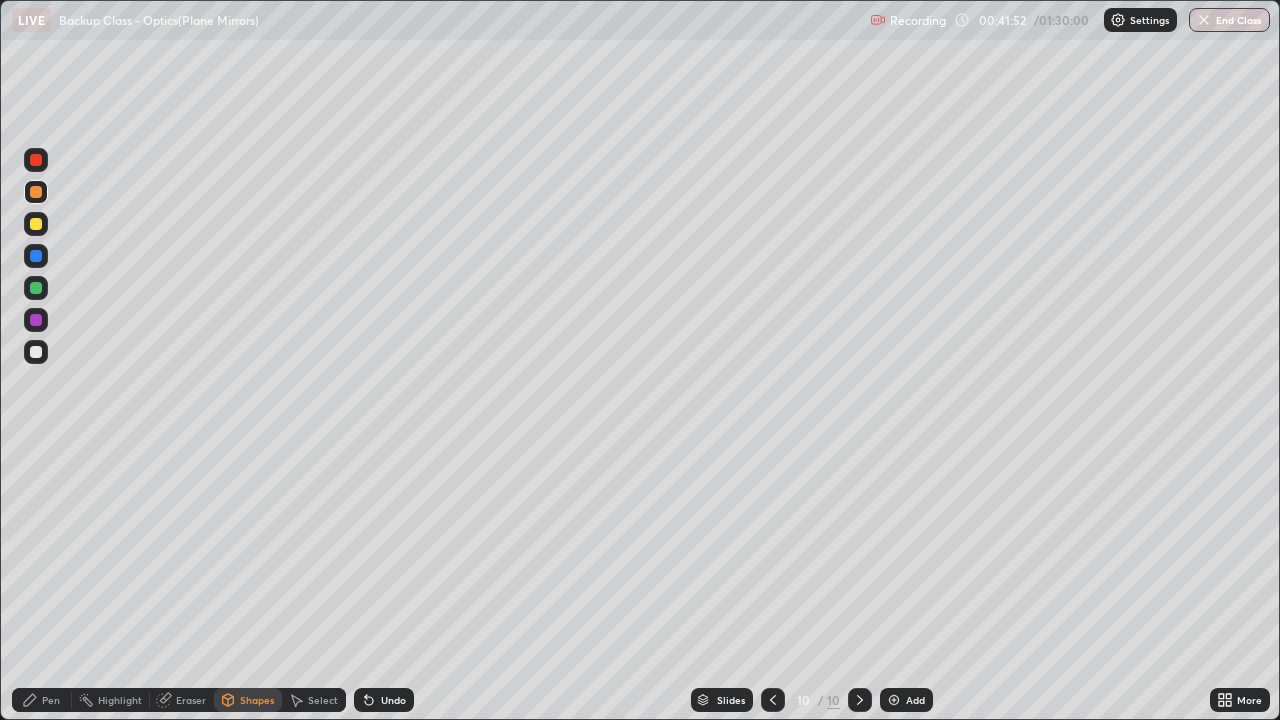 click at bounding box center (36, 288) 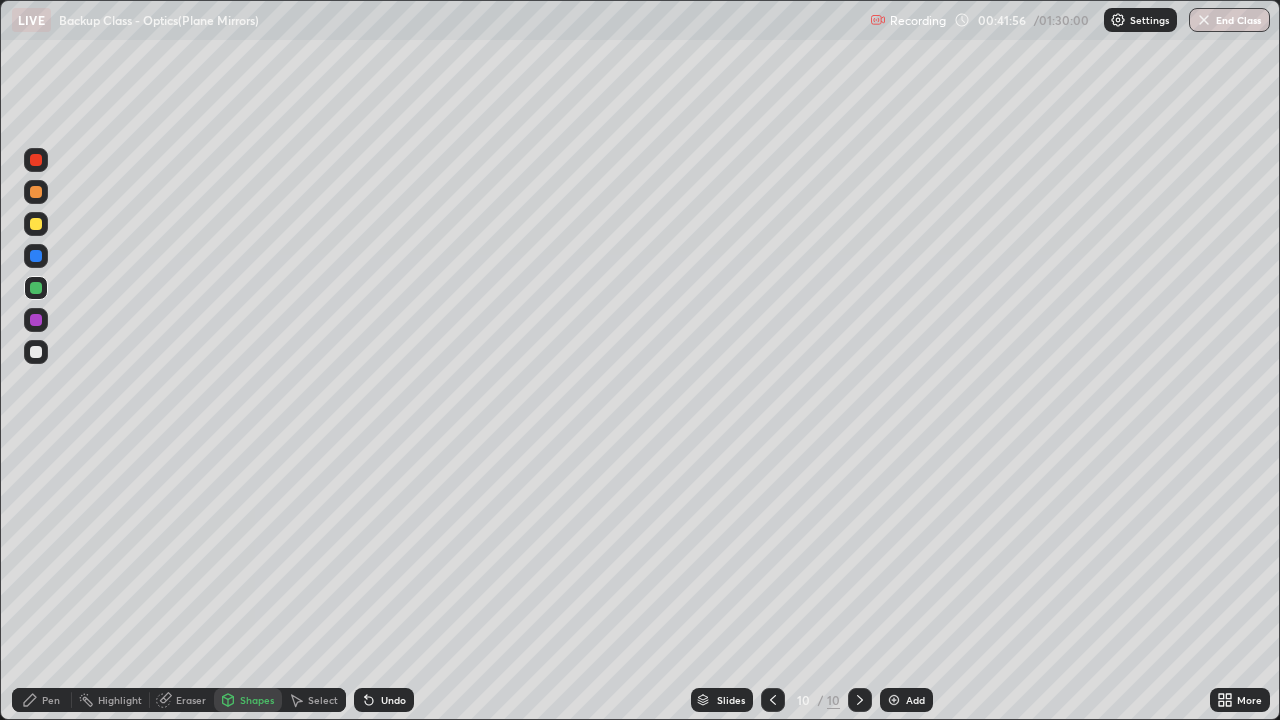 click on "Pen" at bounding box center (42, 700) 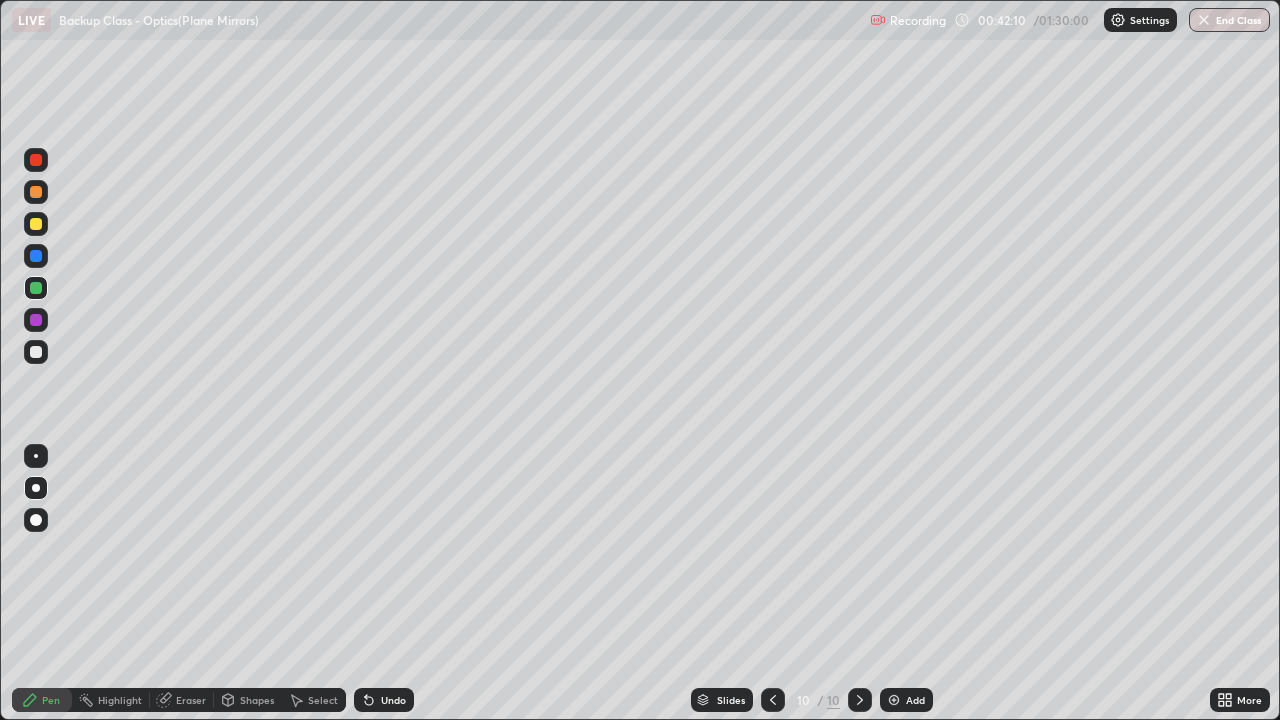click on "Shapes" at bounding box center [248, 700] 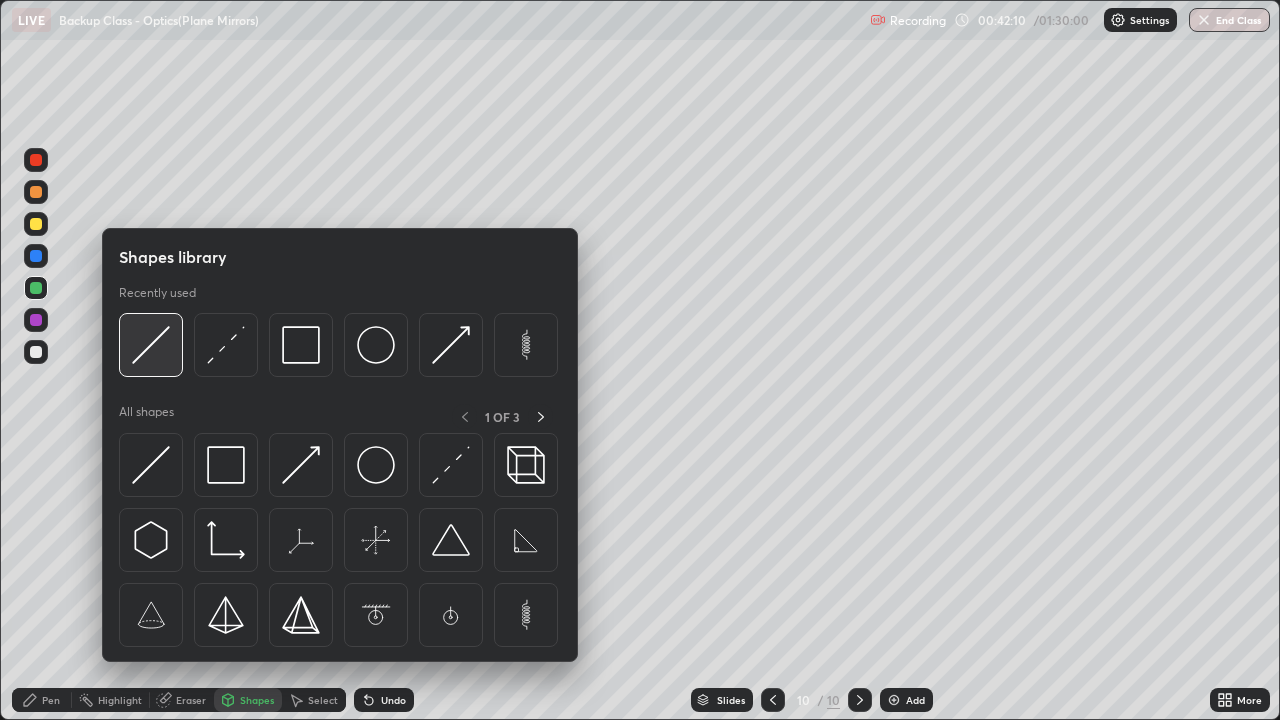 click at bounding box center (151, 345) 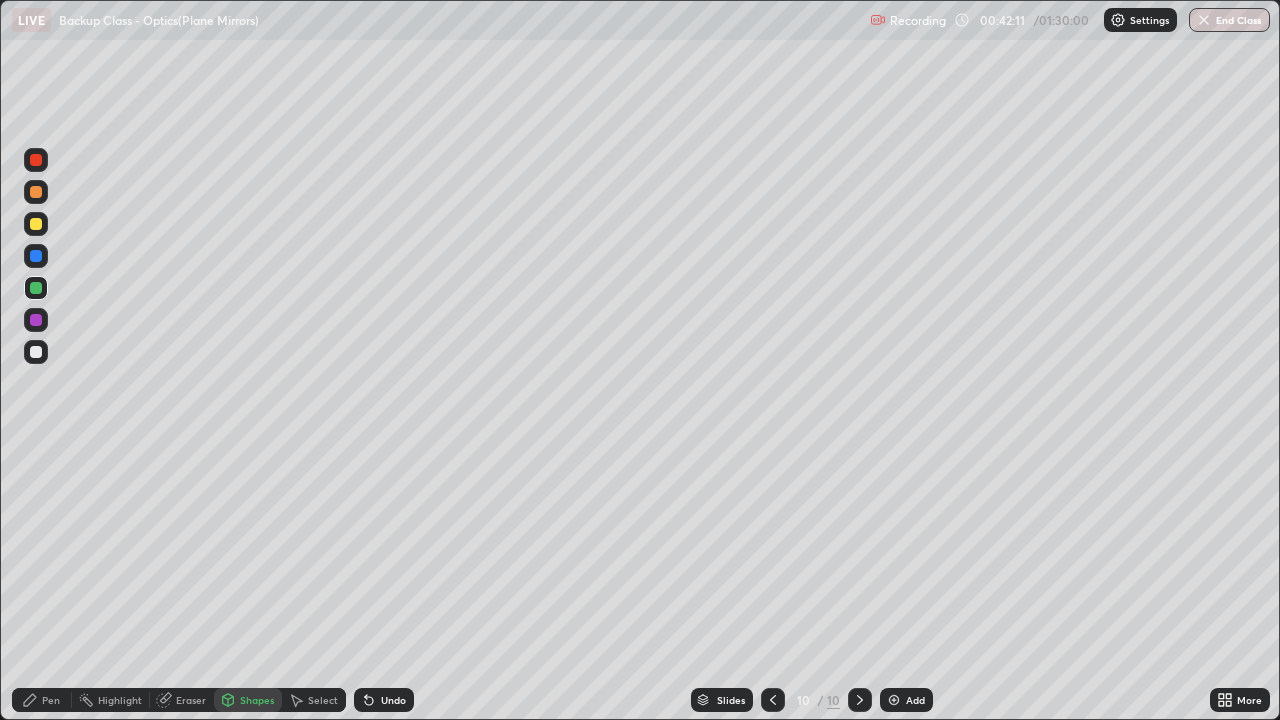 click at bounding box center (36, 224) 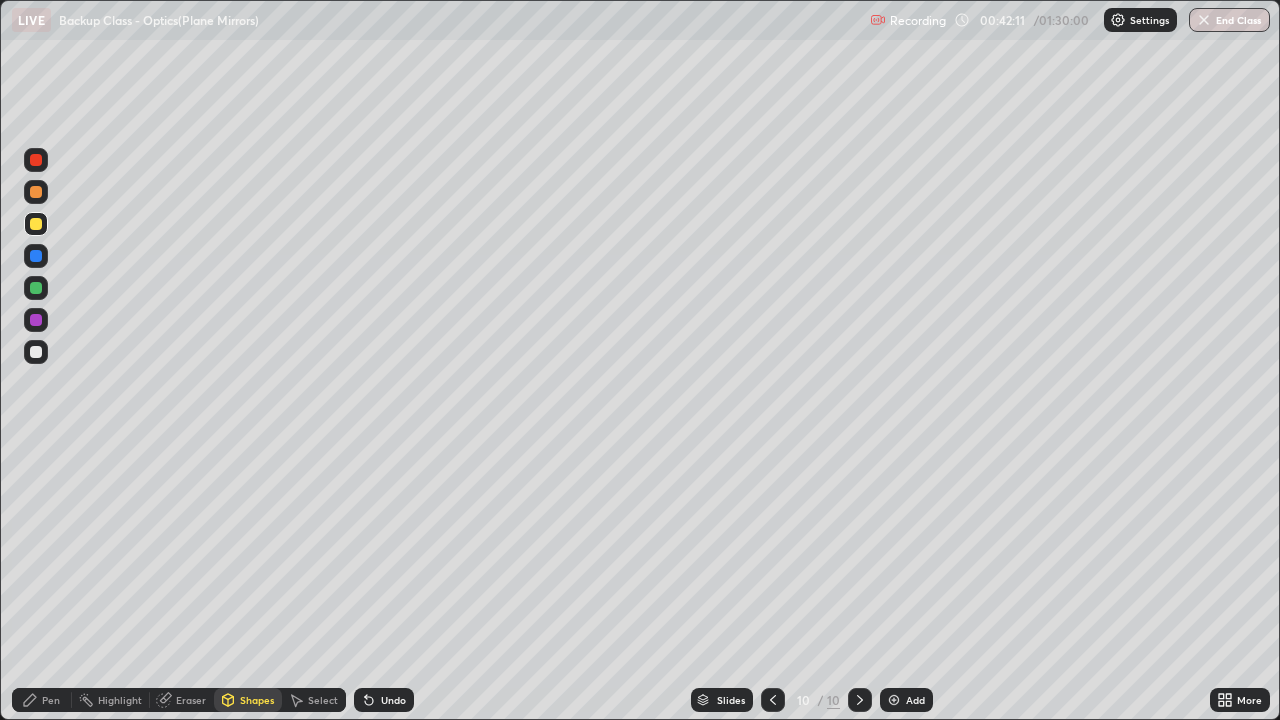 click at bounding box center [36, 192] 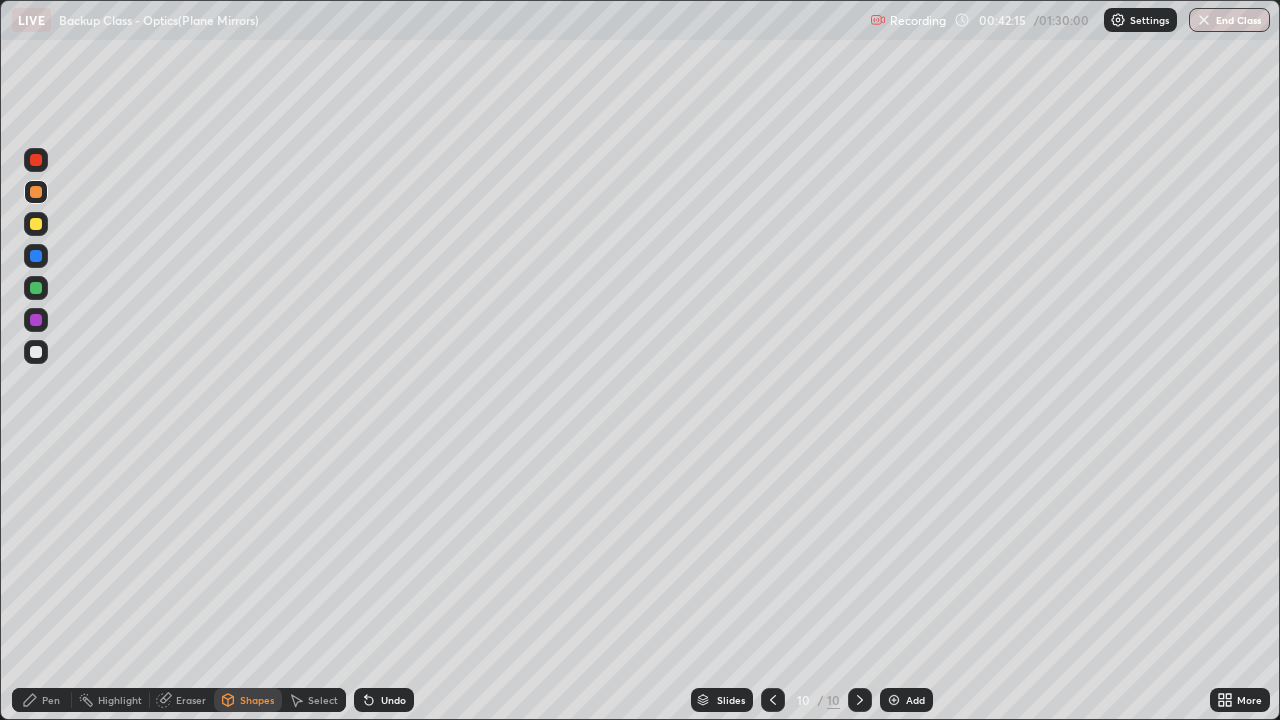 click on "Pen" at bounding box center [42, 700] 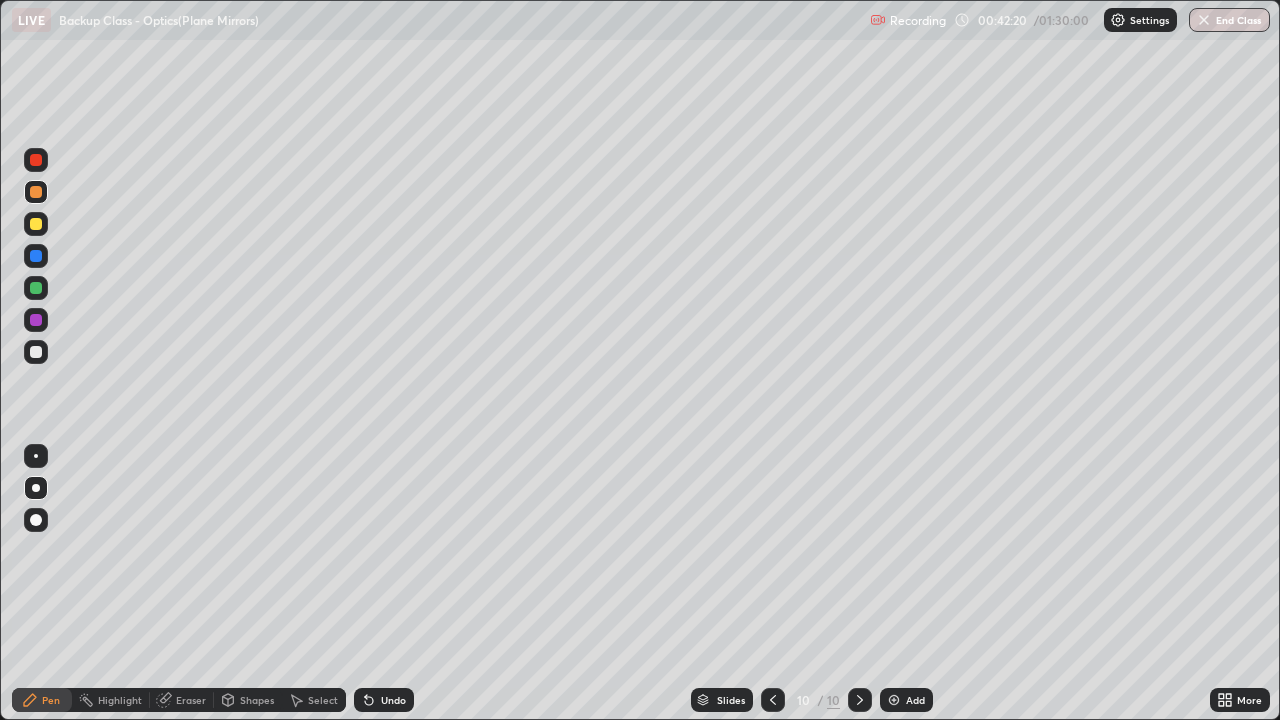 click on "Shapes" at bounding box center (257, 700) 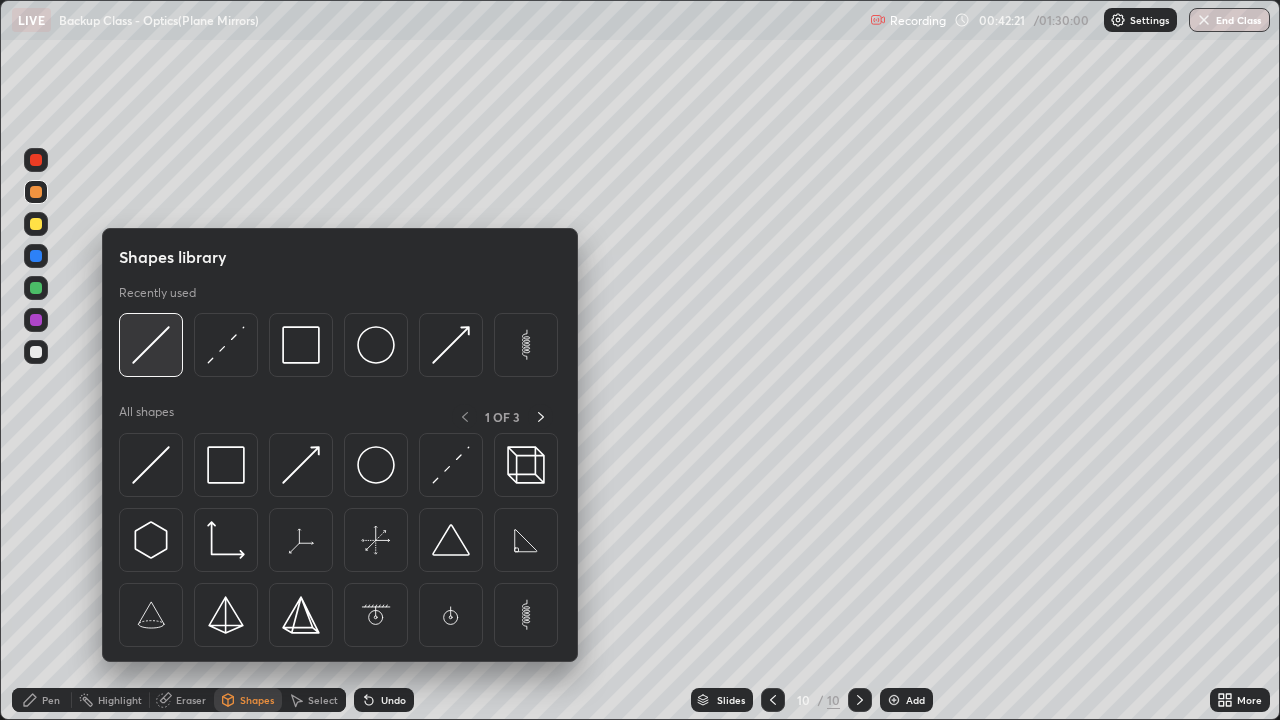 click at bounding box center (151, 345) 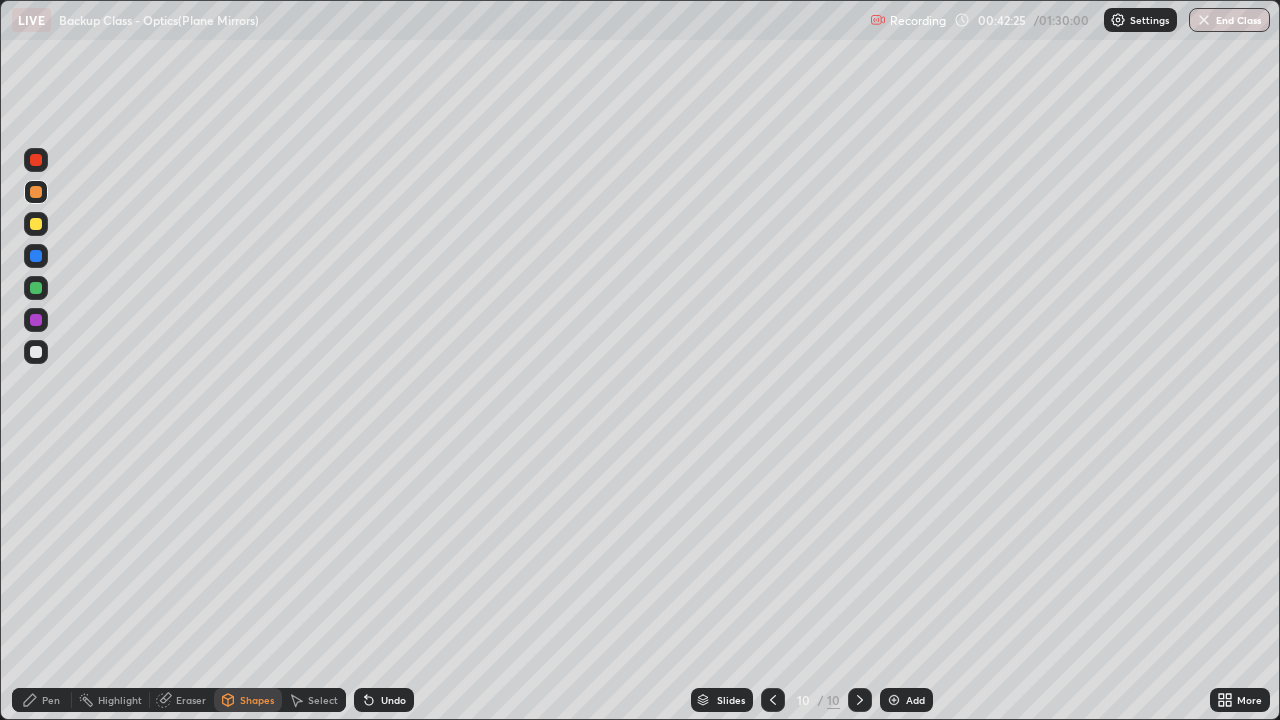 click on "Pen" at bounding box center [42, 700] 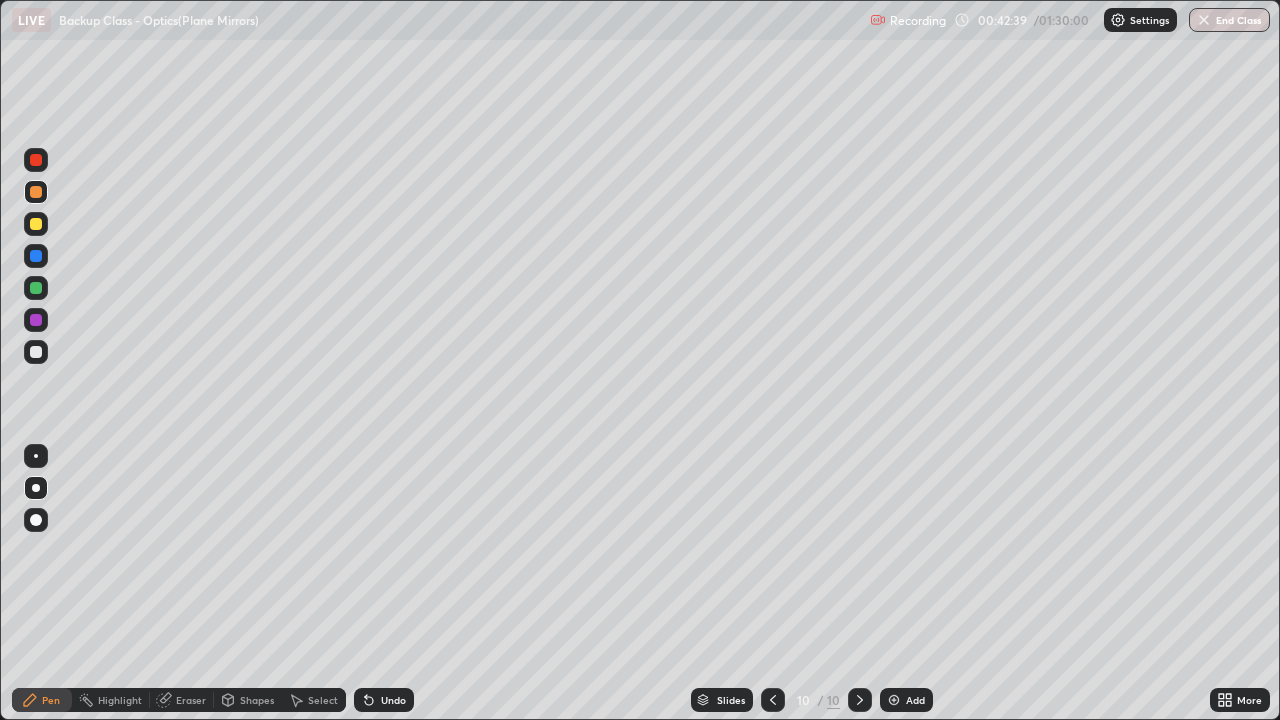click at bounding box center [36, 352] 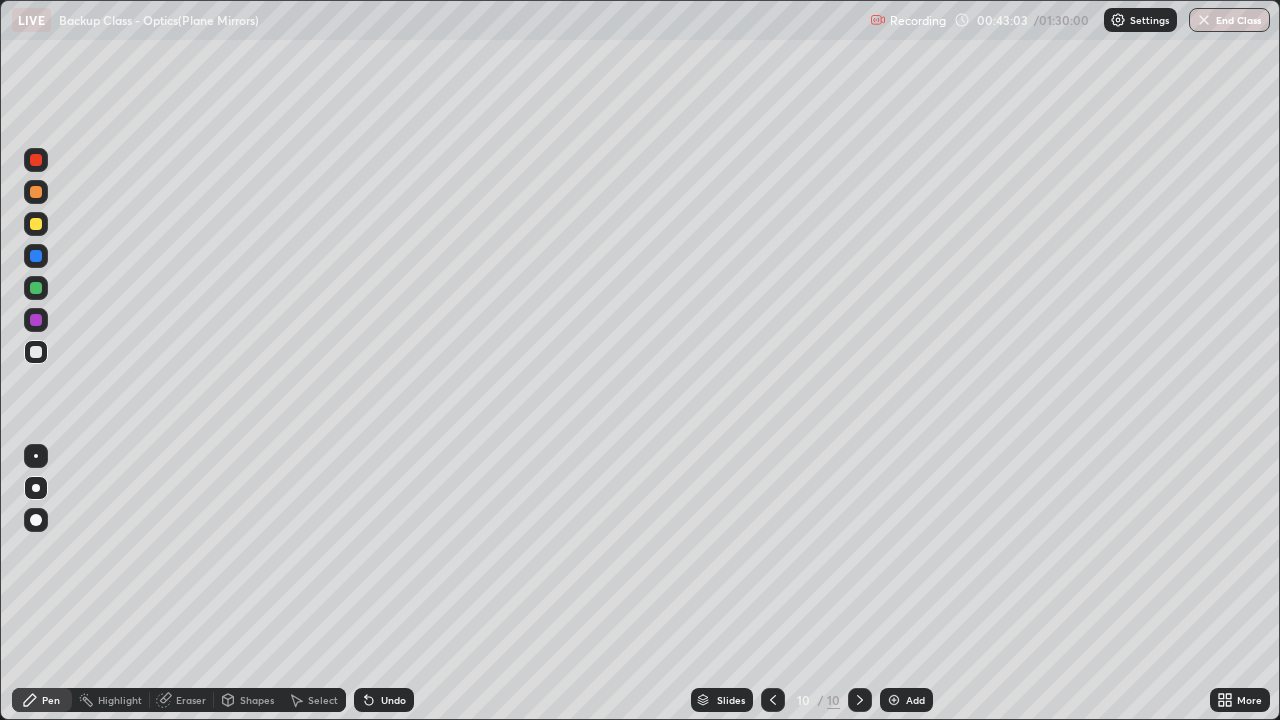 click on "Undo" at bounding box center (393, 700) 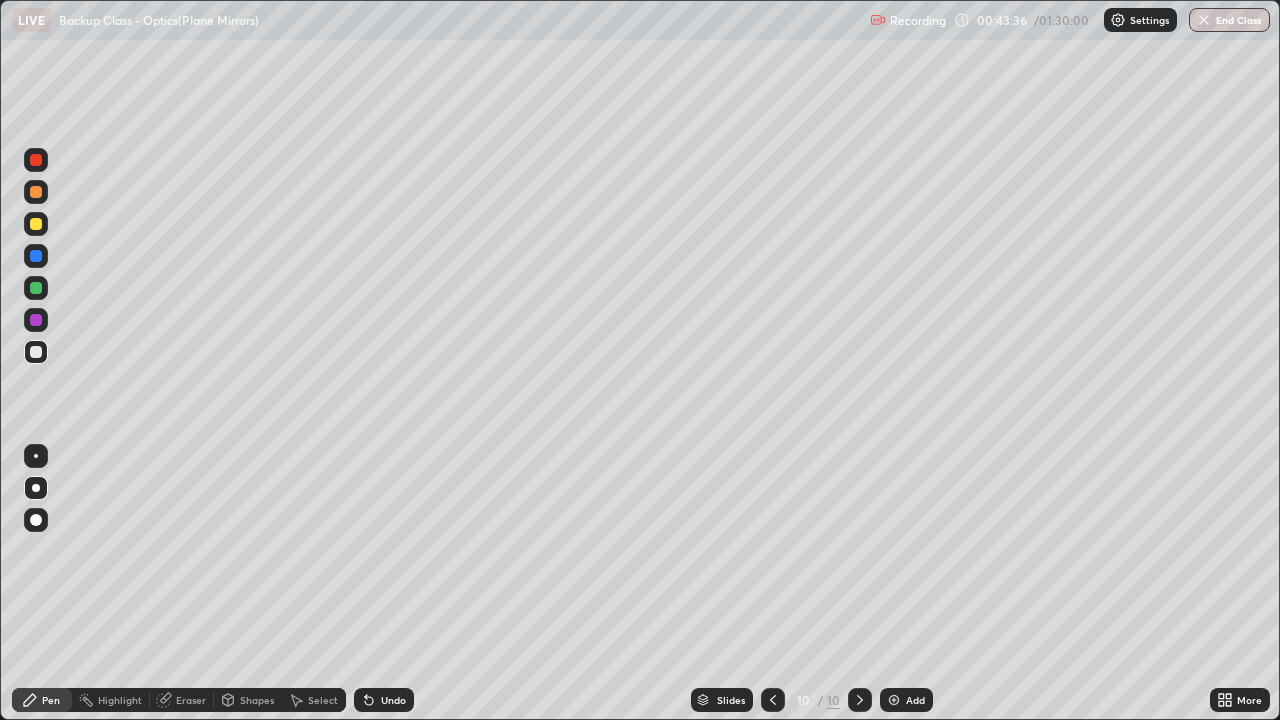 click on "Shapes" at bounding box center [257, 700] 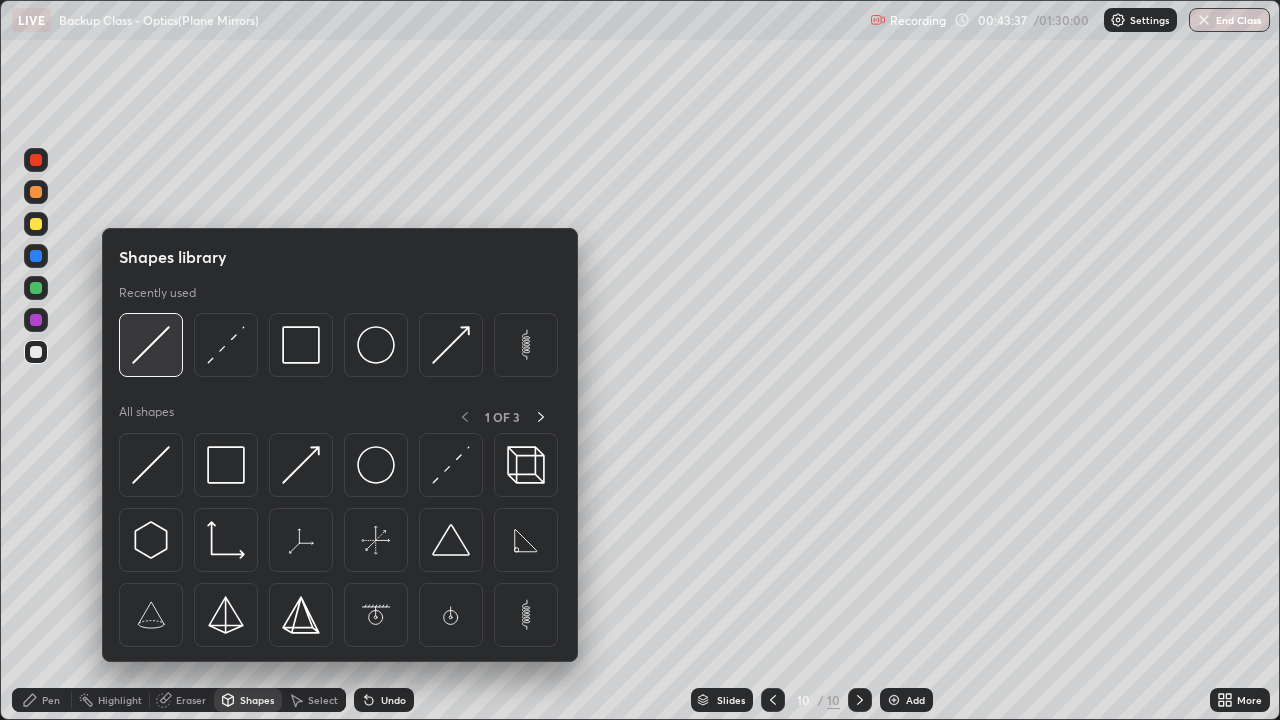 click at bounding box center [151, 345] 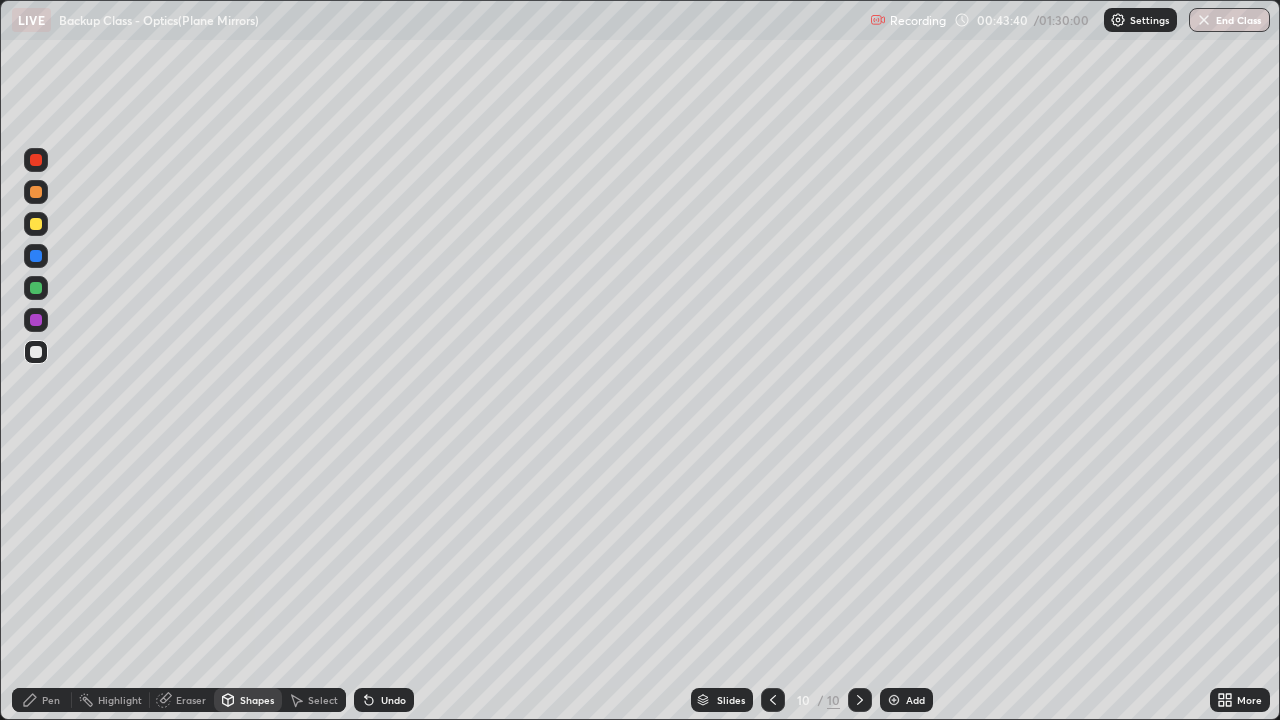 click on "Shapes" at bounding box center [257, 700] 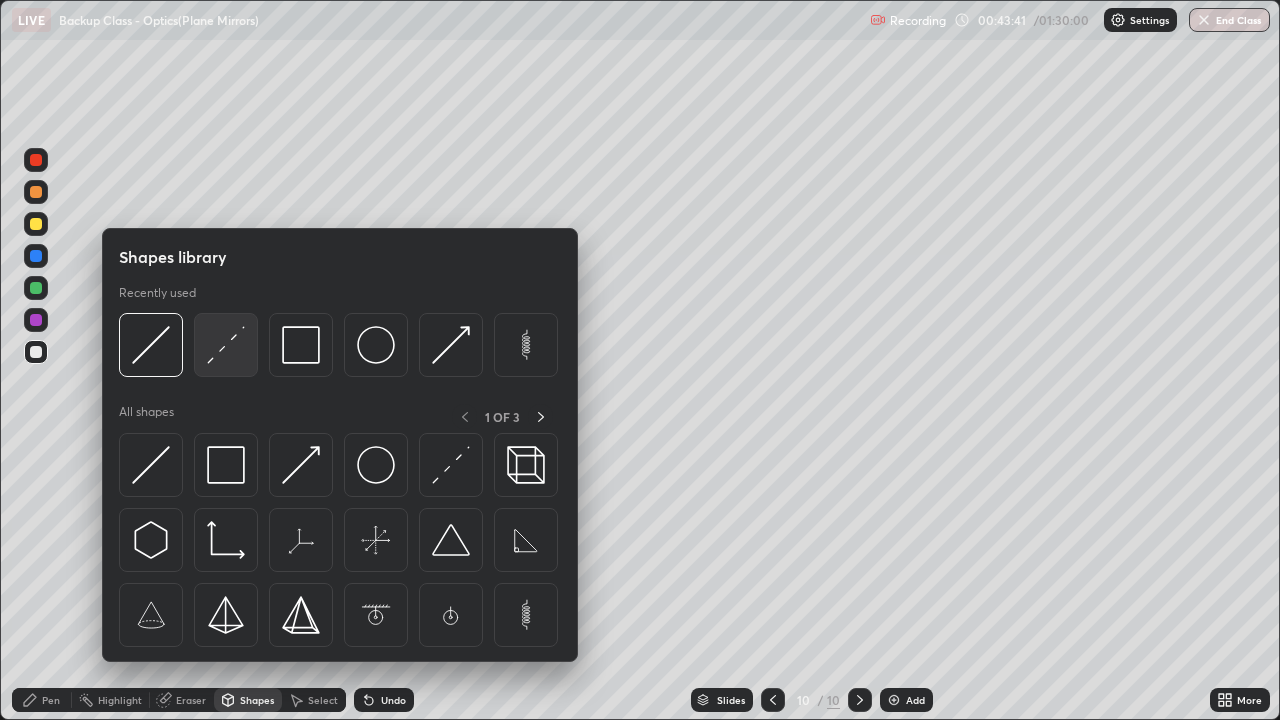 click at bounding box center (226, 345) 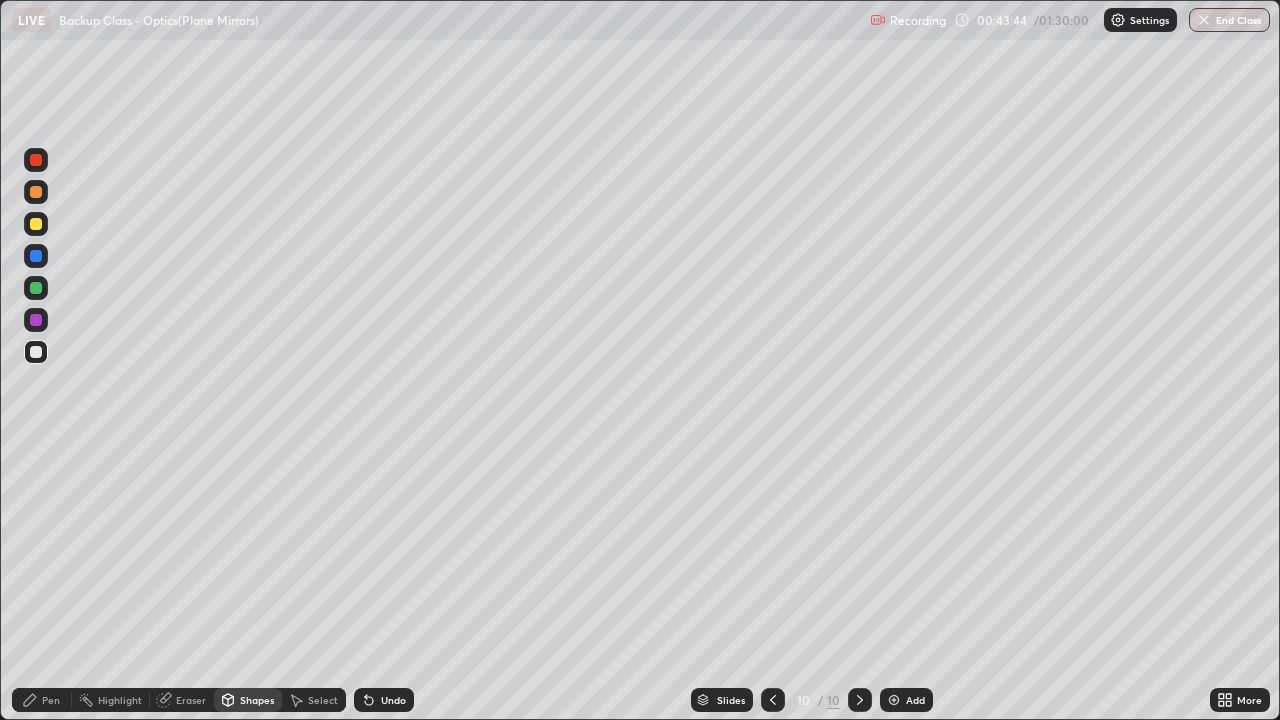 click on "Undo" at bounding box center (384, 700) 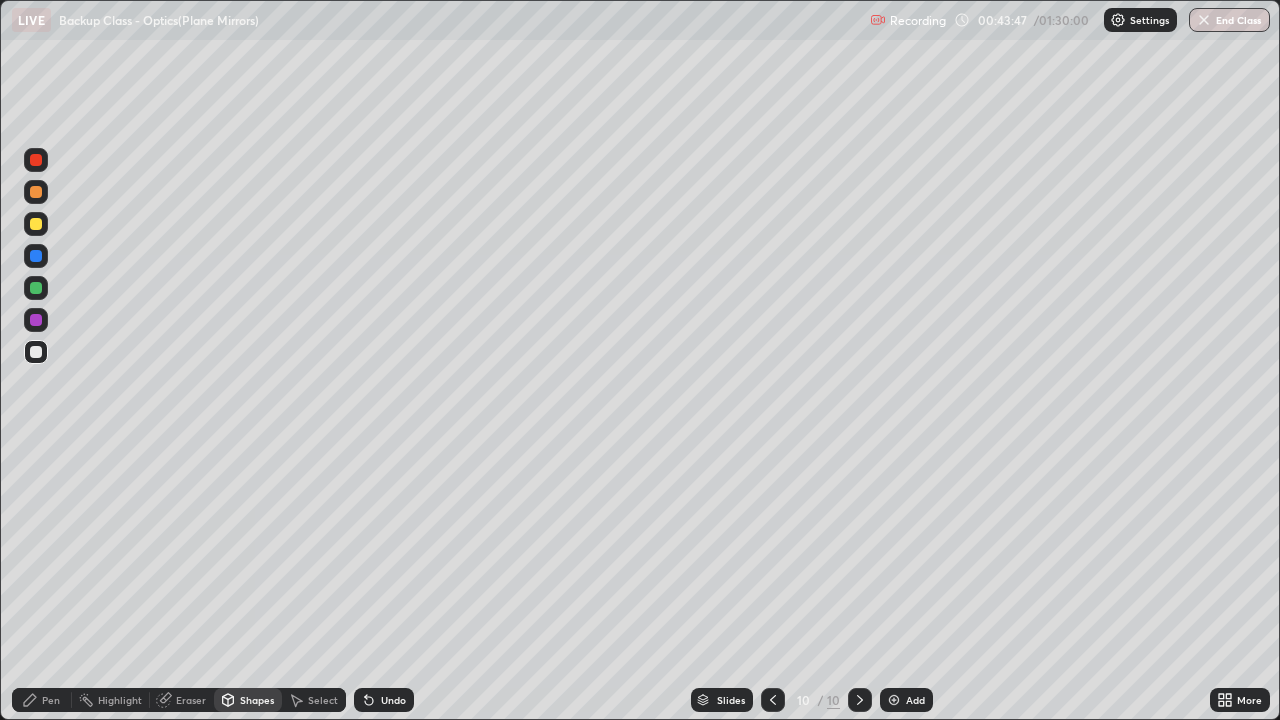 click on "Pen" at bounding box center (42, 700) 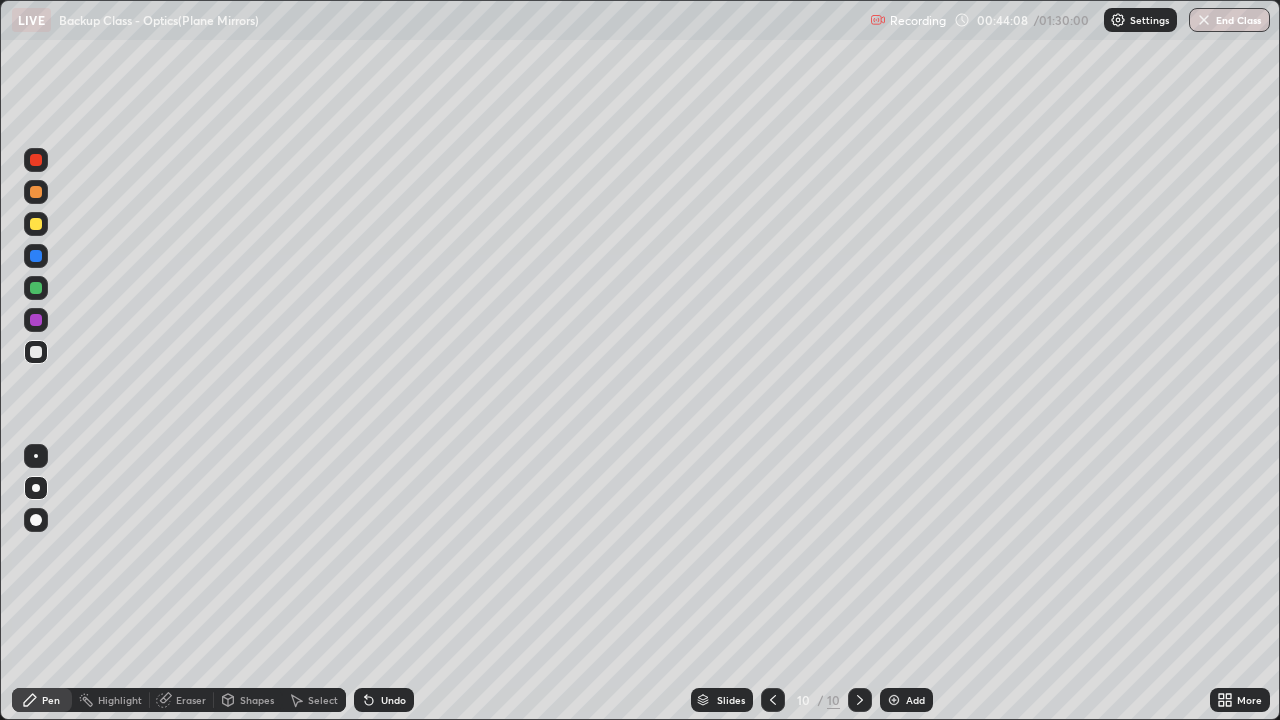 click 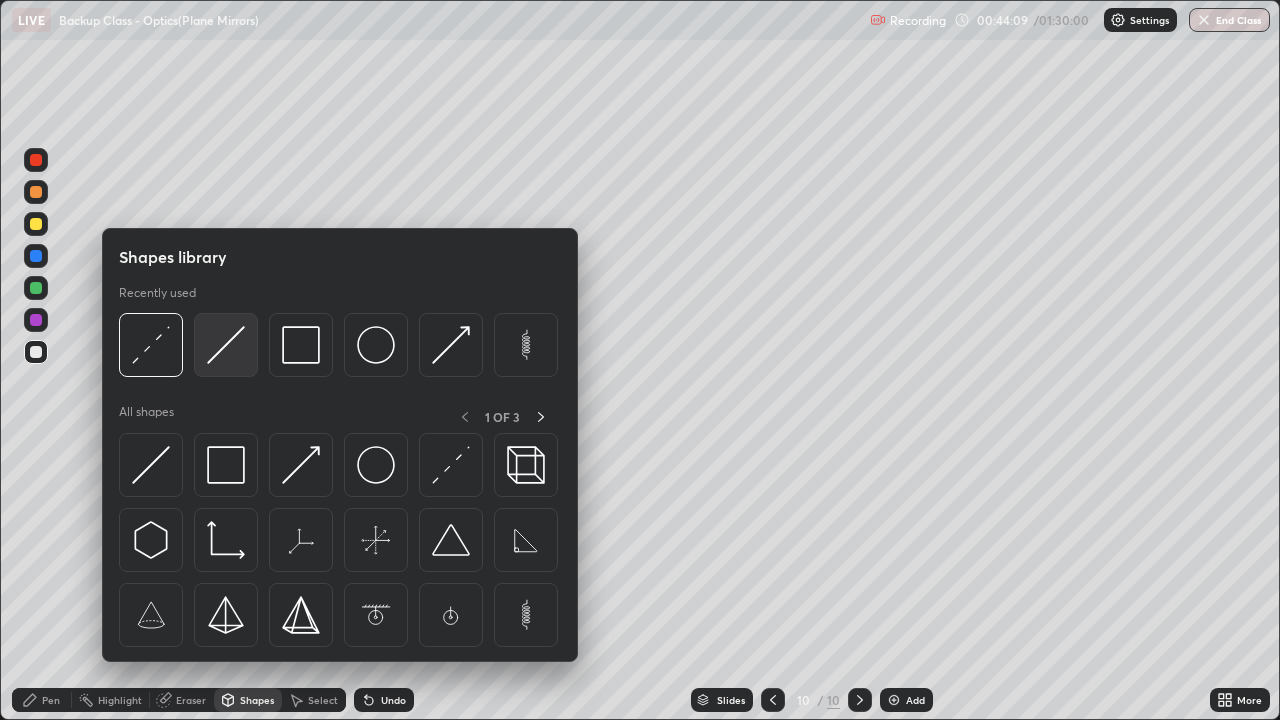 click at bounding box center (226, 345) 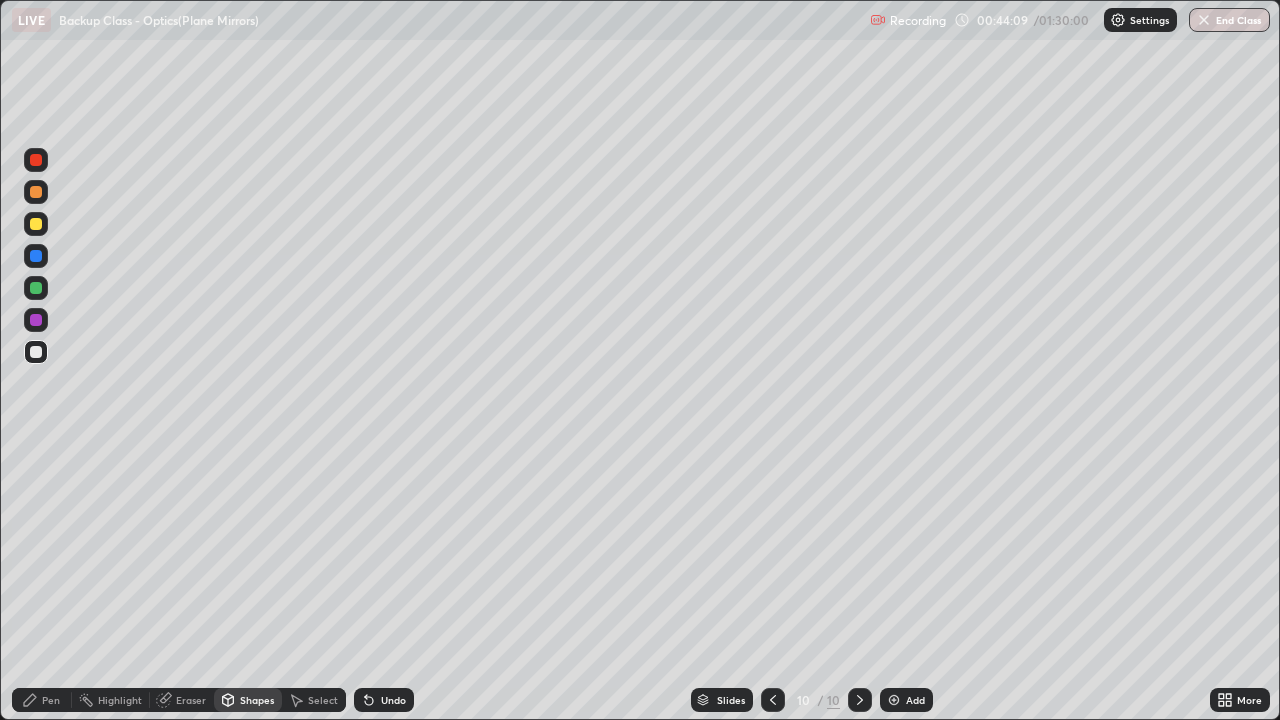 click at bounding box center [36, 288] 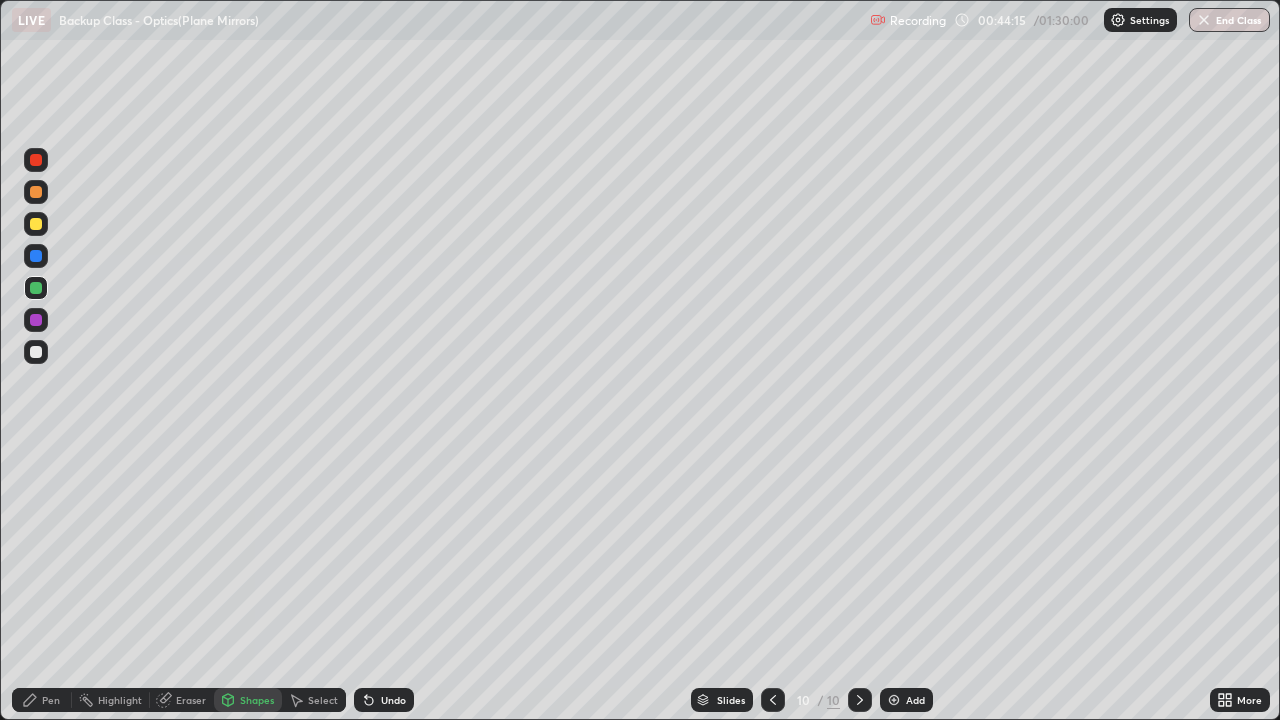 click on "Pen" at bounding box center [51, 700] 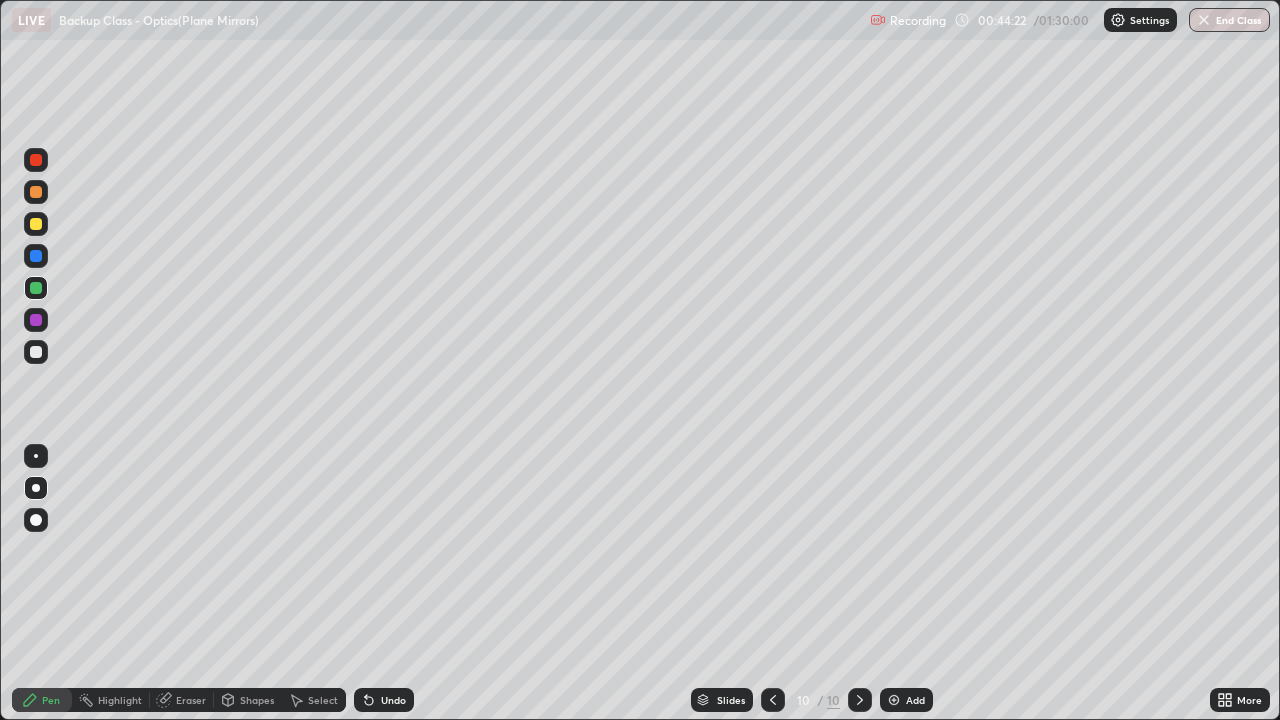 click at bounding box center (36, 352) 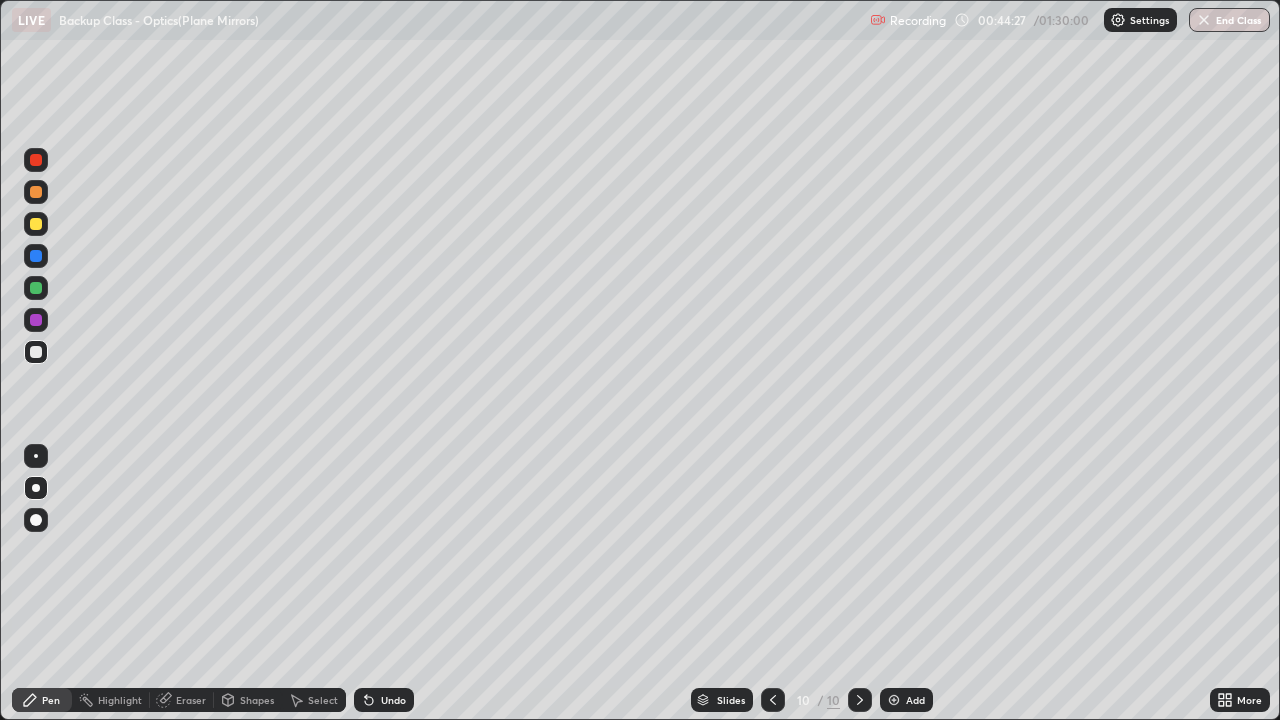 click on "Shapes" at bounding box center (257, 700) 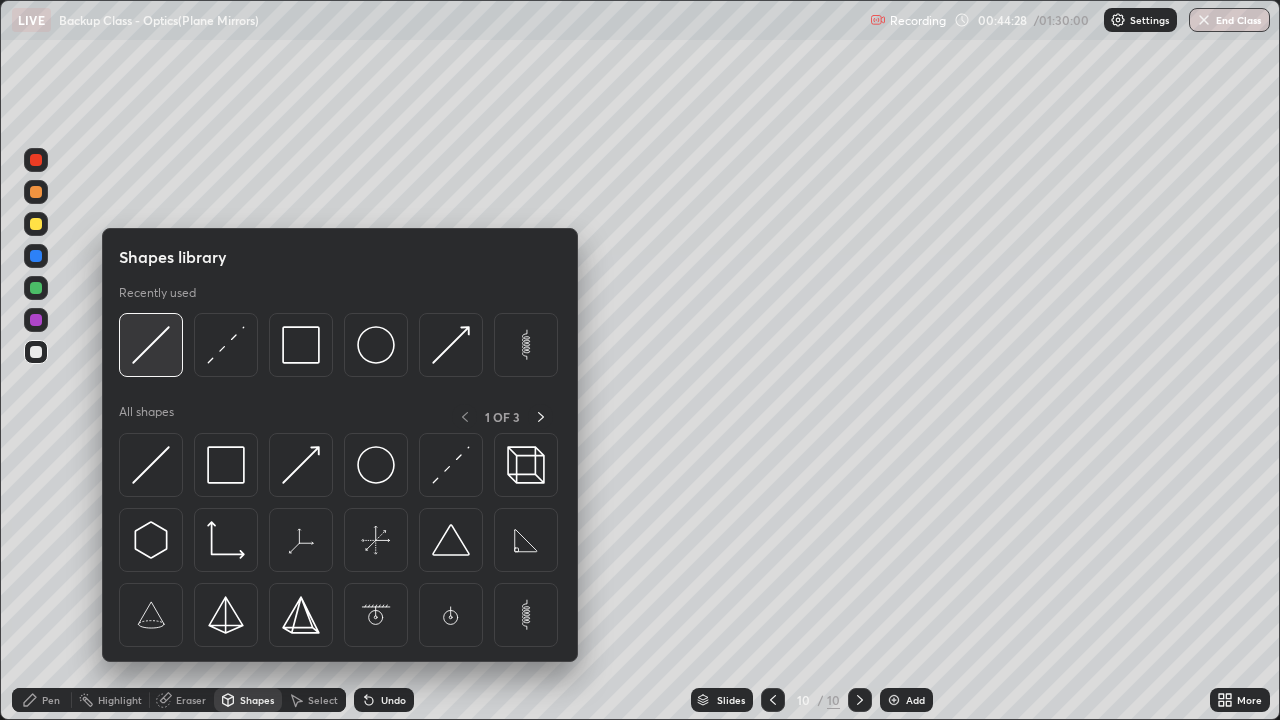 click at bounding box center (151, 345) 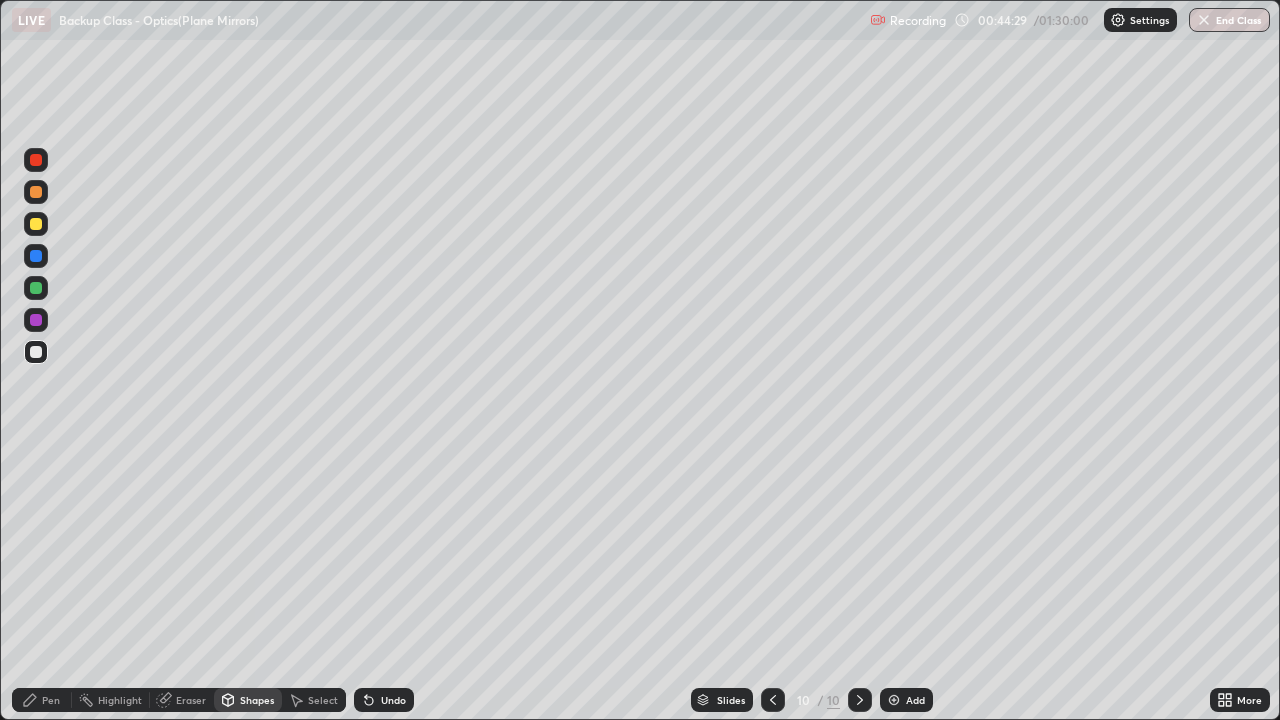 click at bounding box center [36, 192] 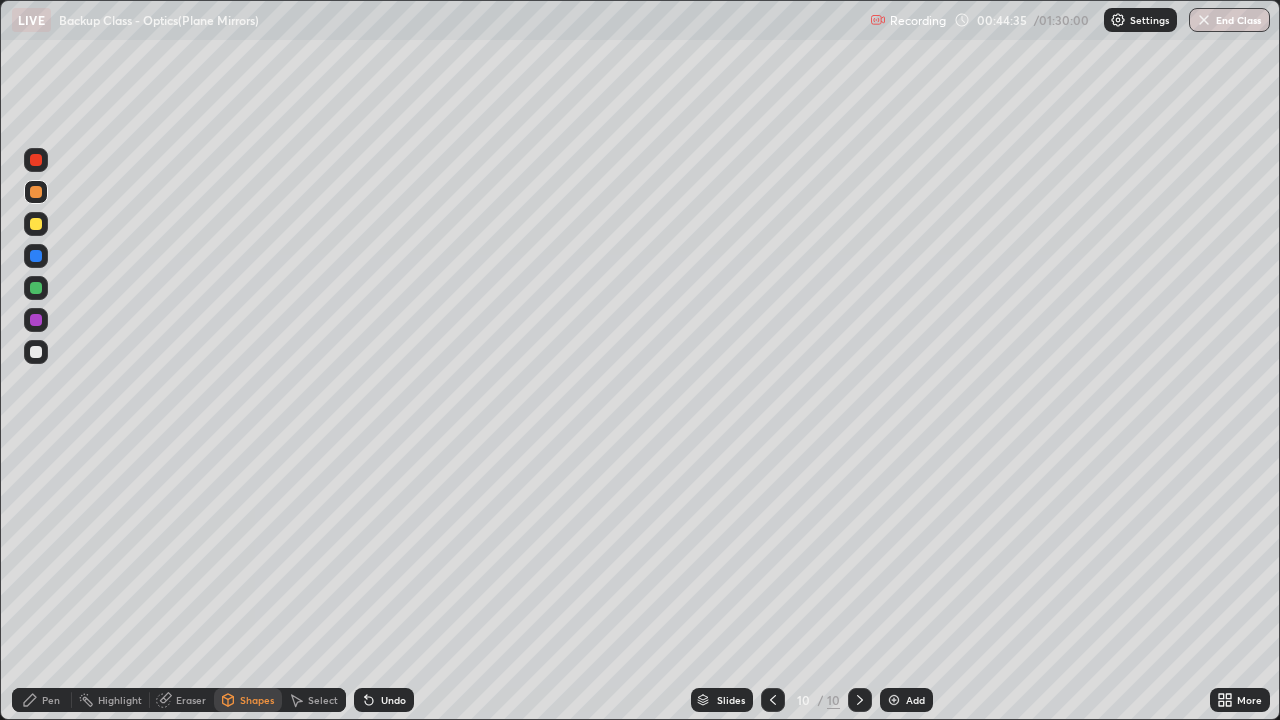 click on "Shapes" at bounding box center (248, 700) 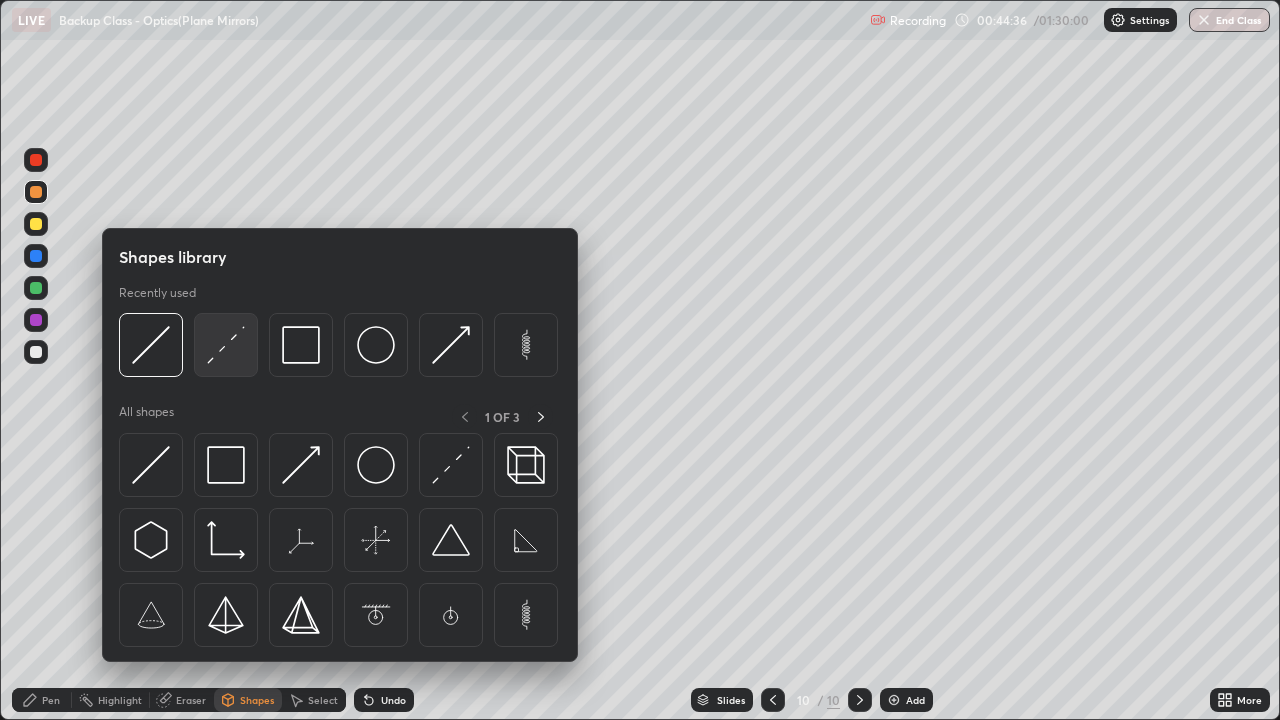 click at bounding box center (226, 345) 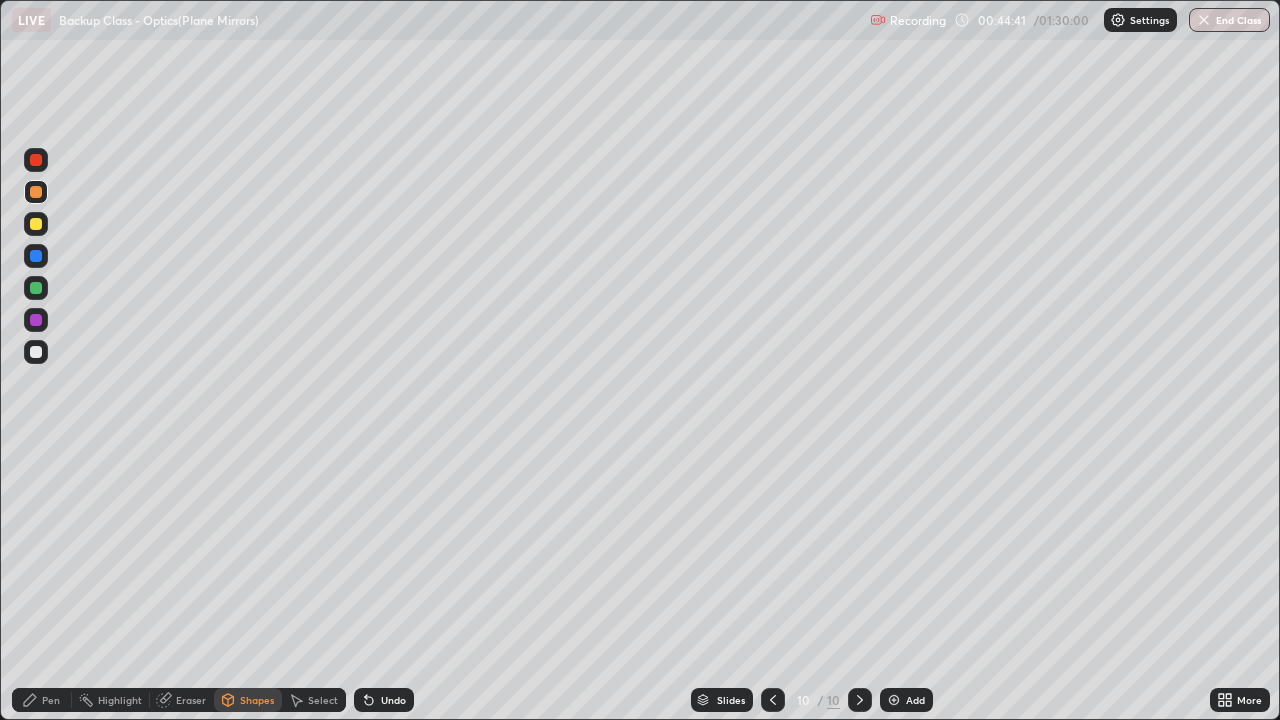 click on "Shapes" at bounding box center [257, 700] 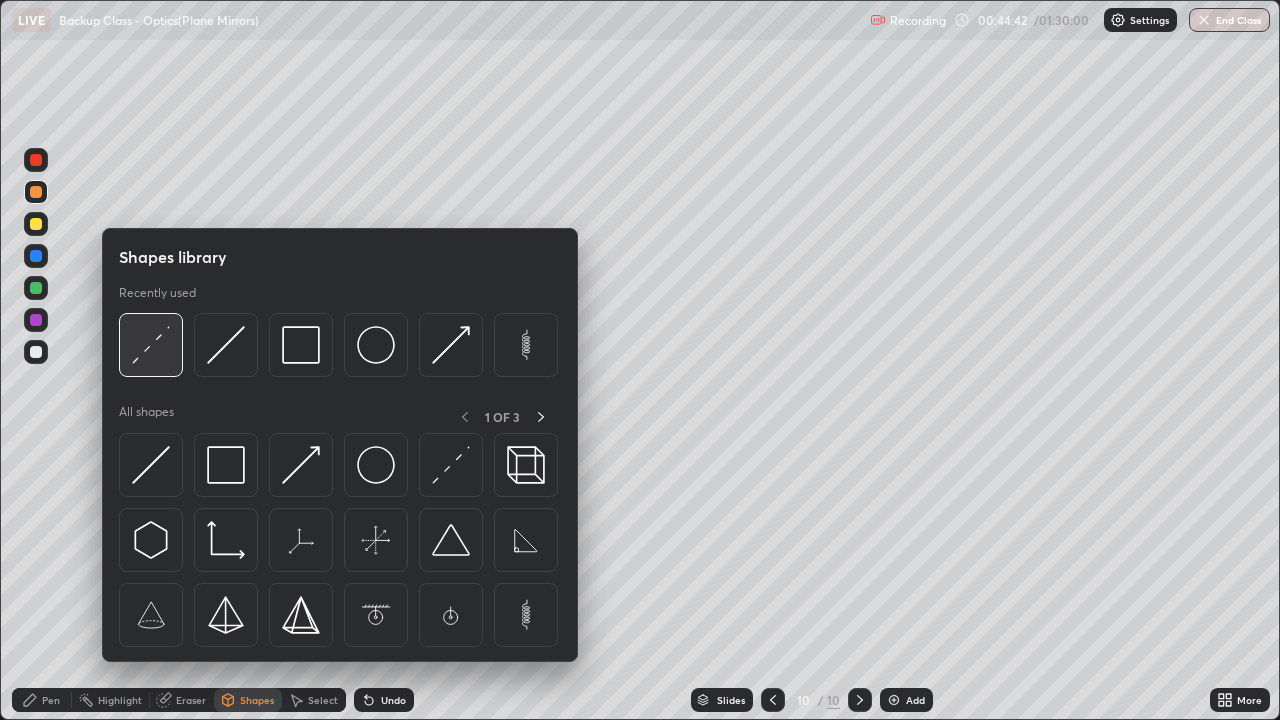 click at bounding box center [151, 345] 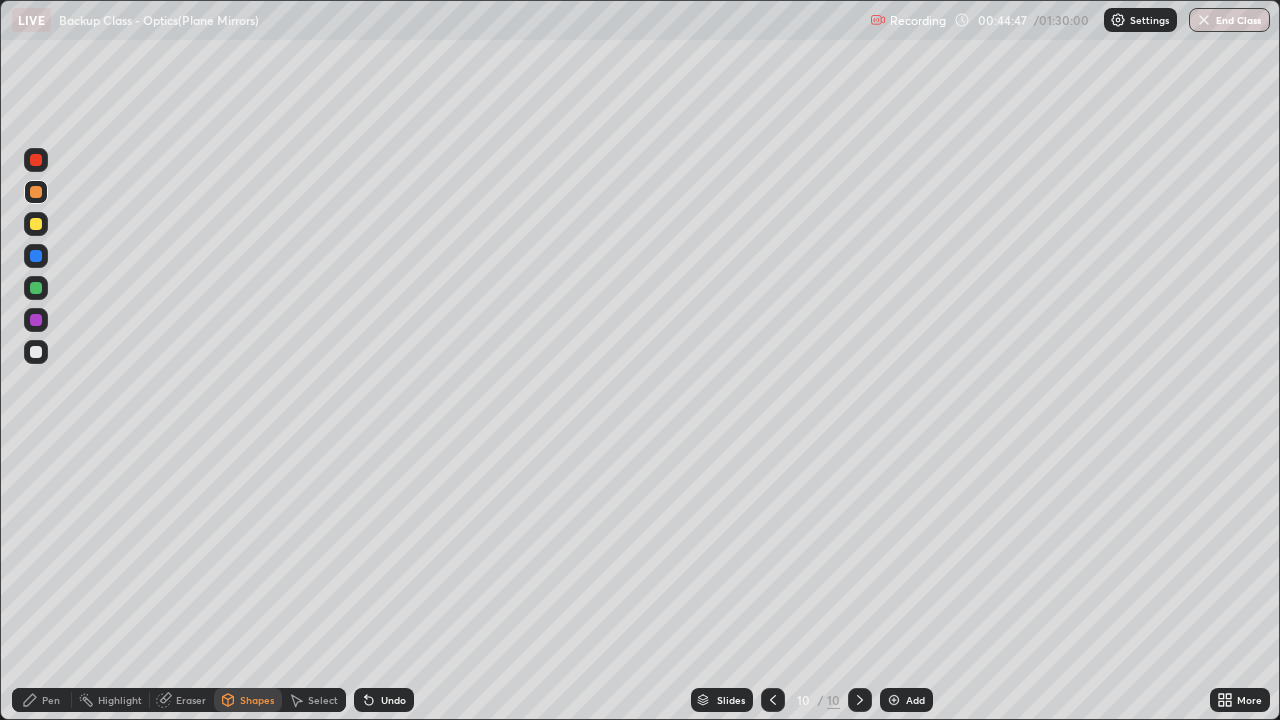 click on "Pen" at bounding box center [42, 700] 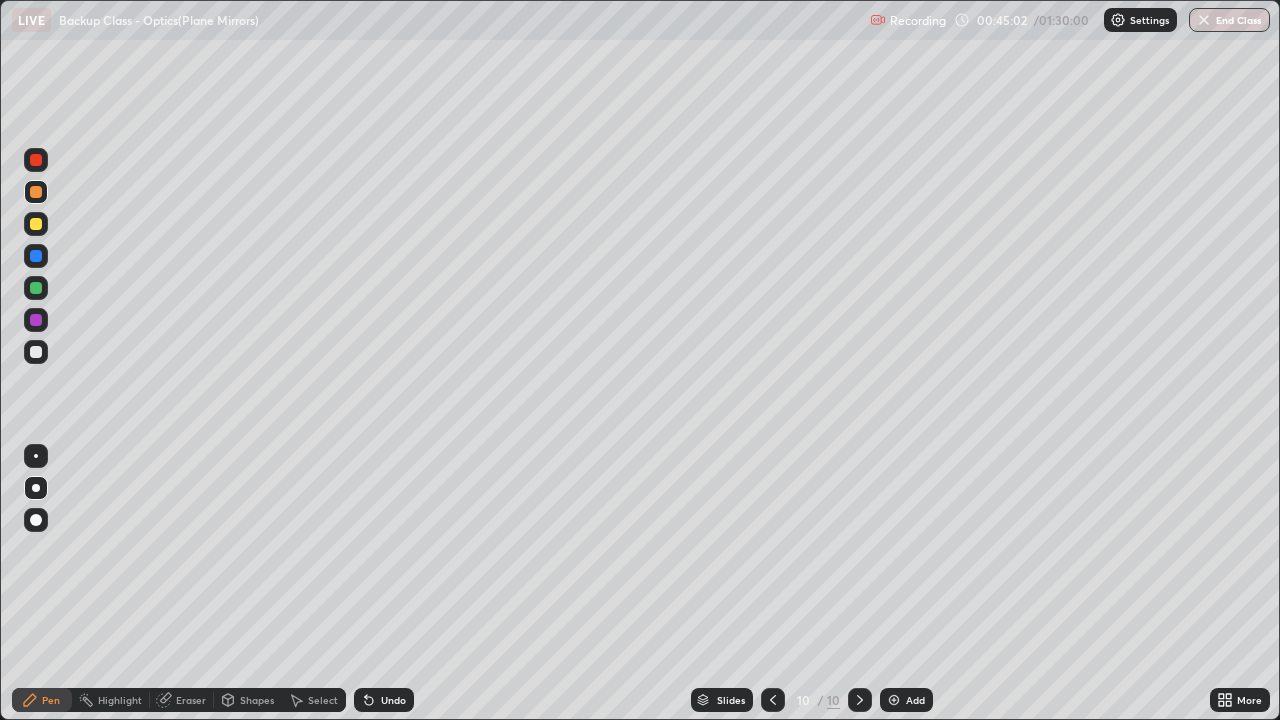 click at bounding box center (36, 320) 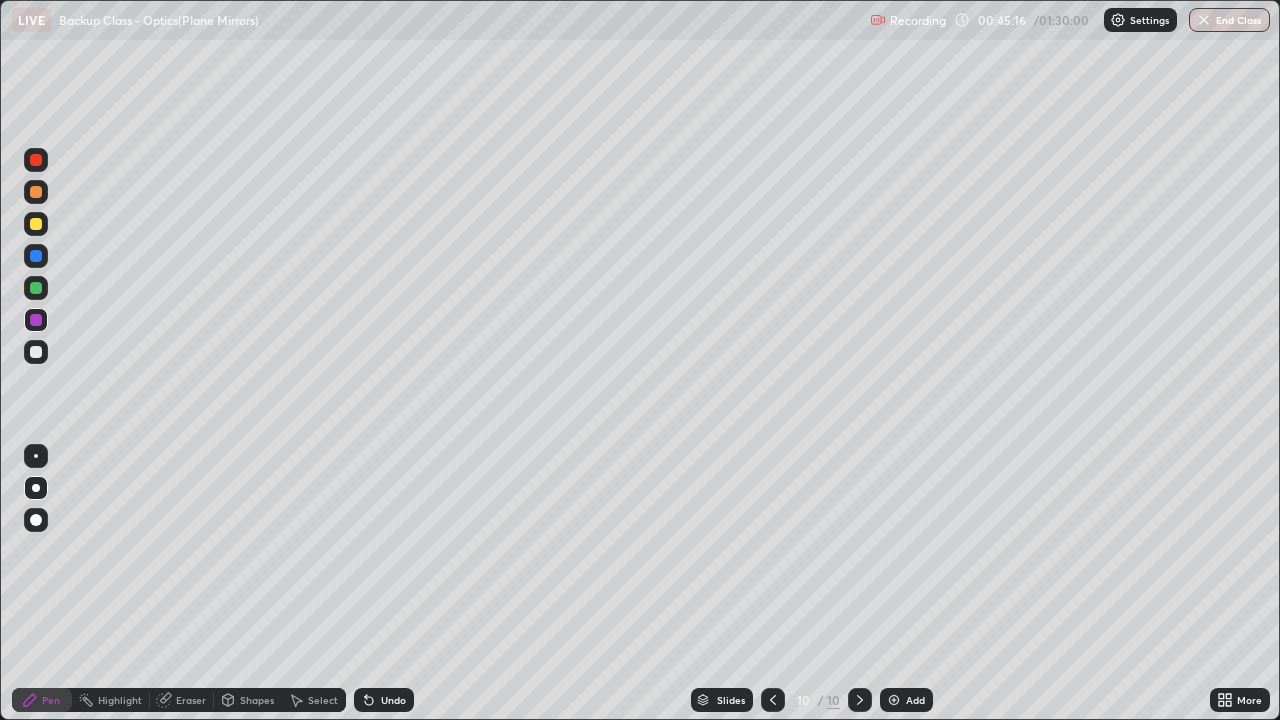 click 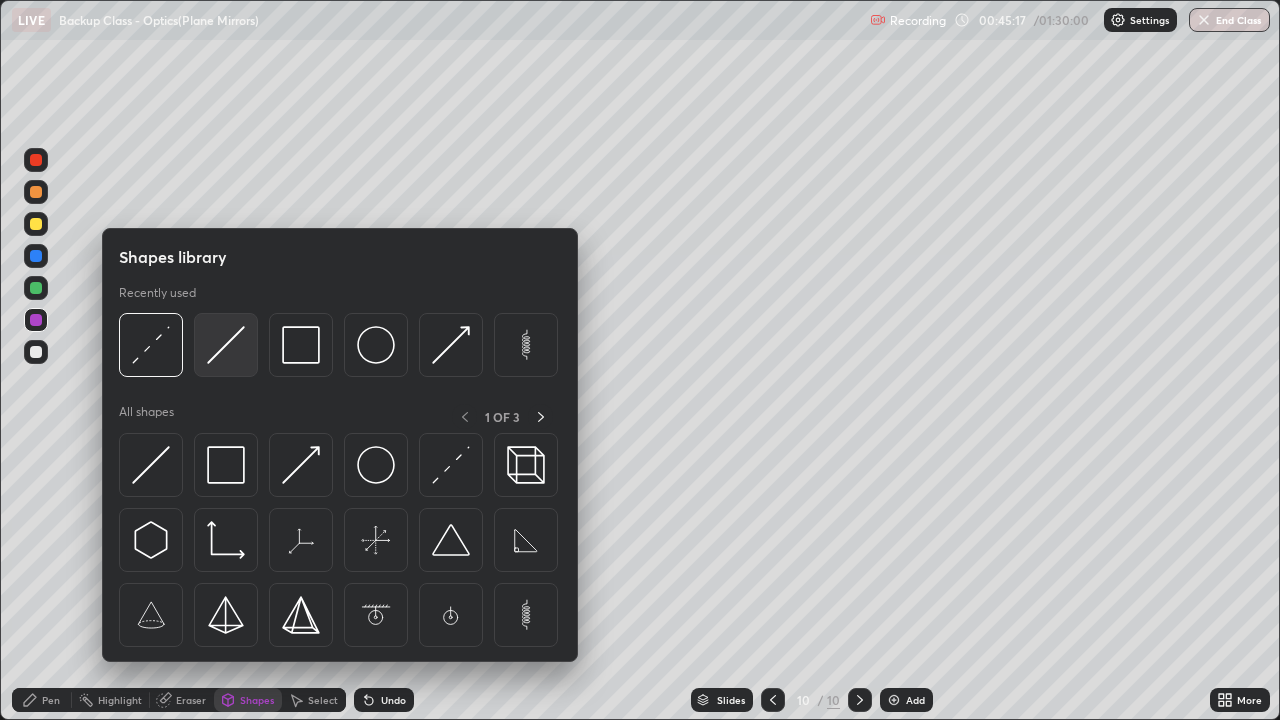 click at bounding box center [226, 345] 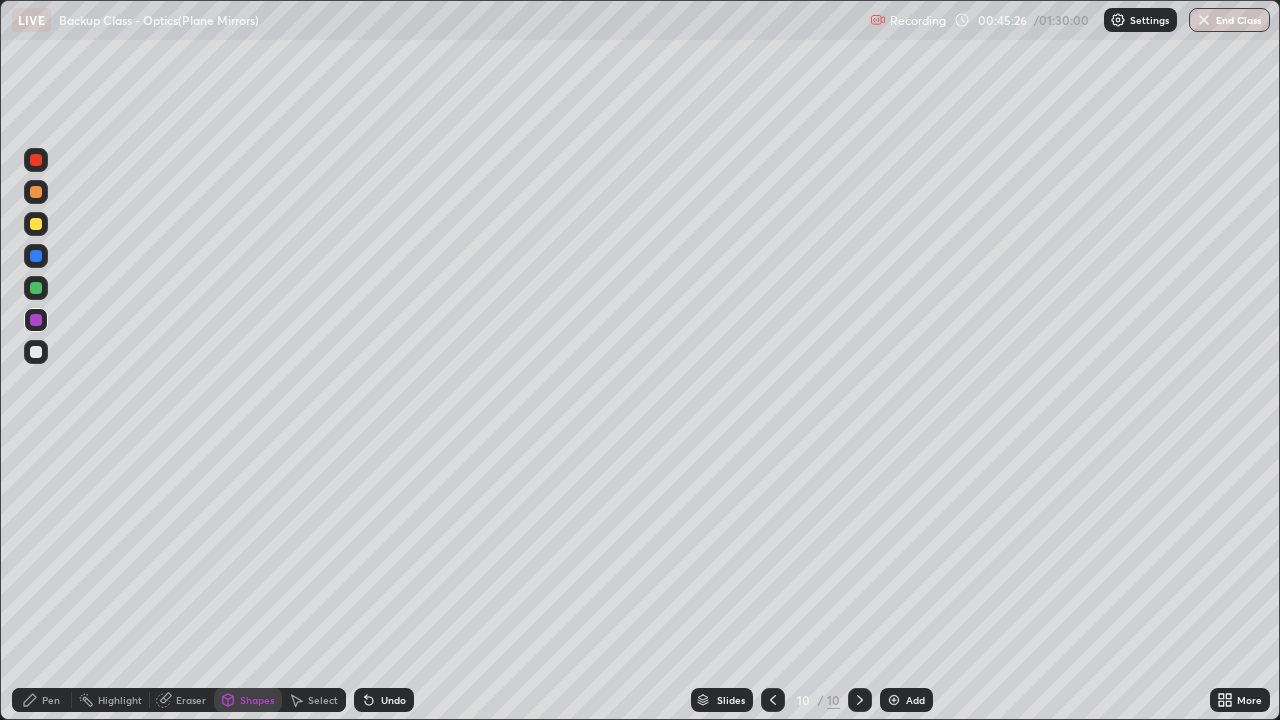 click on "Pen" at bounding box center (51, 700) 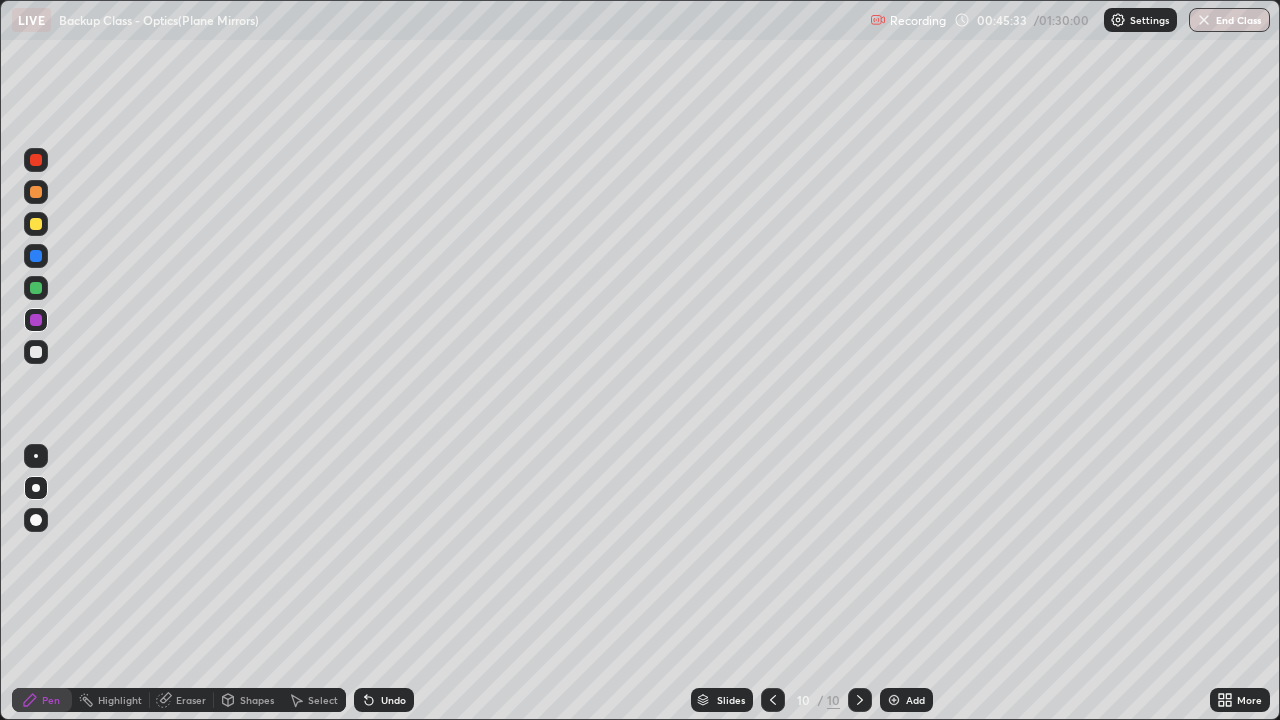 click at bounding box center (36, 352) 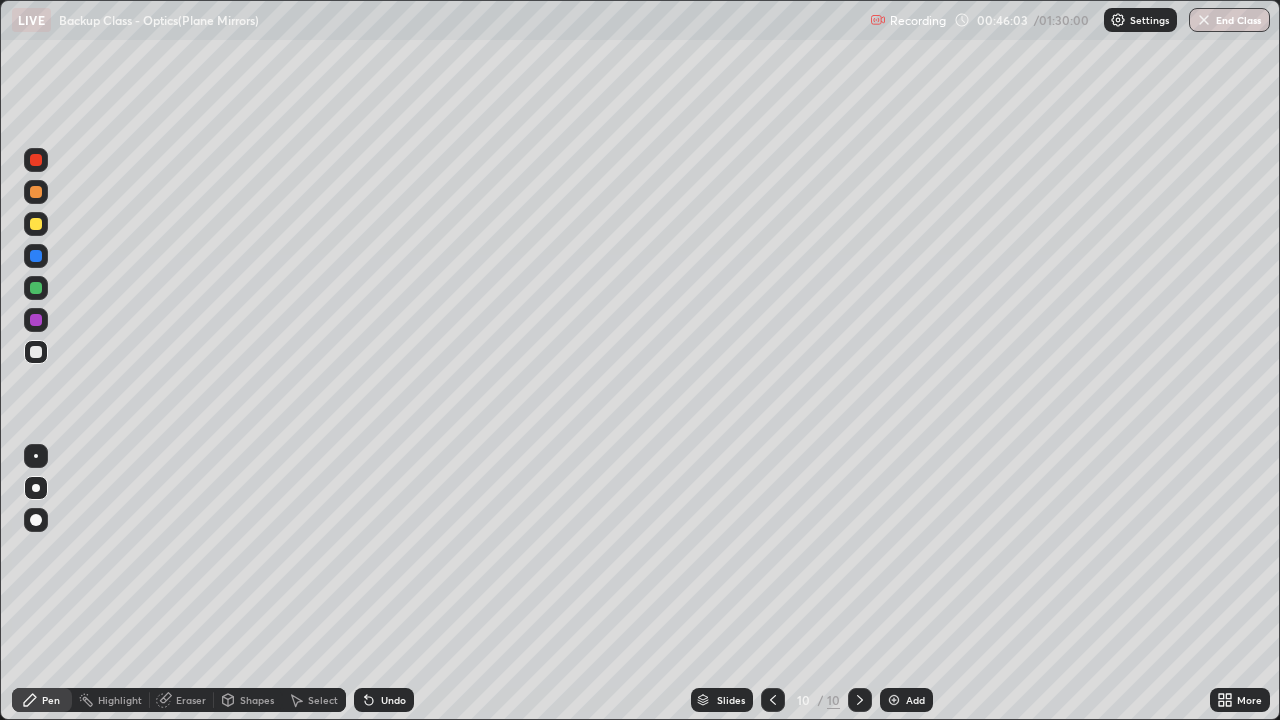 click on "Undo" at bounding box center [393, 700] 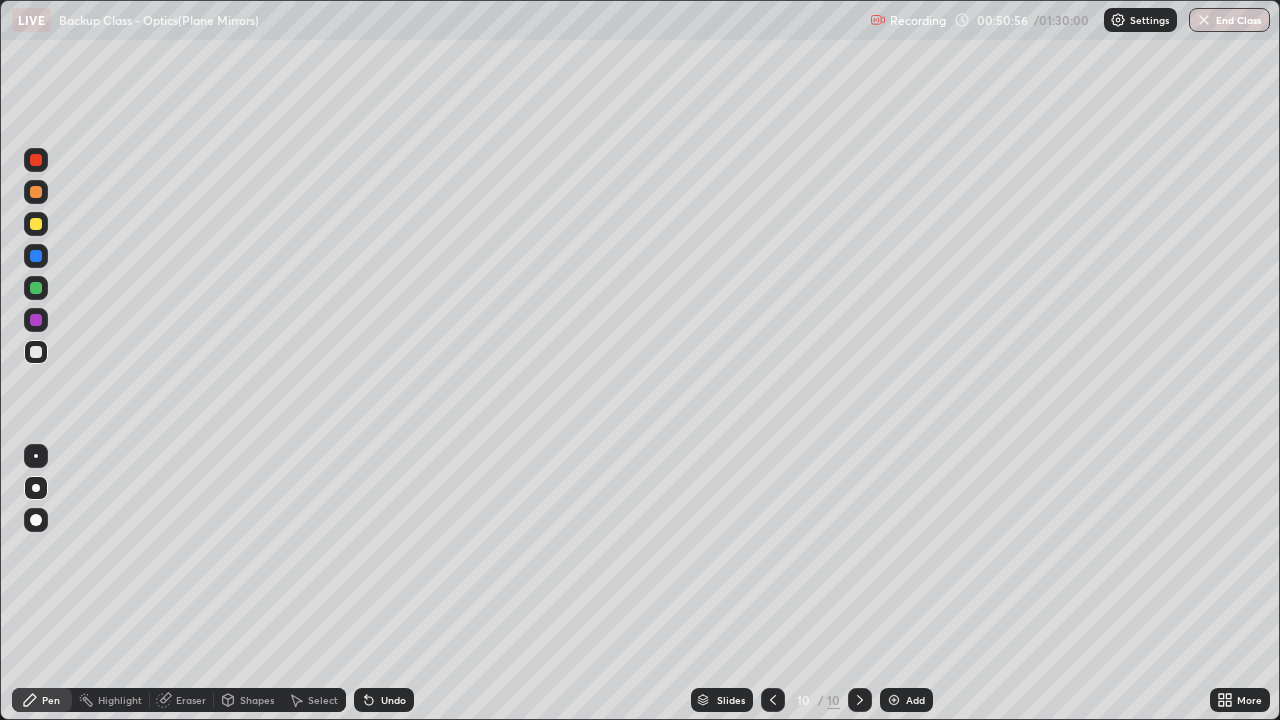 click at bounding box center [894, 700] 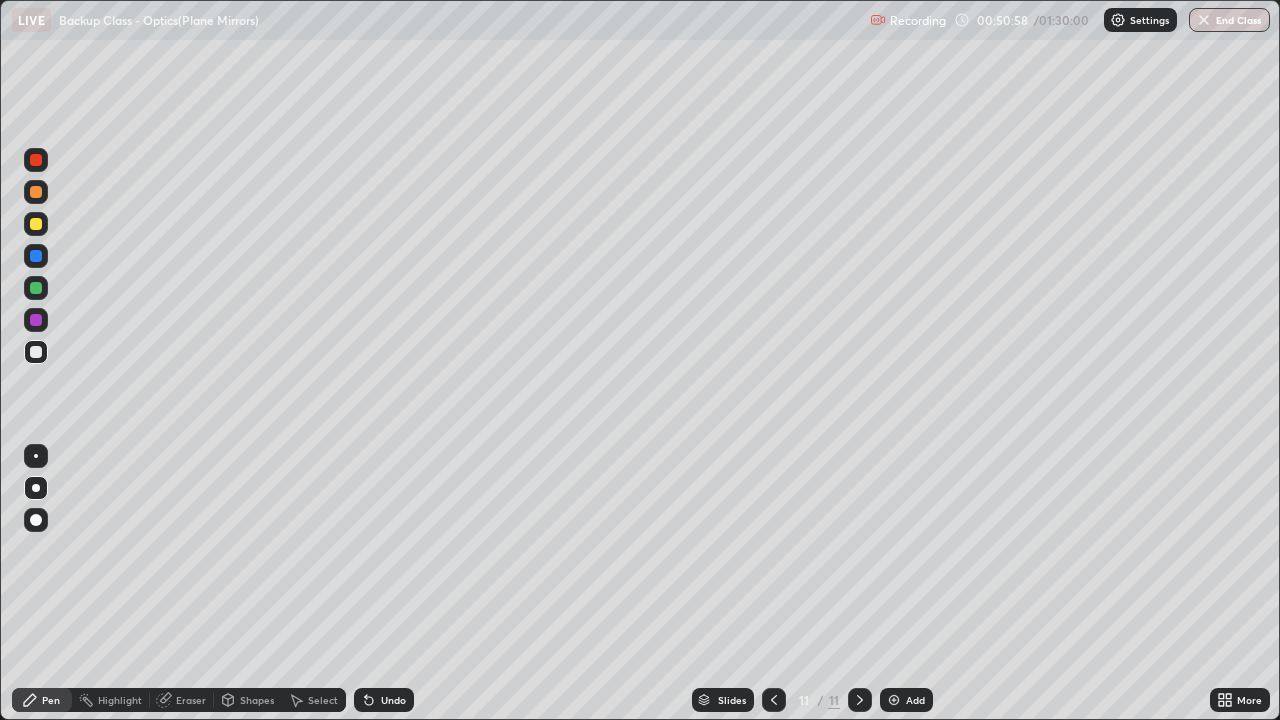 click on "Shapes" at bounding box center [257, 700] 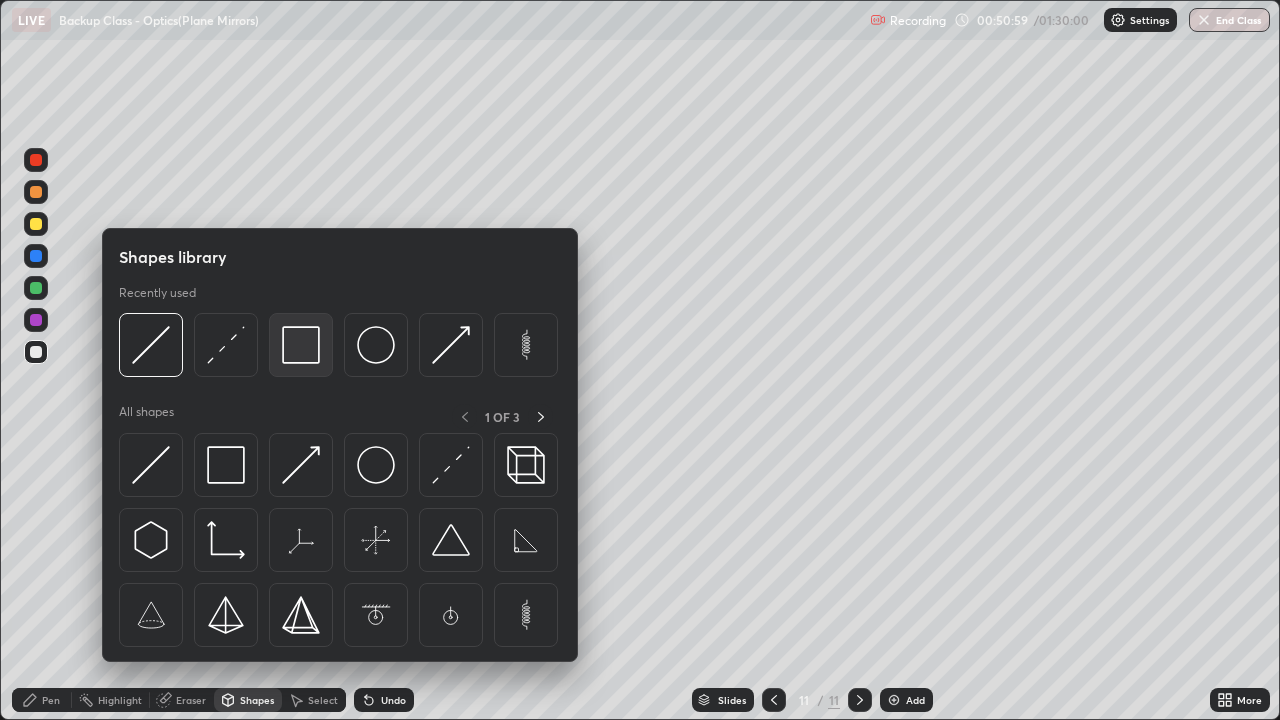 click at bounding box center (301, 345) 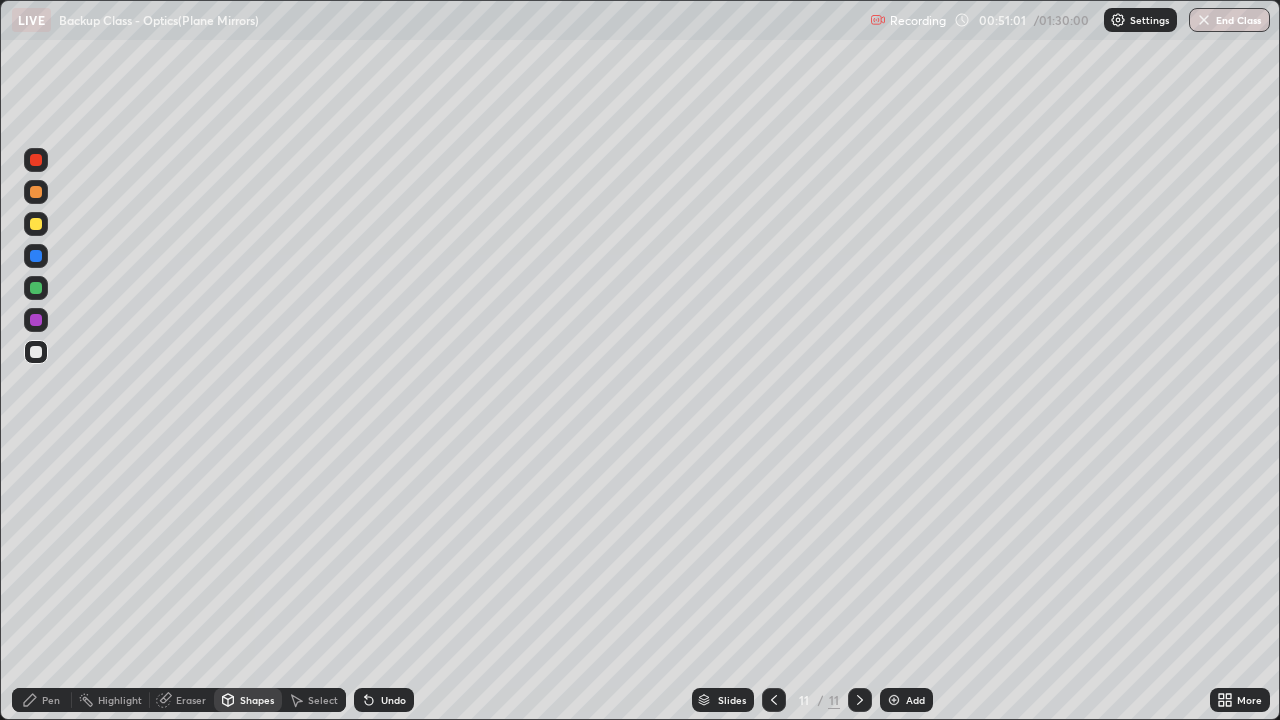 click on "Shapes" at bounding box center [248, 700] 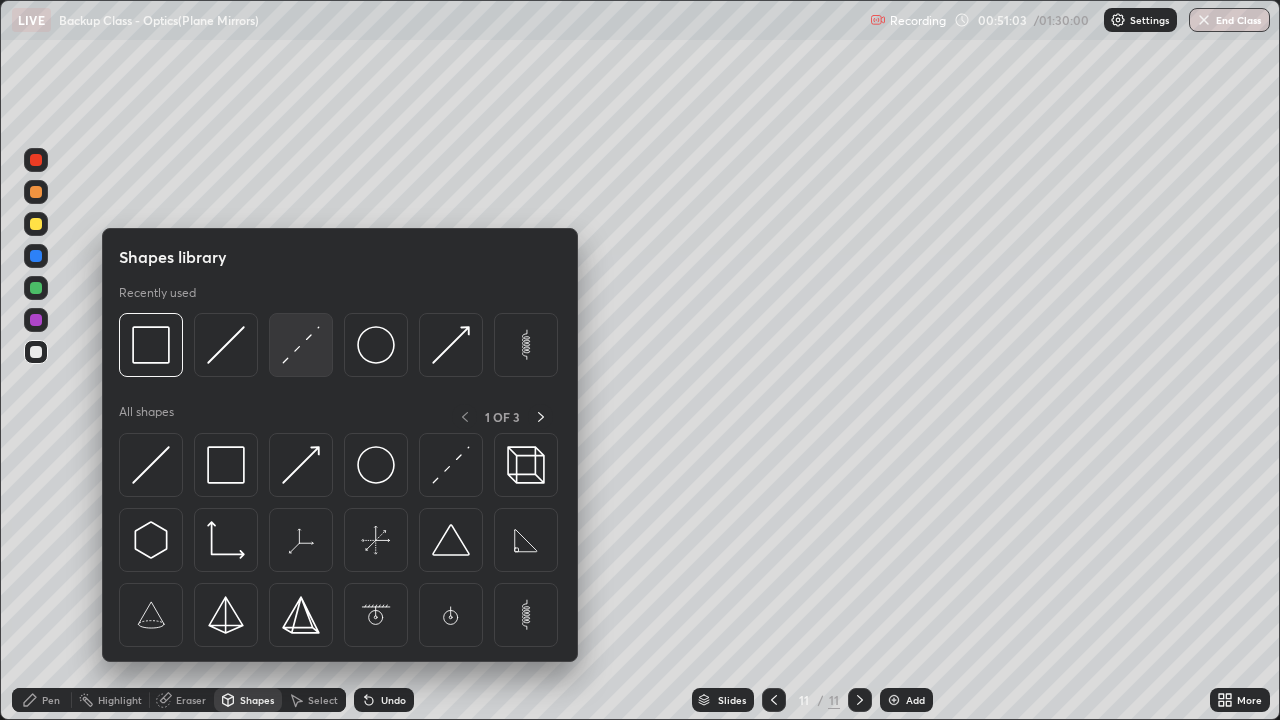 click at bounding box center [301, 345] 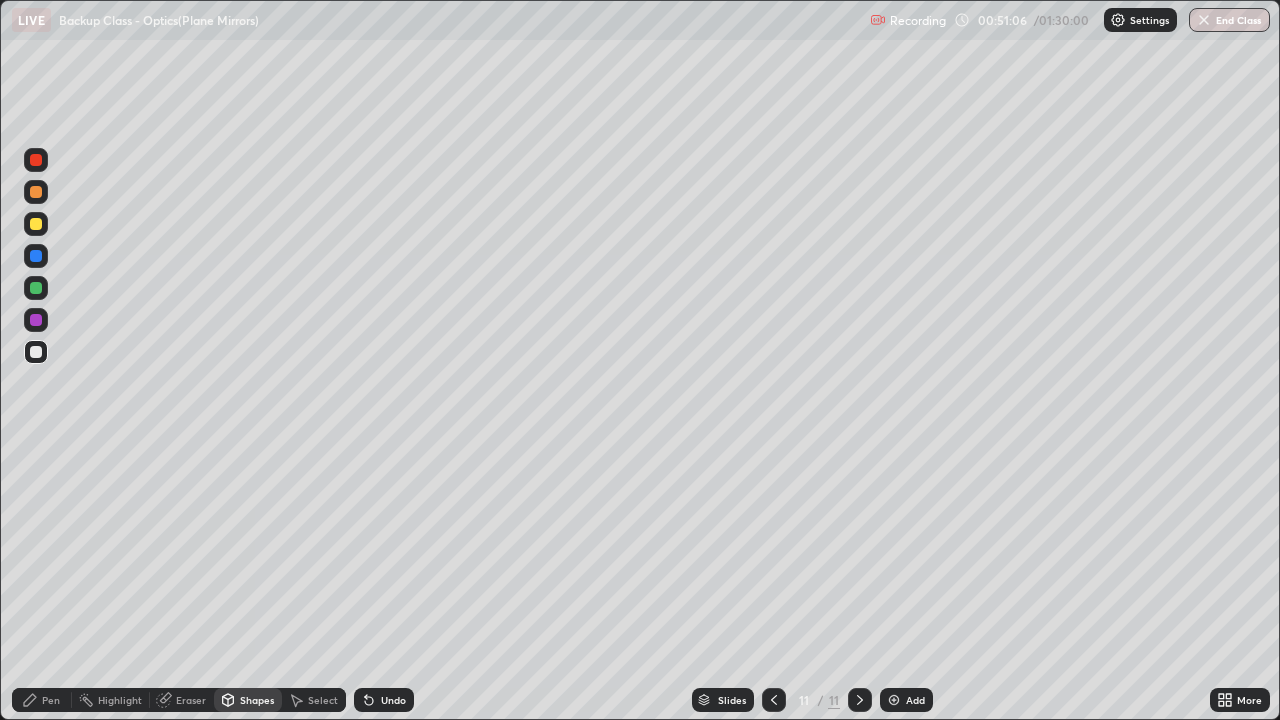 click on "Shapes" at bounding box center (248, 700) 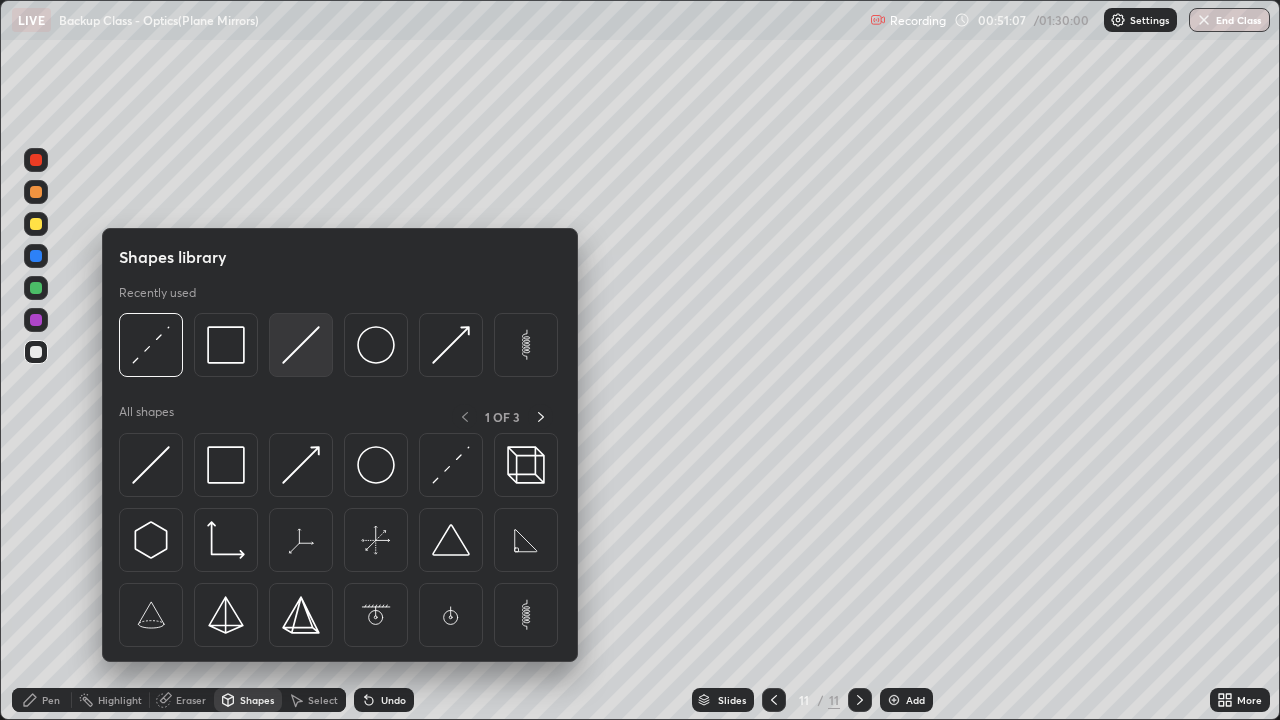 click at bounding box center [301, 345] 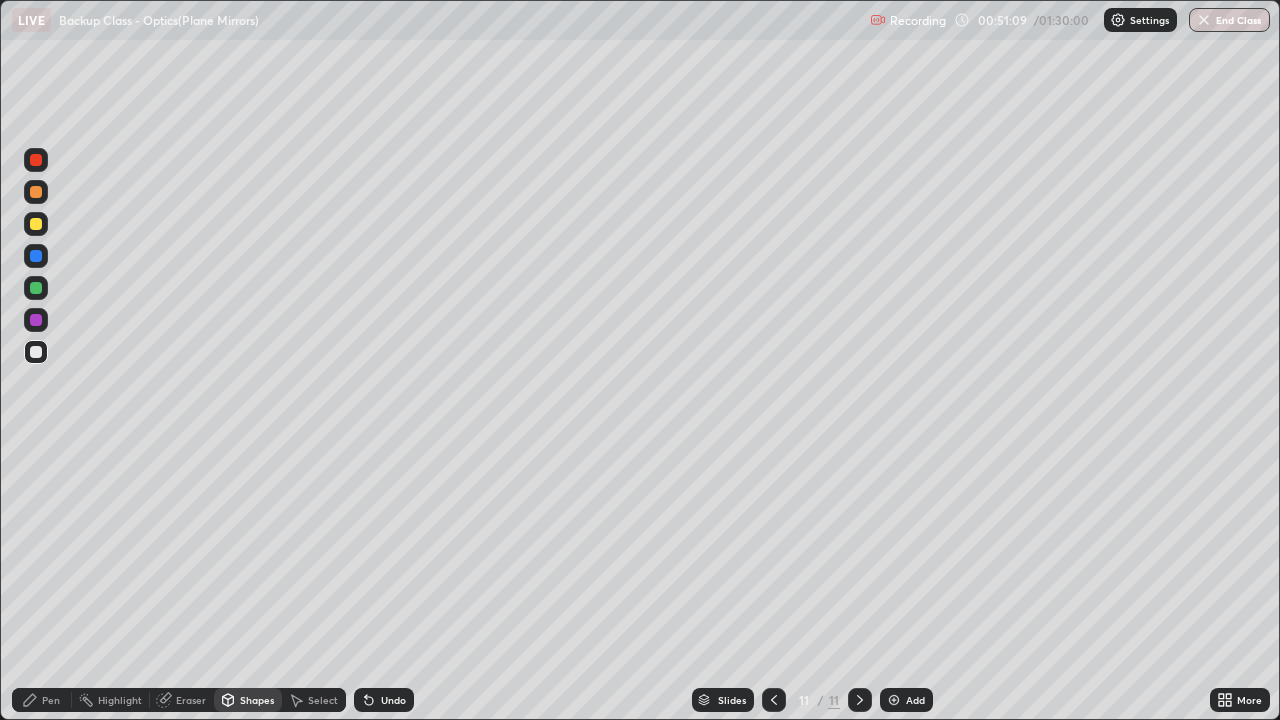 click at bounding box center [36, 224] 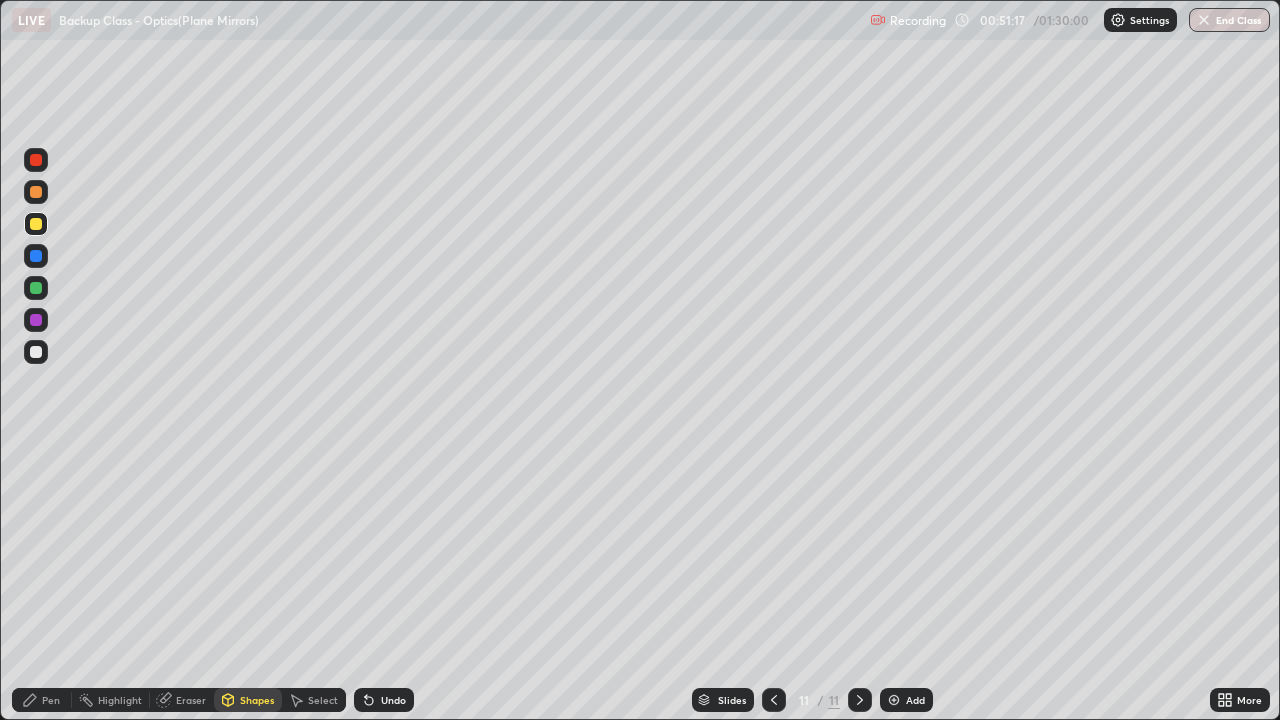 click on "Undo" at bounding box center [393, 700] 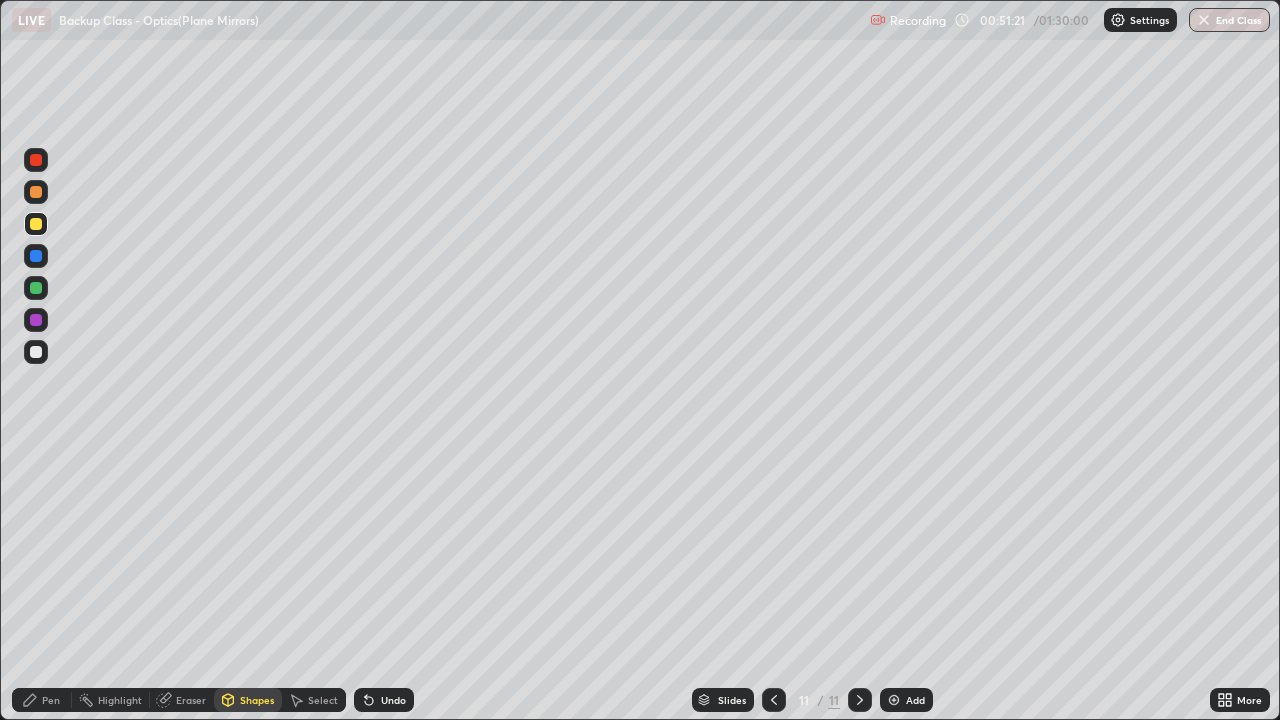 click on "Shapes" at bounding box center (257, 700) 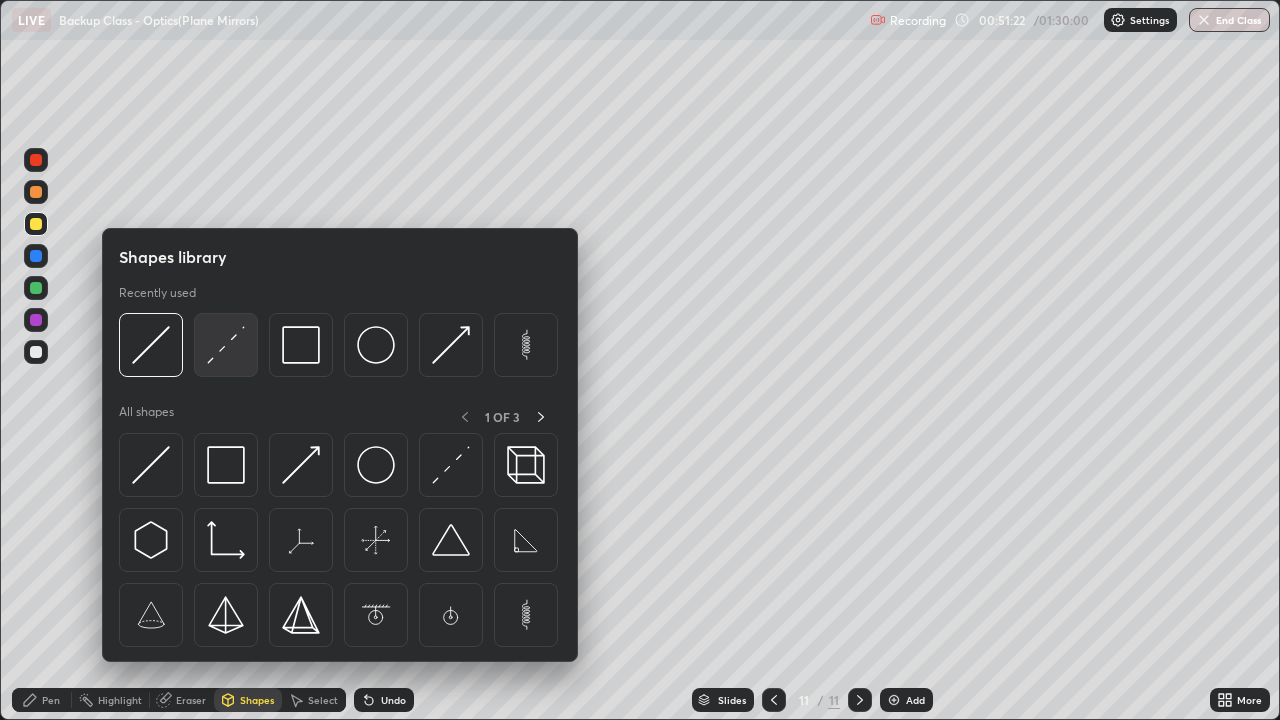 click at bounding box center [226, 345] 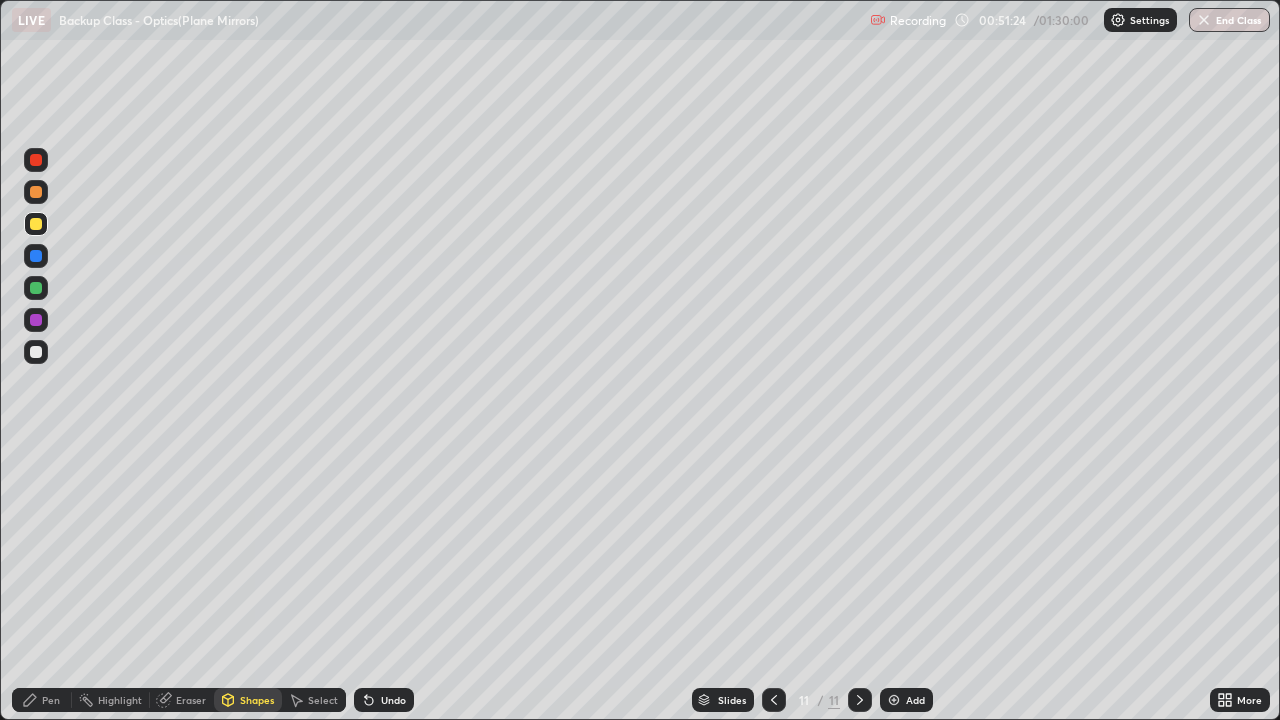 click on "Shapes" at bounding box center [257, 700] 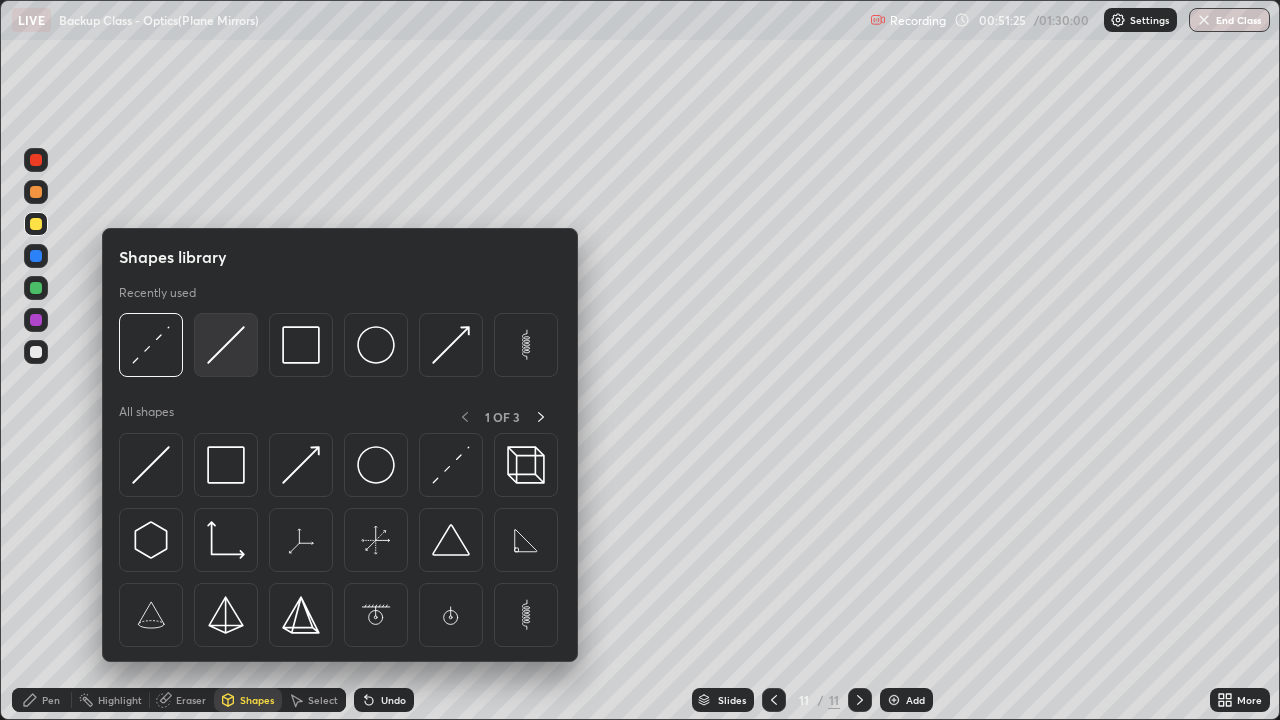 click at bounding box center [226, 345] 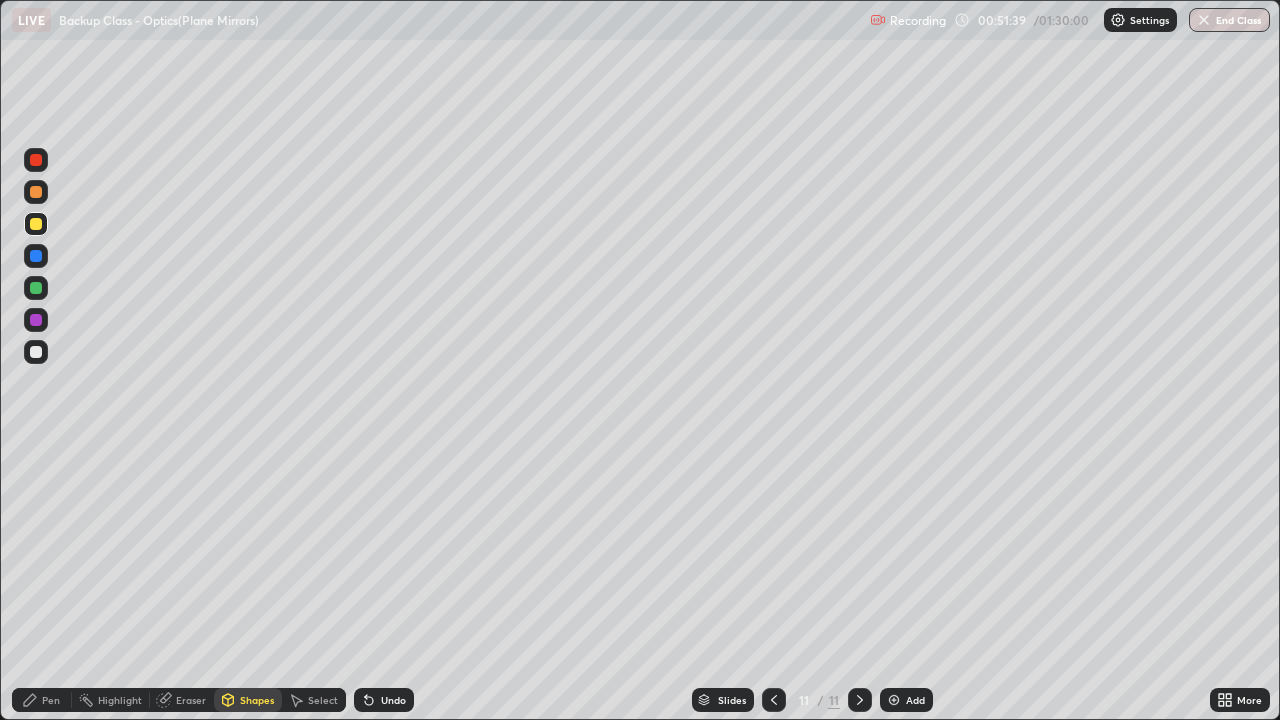click on "Shapes" at bounding box center [257, 700] 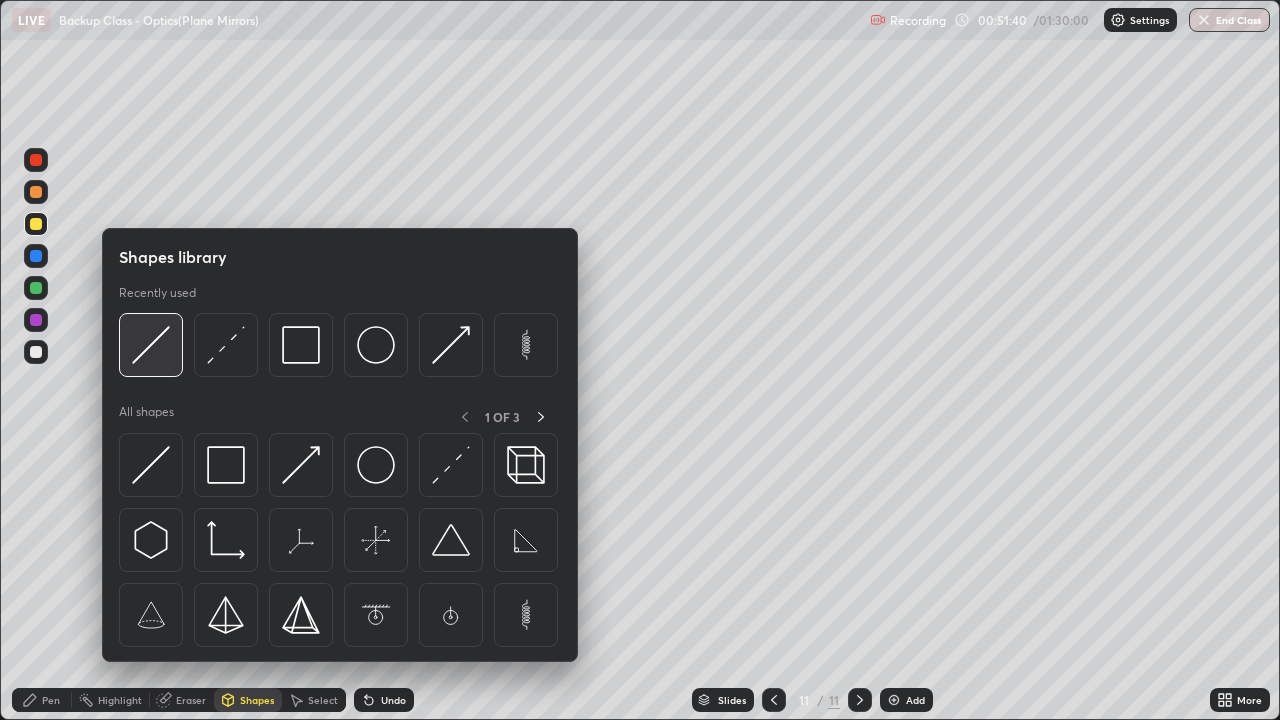 click at bounding box center [151, 345] 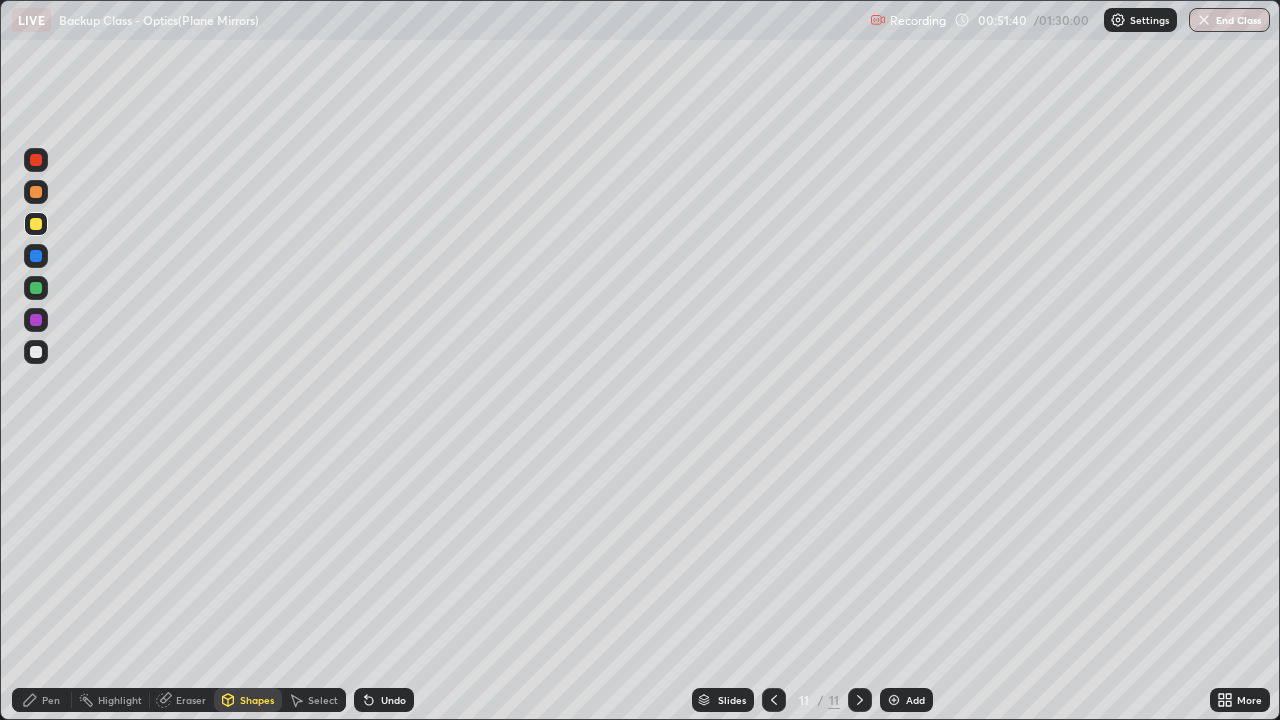 click at bounding box center [36, 352] 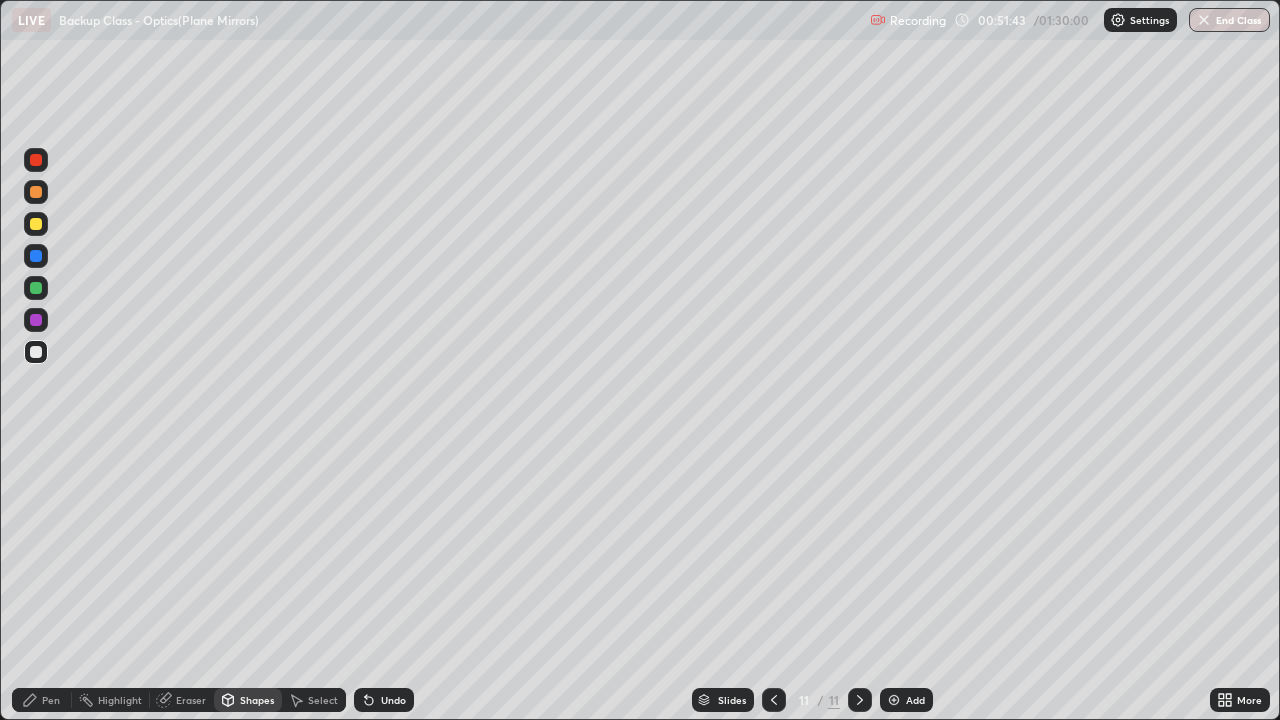click on "Undo" at bounding box center [384, 700] 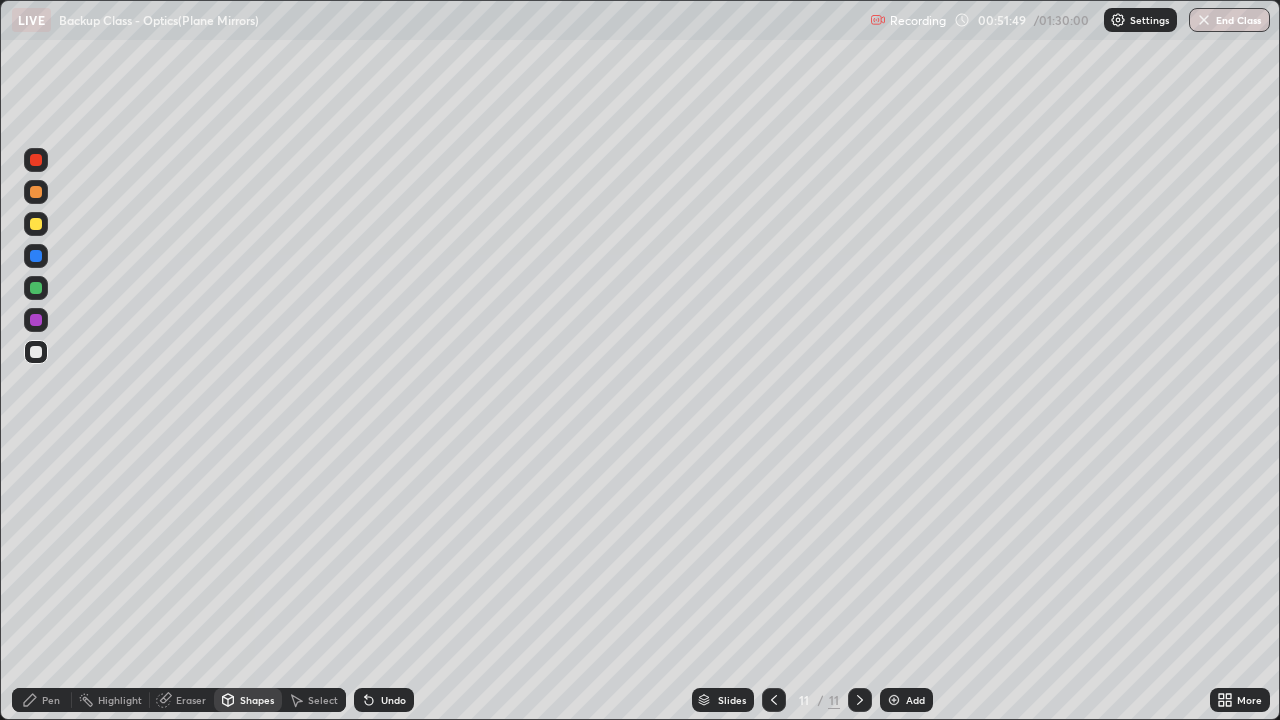 click 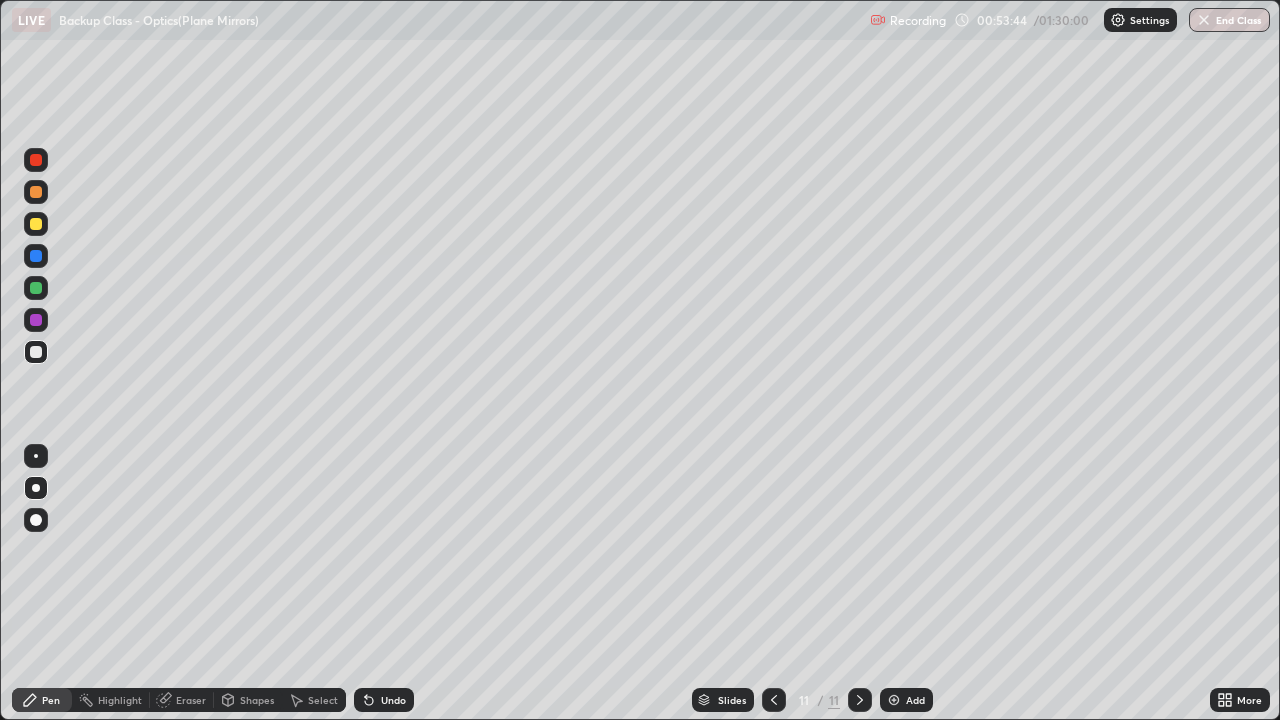 click at bounding box center (36, 192) 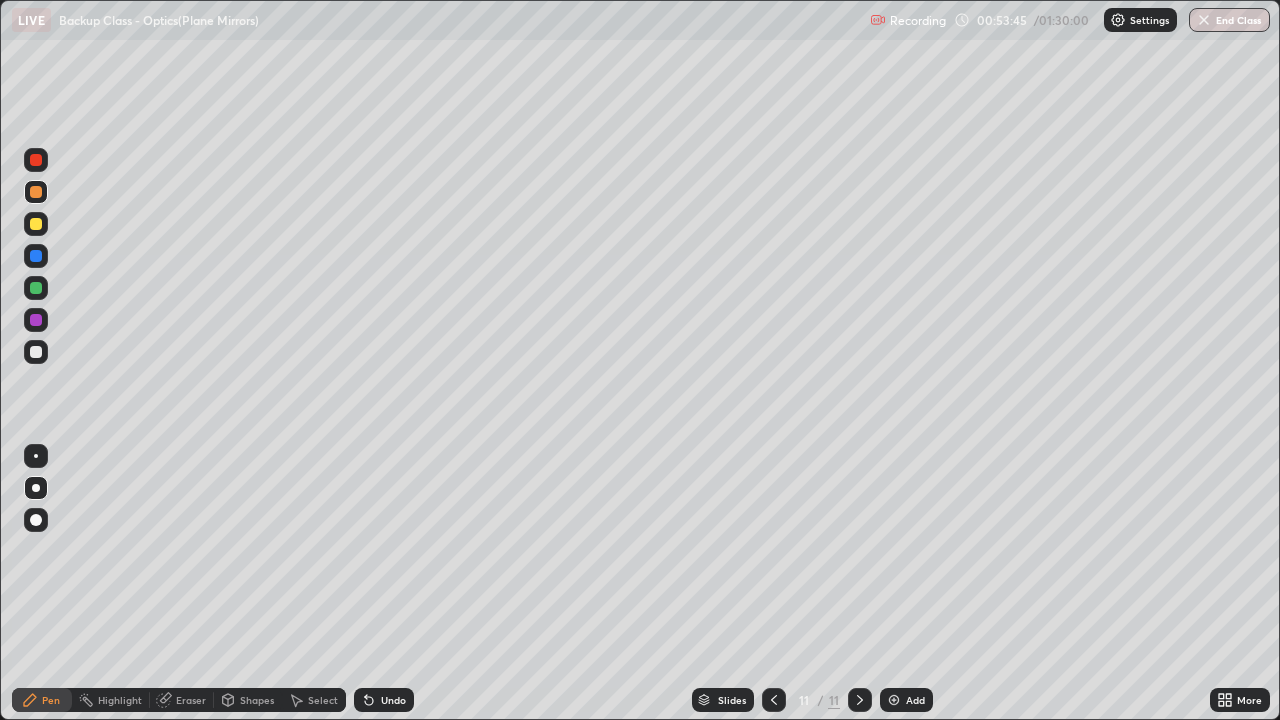 click on "Shapes" at bounding box center (257, 700) 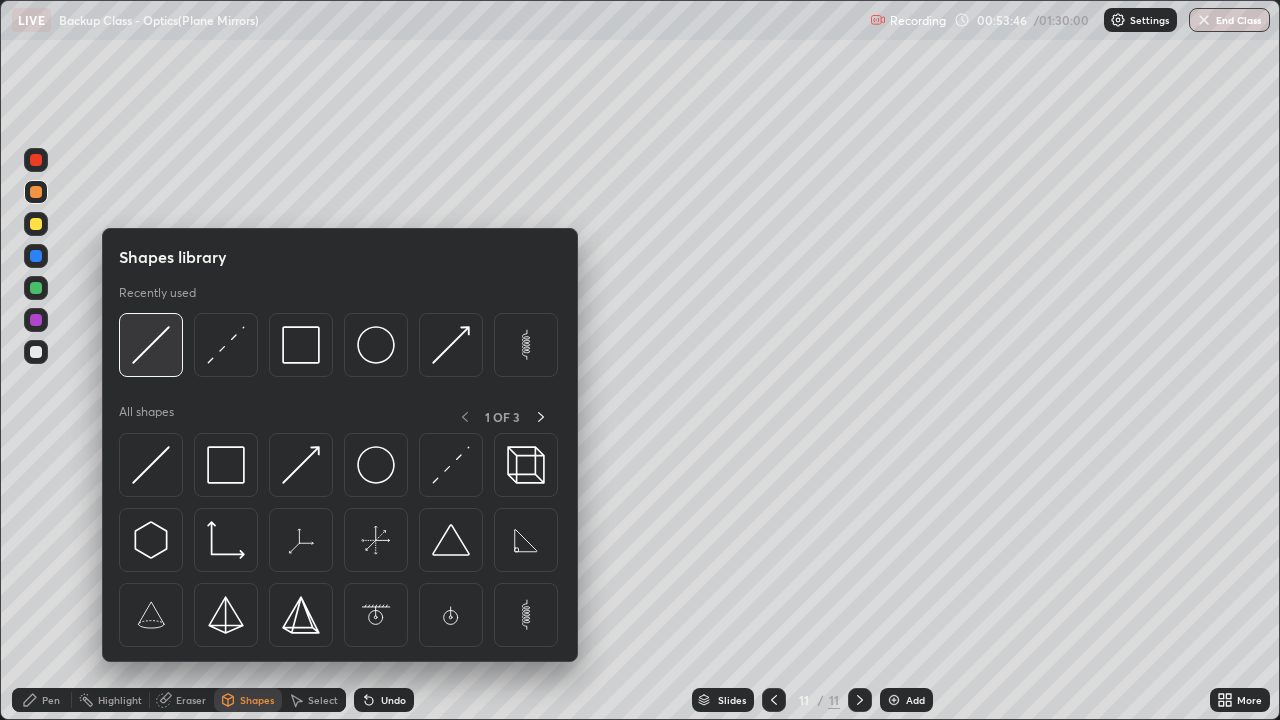 click at bounding box center [151, 345] 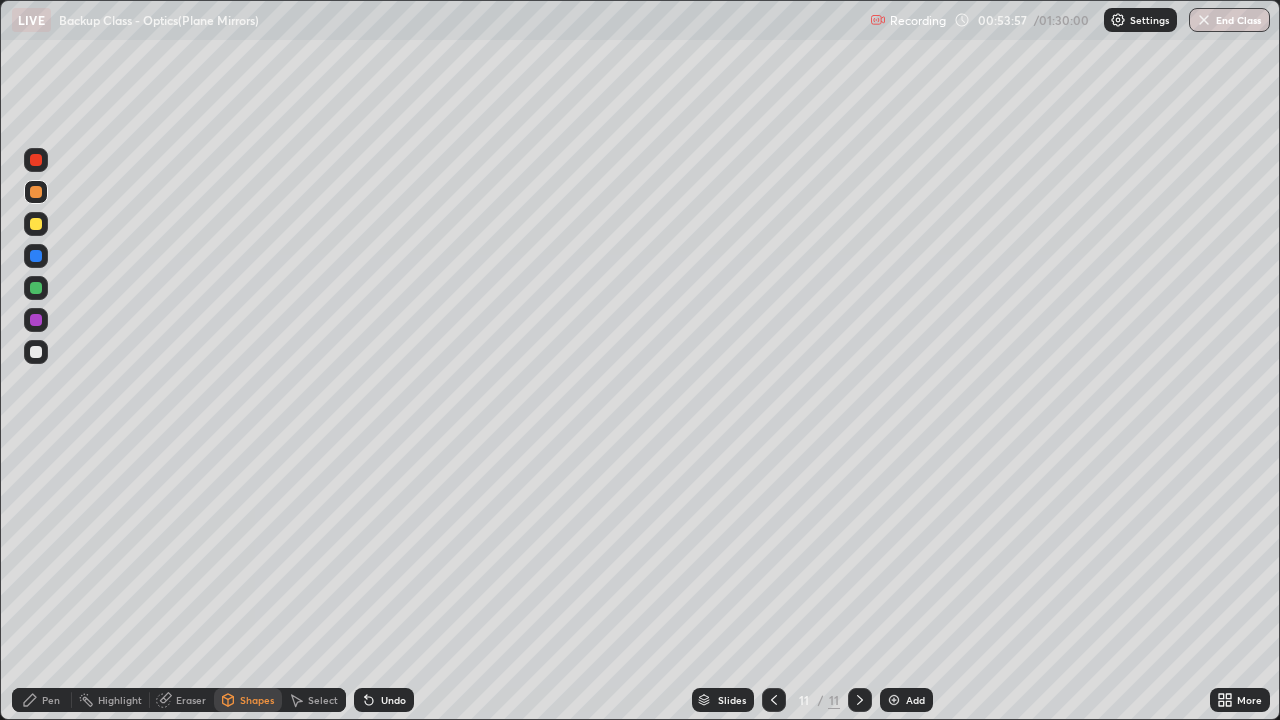 click on "Undo" at bounding box center (393, 700) 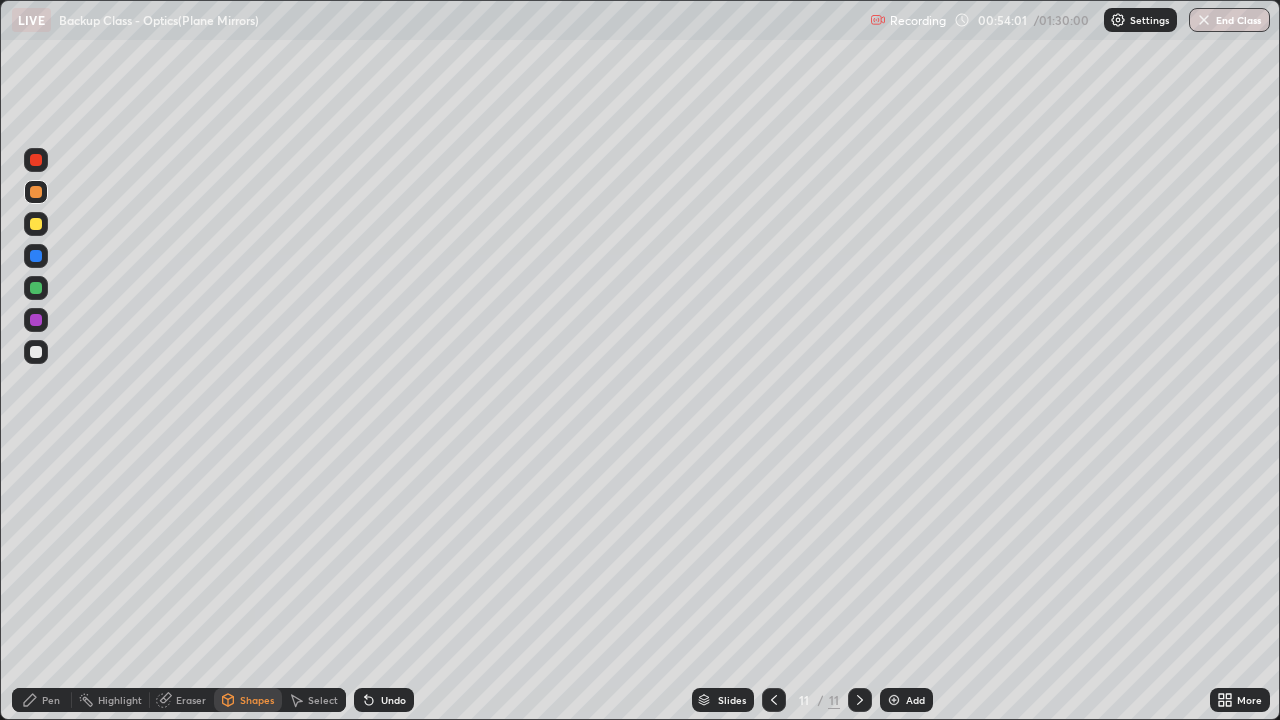 click on "Shapes" at bounding box center [257, 700] 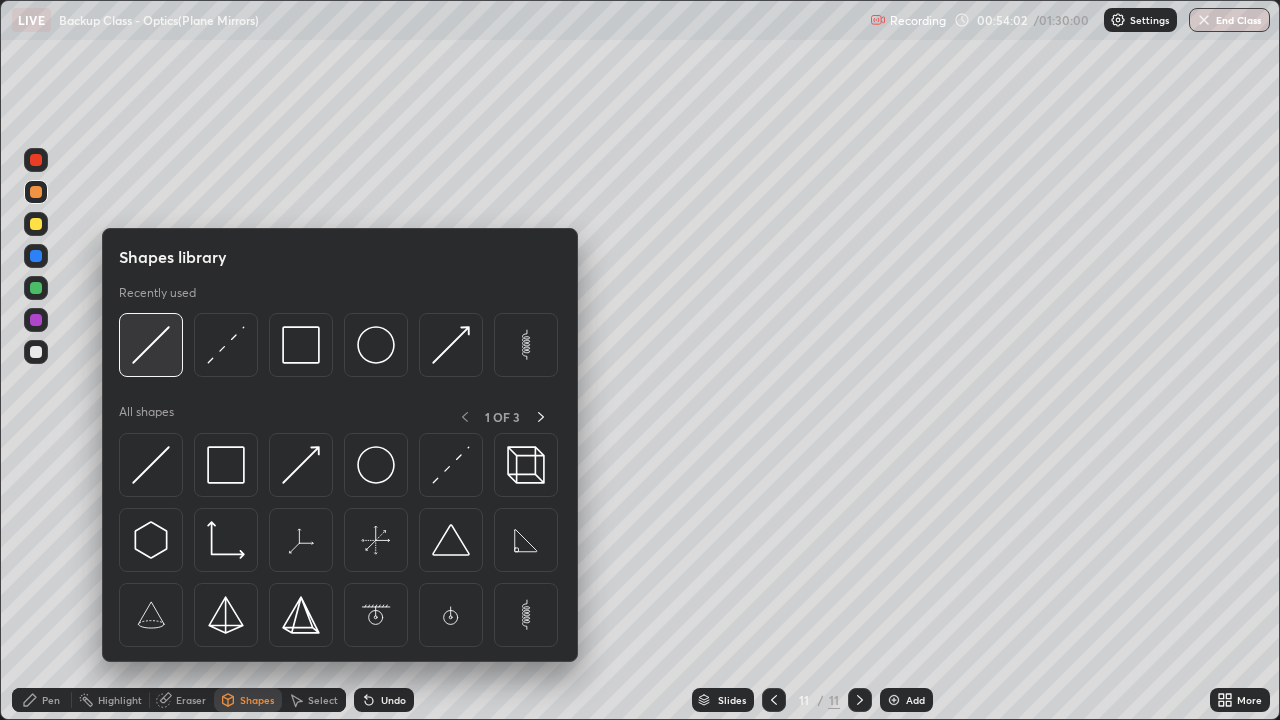 click at bounding box center [151, 345] 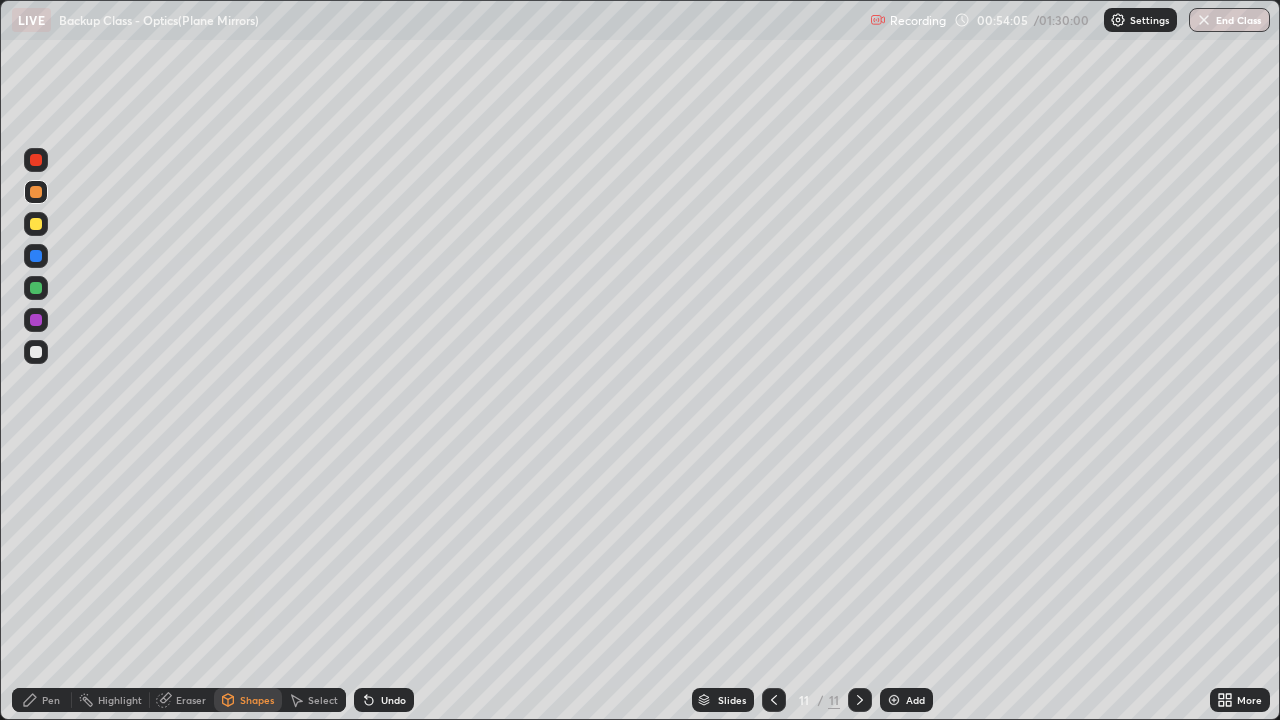 click at bounding box center (36, 256) 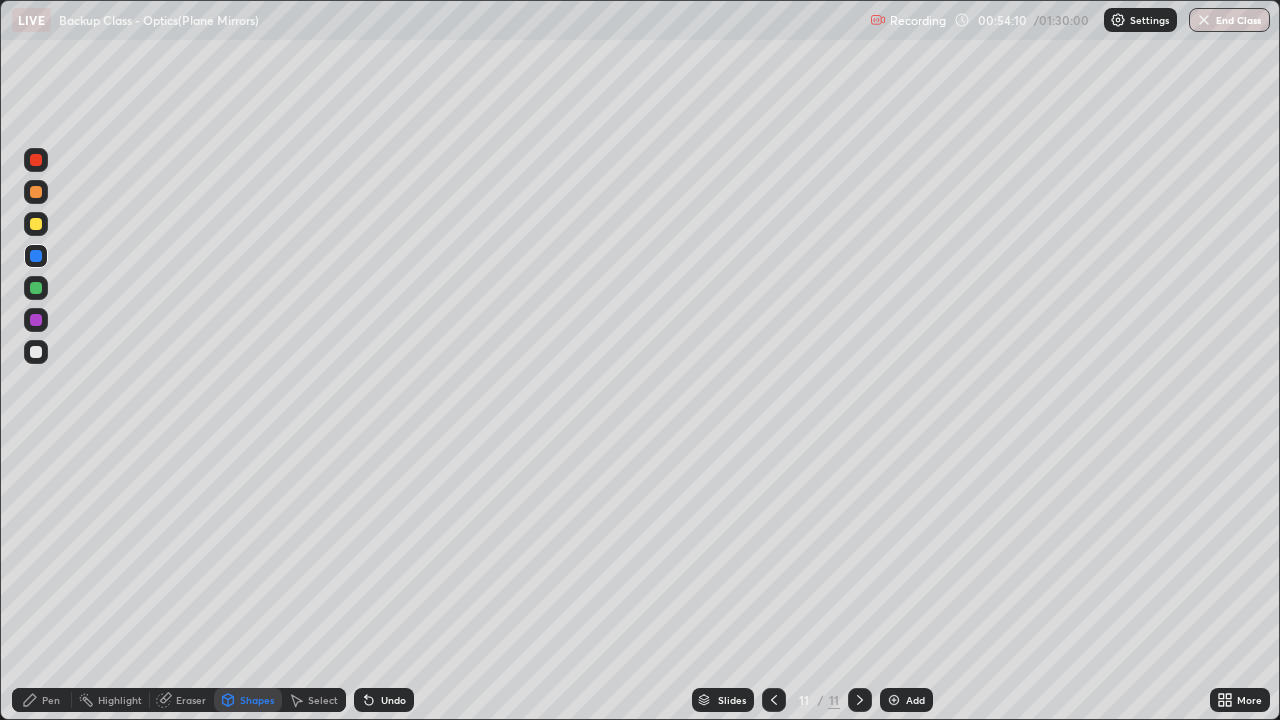 click on "Pen" at bounding box center (51, 700) 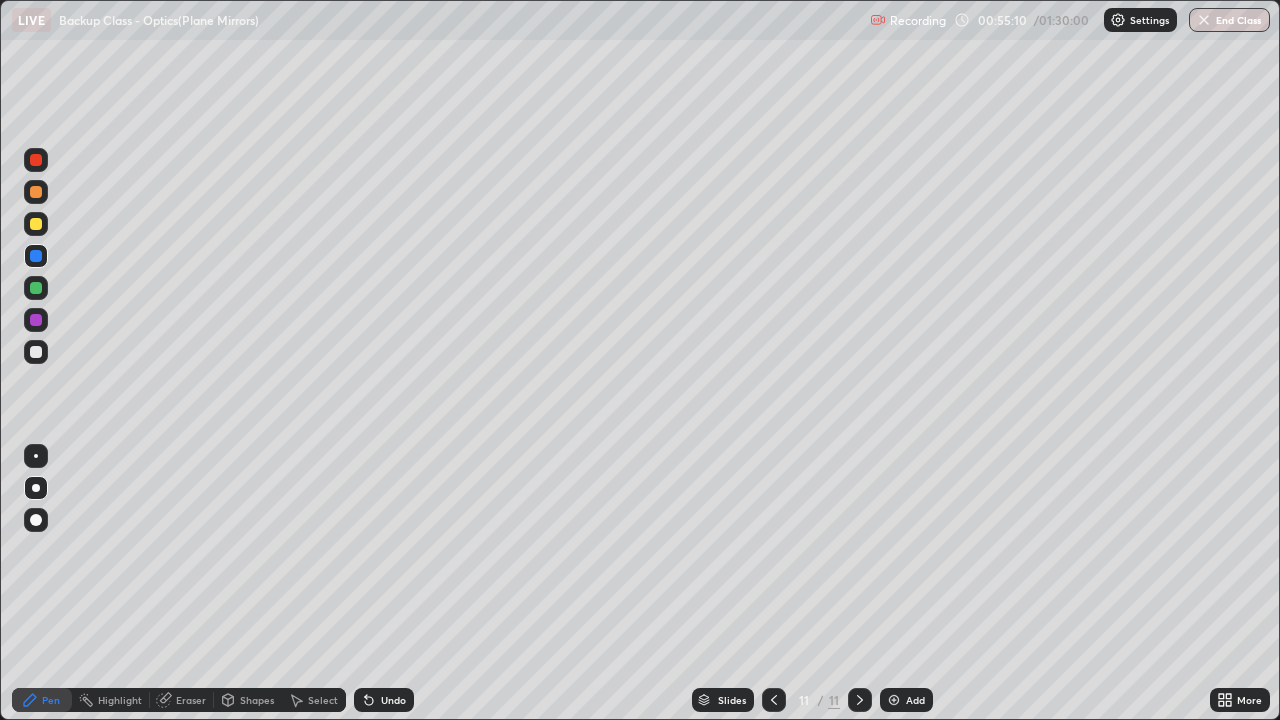 click at bounding box center [36, 352] 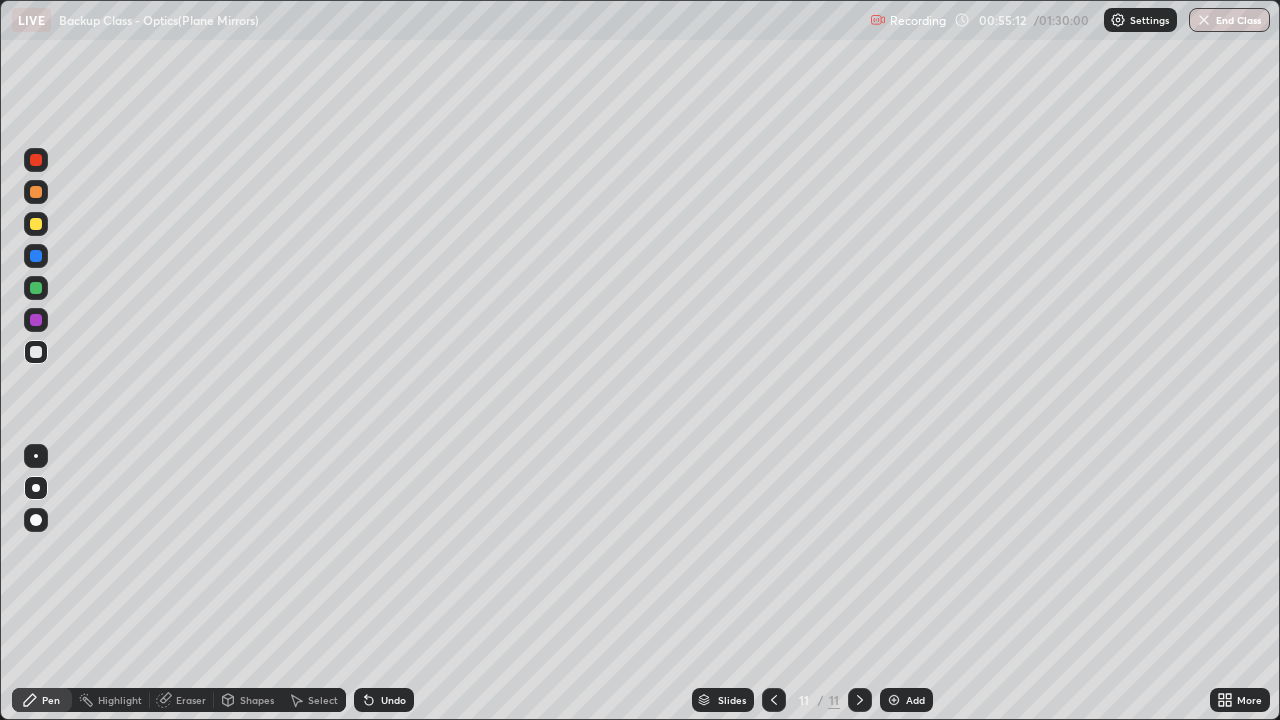 click 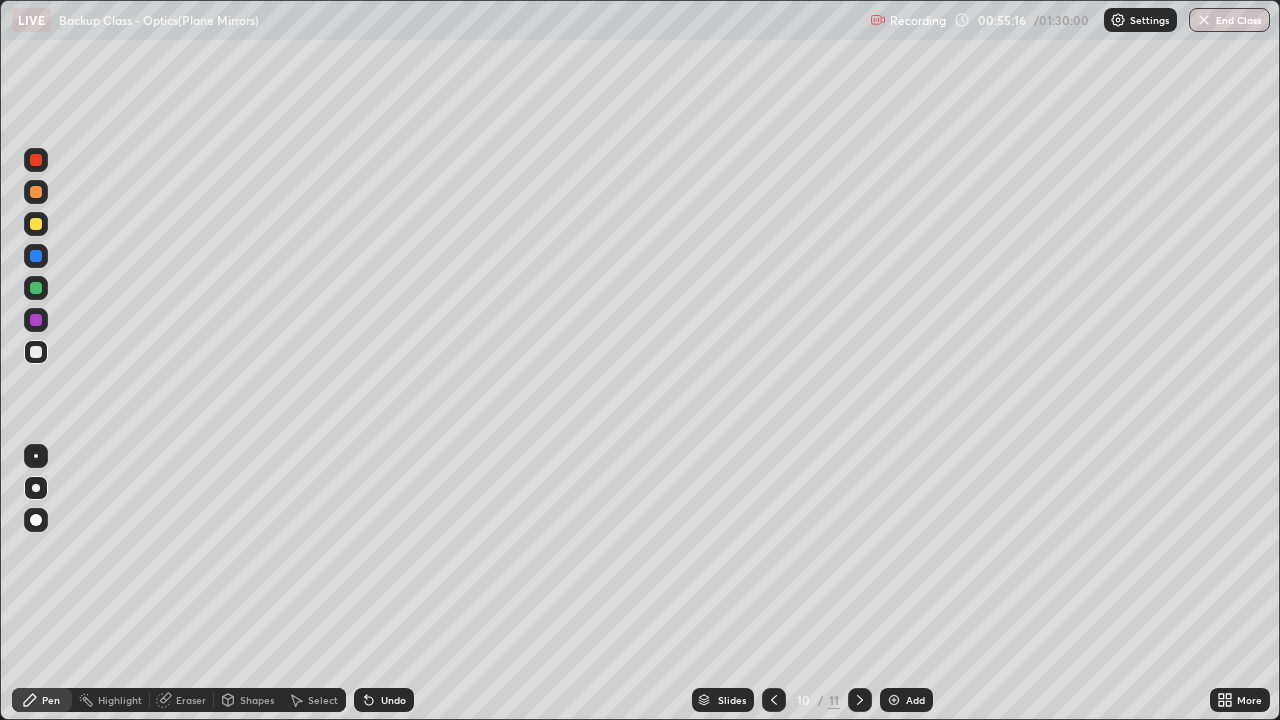 click at bounding box center [860, 700] 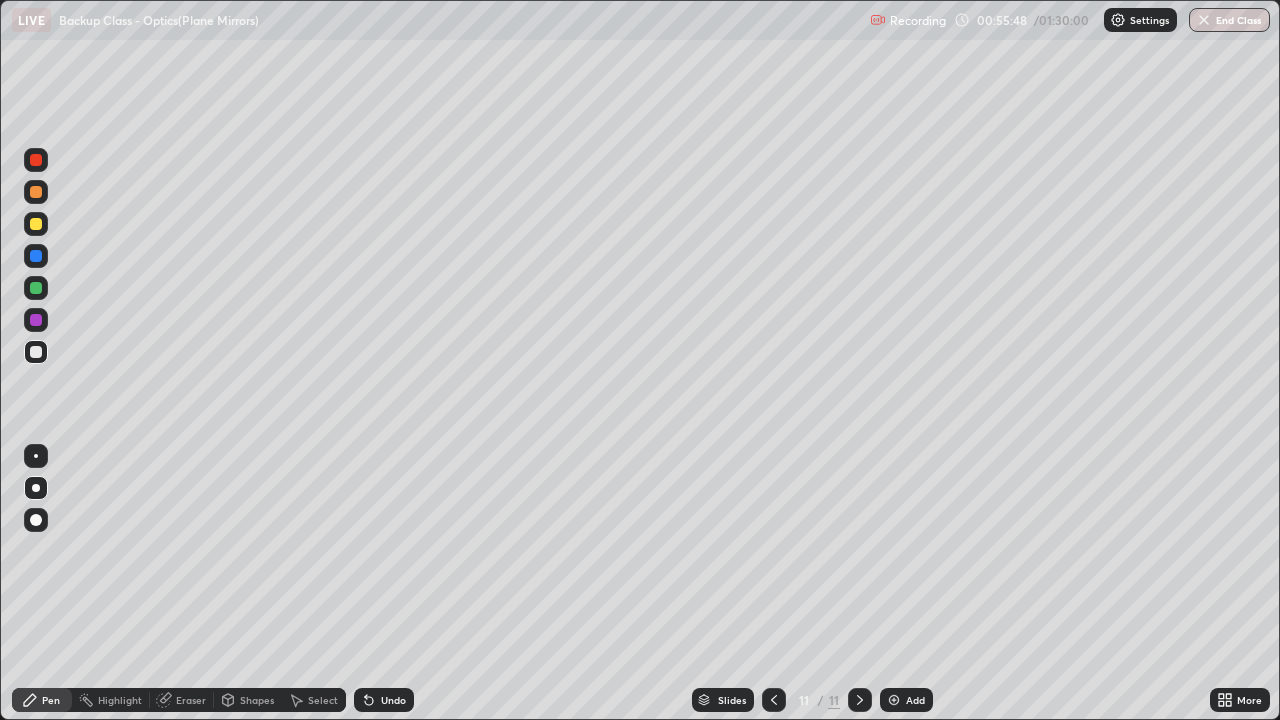 click on "Add" at bounding box center (915, 700) 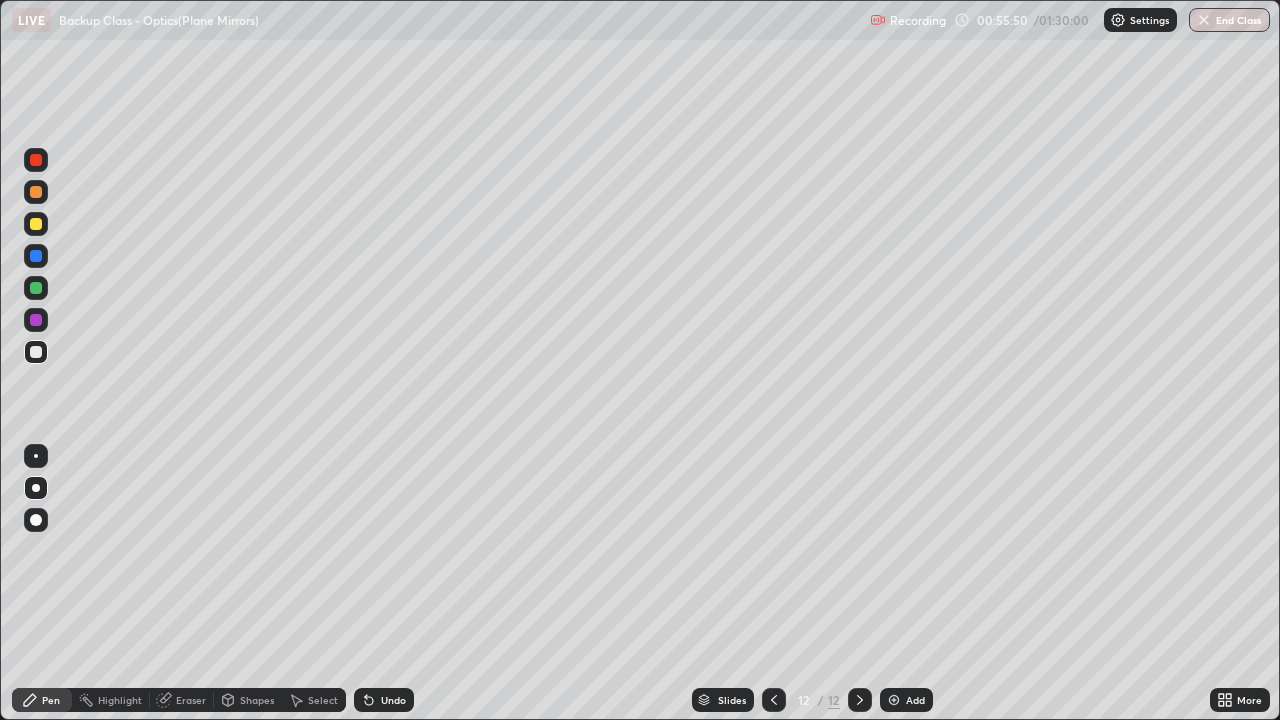 click on "Shapes" at bounding box center (257, 700) 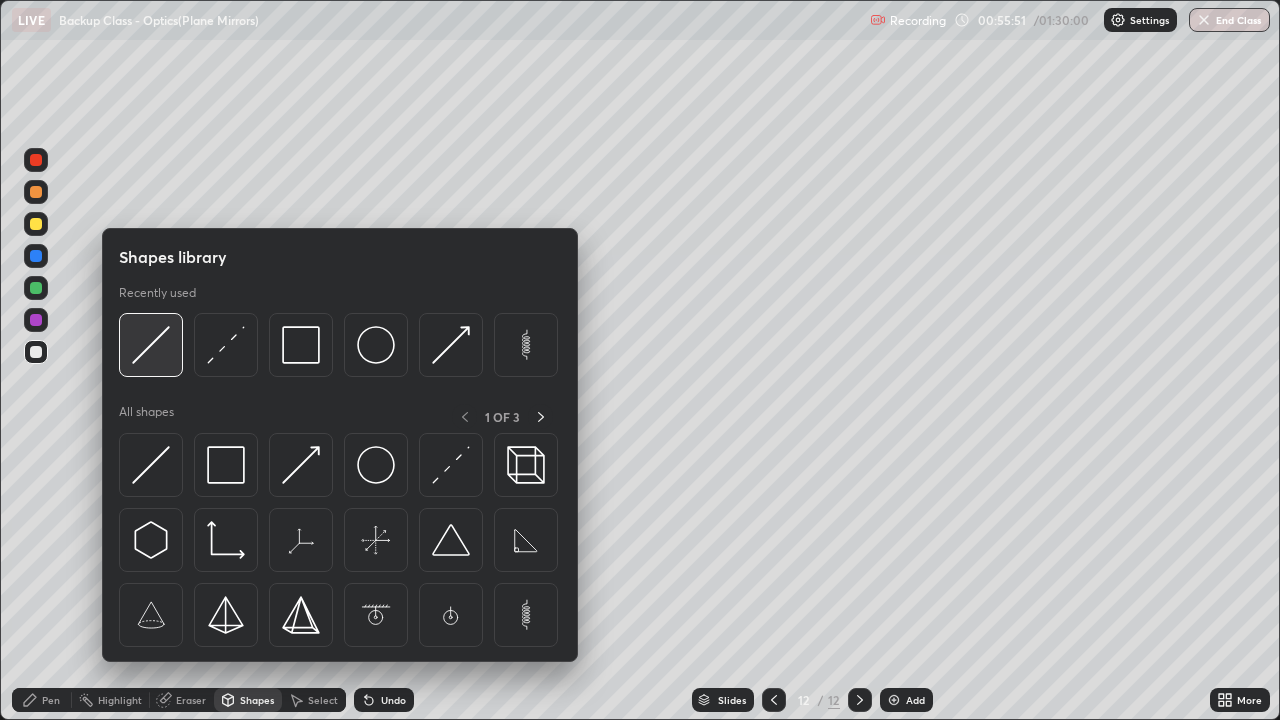 click at bounding box center [151, 345] 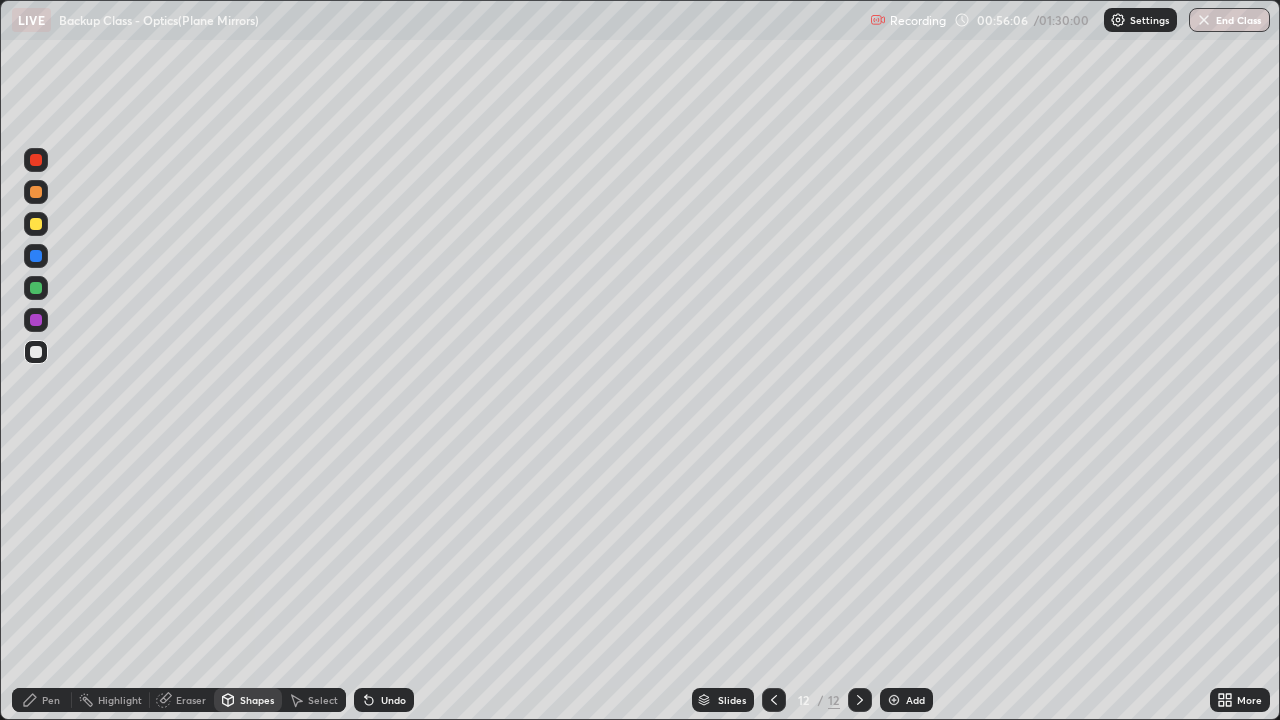 click on "Pen" at bounding box center (42, 700) 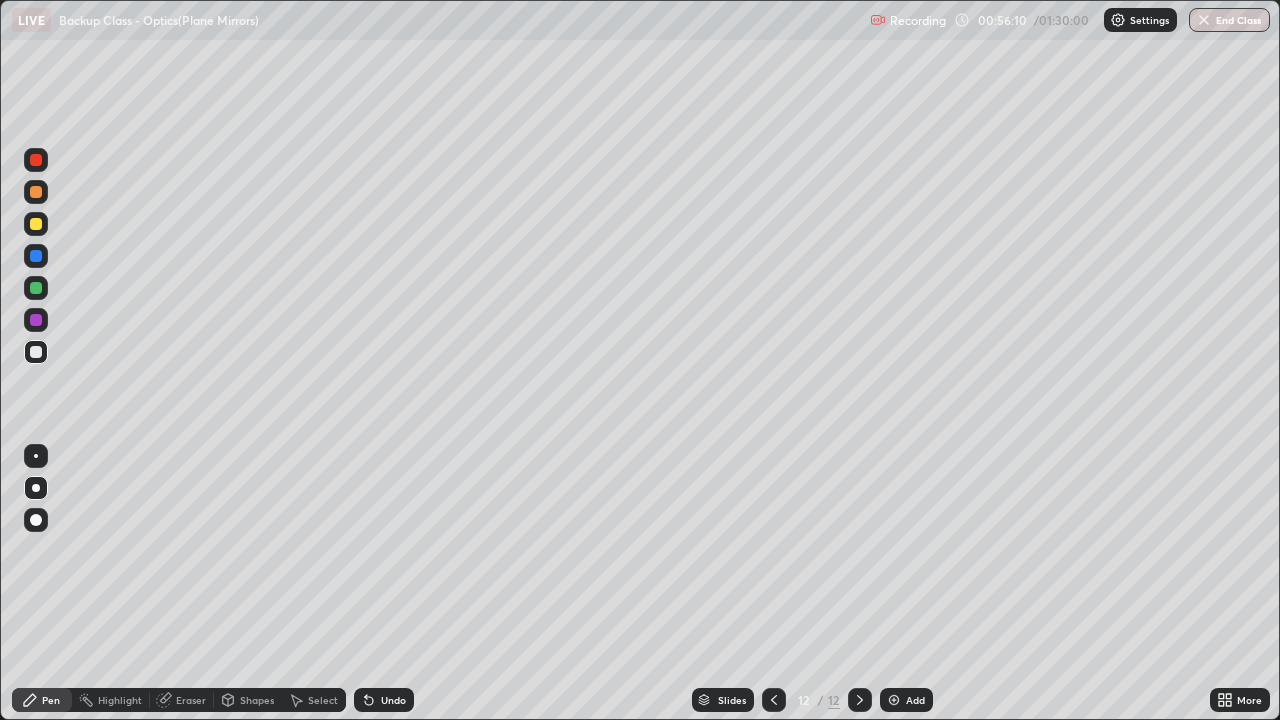 click on "Shapes" at bounding box center (257, 700) 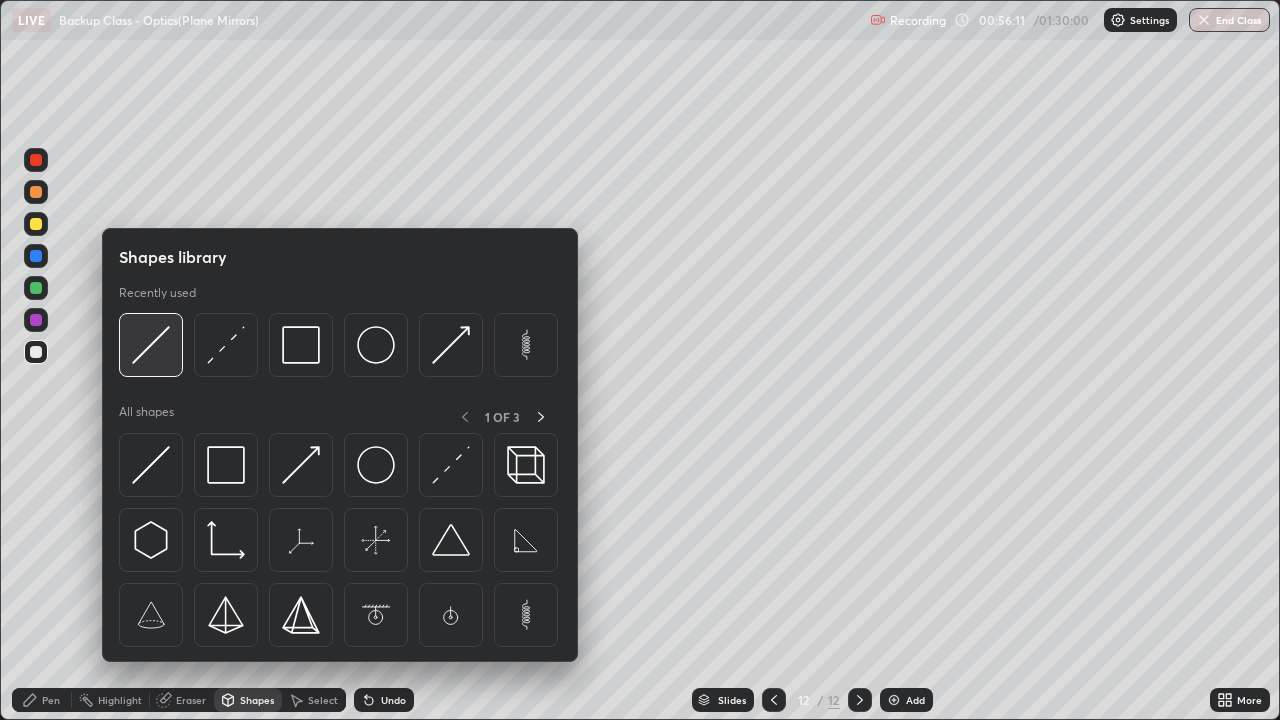 click at bounding box center (151, 345) 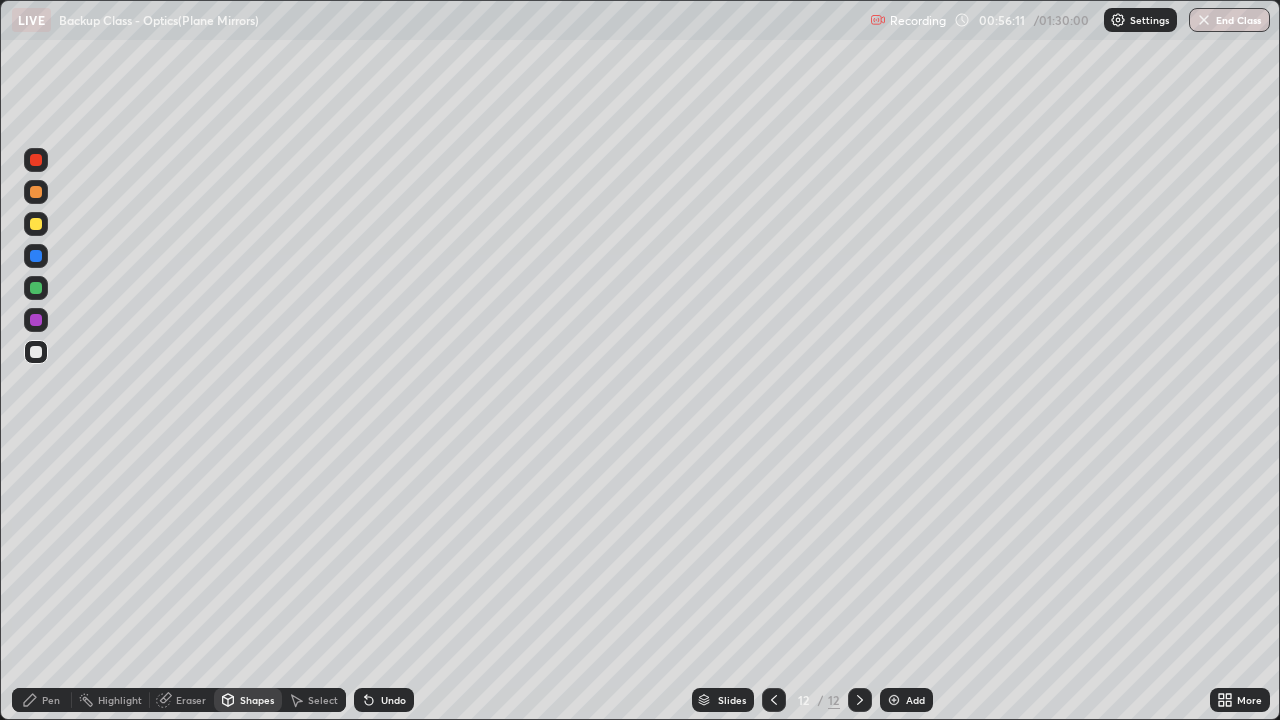 click at bounding box center (36, 224) 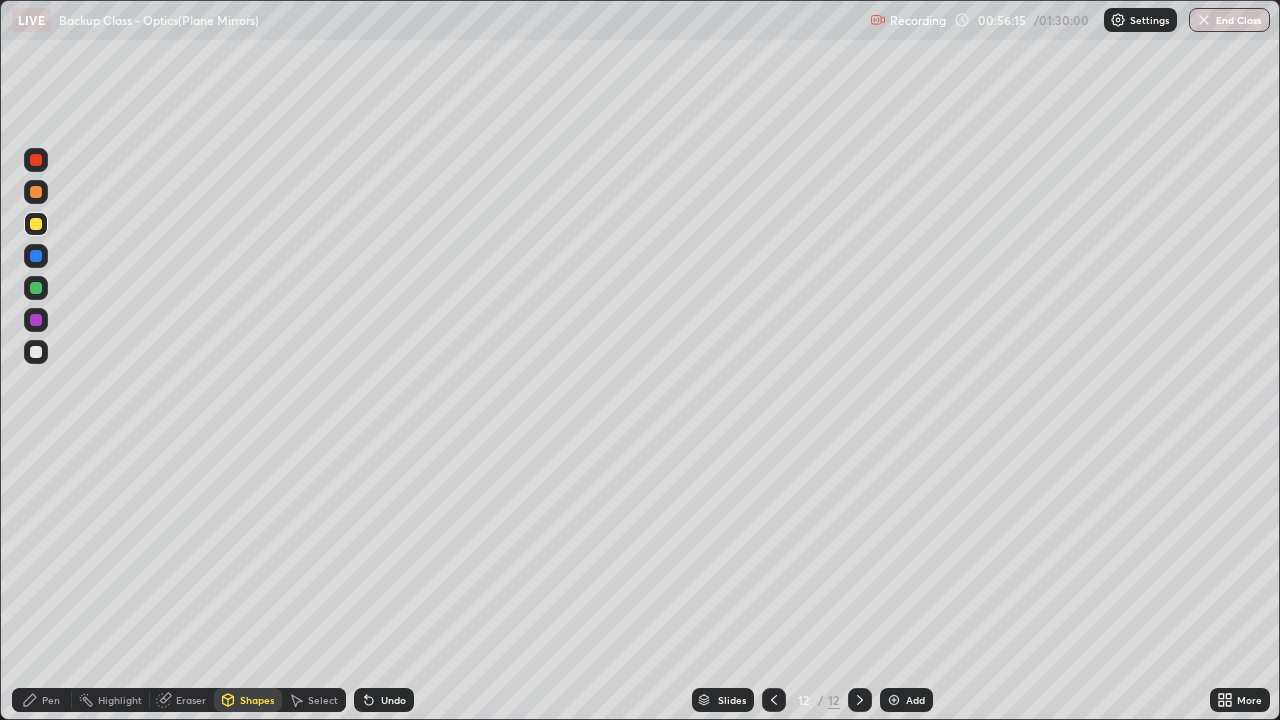 click on "Undo" at bounding box center (393, 700) 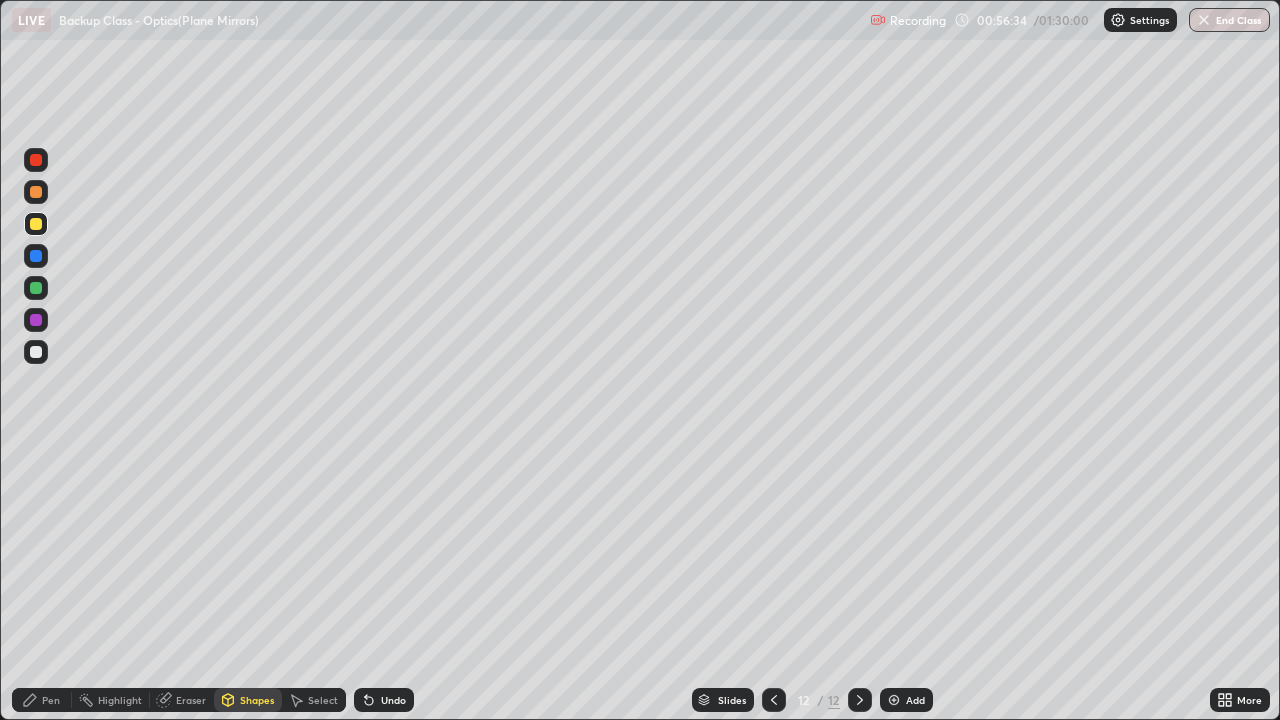 click at bounding box center (36, 352) 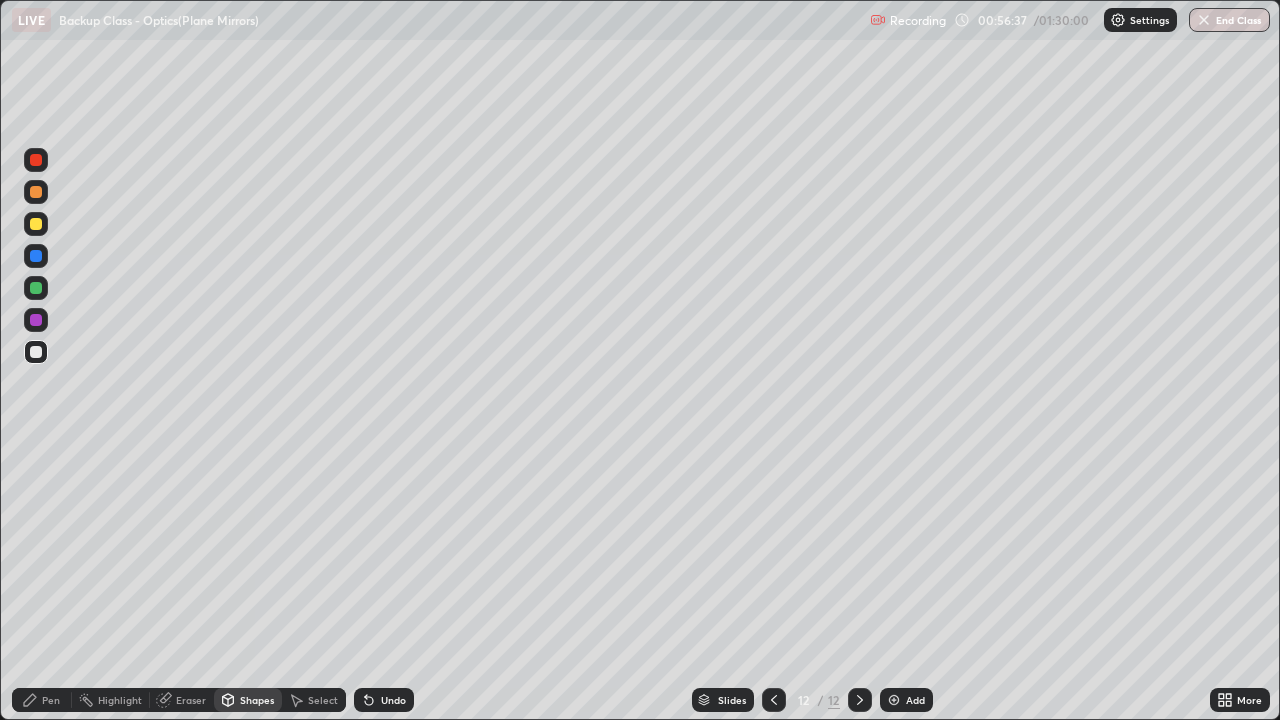 click on "Undo" at bounding box center (393, 700) 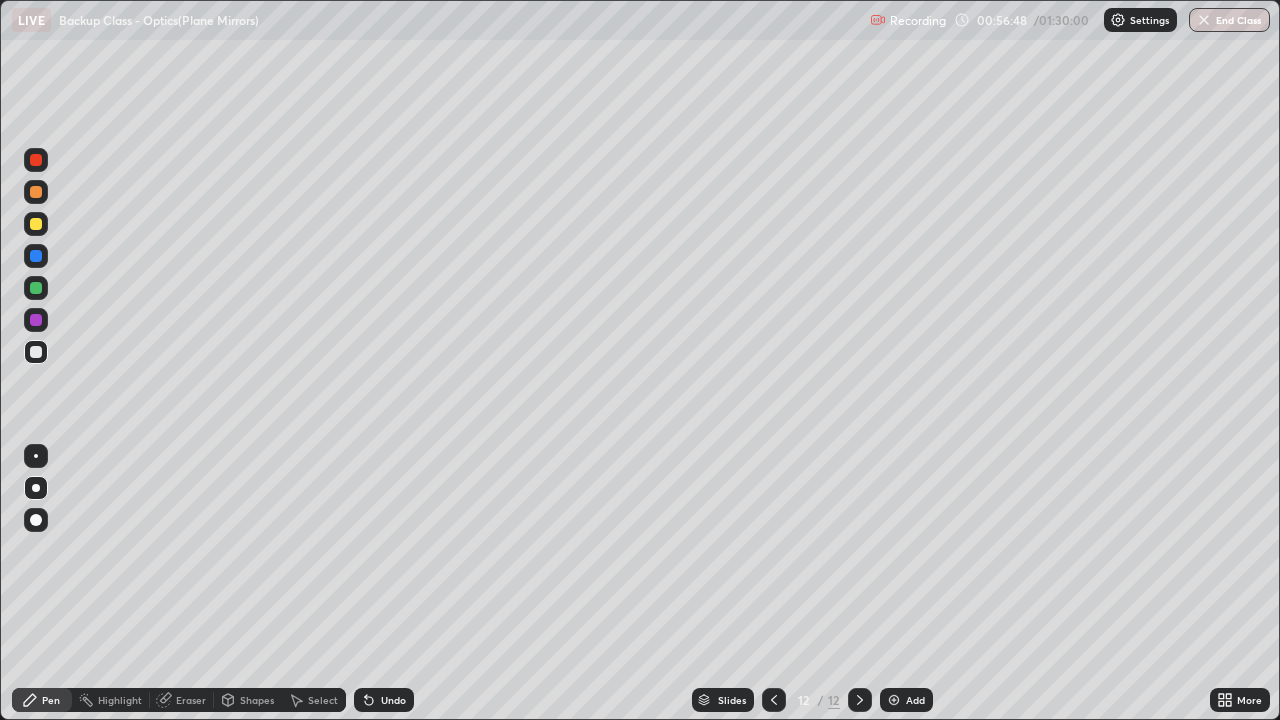 click on "Select" at bounding box center [323, 700] 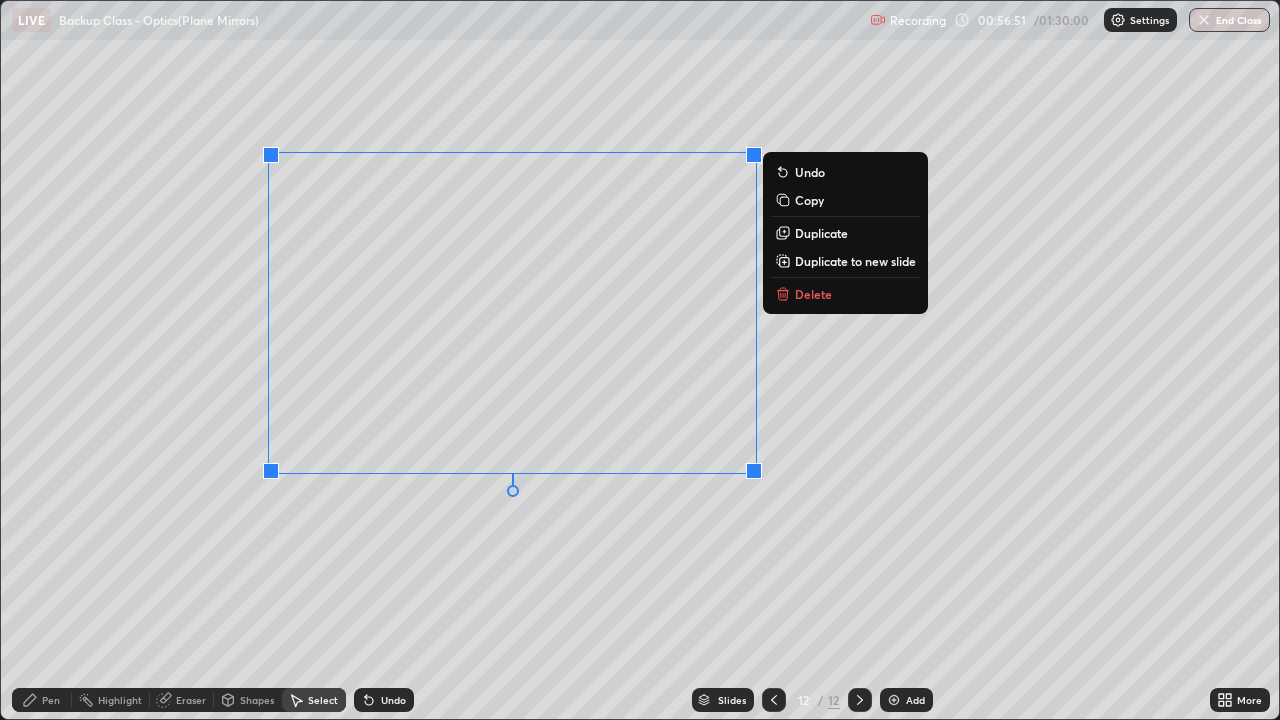 click on "Duplicate to new slide" at bounding box center (855, 261) 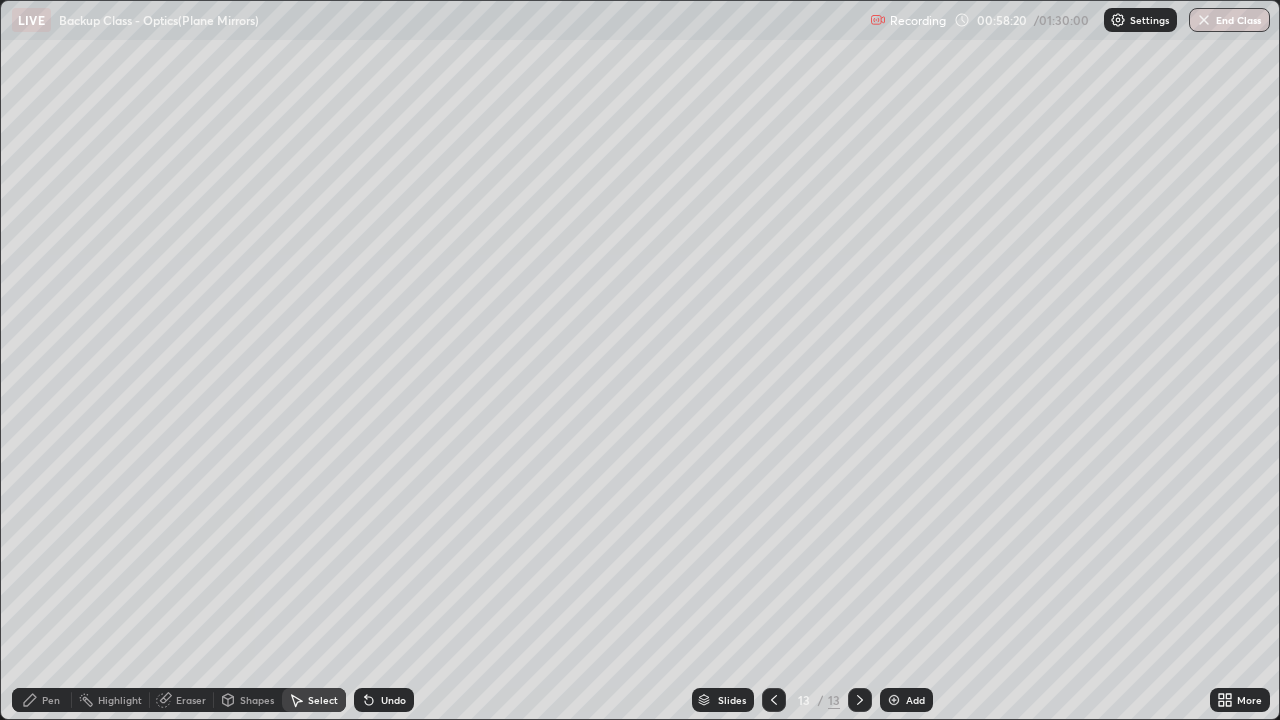 click 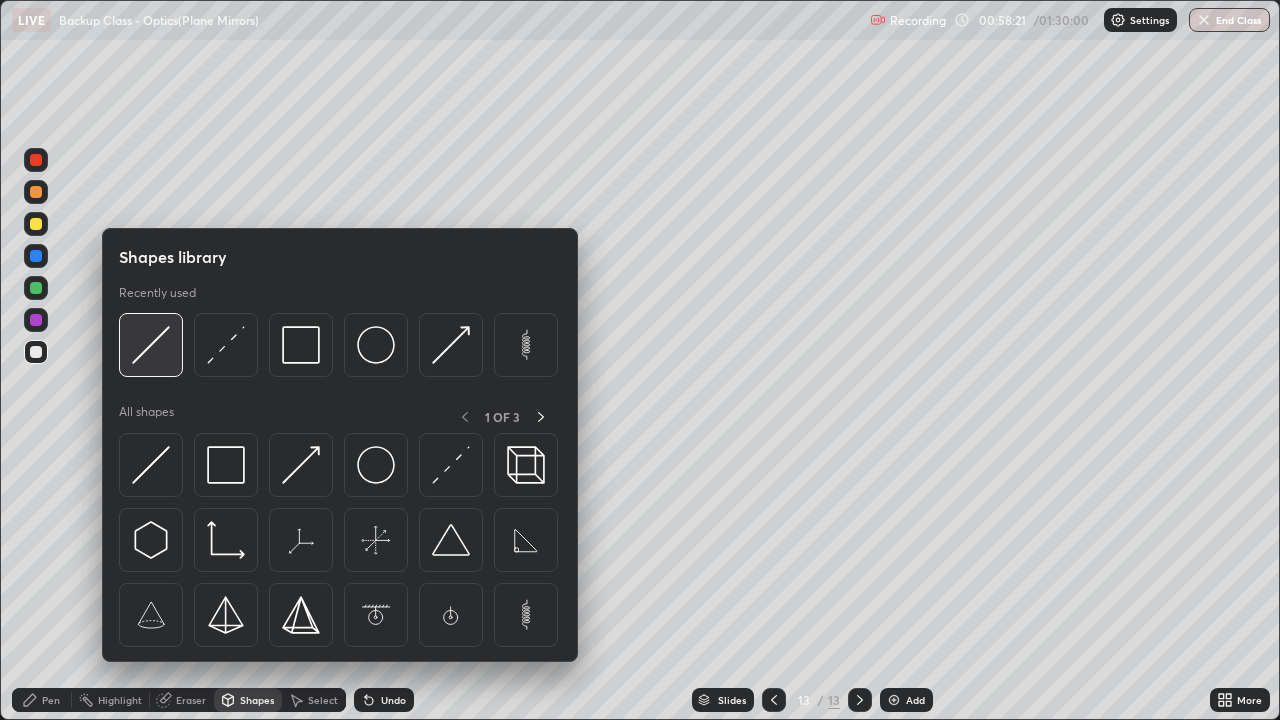 click at bounding box center (151, 345) 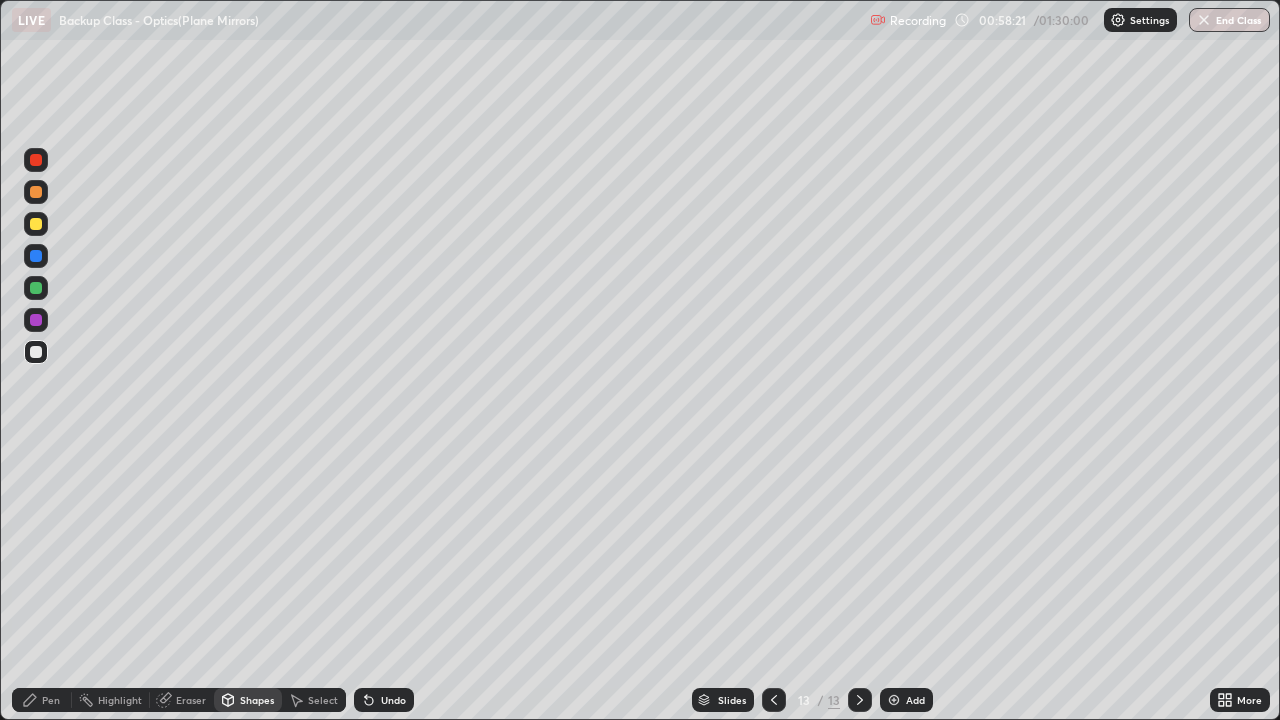 click at bounding box center [36, 224] 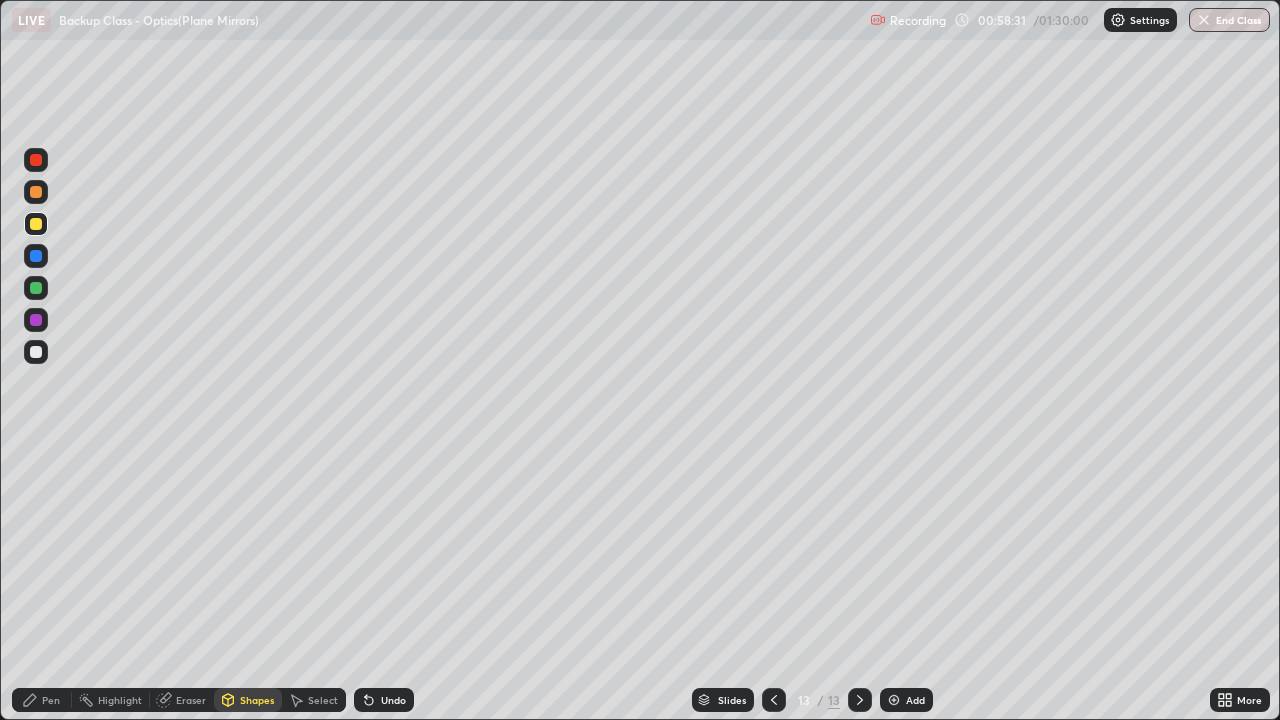 click at bounding box center [36, 288] 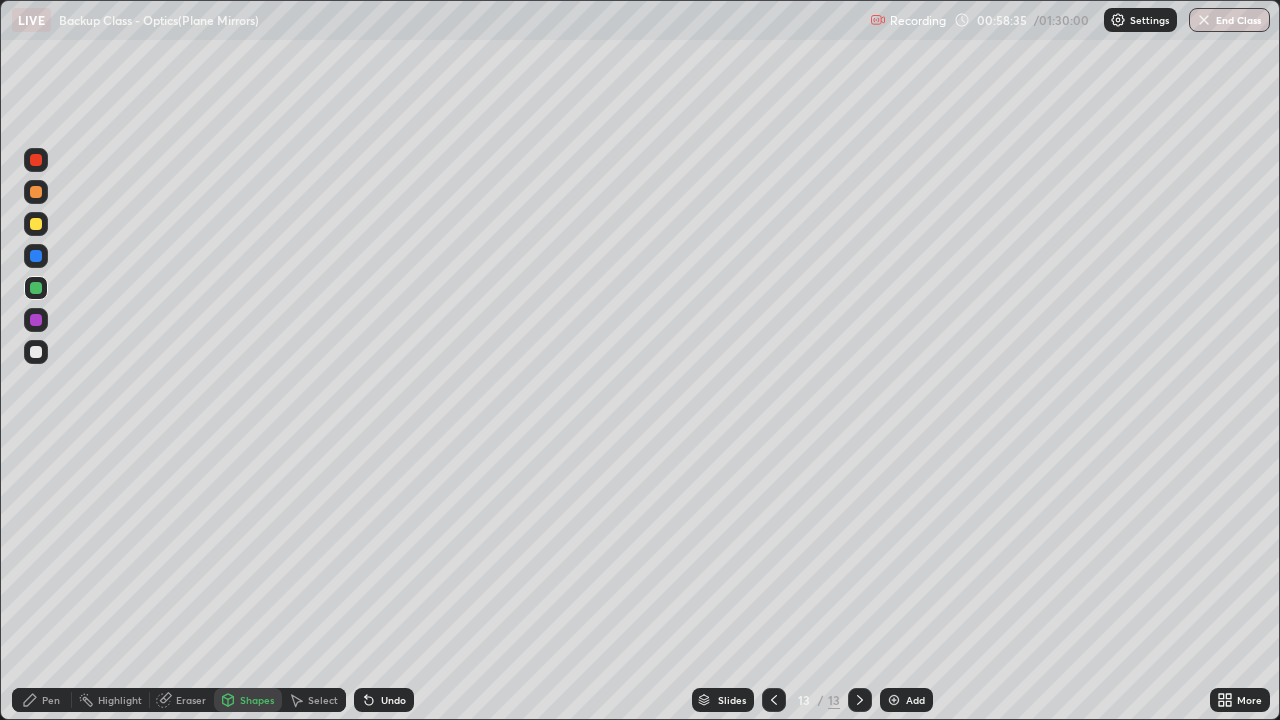 click 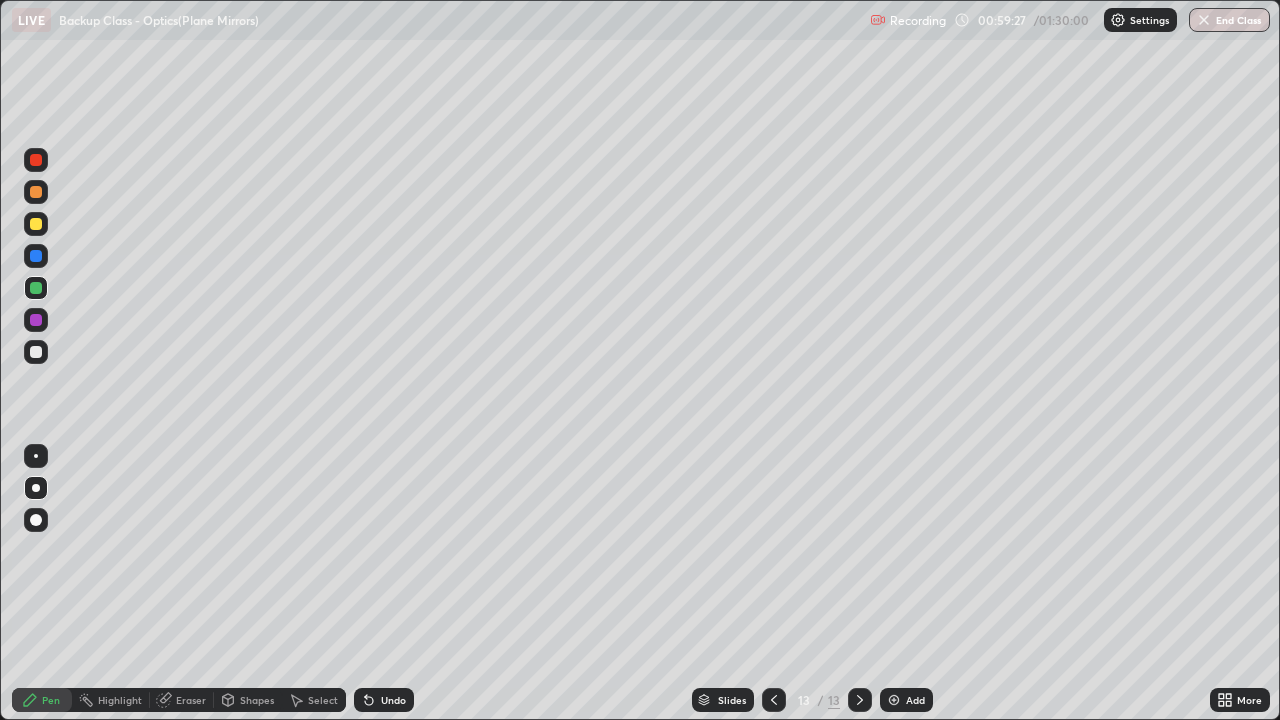 click 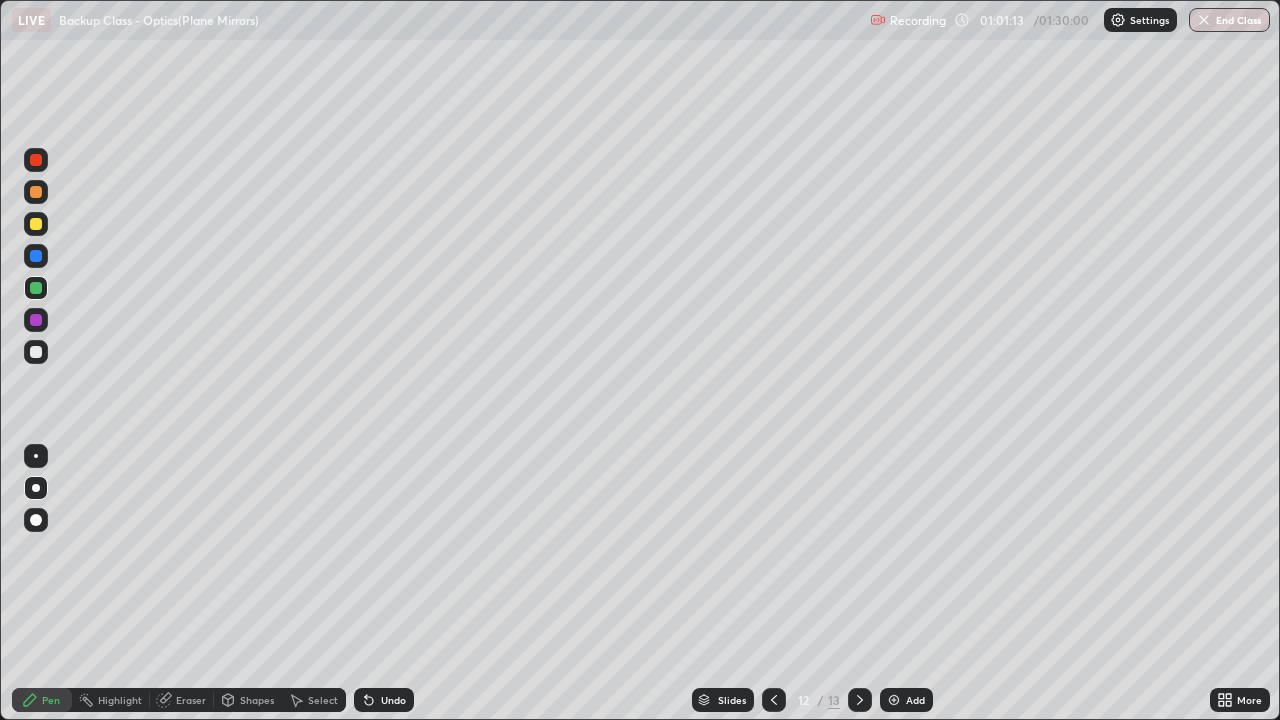 click on "Shapes" at bounding box center (257, 700) 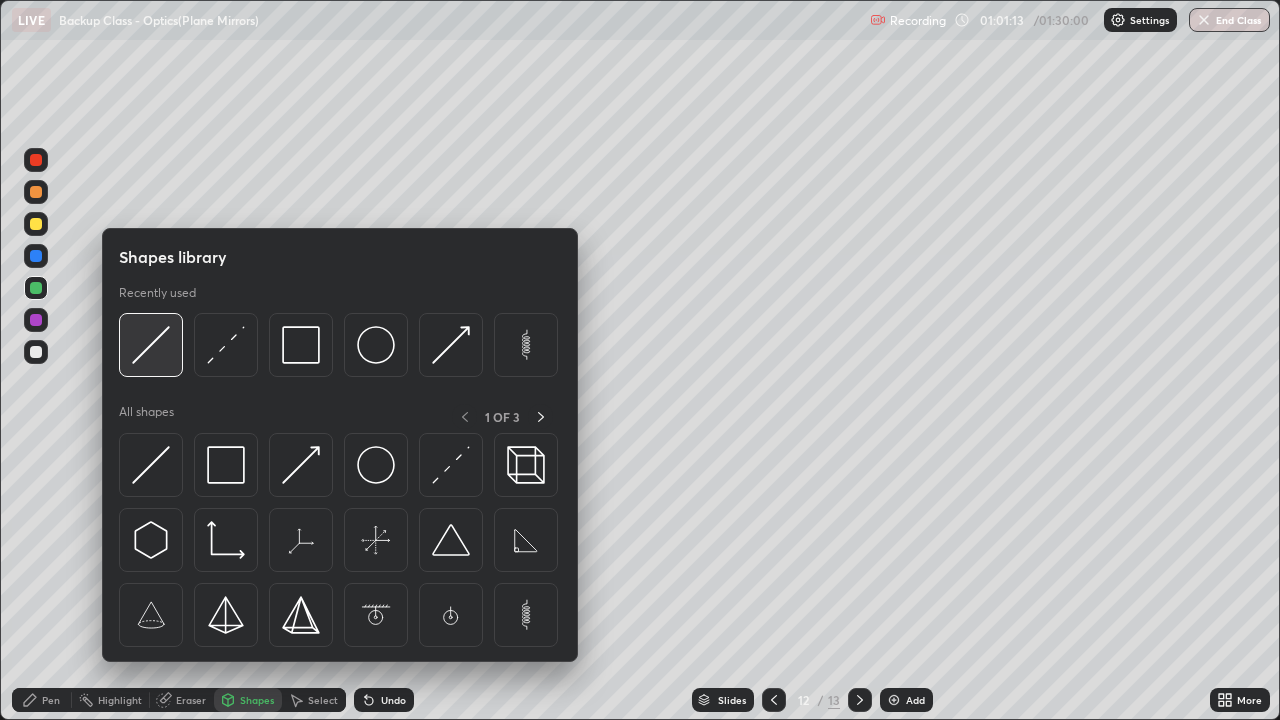 click at bounding box center [151, 345] 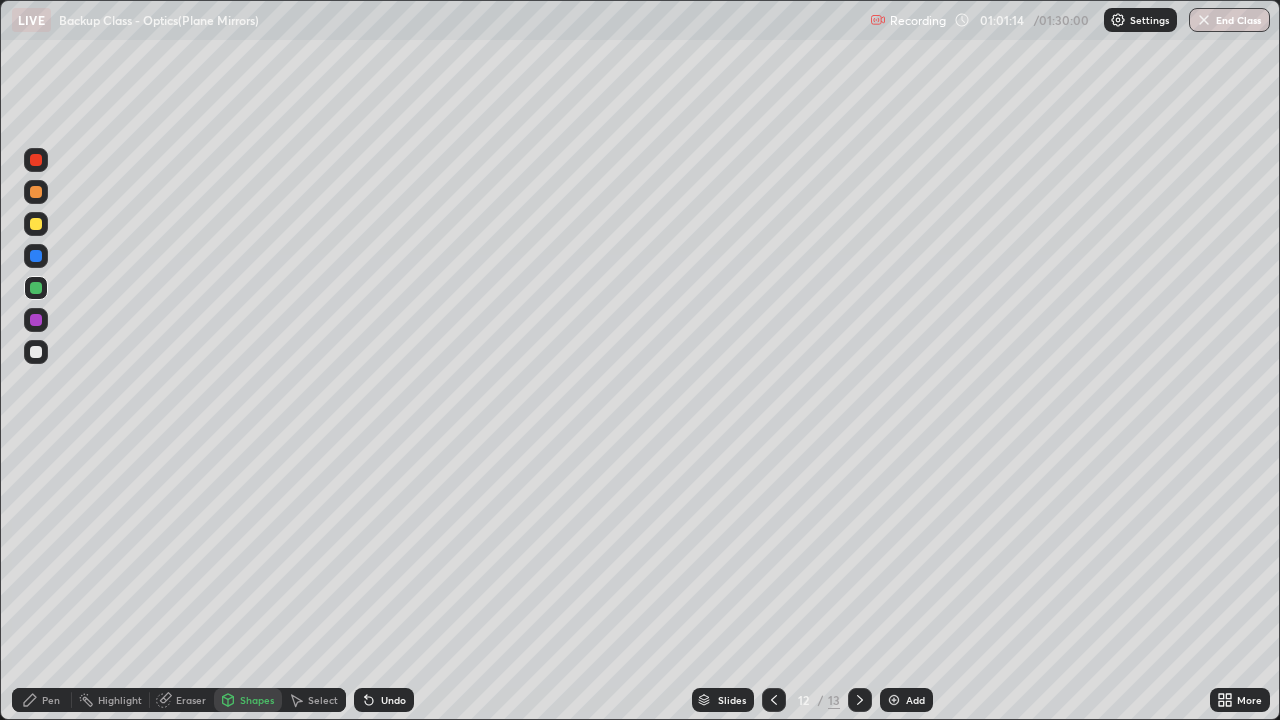 click at bounding box center (36, 224) 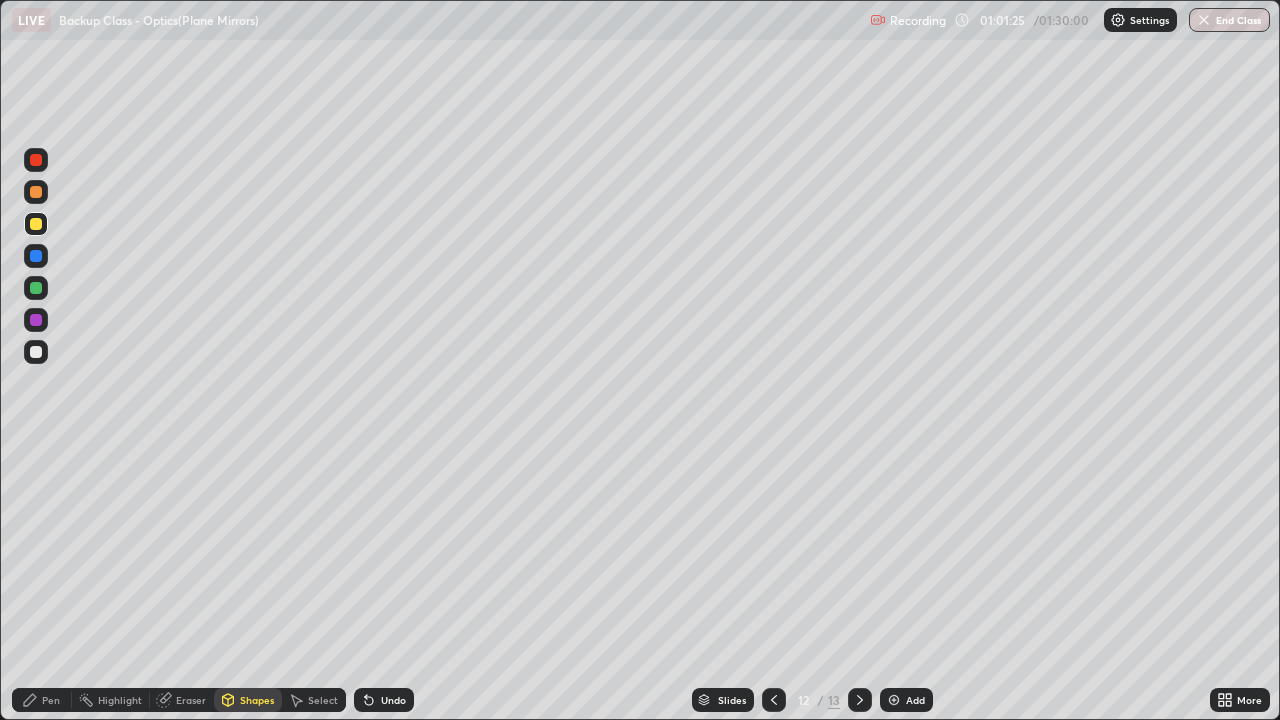 click on "Shapes" at bounding box center [257, 700] 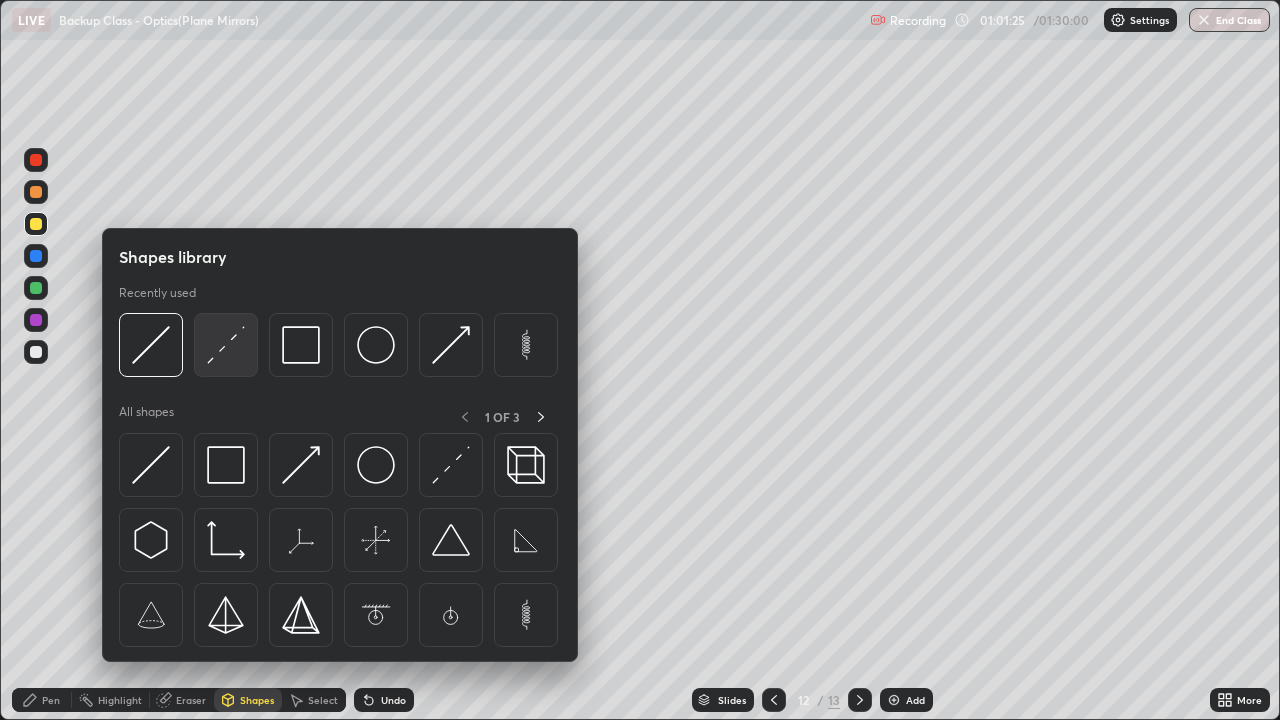 click at bounding box center (226, 345) 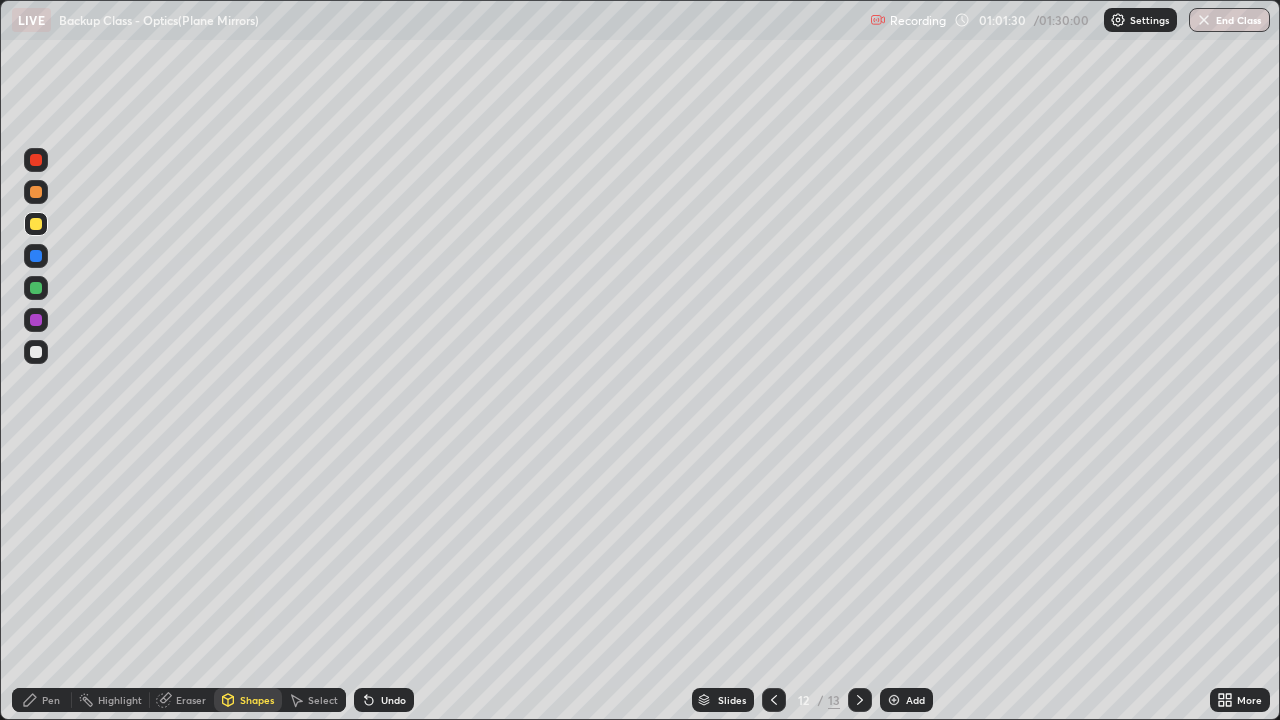 click on "Pen" at bounding box center [42, 700] 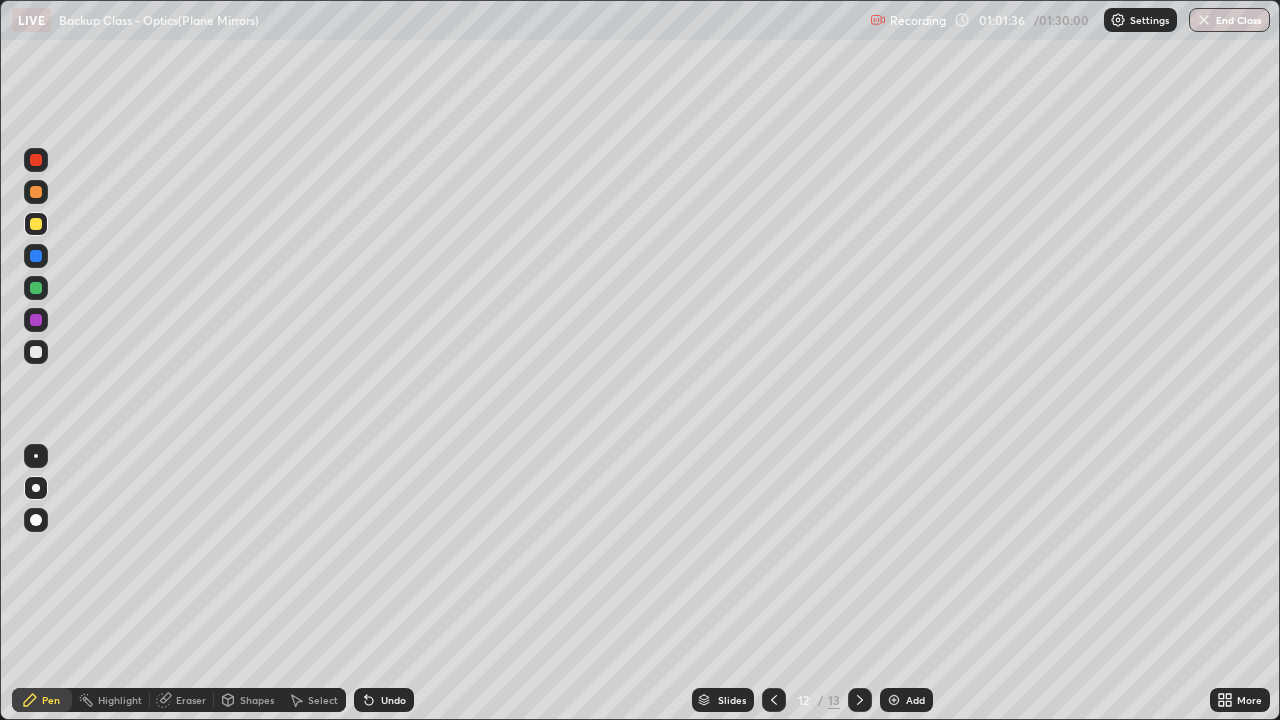 click on "Undo" at bounding box center [384, 700] 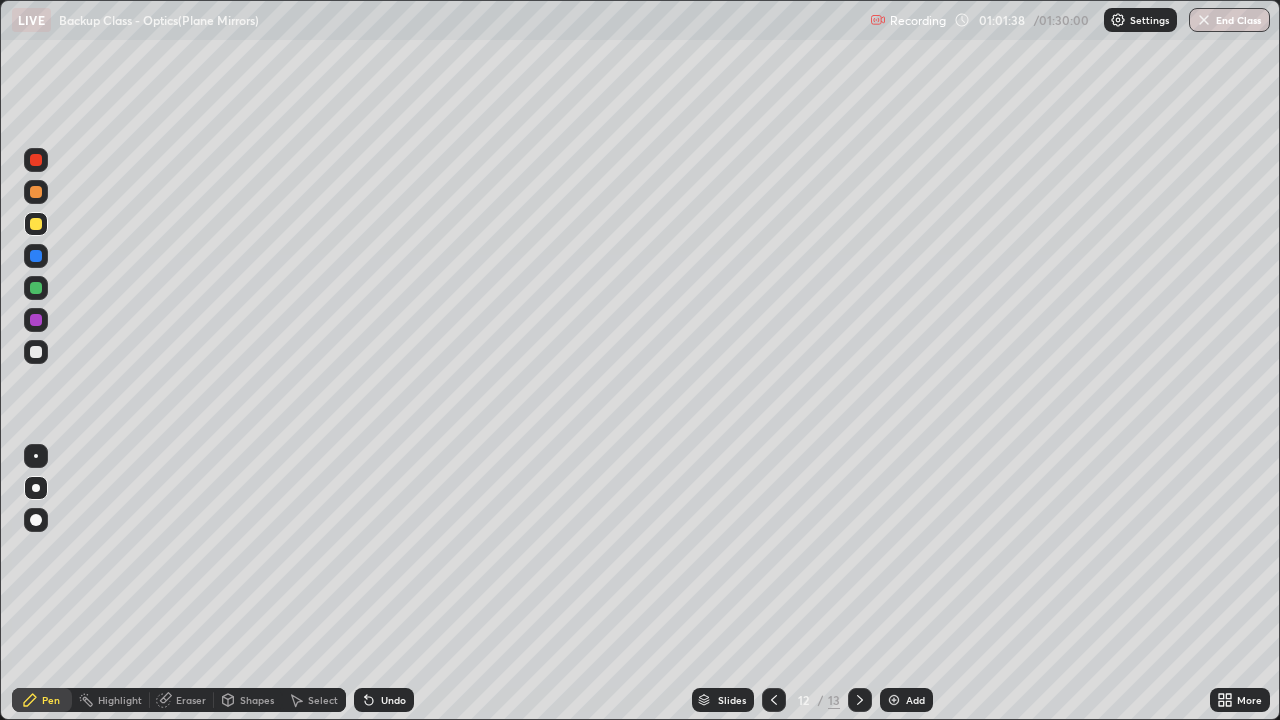 click on "Undo" at bounding box center [393, 700] 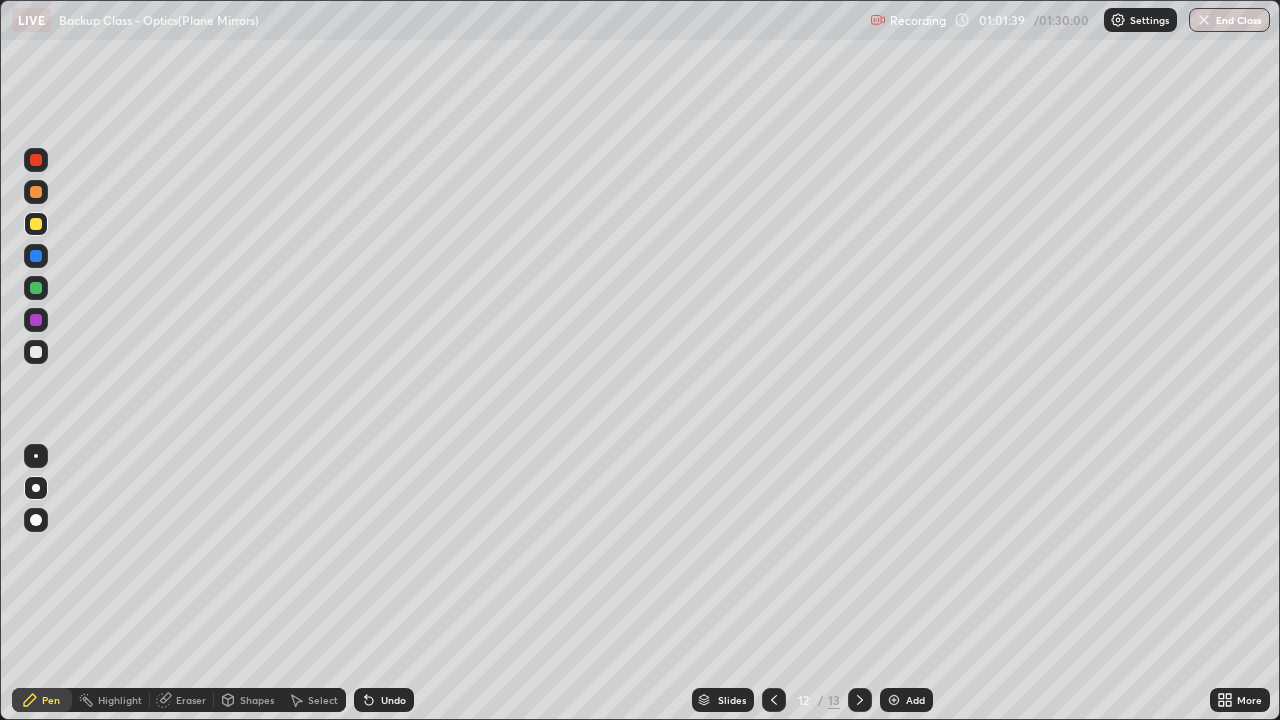 click on "Select" at bounding box center [323, 700] 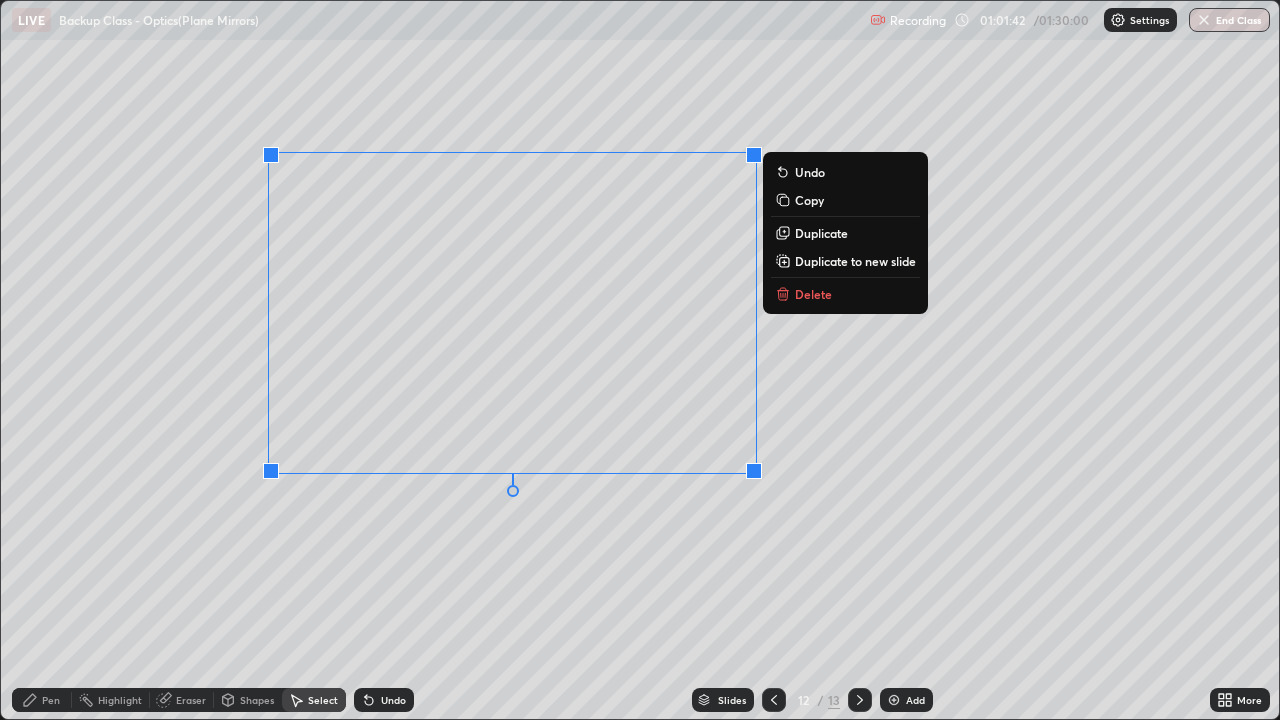 click on "Duplicate to new slide" at bounding box center [855, 261] 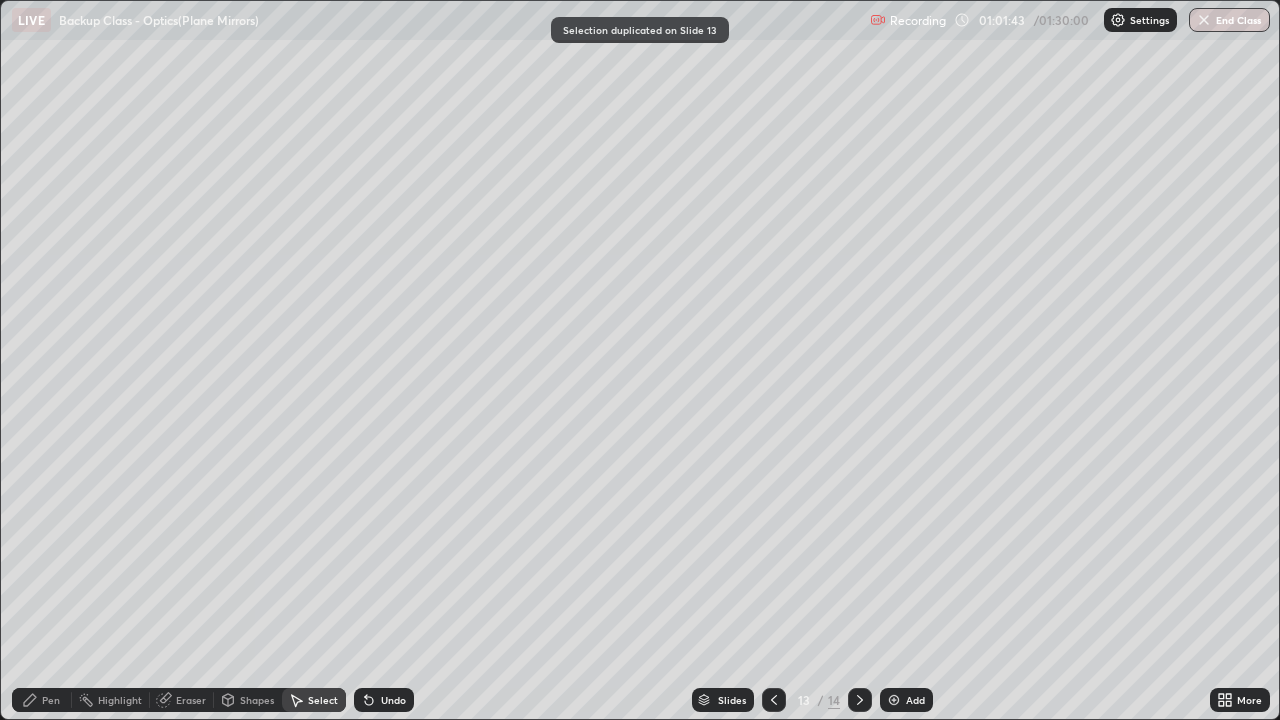 click 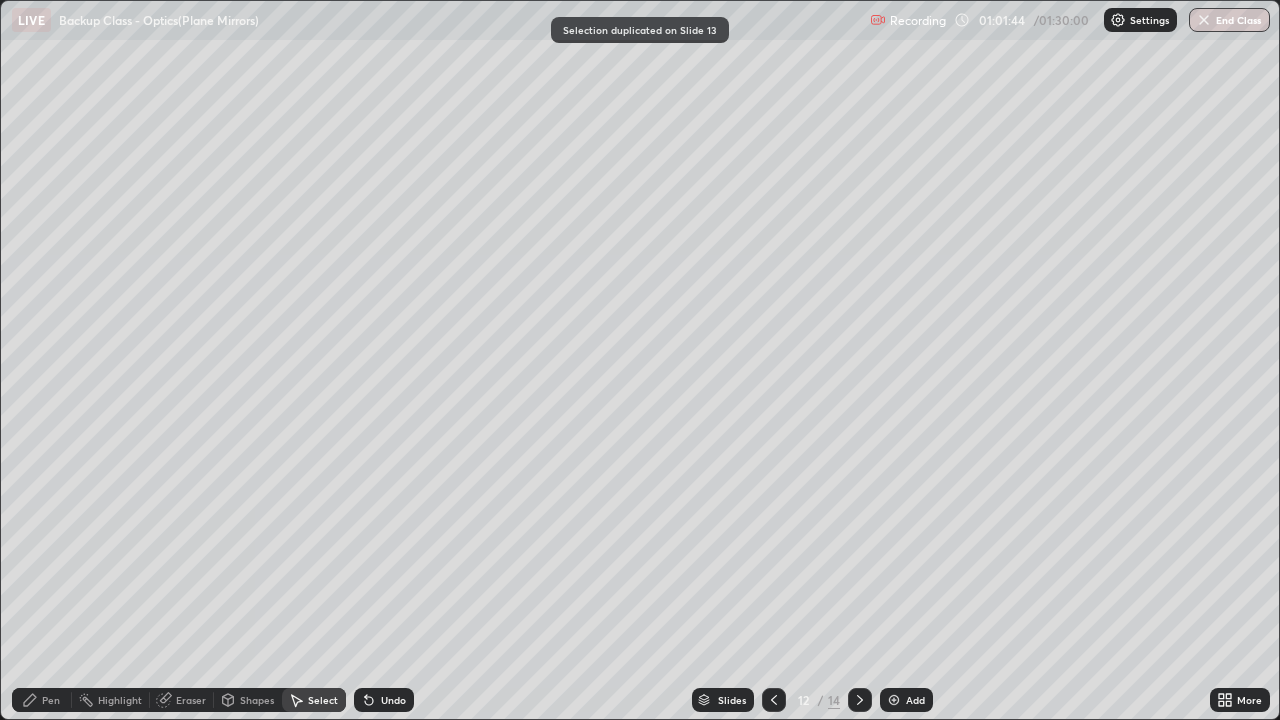 click on "Shapes" at bounding box center (257, 700) 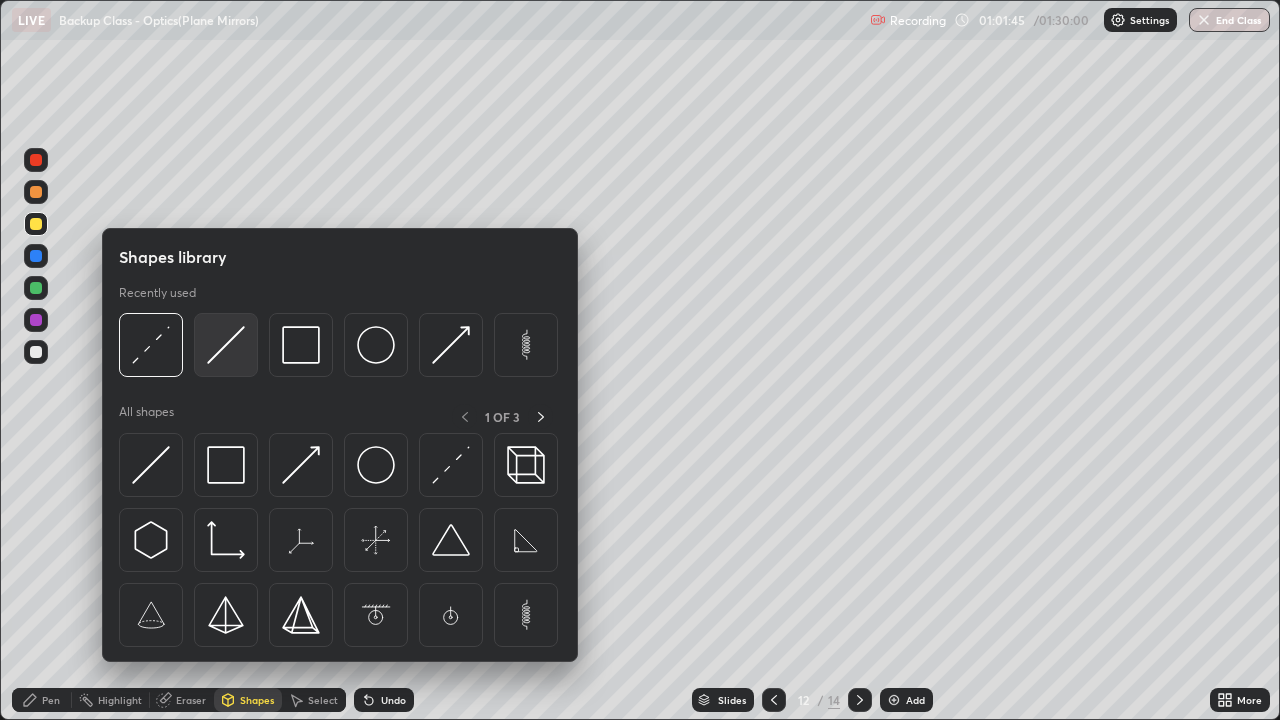 click at bounding box center [226, 345] 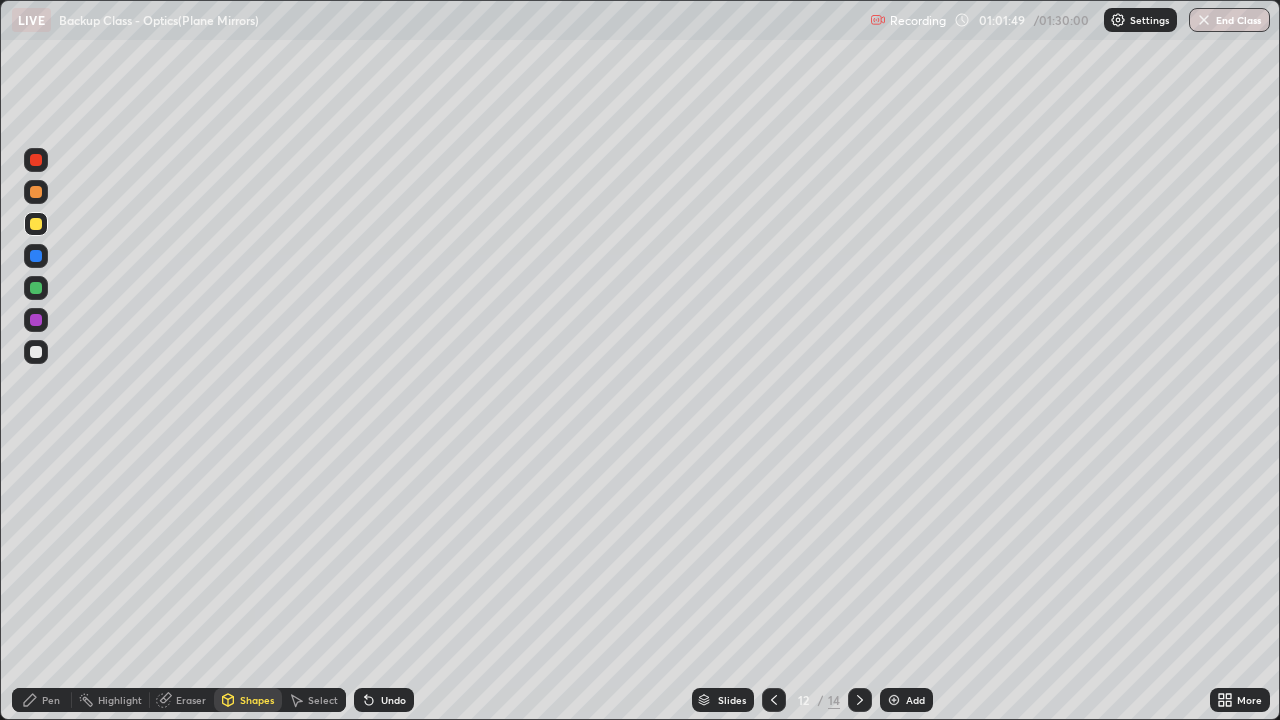 click on "Shapes" at bounding box center [257, 700] 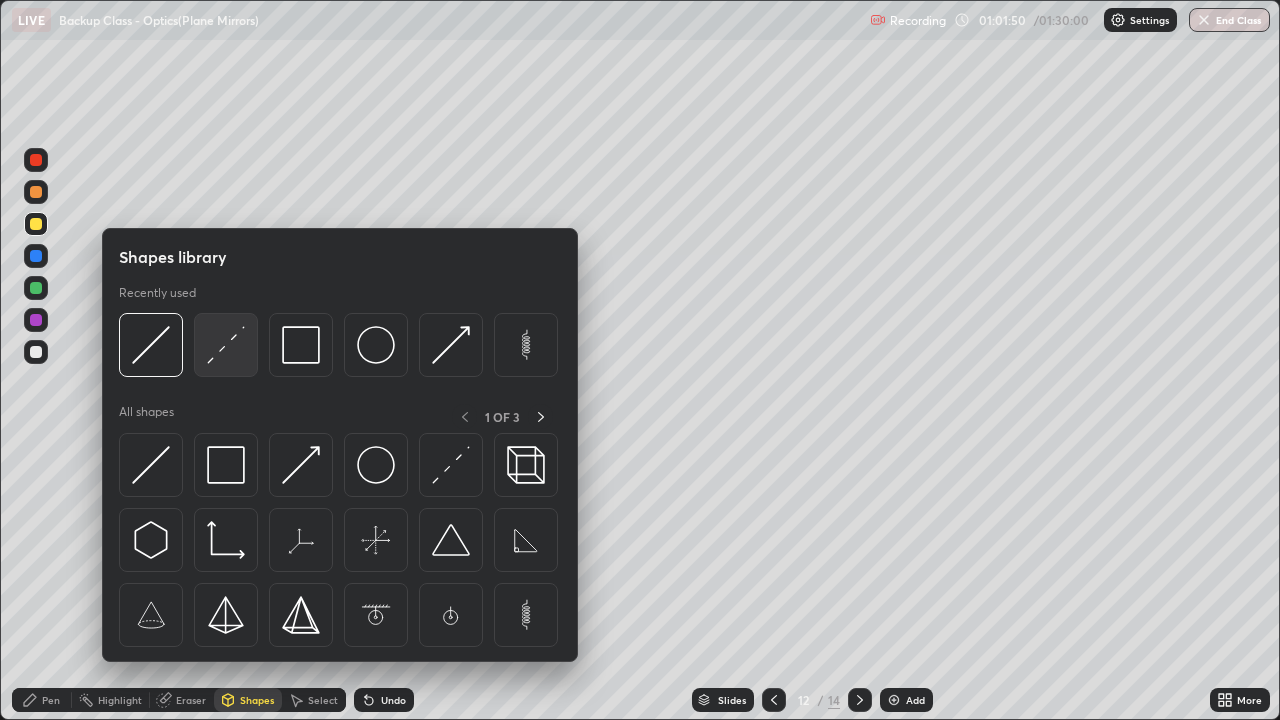 click at bounding box center [226, 345] 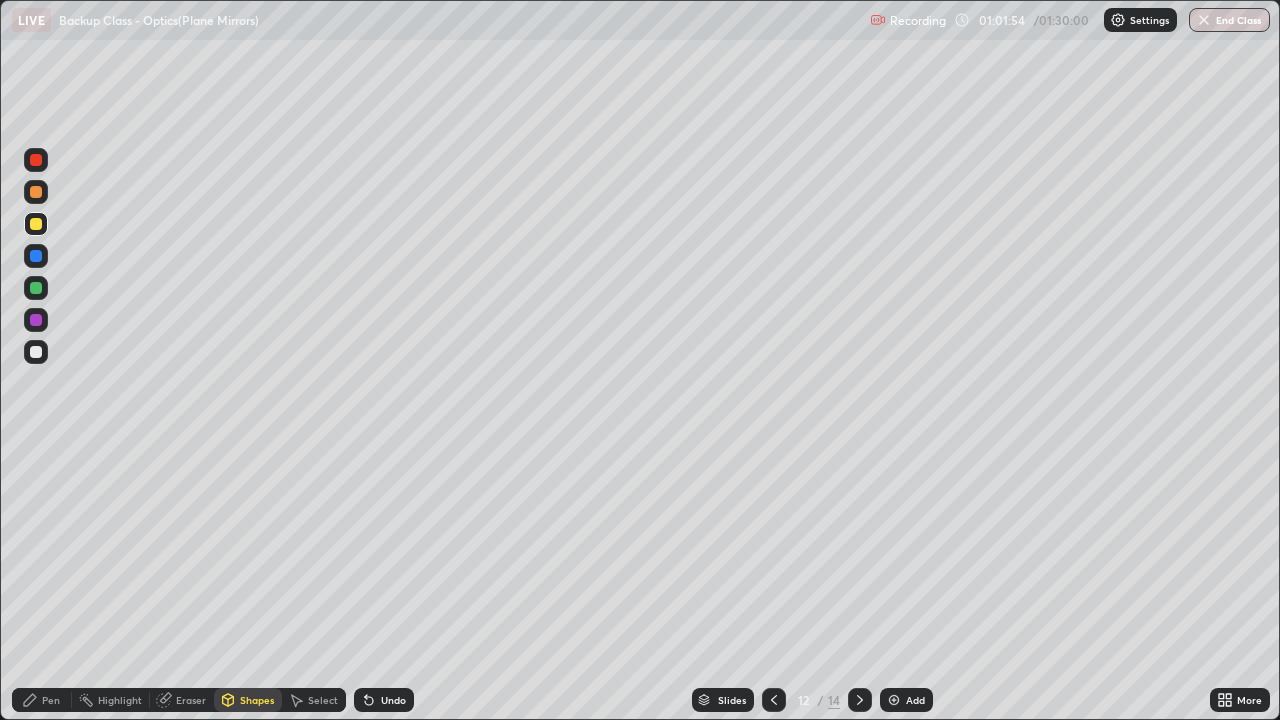 click 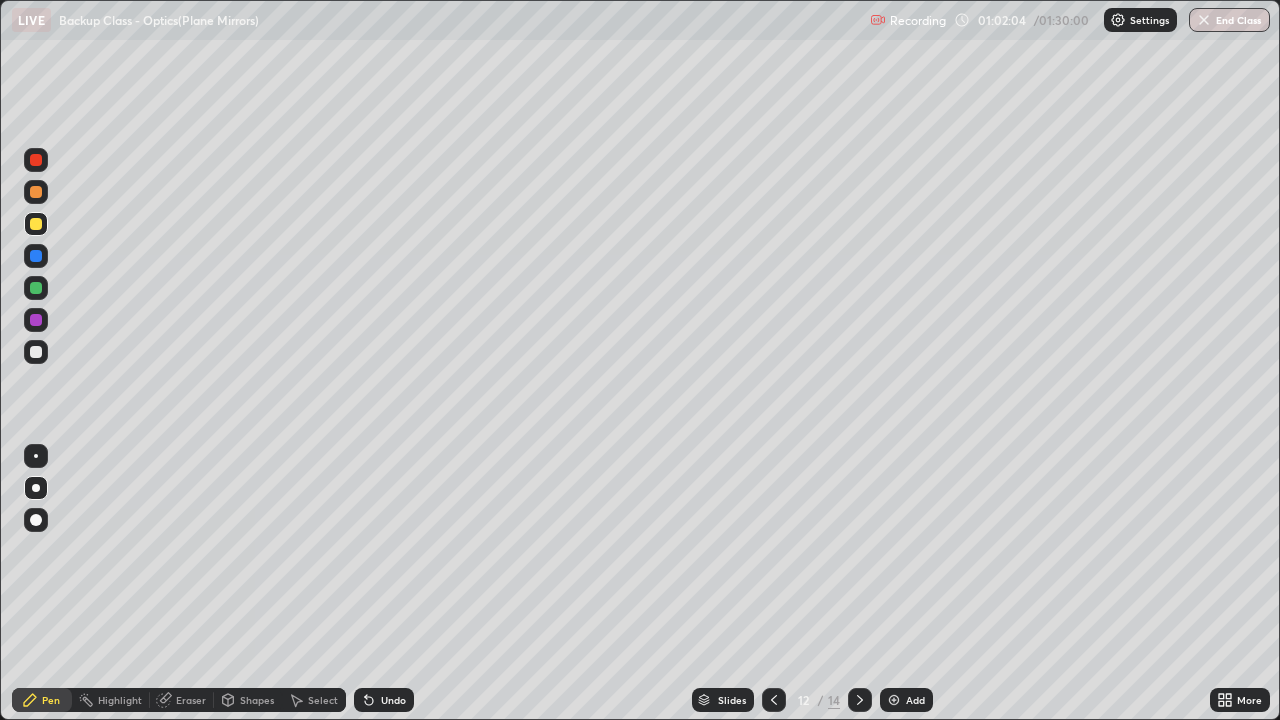click on "Undo" at bounding box center [393, 700] 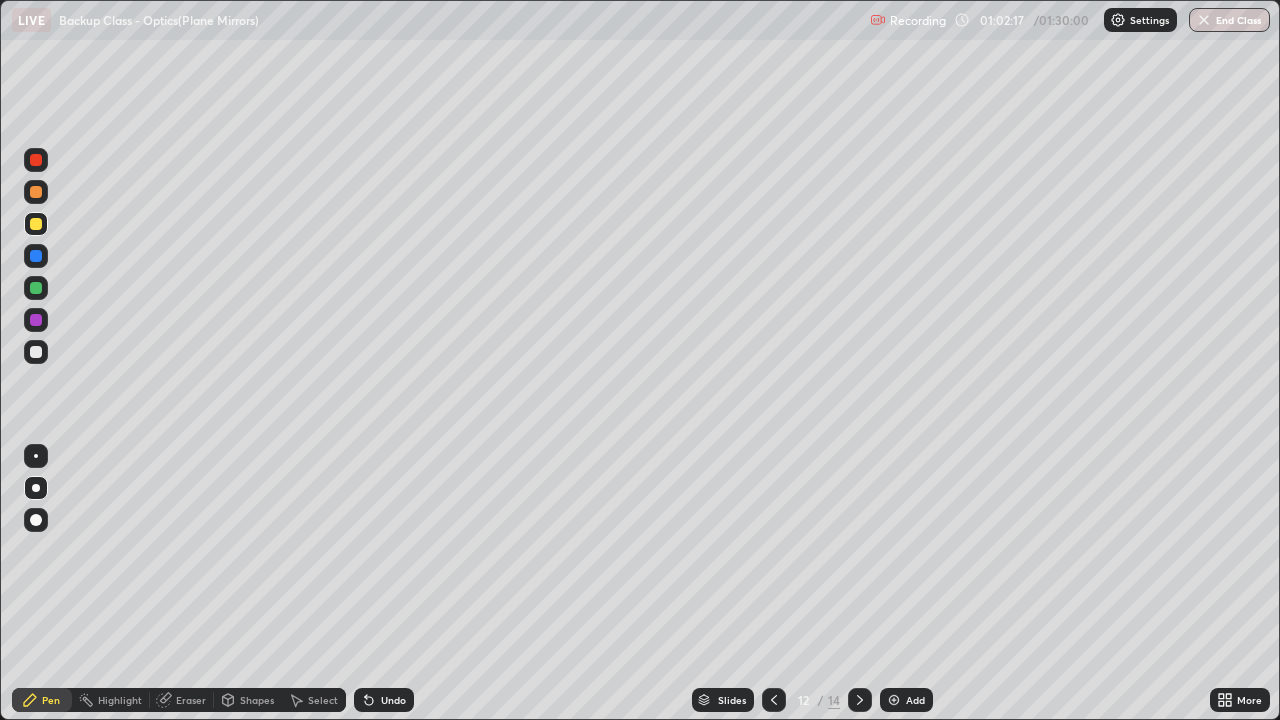click at bounding box center (36, 352) 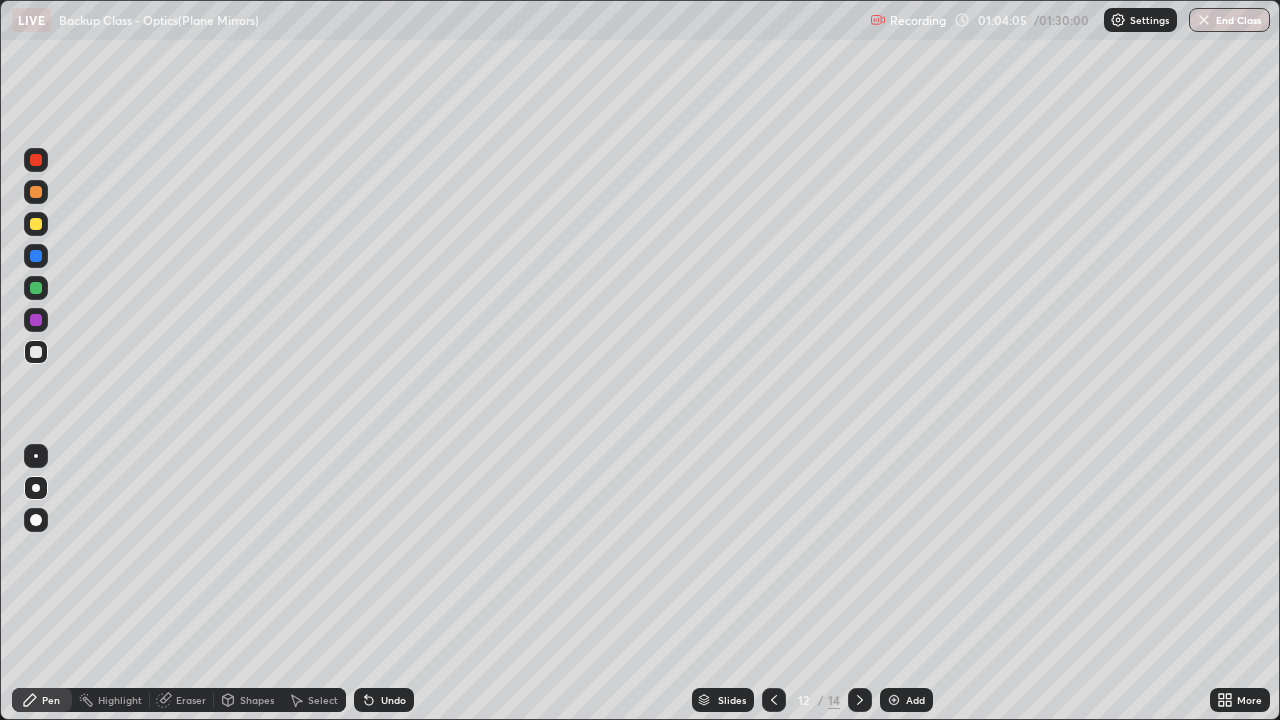 click on "Undo" at bounding box center (393, 700) 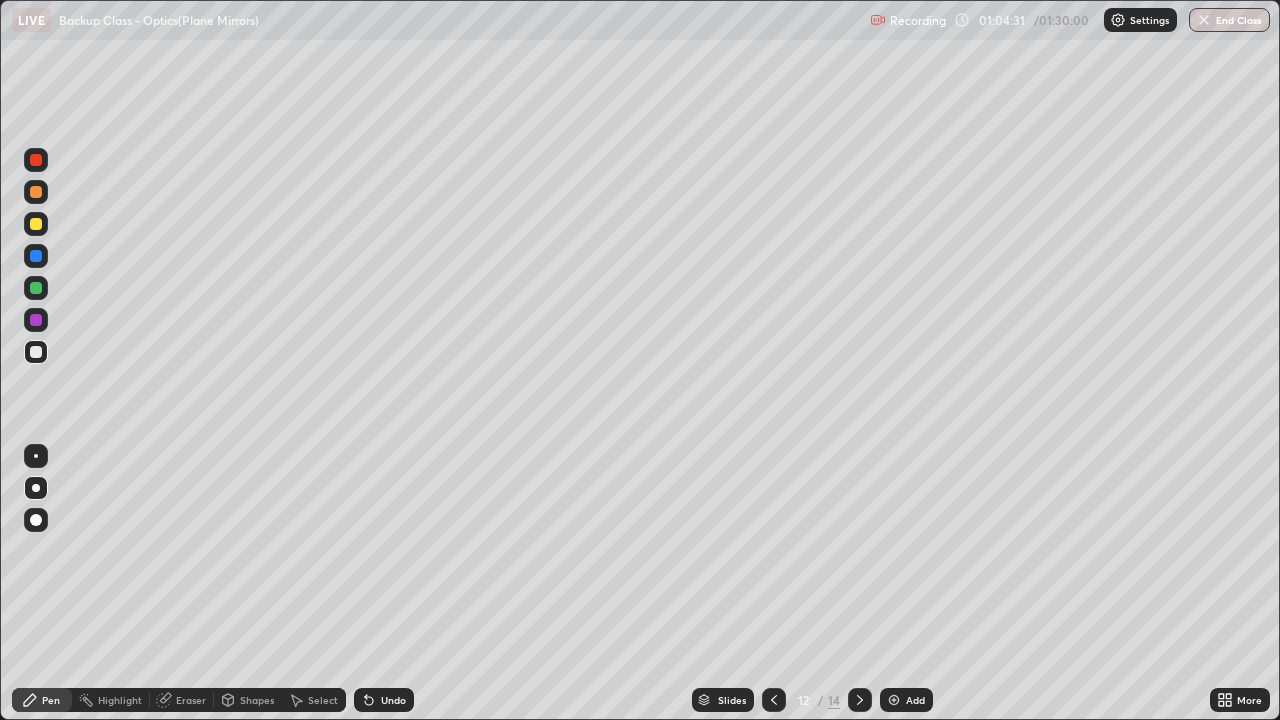 click at bounding box center (860, 700) 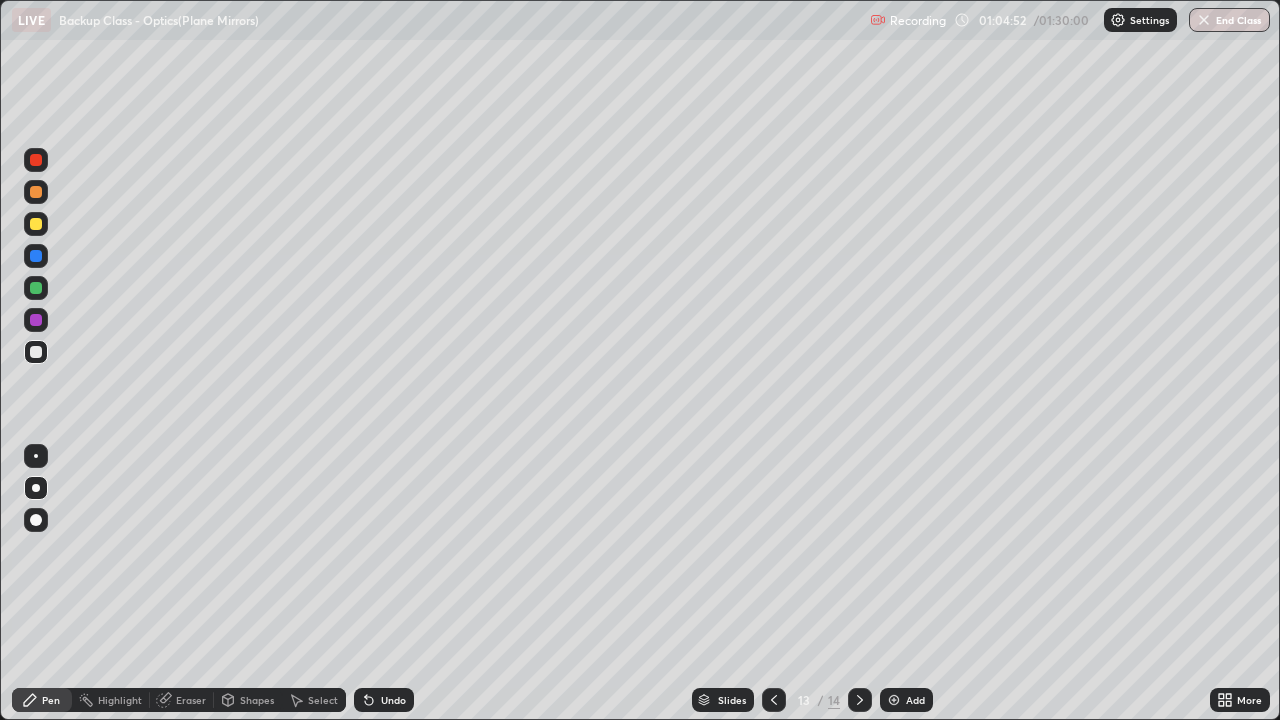 click on "Shapes" at bounding box center (257, 700) 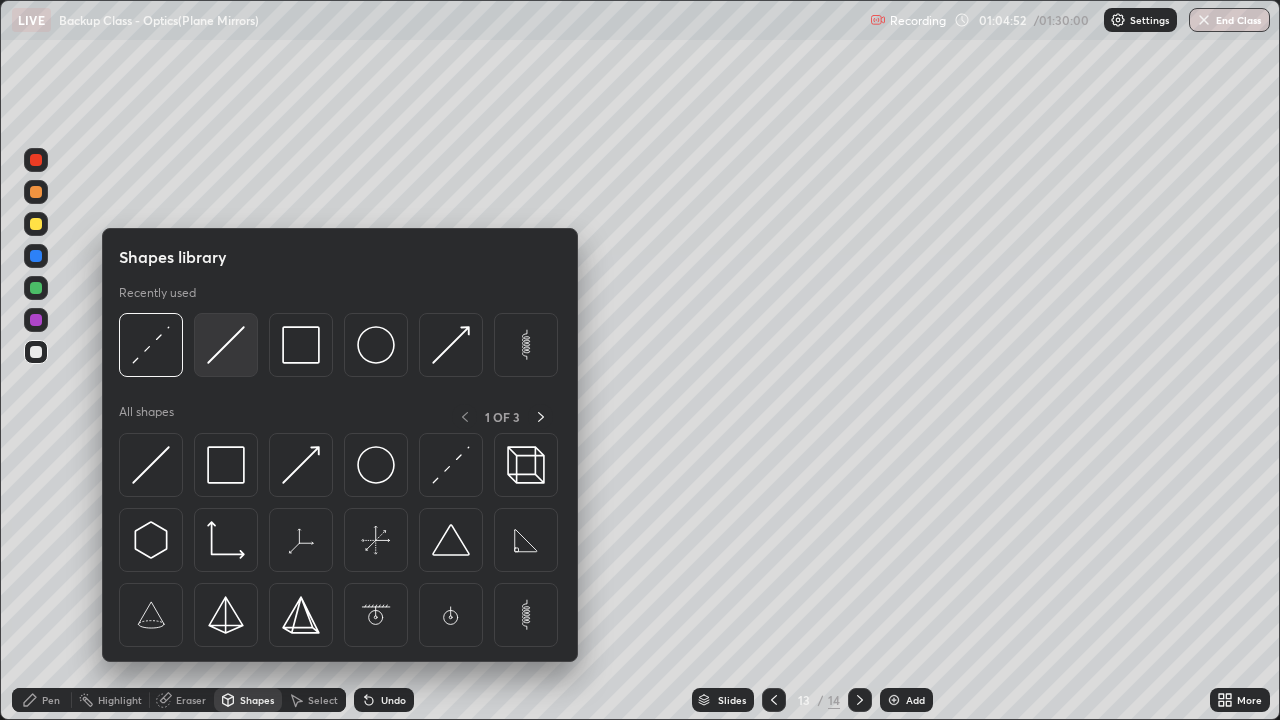 click at bounding box center [226, 345] 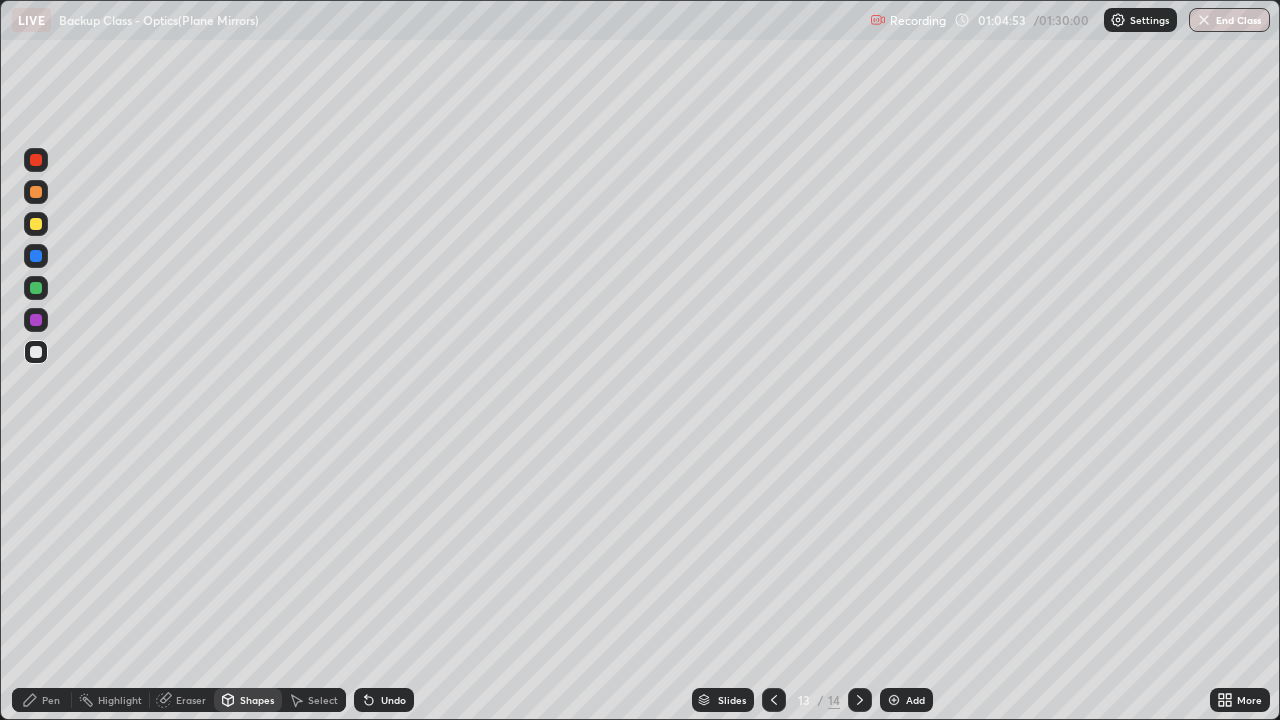 click at bounding box center (36, 224) 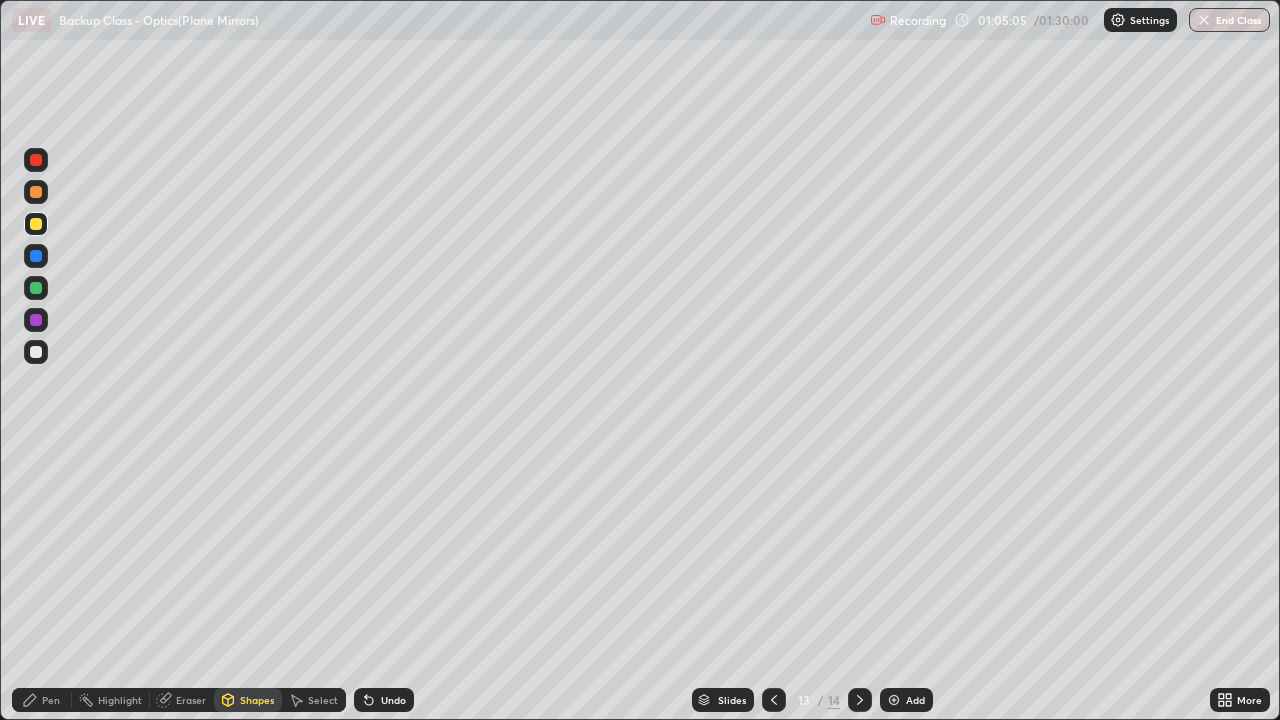 click on "Pen" at bounding box center [51, 700] 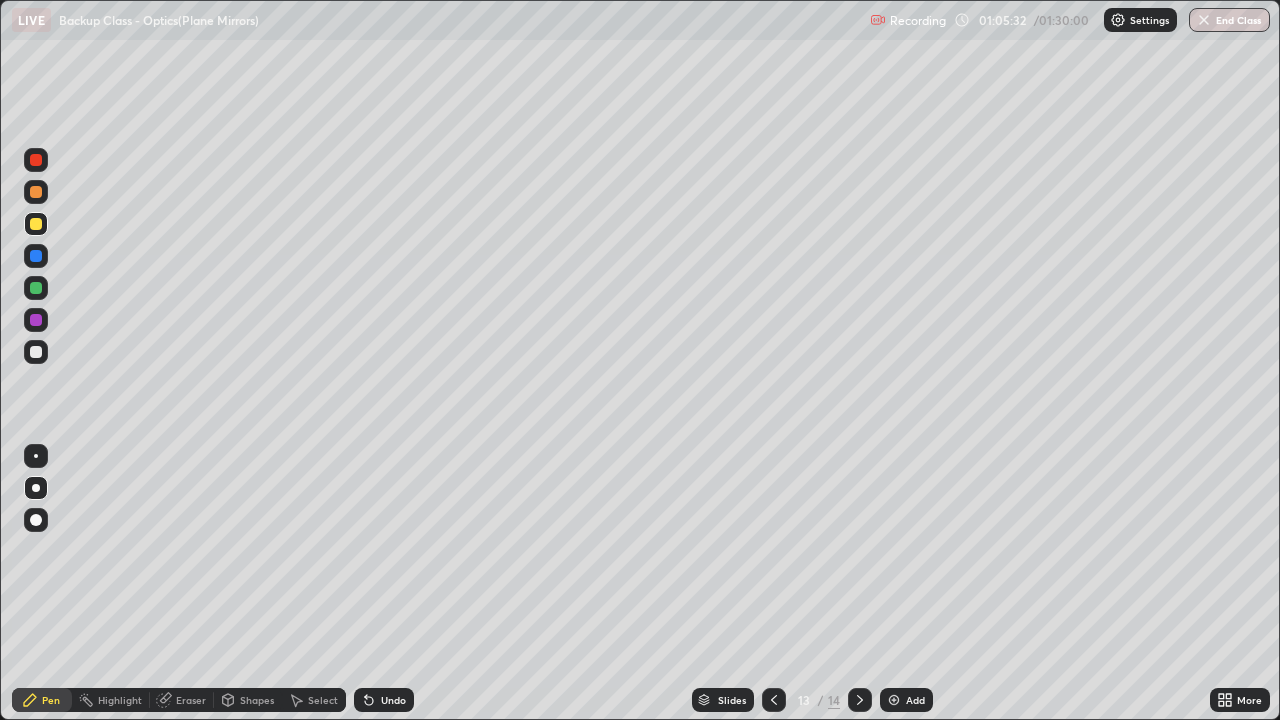 click on "Undo" at bounding box center [393, 700] 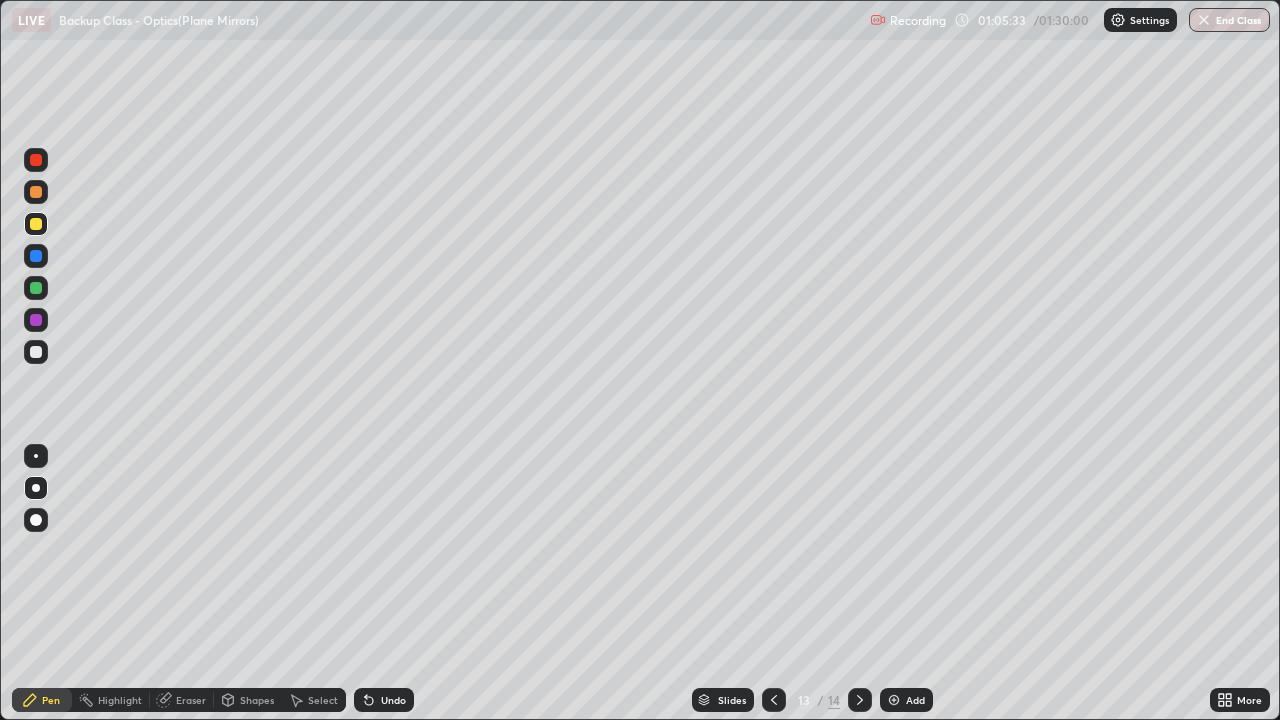 click on "Undo" at bounding box center [384, 700] 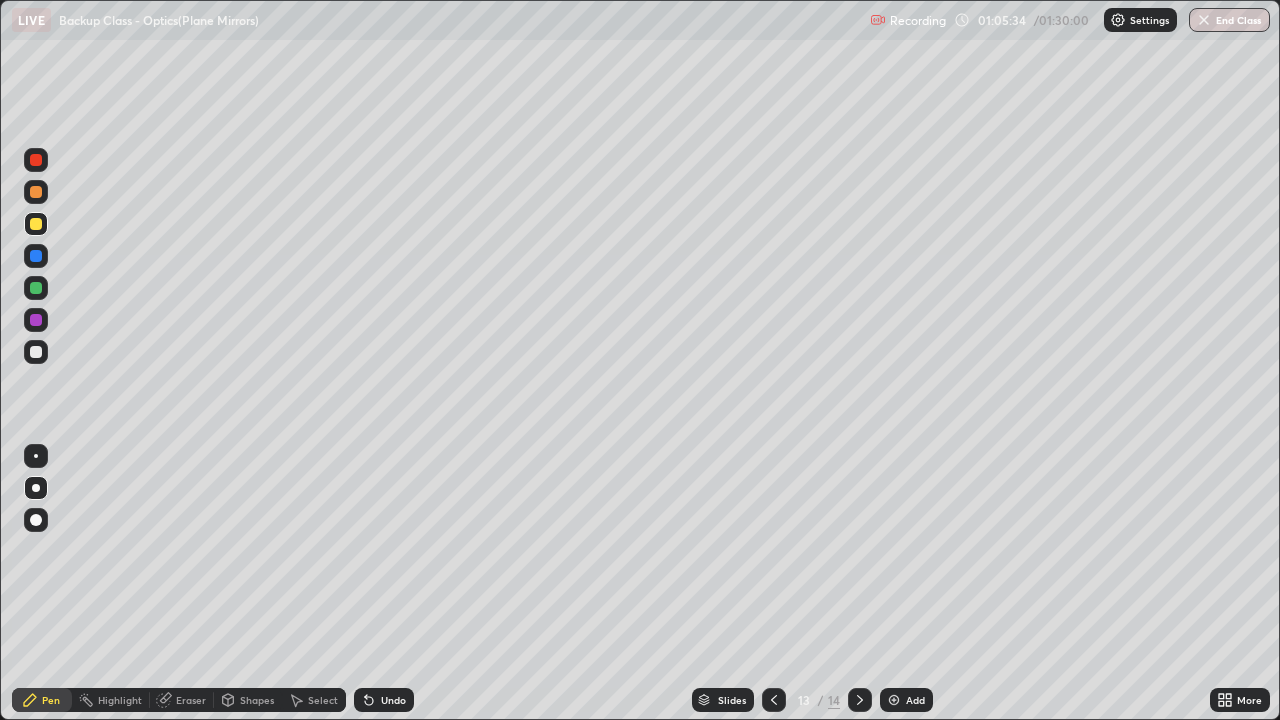 click on "Undo" at bounding box center (384, 700) 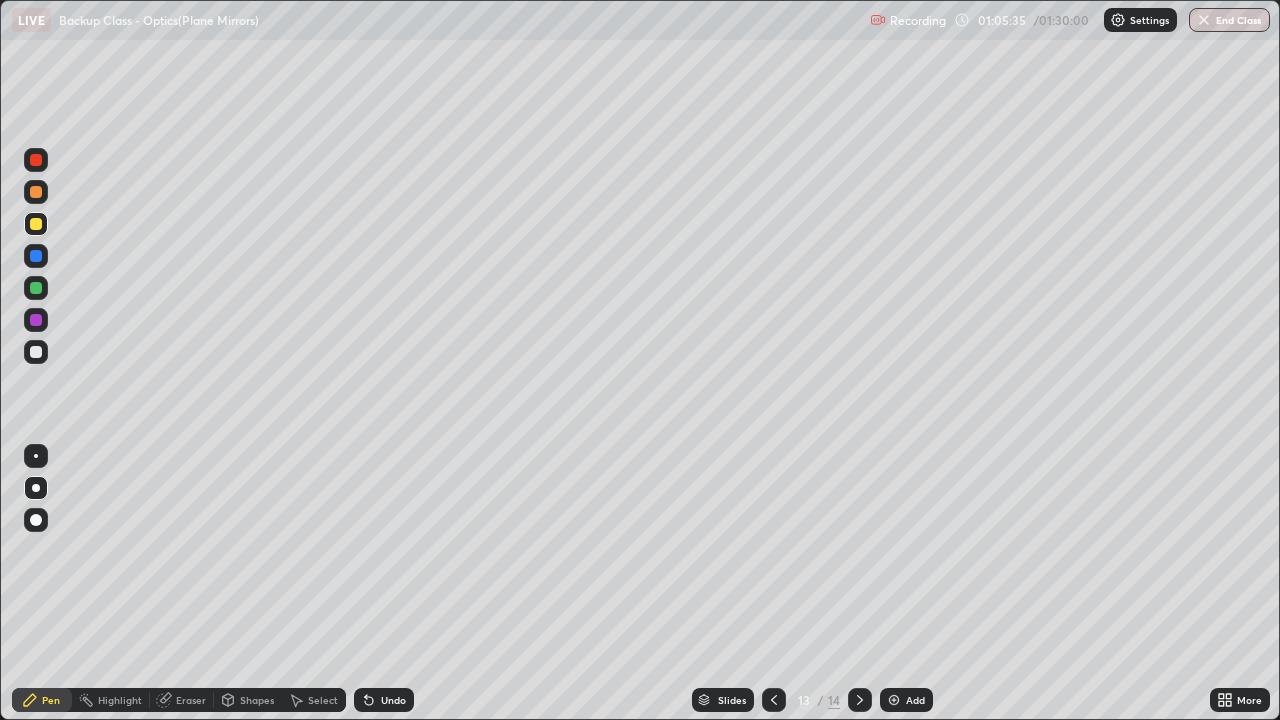 click on "Undo" at bounding box center (384, 700) 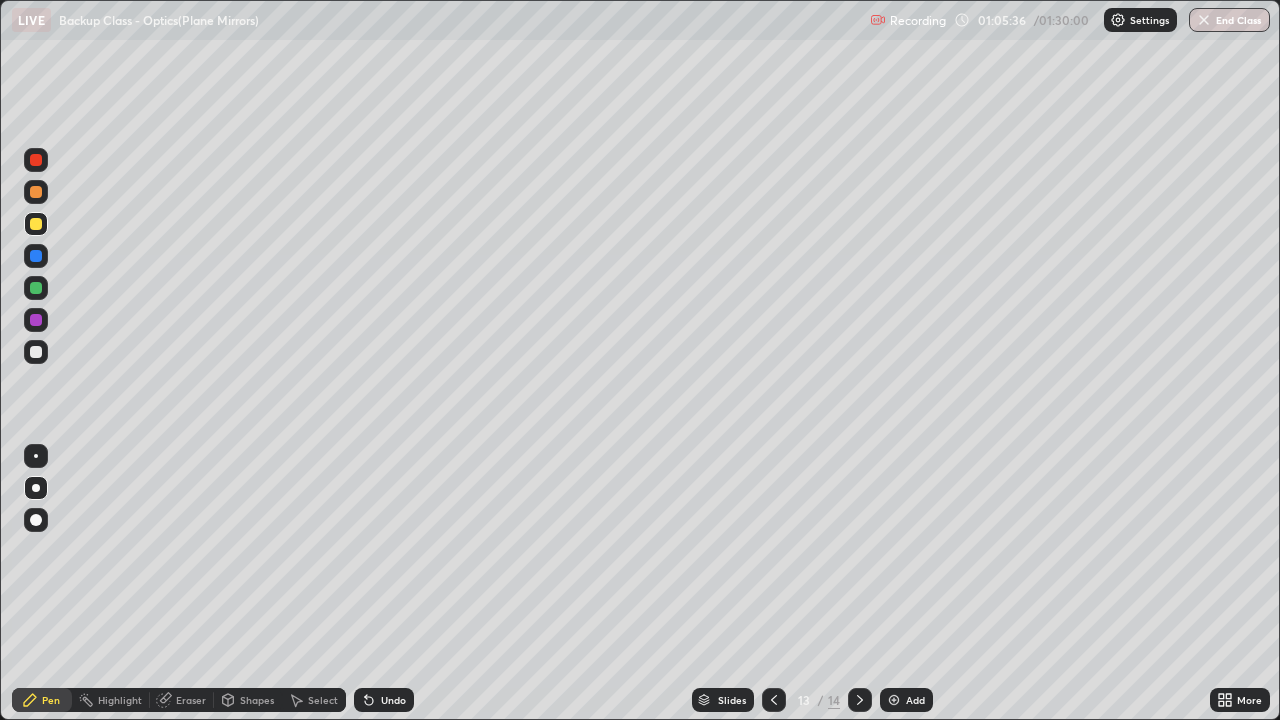 click on "Shapes" at bounding box center [248, 700] 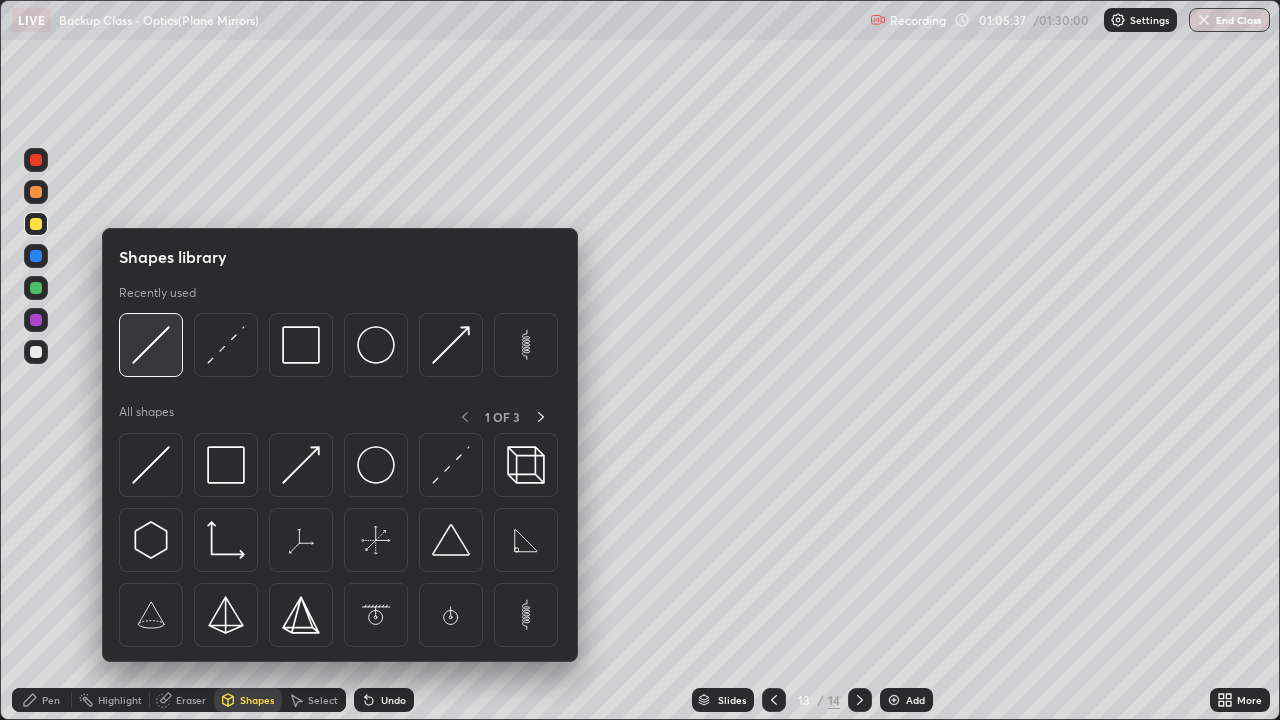 click at bounding box center [151, 345] 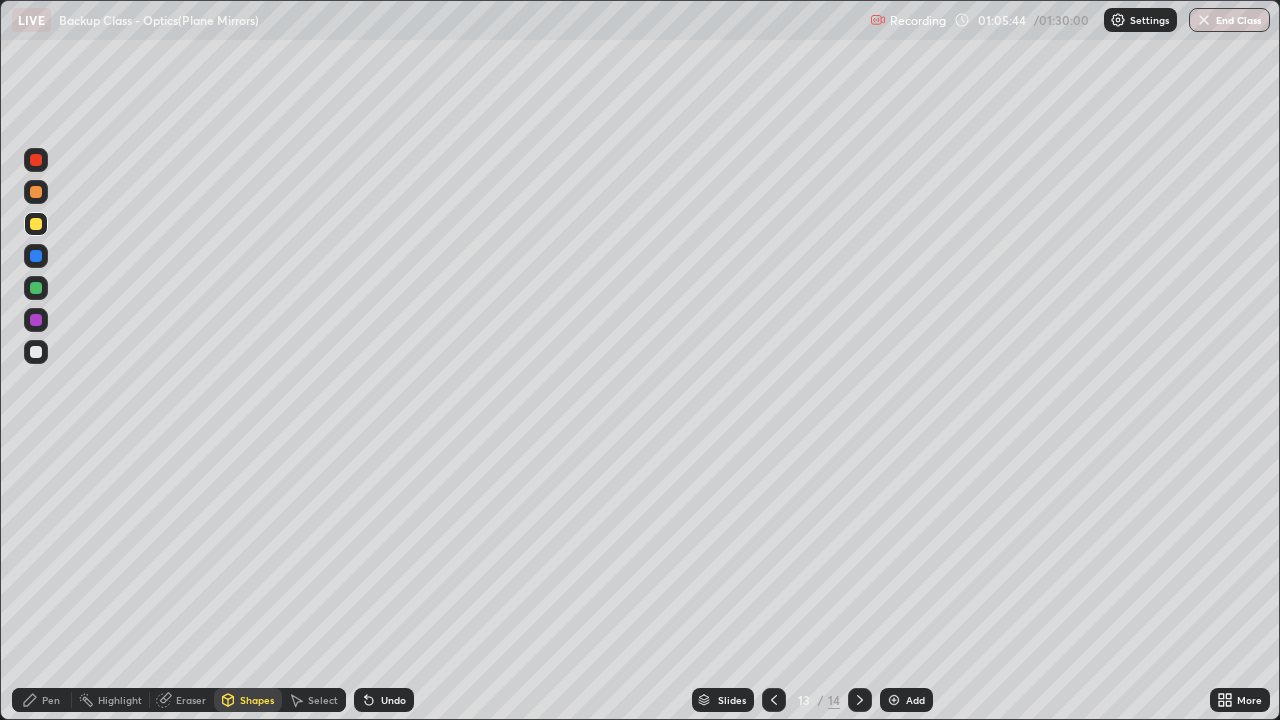 click on "Pen" at bounding box center (42, 700) 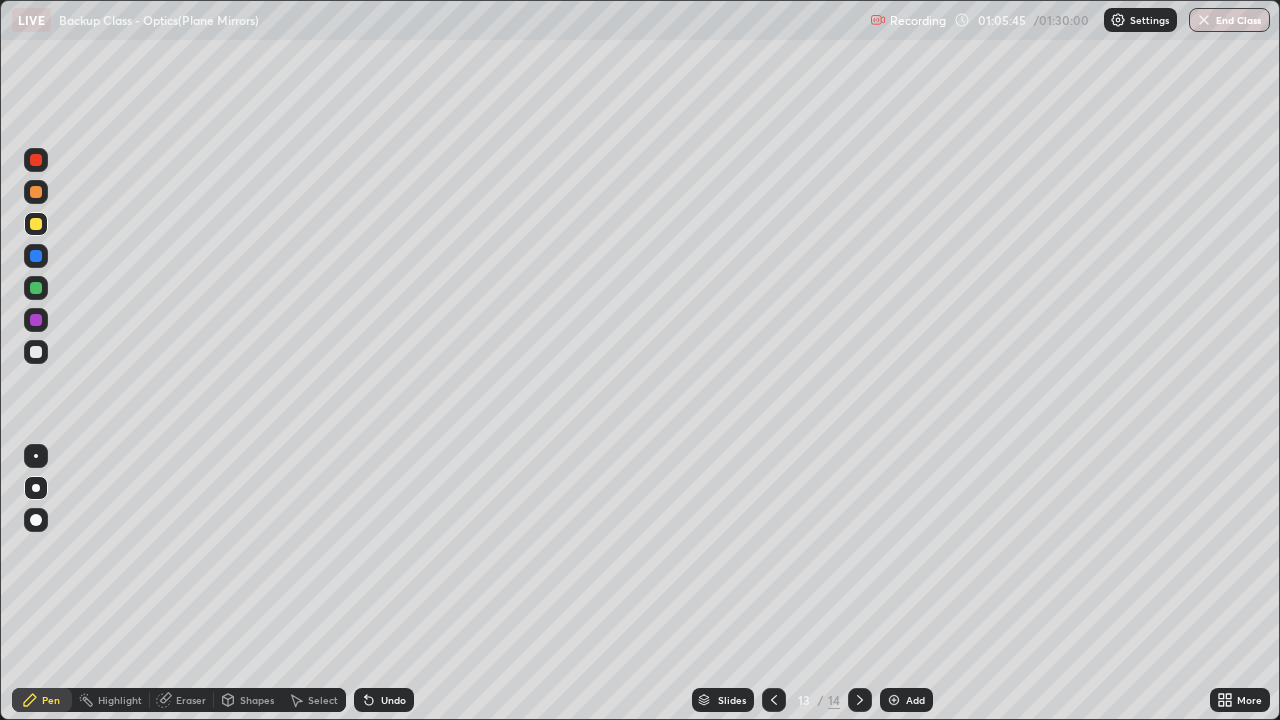 click at bounding box center [36, 352] 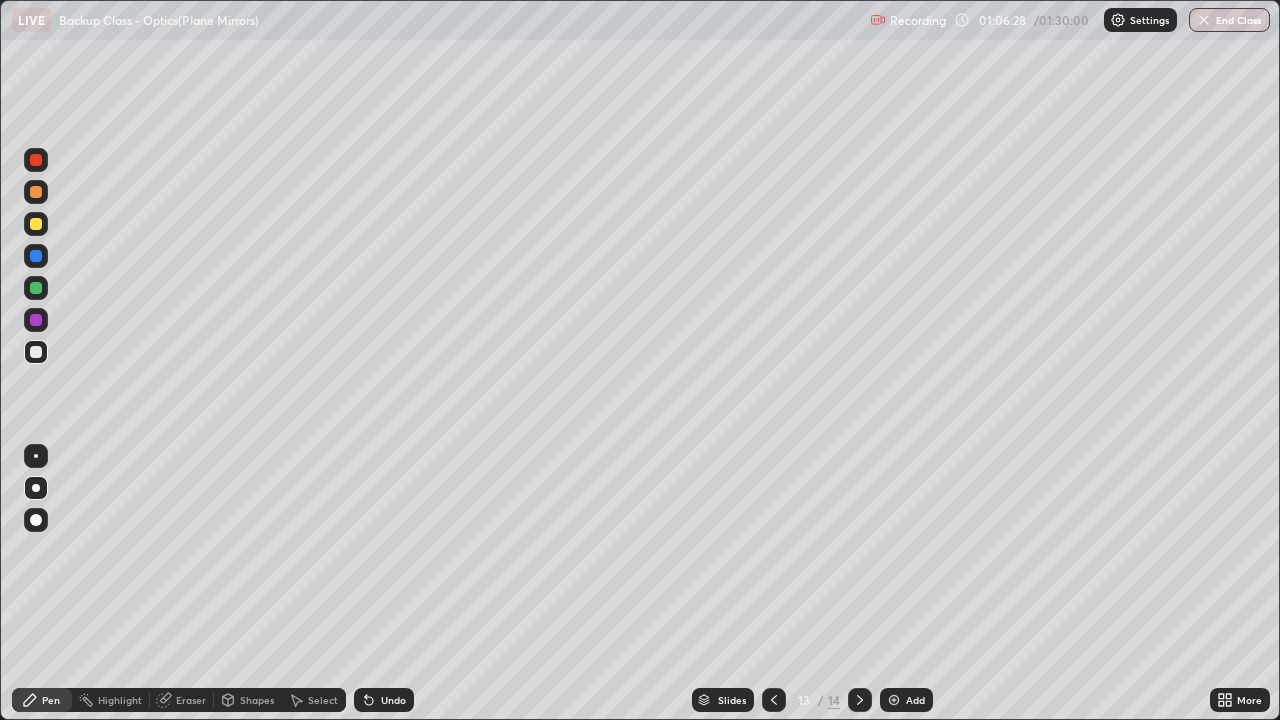 click on "Shapes" at bounding box center [257, 700] 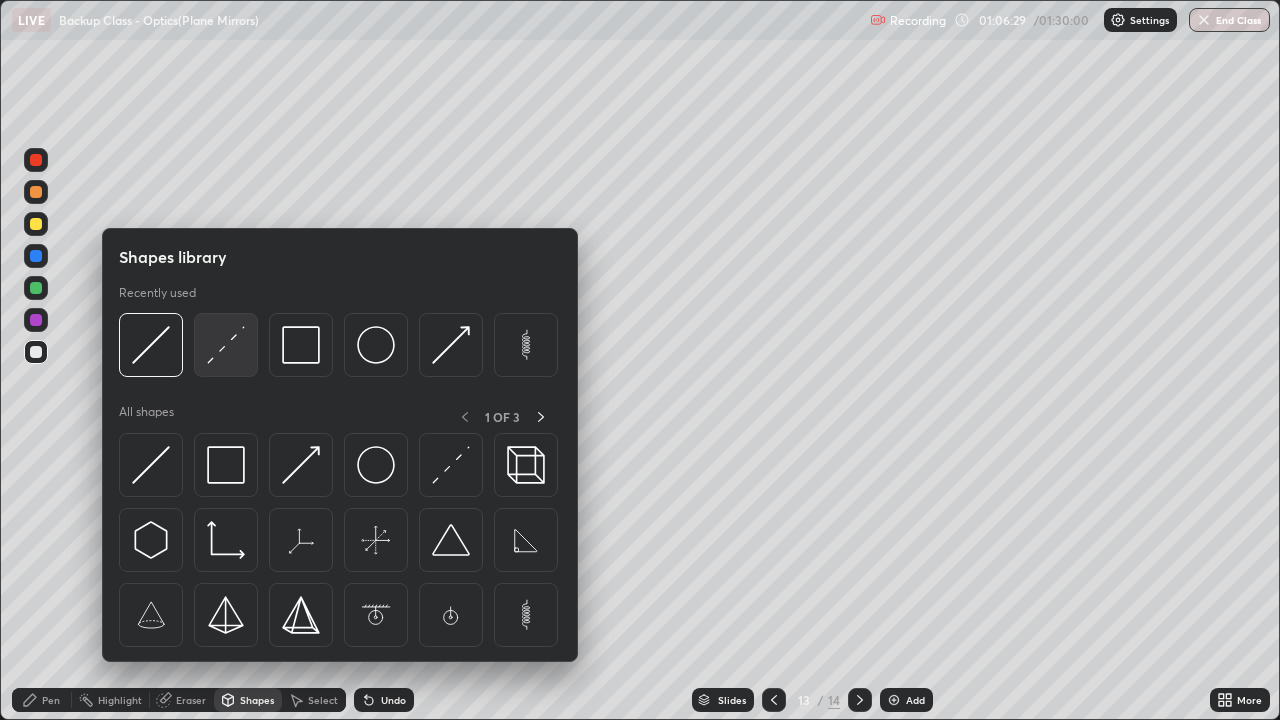 click at bounding box center (226, 345) 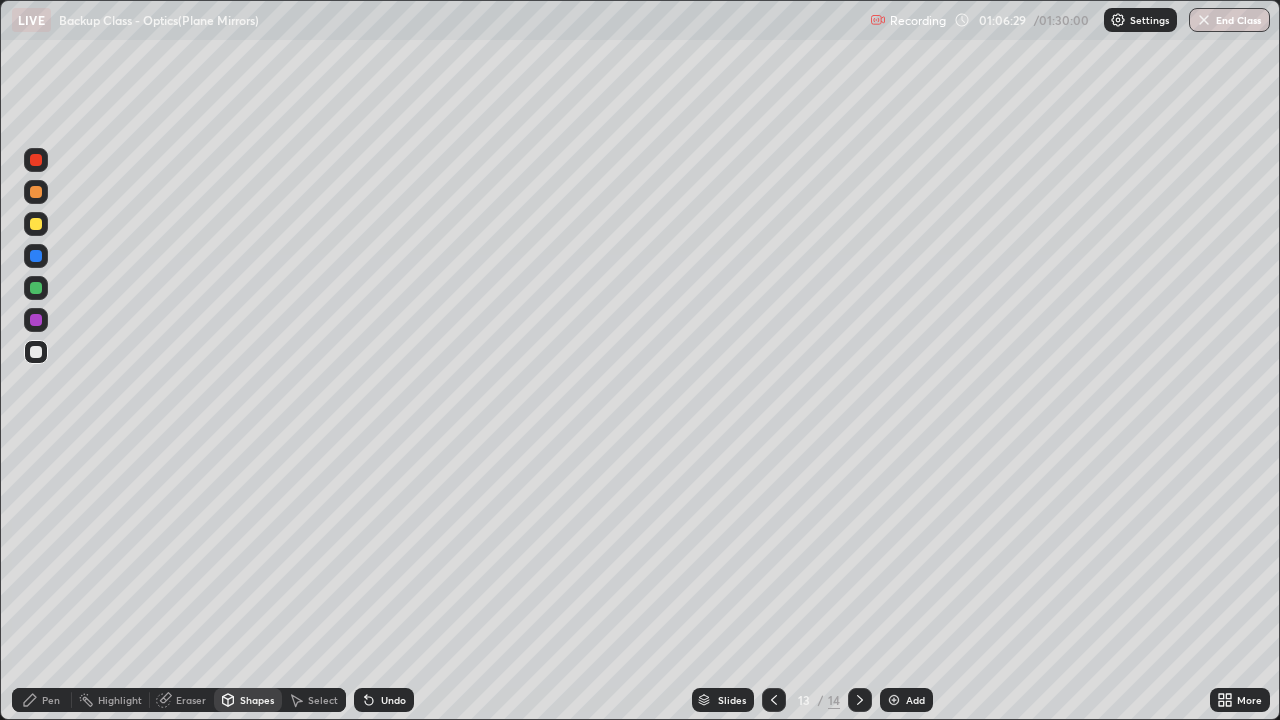 click at bounding box center (36, 288) 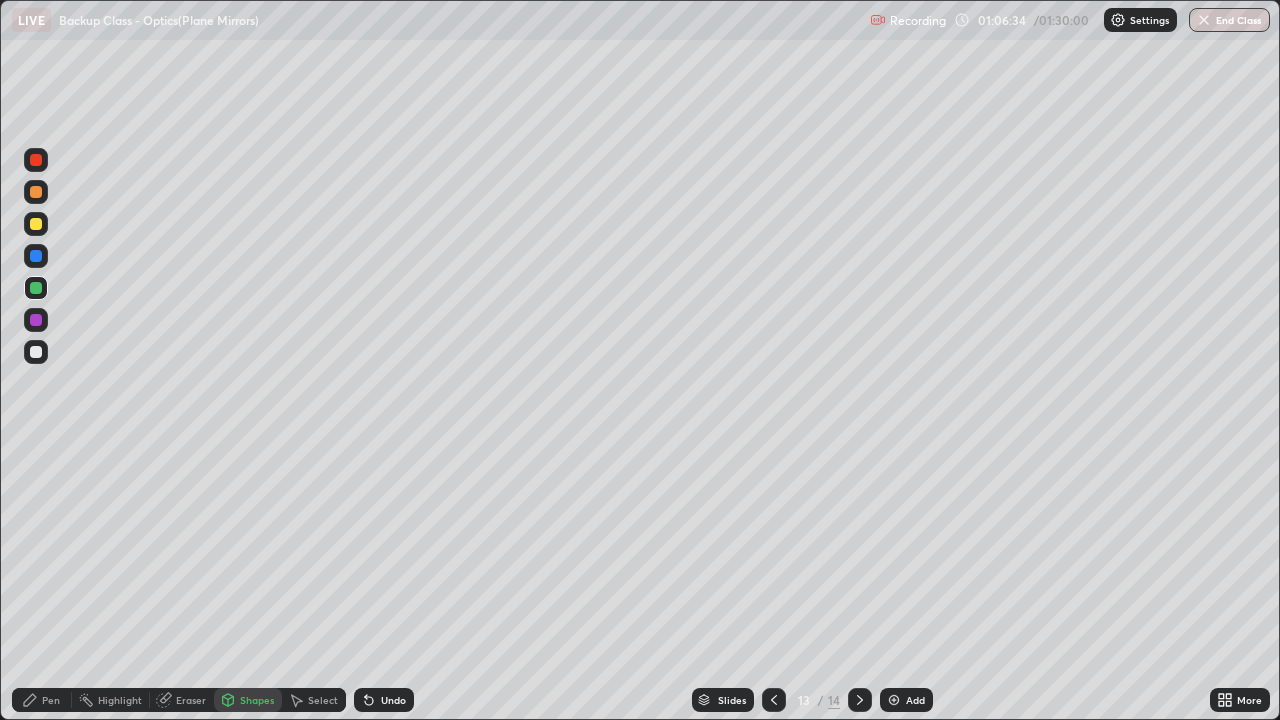 click on "Undo" at bounding box center [393, 700] 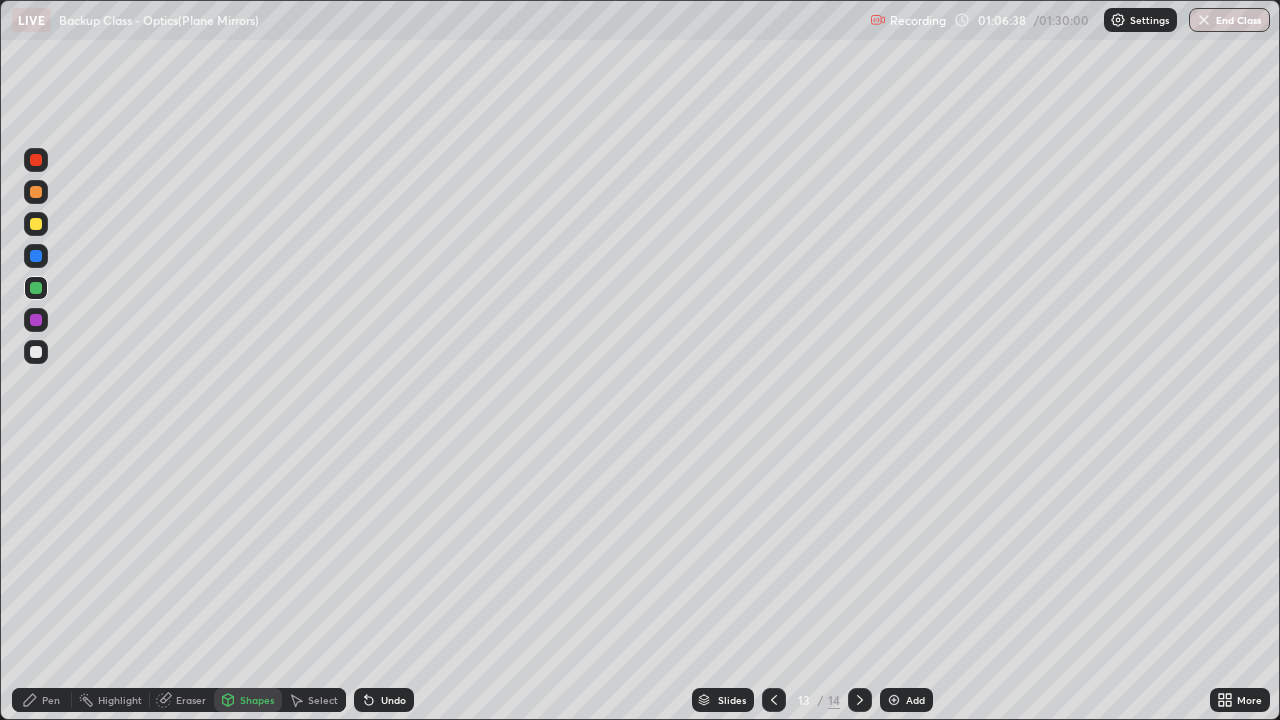 click 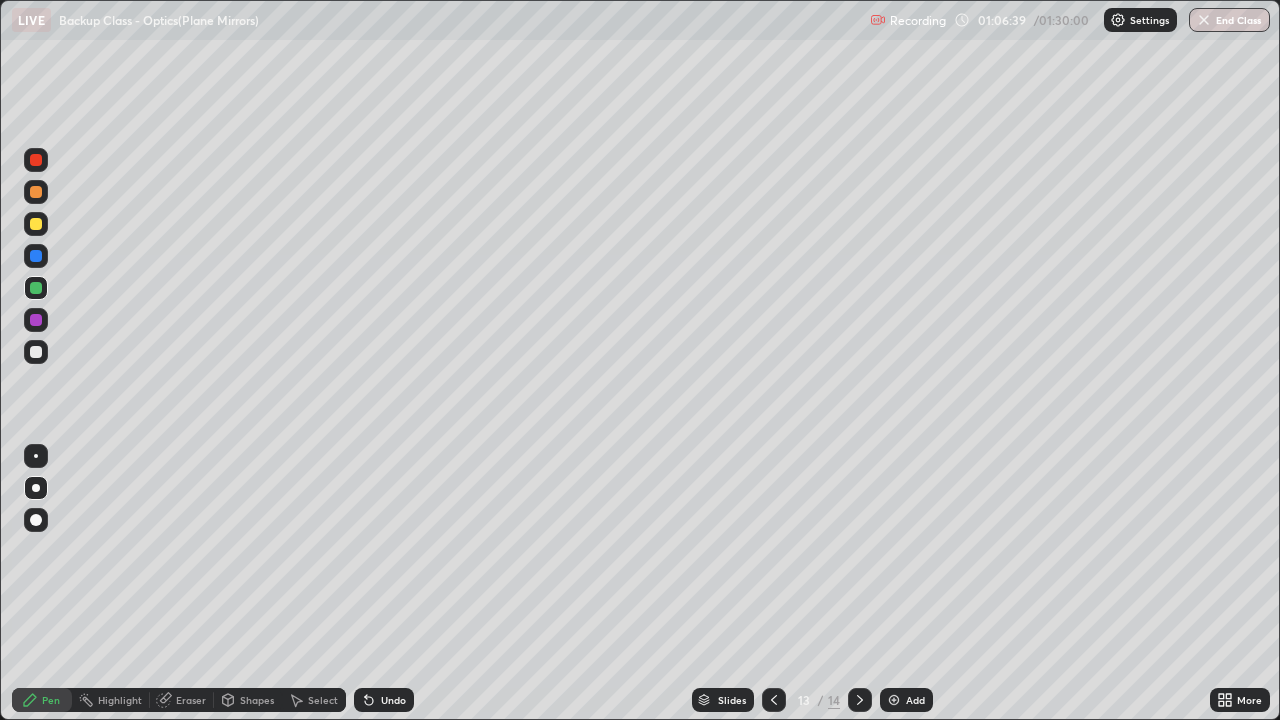 click at bounding box center [36, 352] 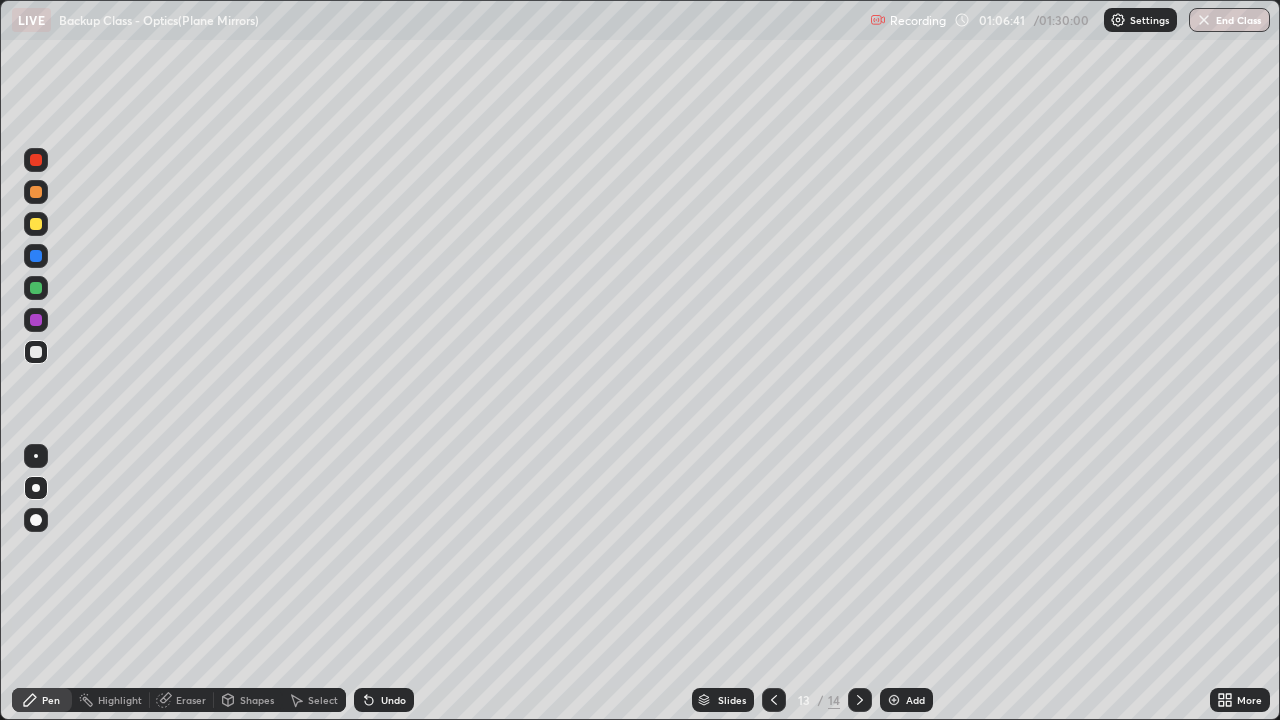 click at bounding box center (36, 192) 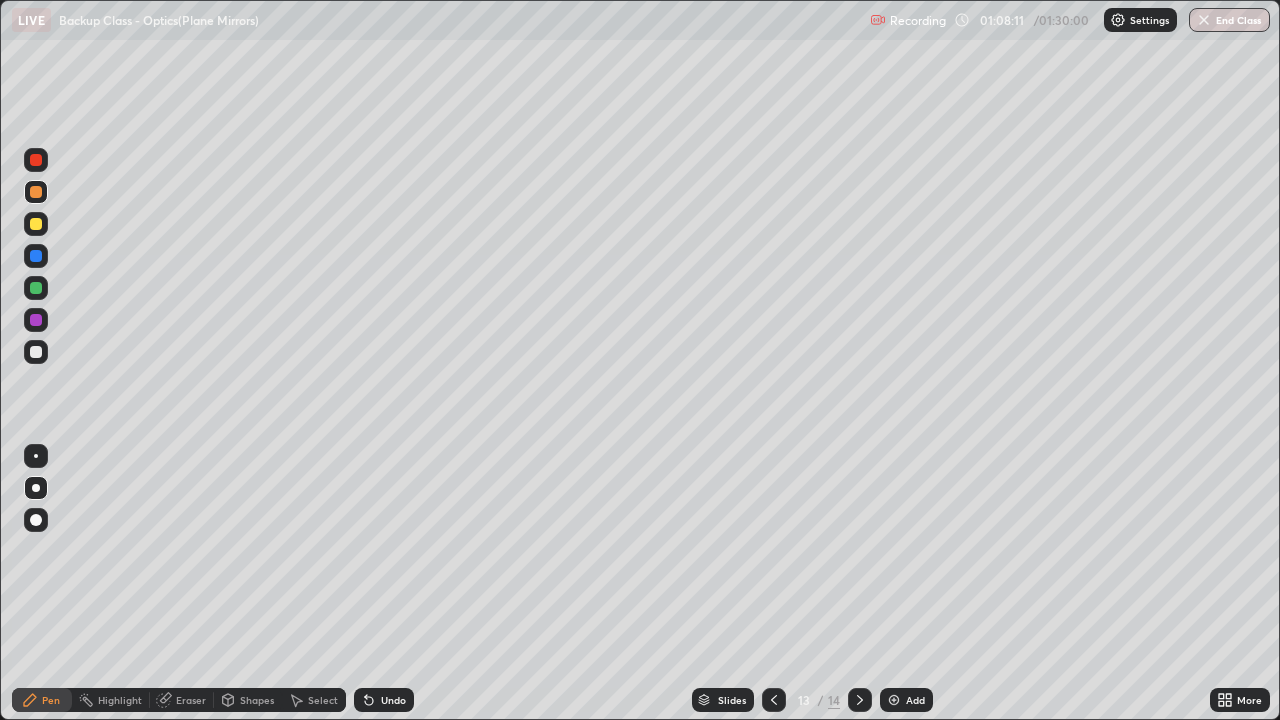 click 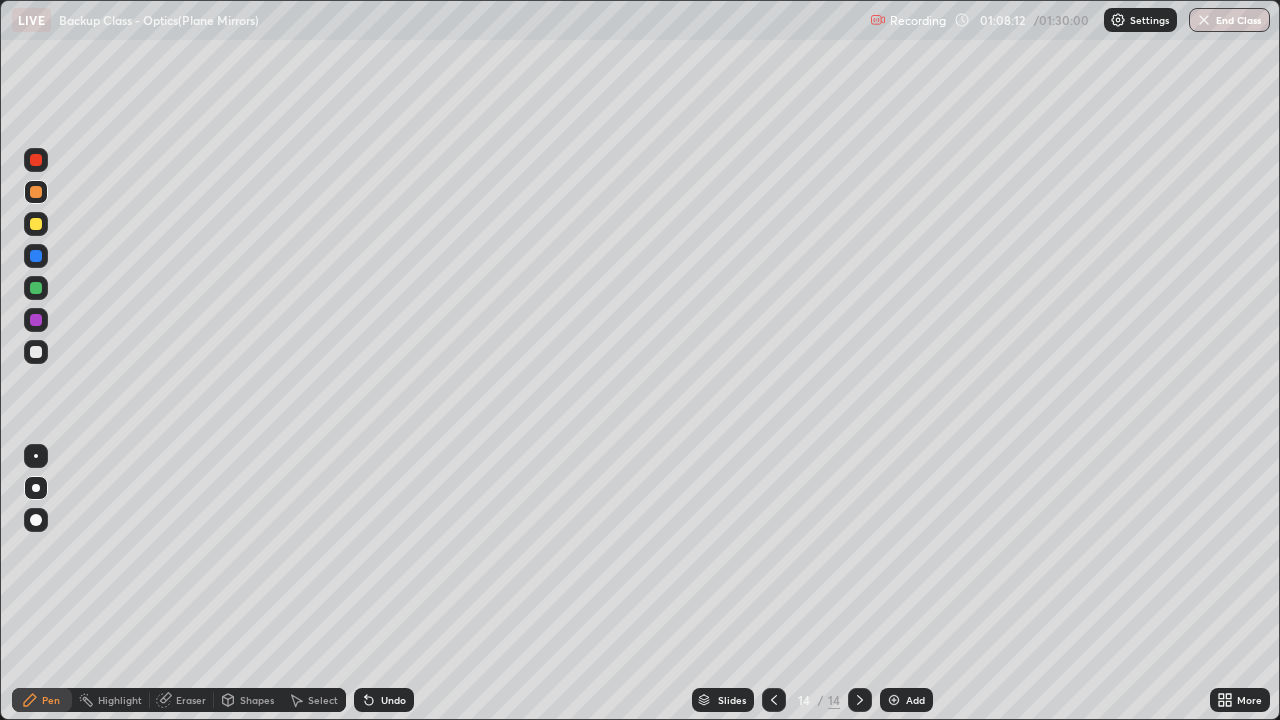 click at bounding box center [894, 700] 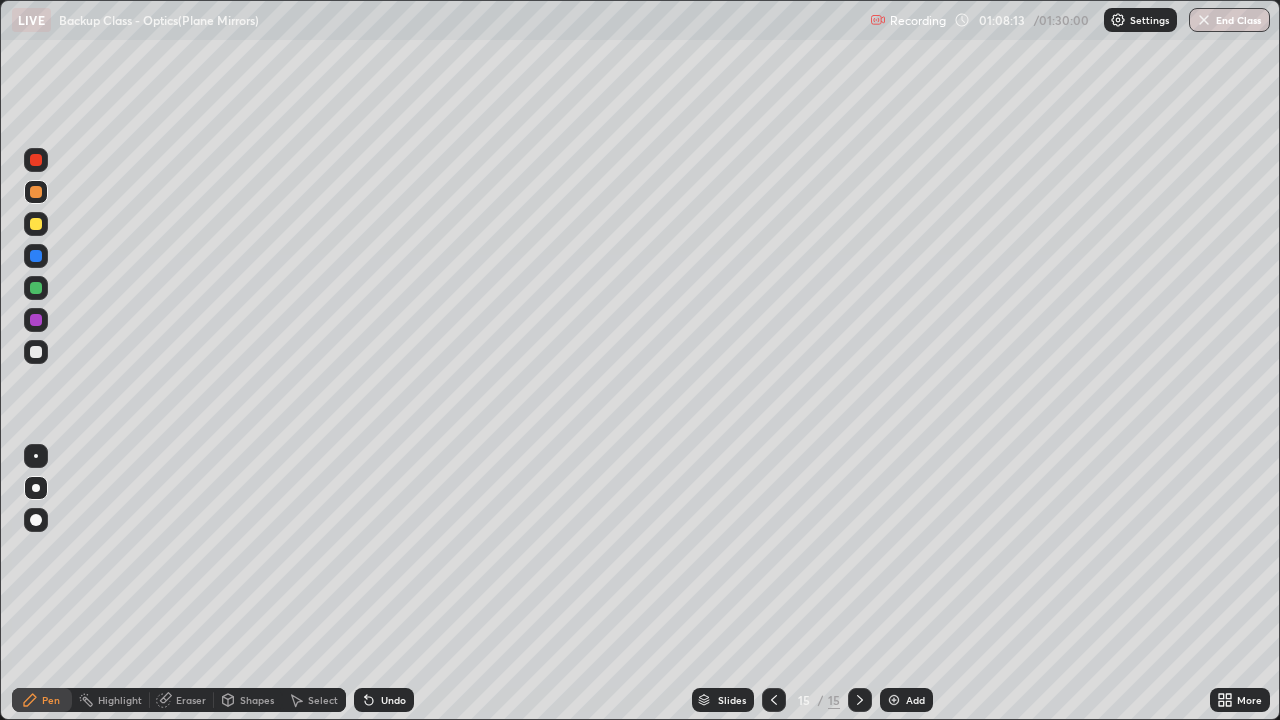 click on "Shapes" at bounding box center (257, 700) 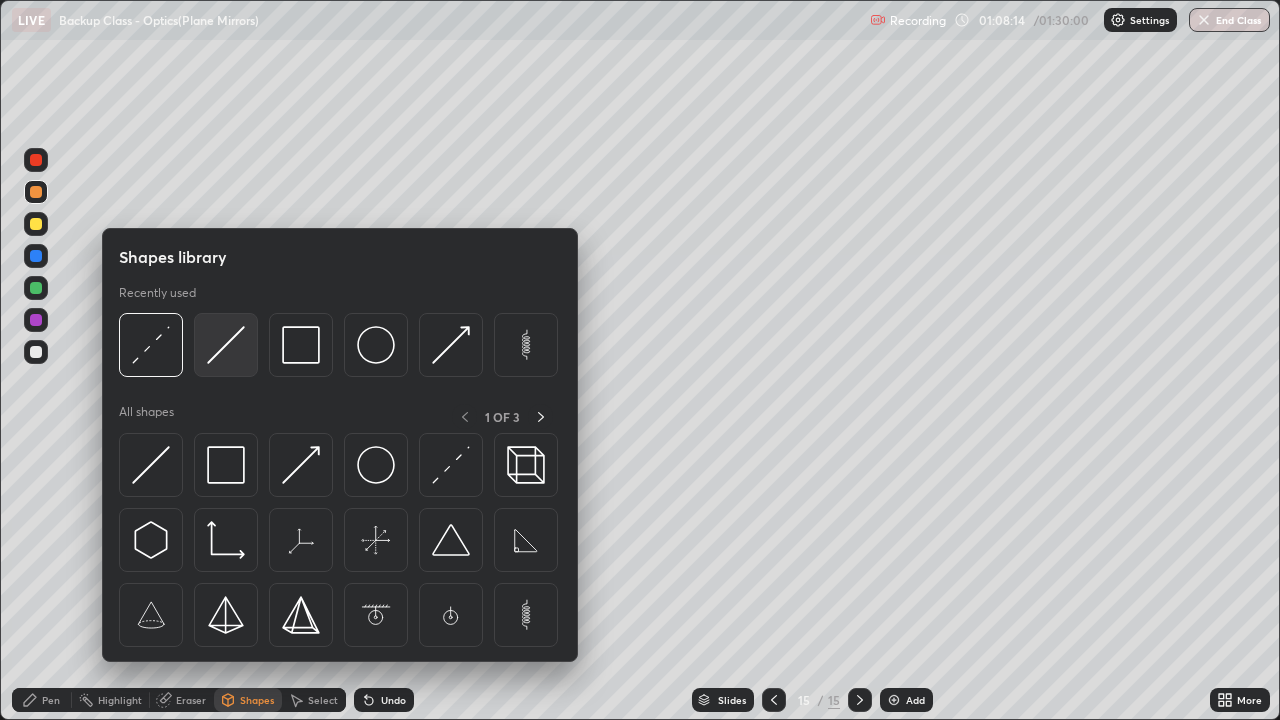 click at bounding box center [226, 345] 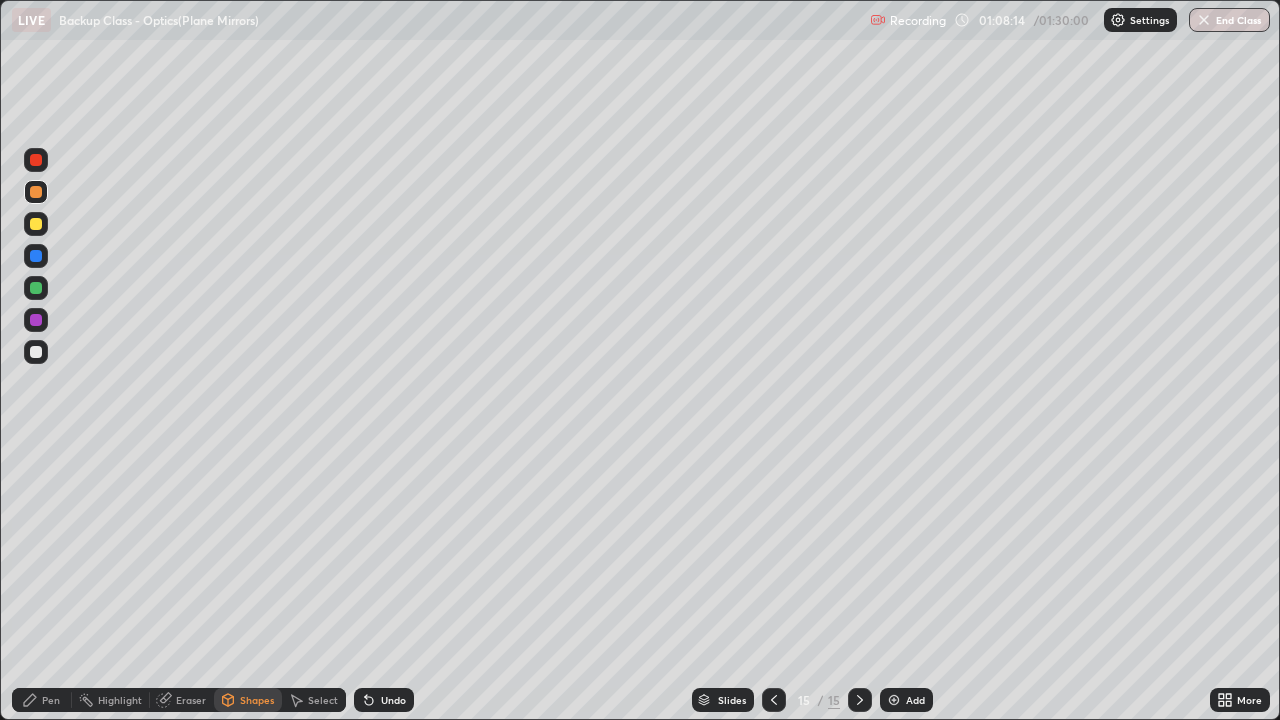 click at bounding box center (36, 352) 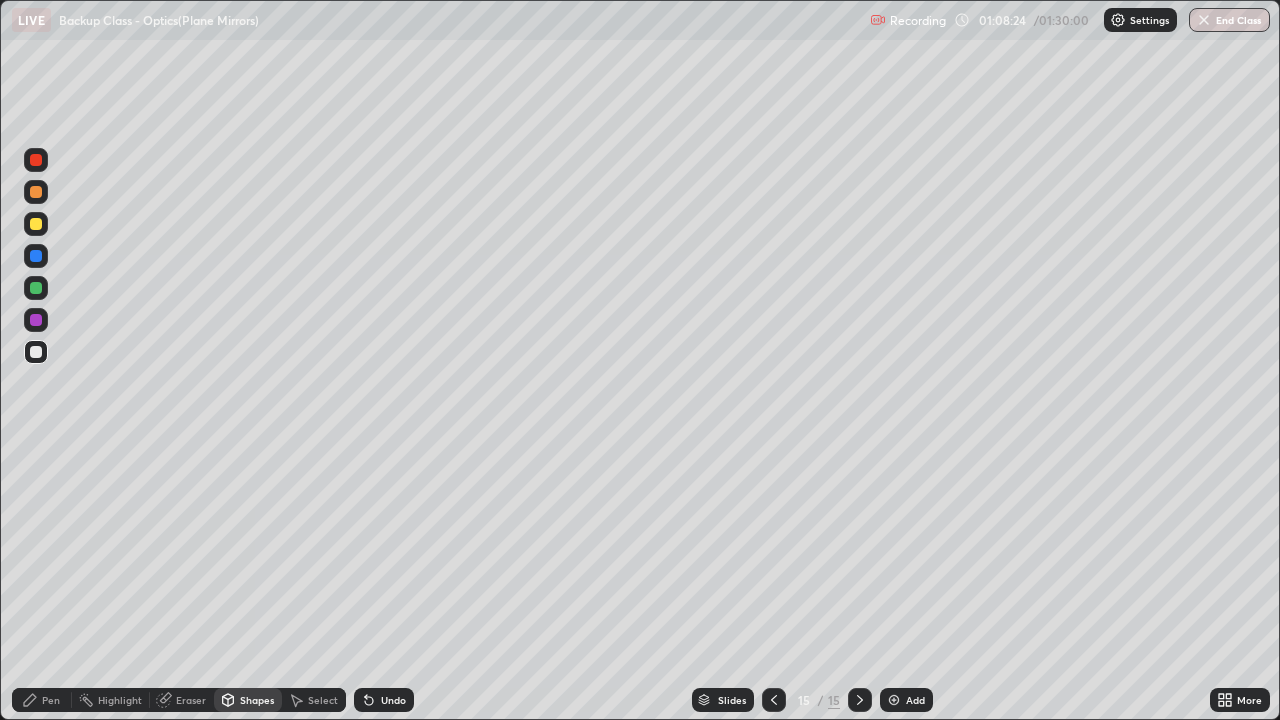 click on "Pen" at bounding box center (42, 700) 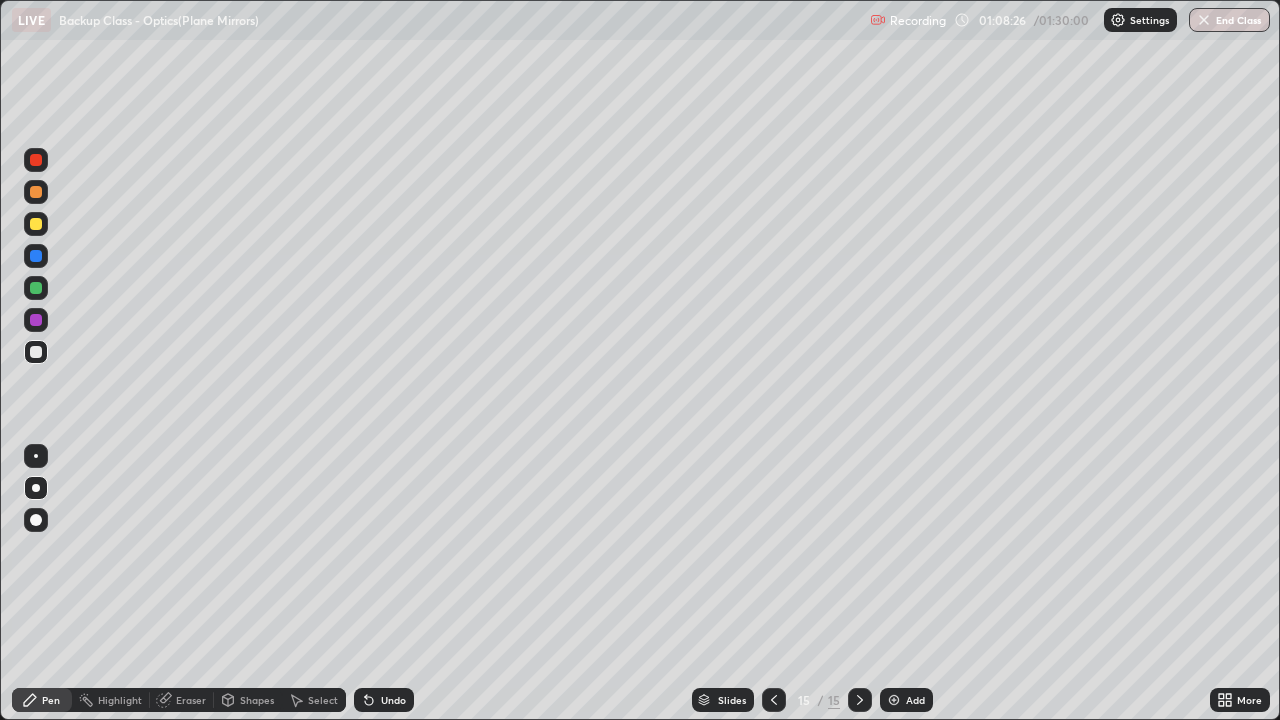 click on "Shapes" at bounding box center (257, 700) 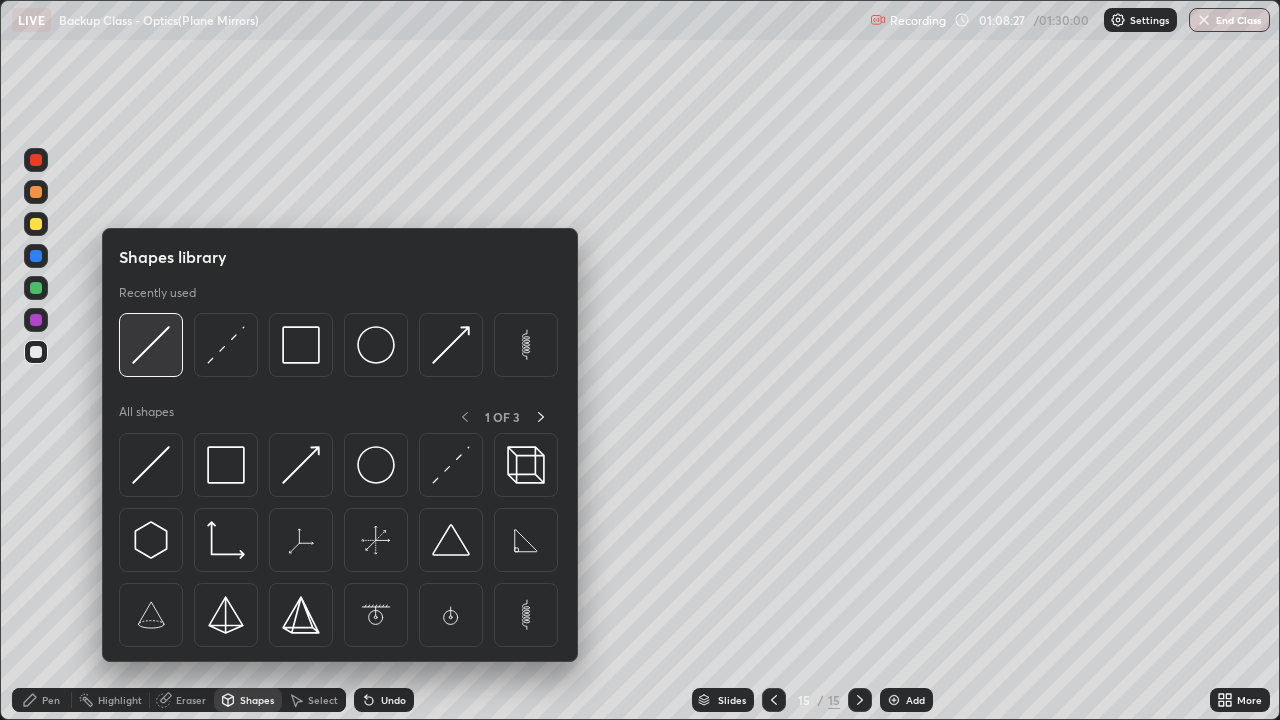 click at bounding box center (151, 345) 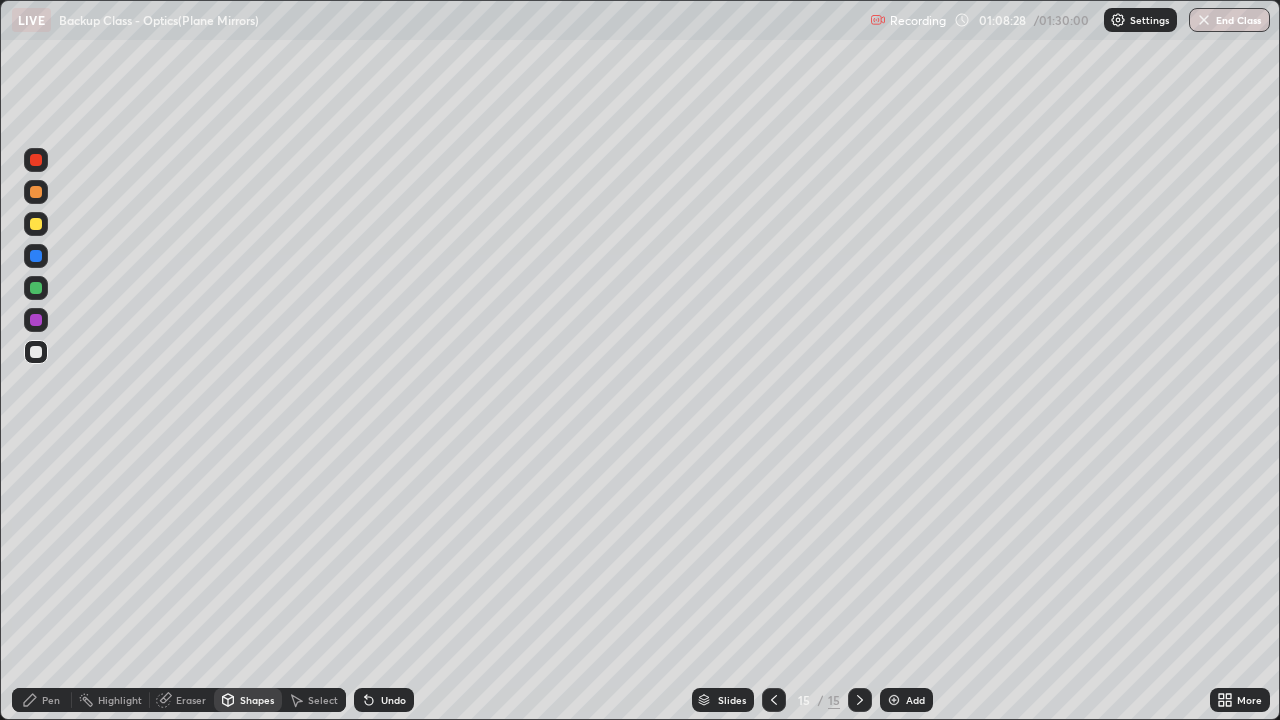 click at bounding box center [36, 224] 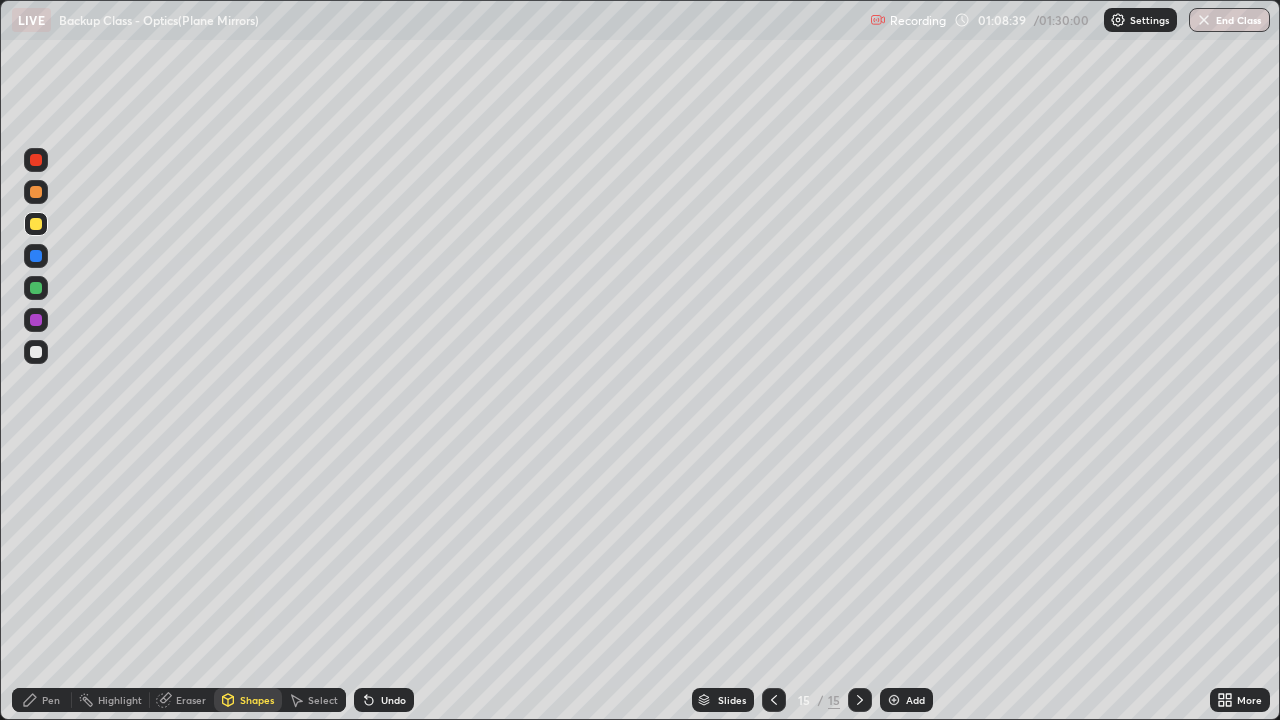 click on "Pen" at bounding box center [42, 700] 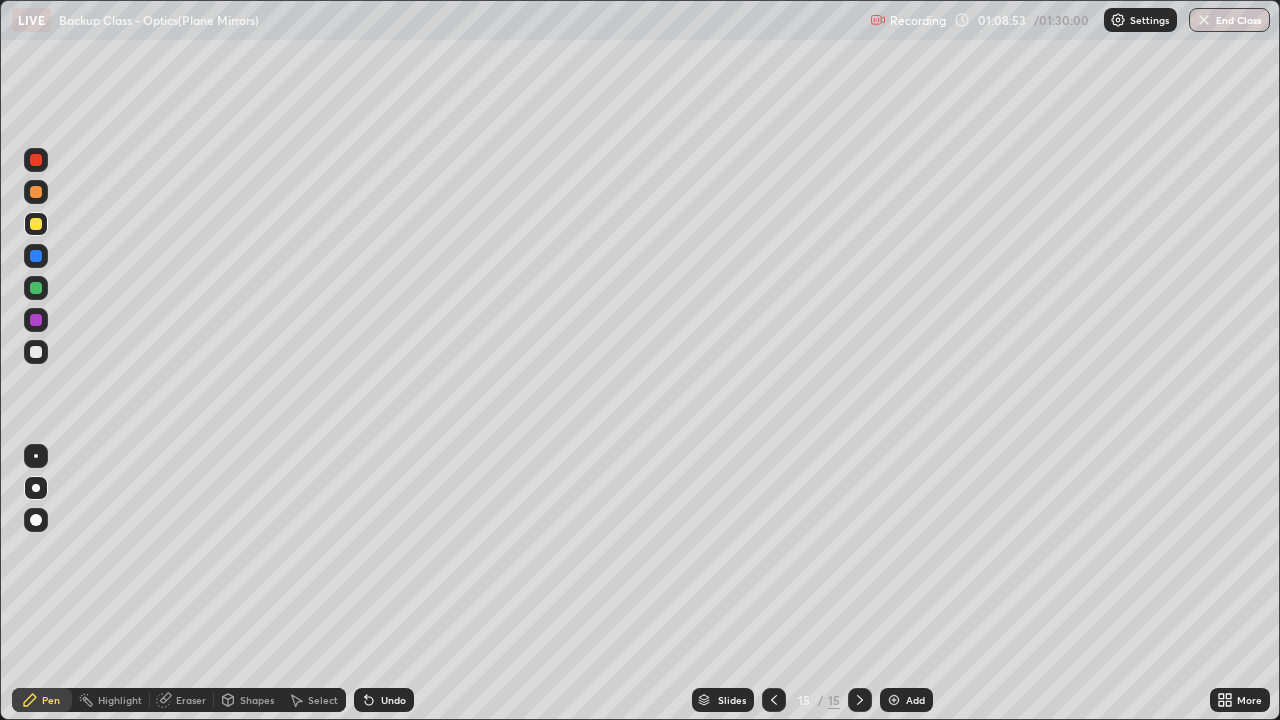 click at bounding box center [36, 352] 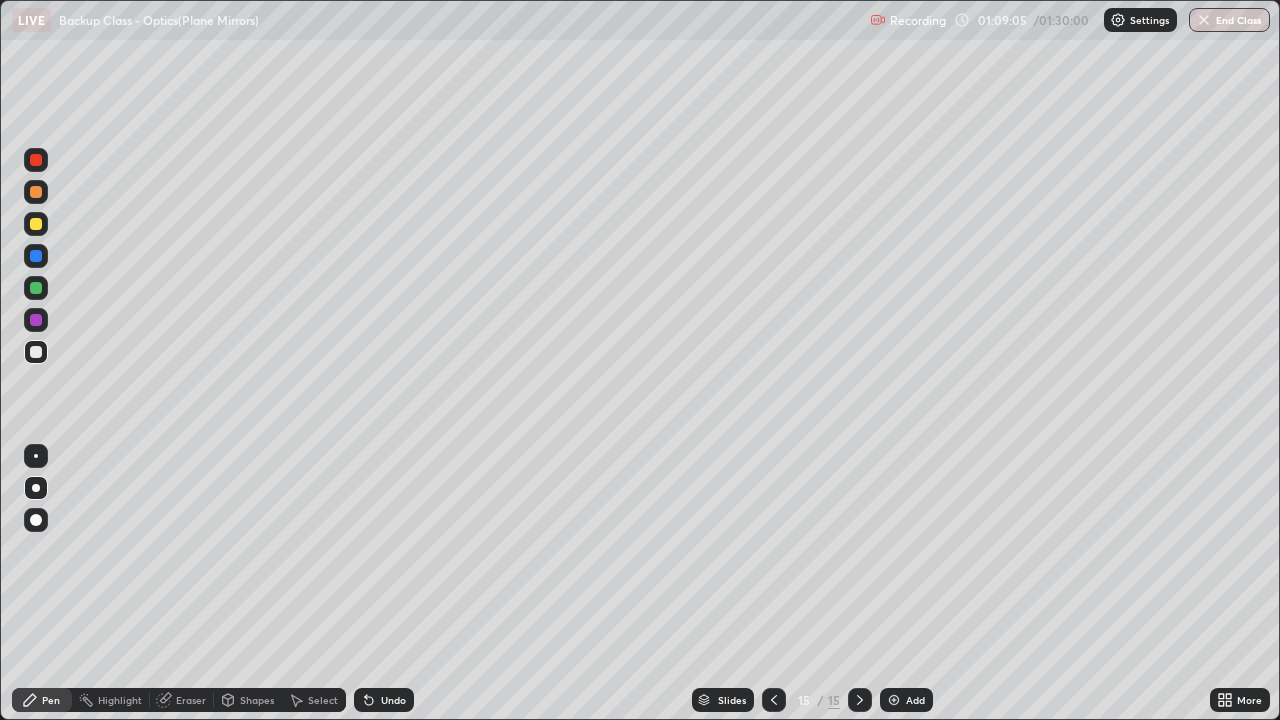click on "Undo" at bounding box center [393, 700] 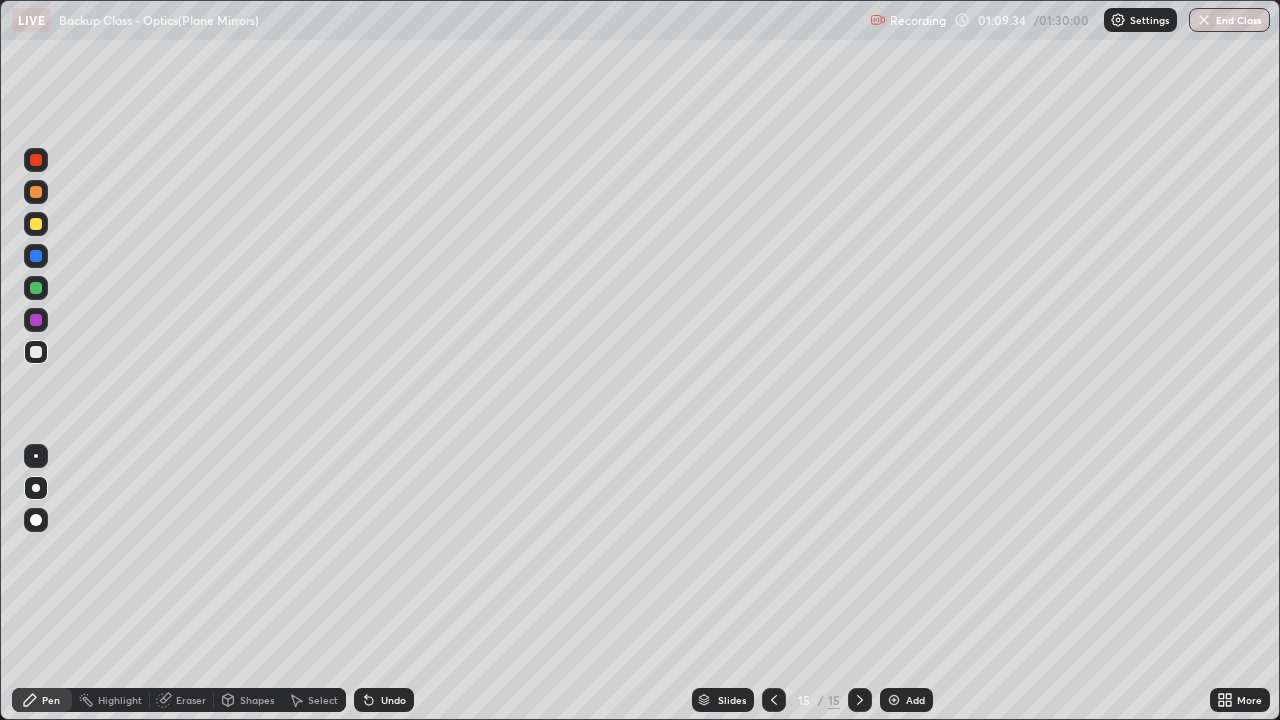click at bounding box center [36, 224] 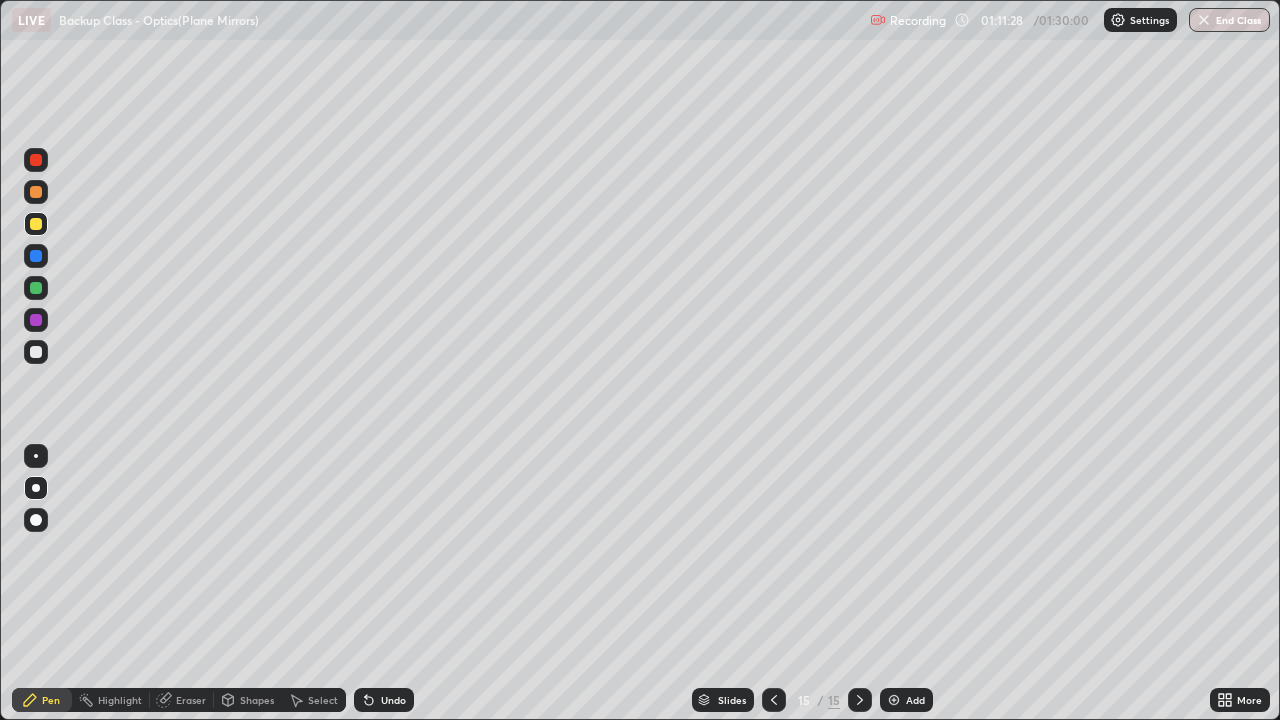 click on "Shapes" at bounding box center (248, 700) 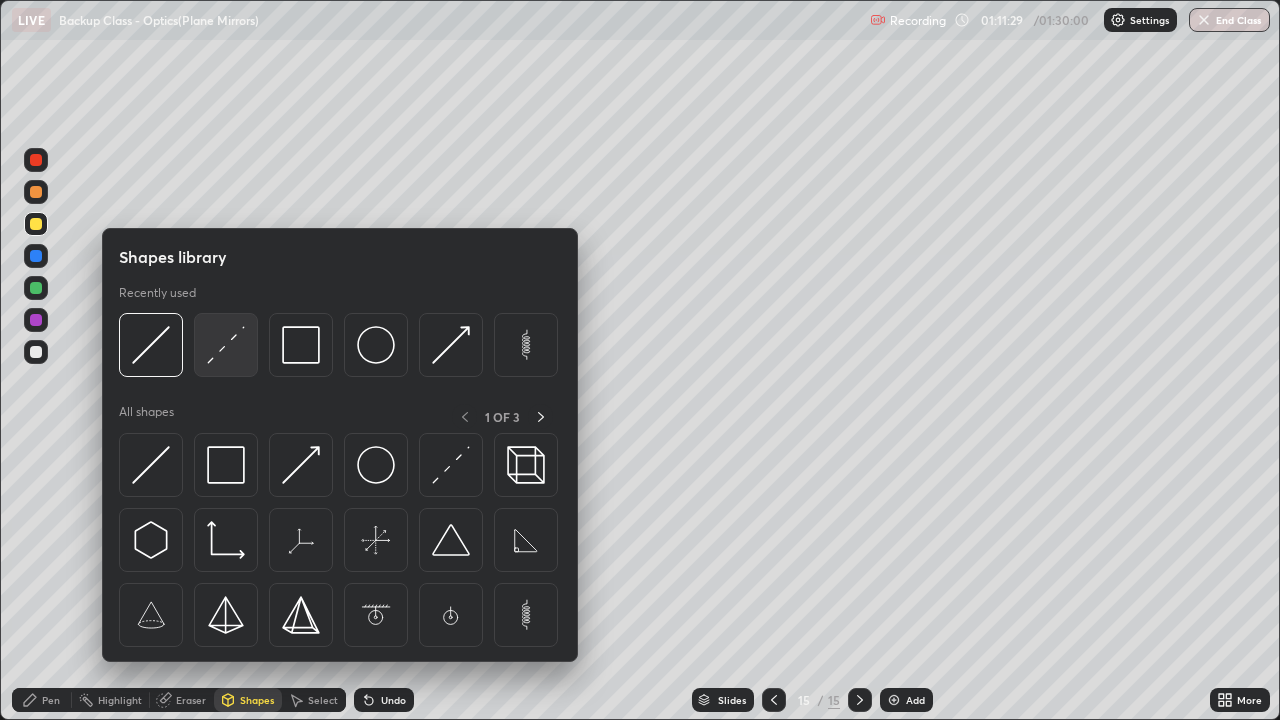 click at bounding box center (226, 345) 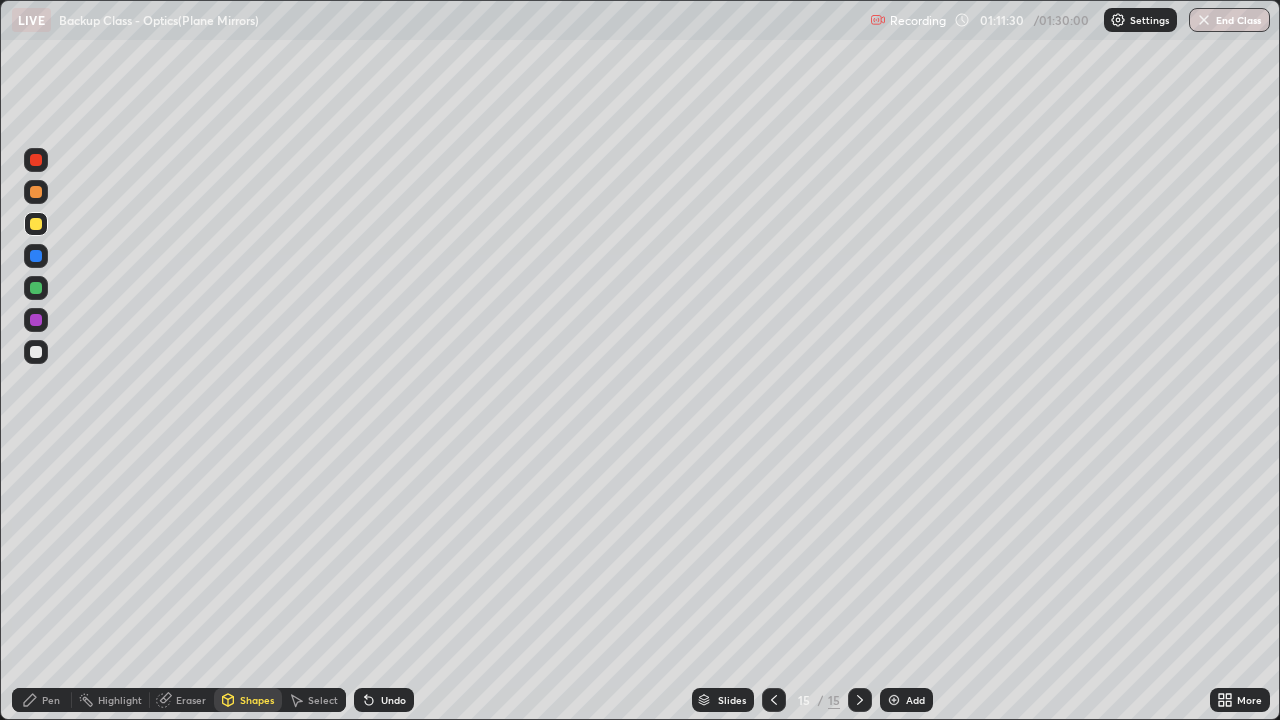 click at bounding box center (36, 288) 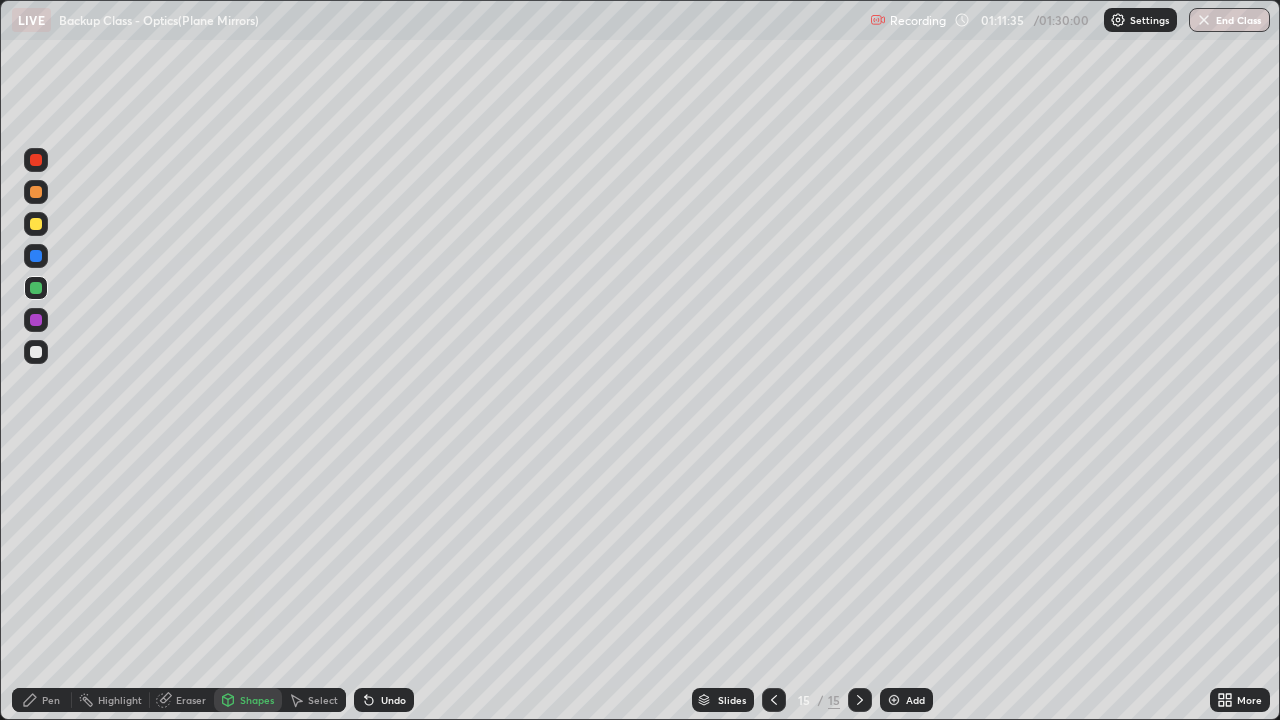 click on "Pen" at bounding box center [42, 700] 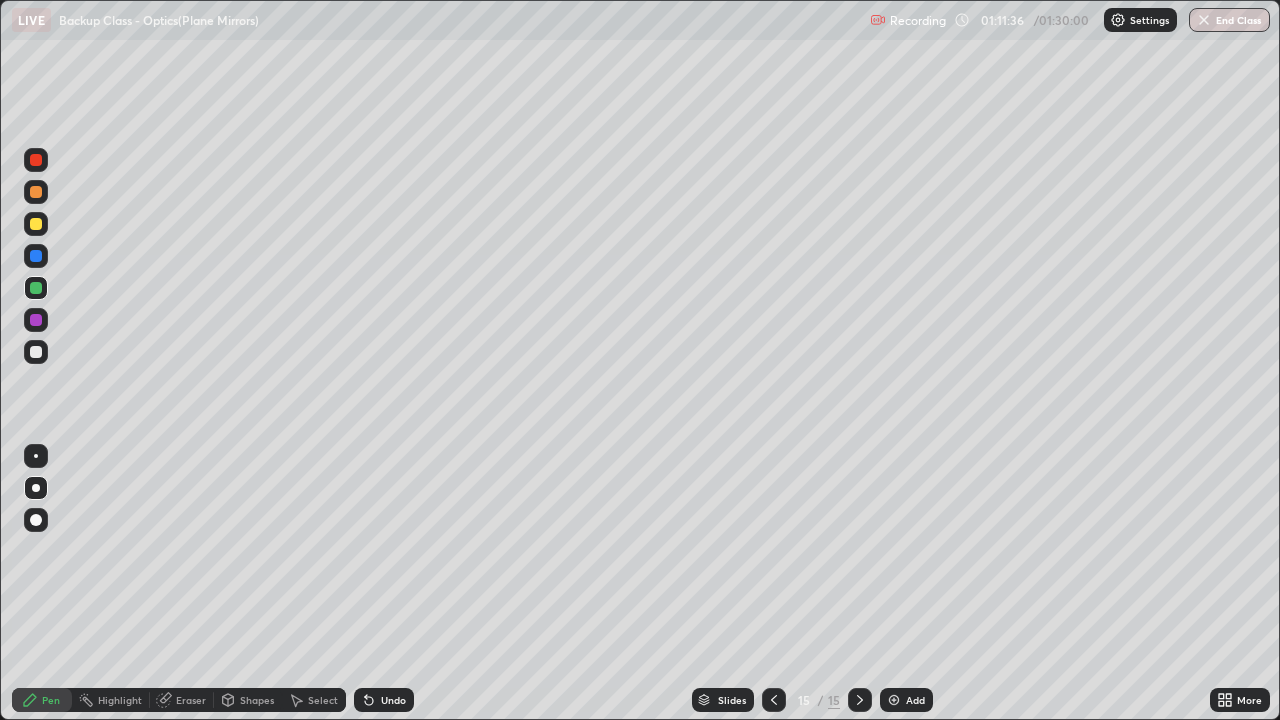 click at bounding box center [36, 352] 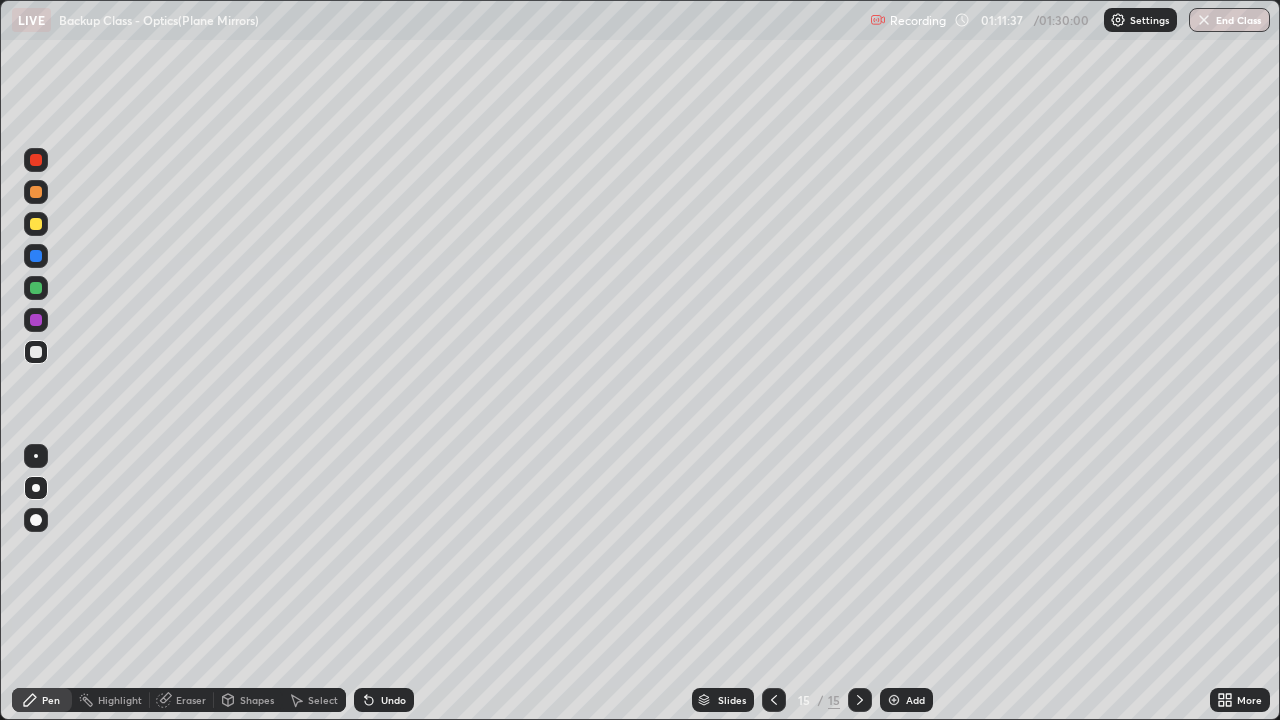 click at bounding box center (36, 192) 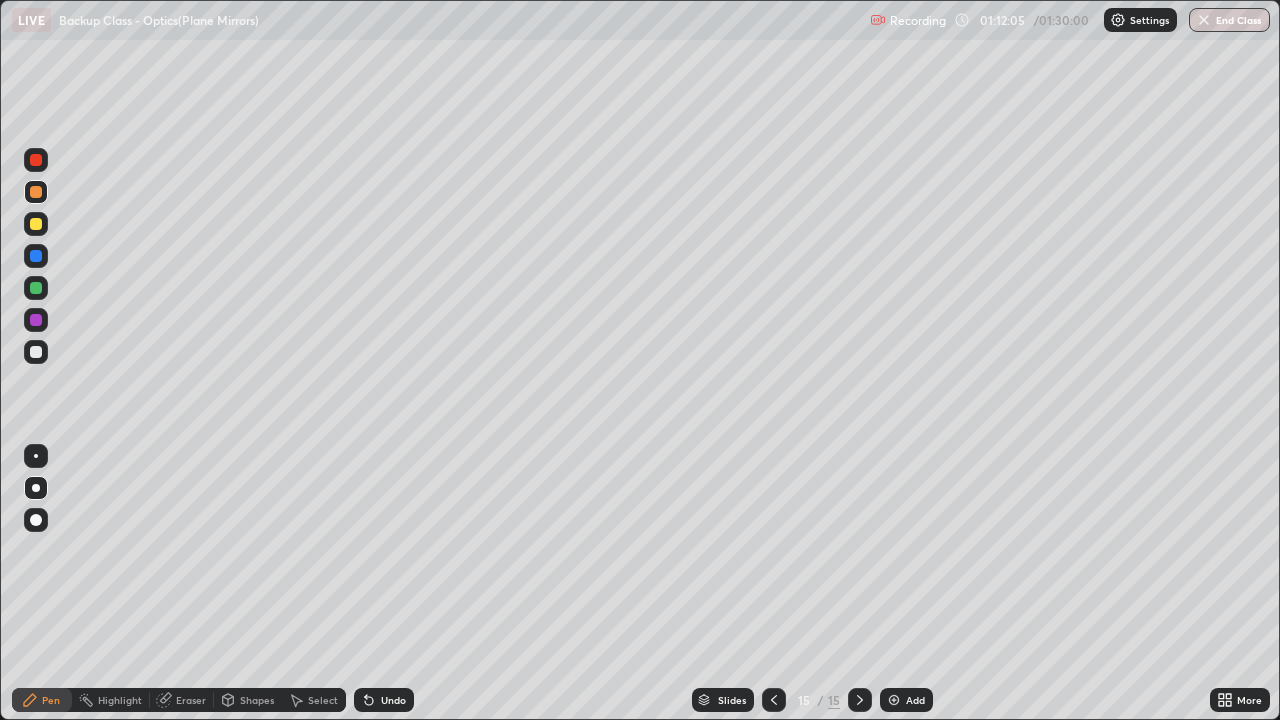 click on "Undo" at bounding box center [384, 700] 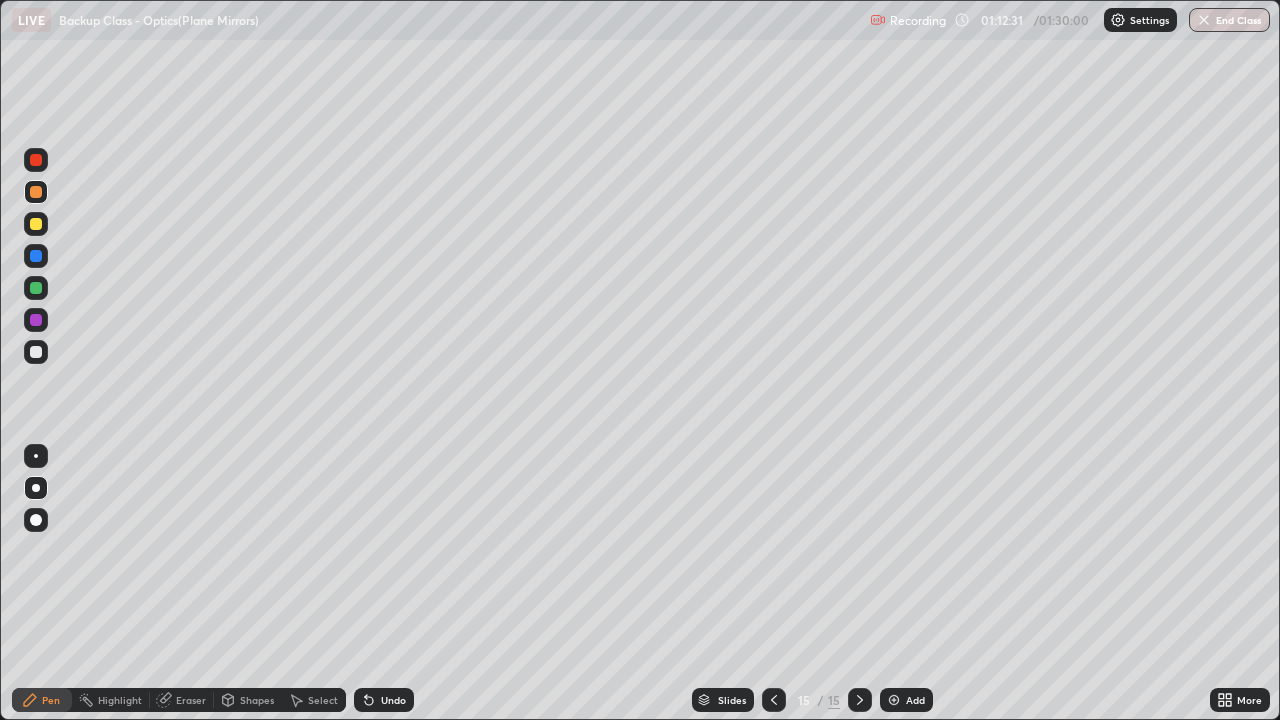 click at bounding box center (36, 352) 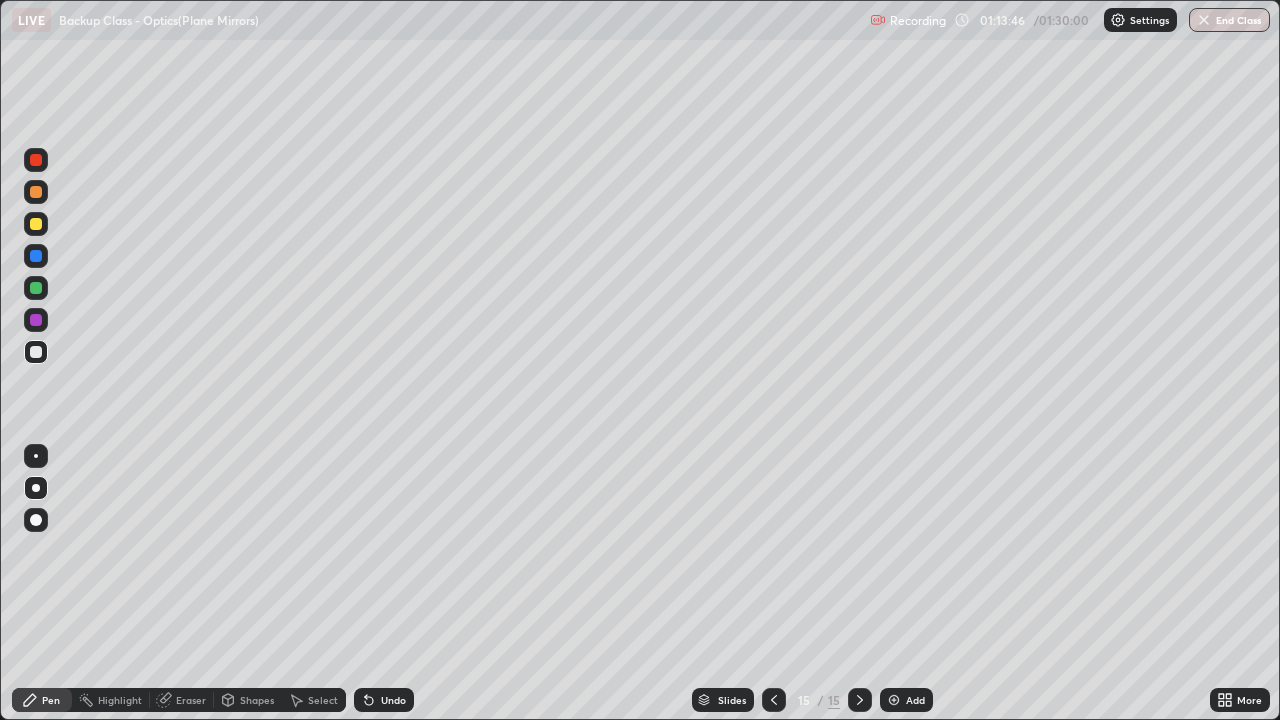 click on "Add" at bounding box center [906, 700] 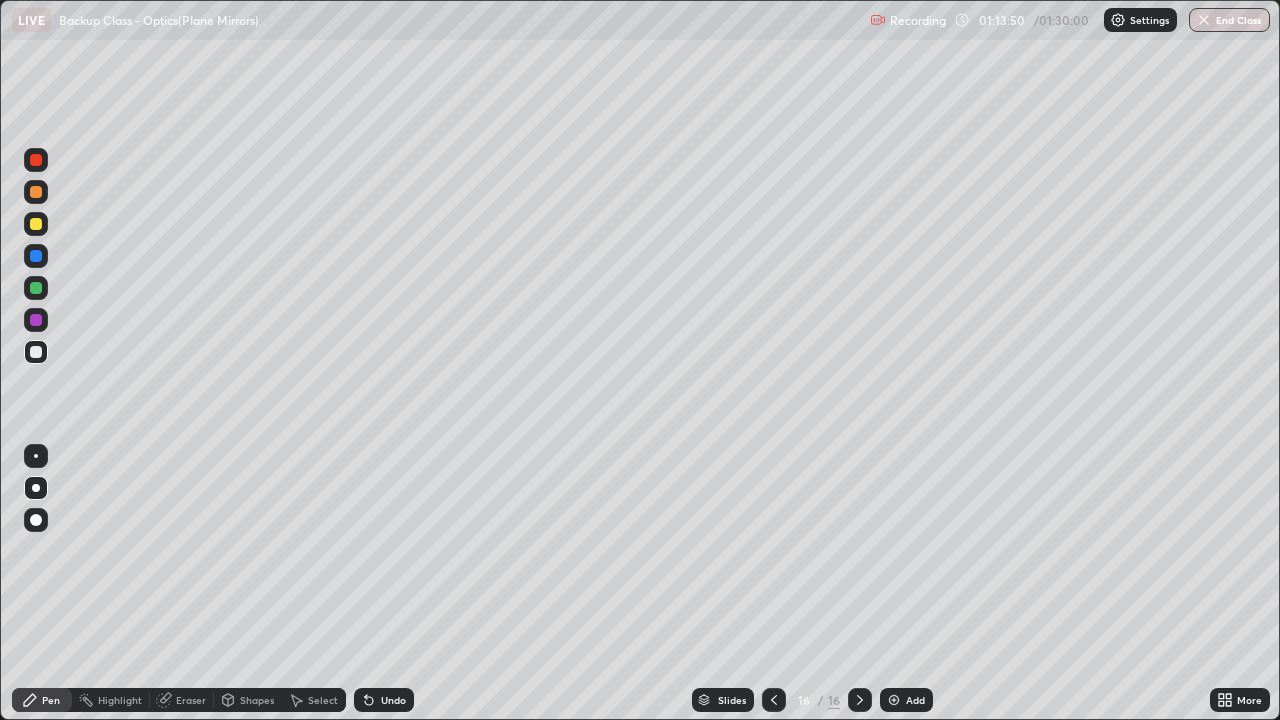 click on "Shapes" at bounding box center (257, 700) 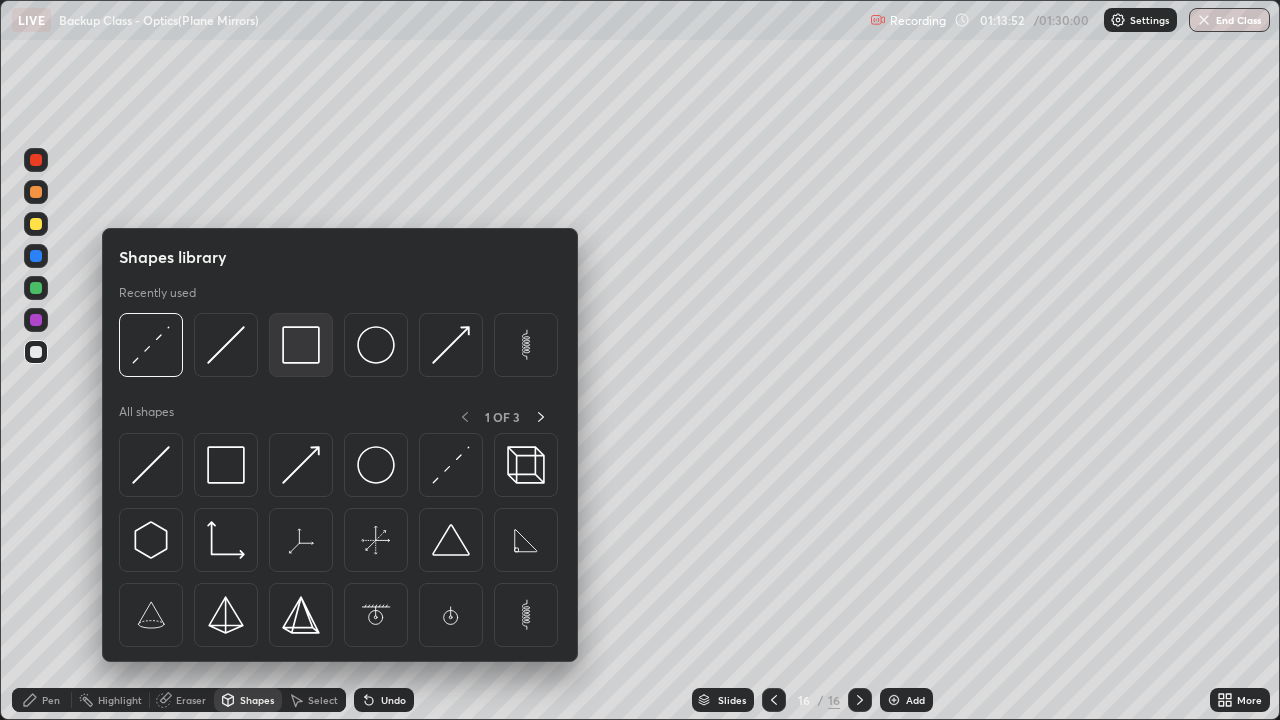 click at bounding box center (301, 345) 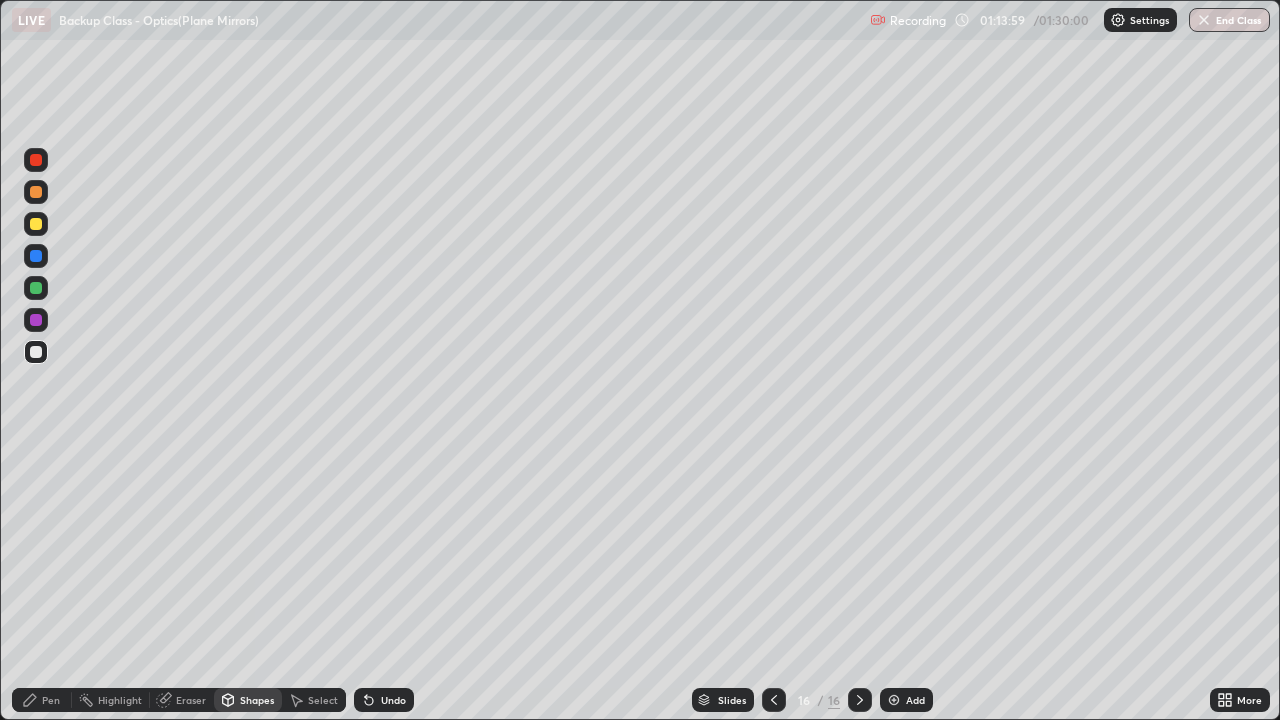 click on "Eraser" at bounding box center (182, 700) 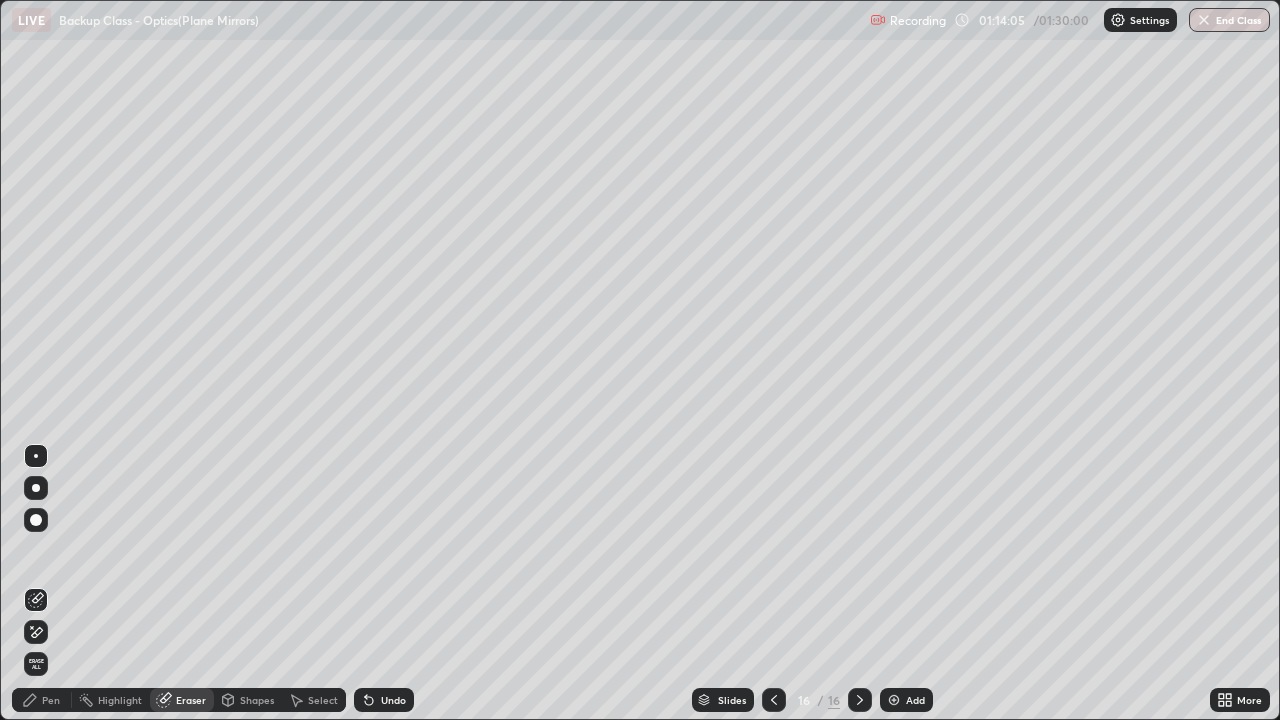 click on "Shapes" at bounding box center (257, 700) 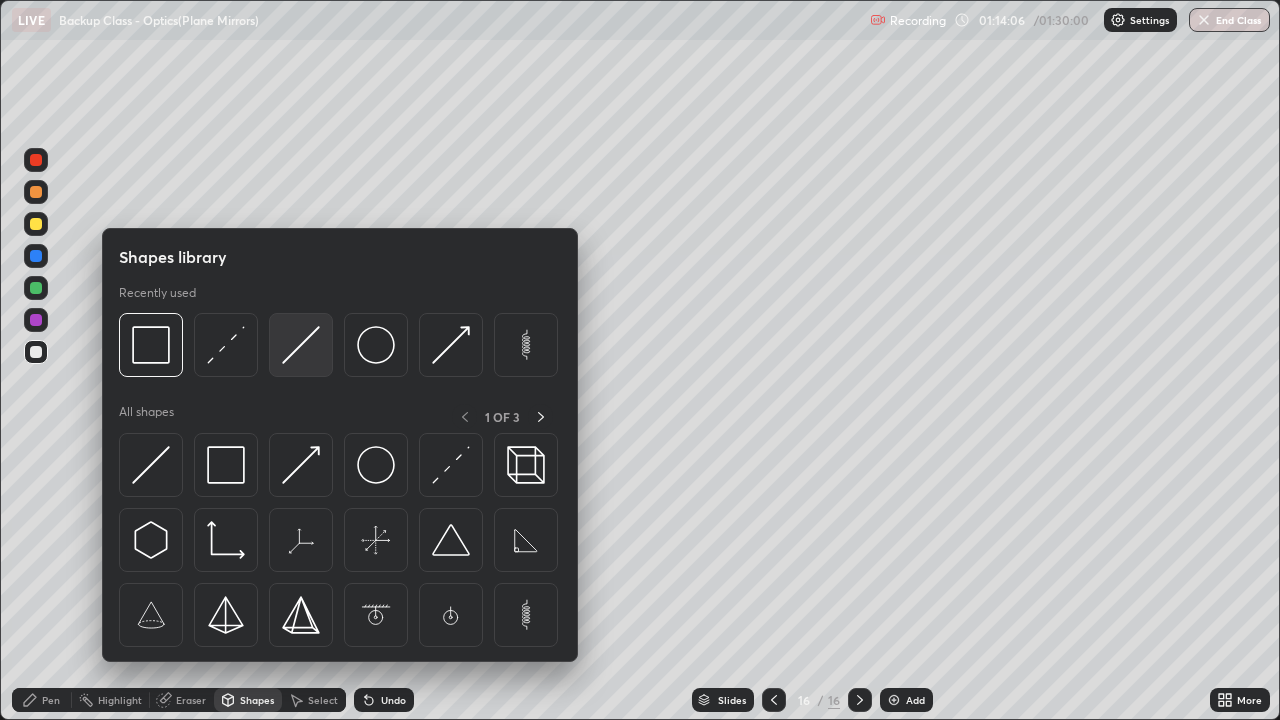 click at bounding box center (301, 345) 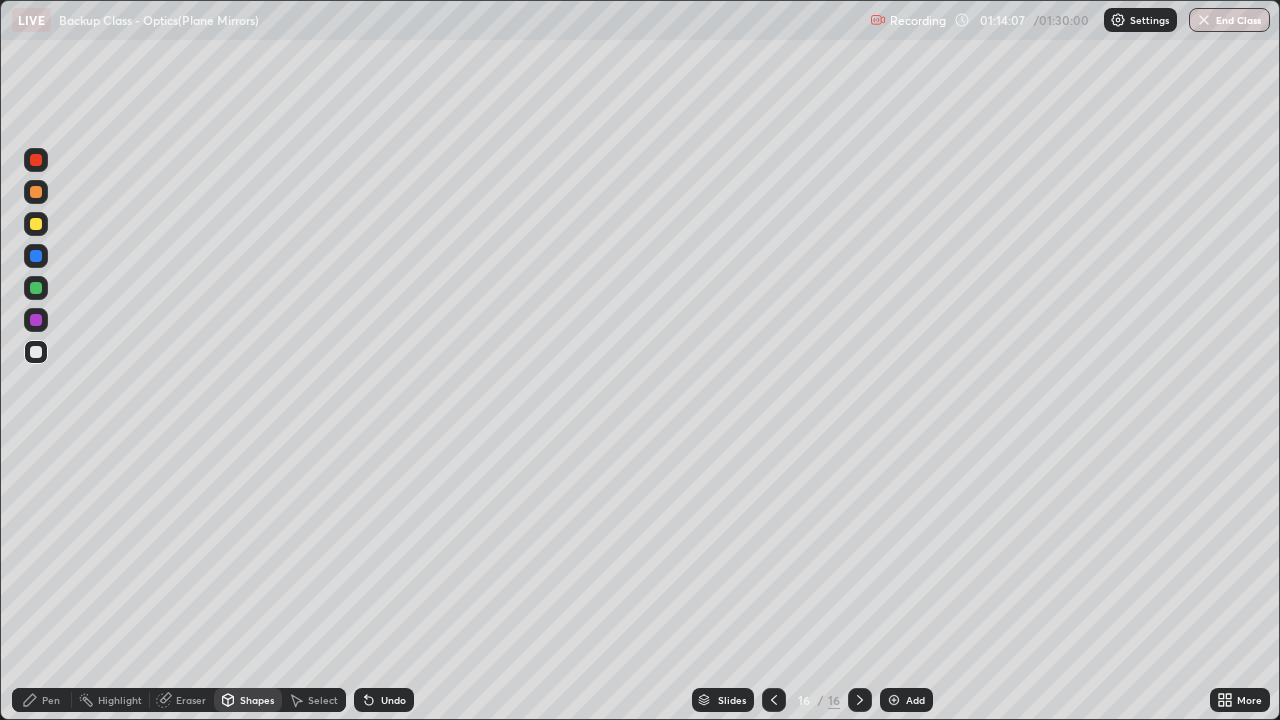 click at bounding box center (36, 224) 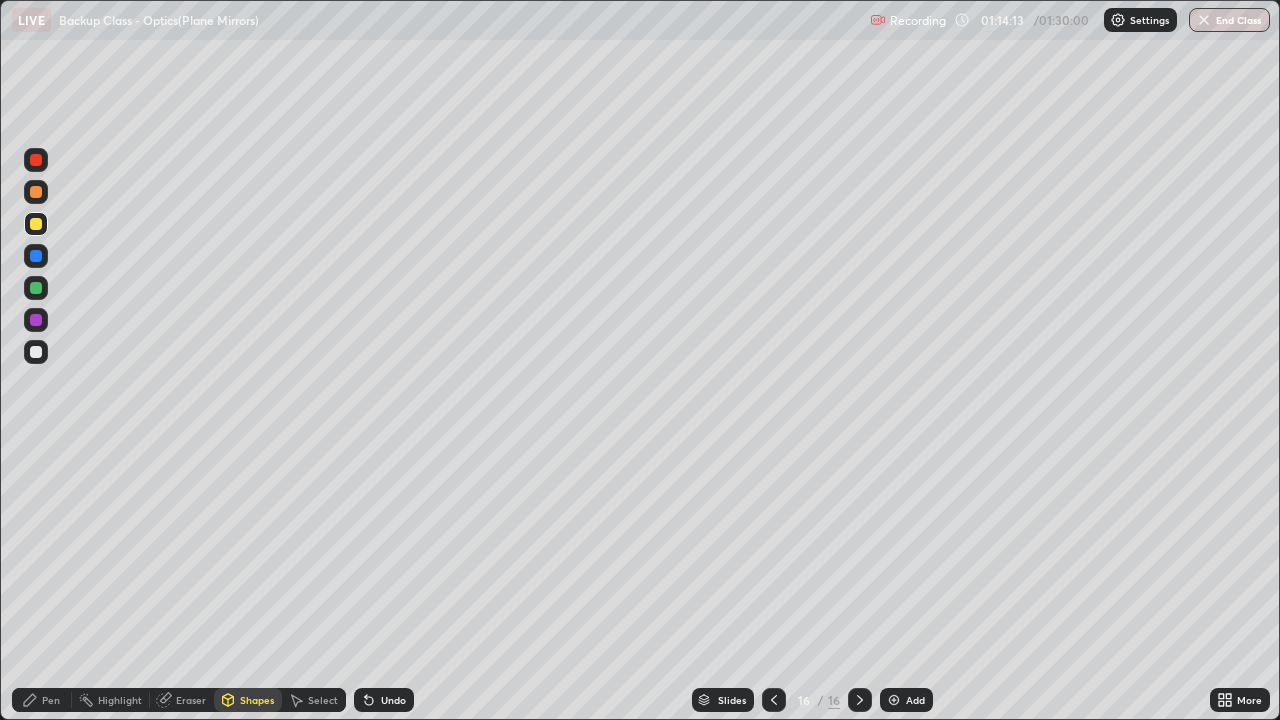 click on "Shapes" at bounding box center [257, 700] 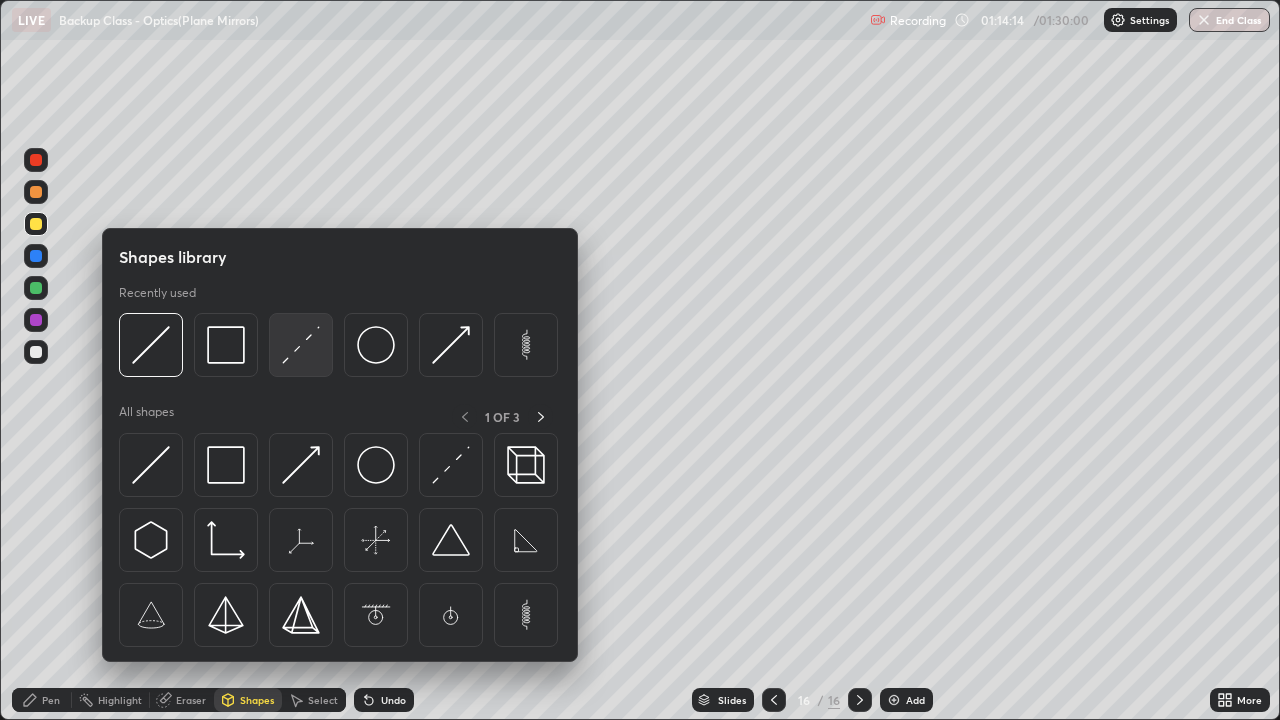 click at bounding box center (301, 345) 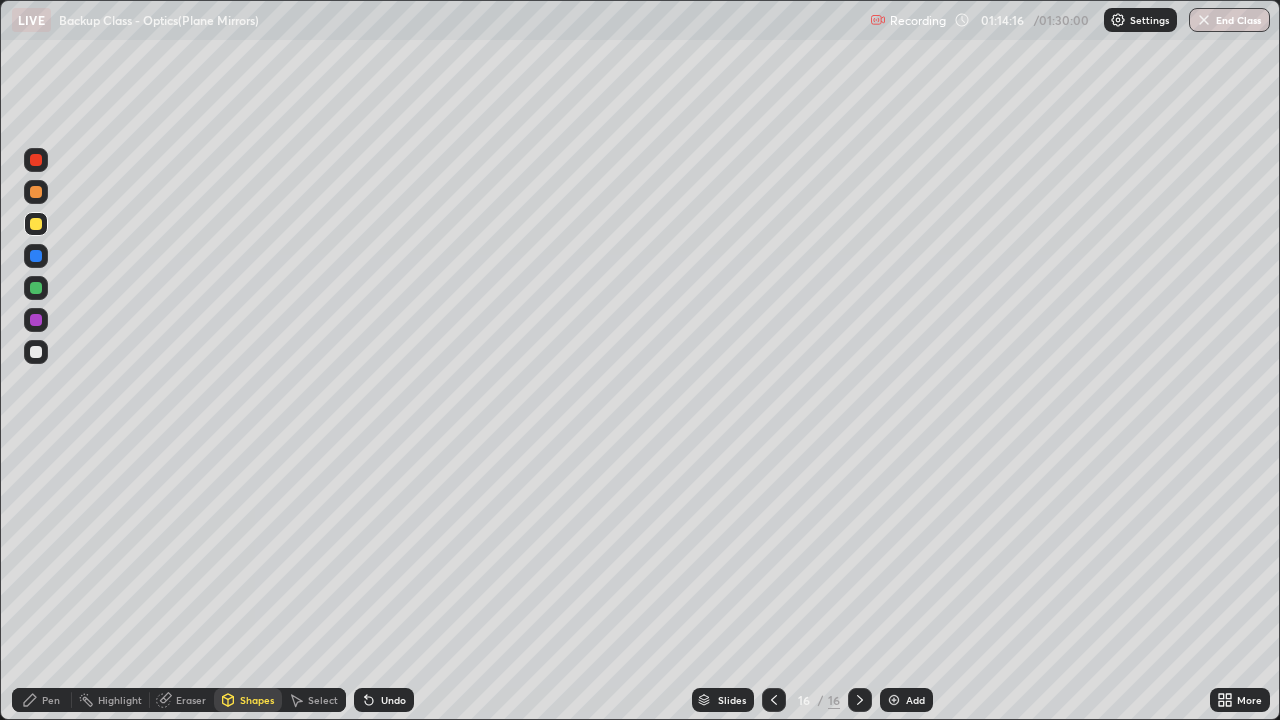 click on "Shapes" at bounding box center [257, 700] 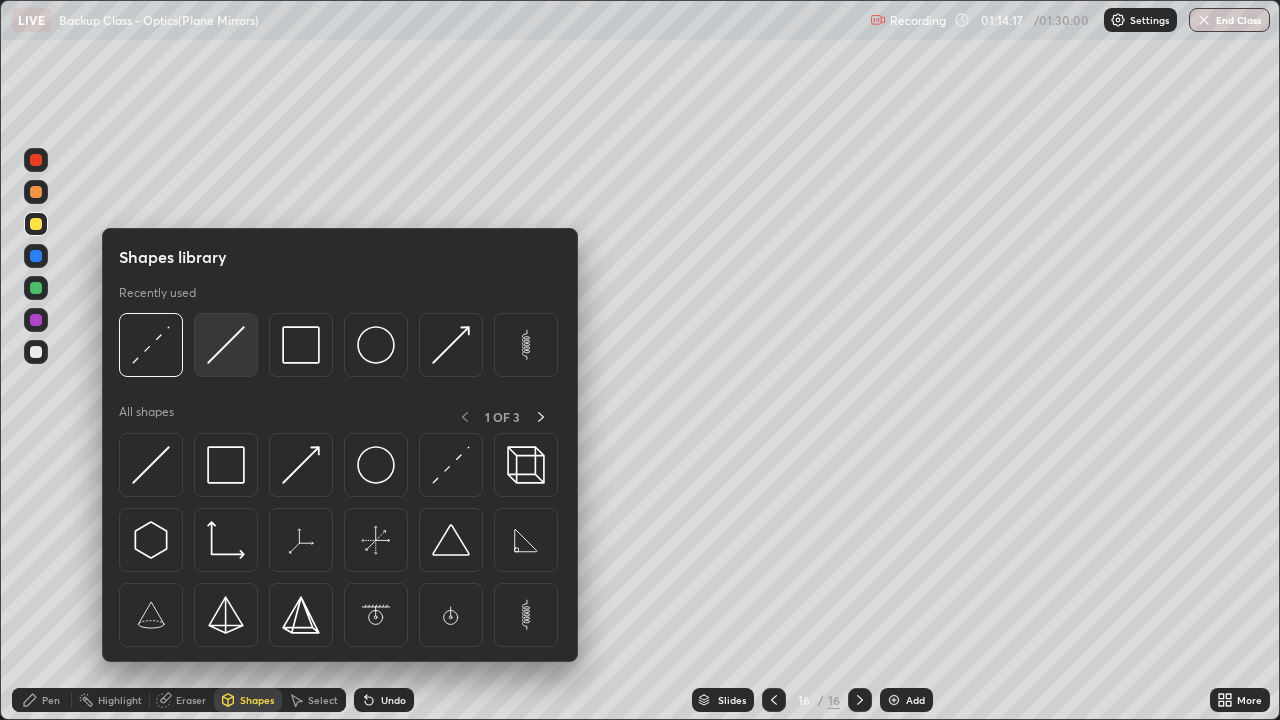 click at bounding box center (226, 345) 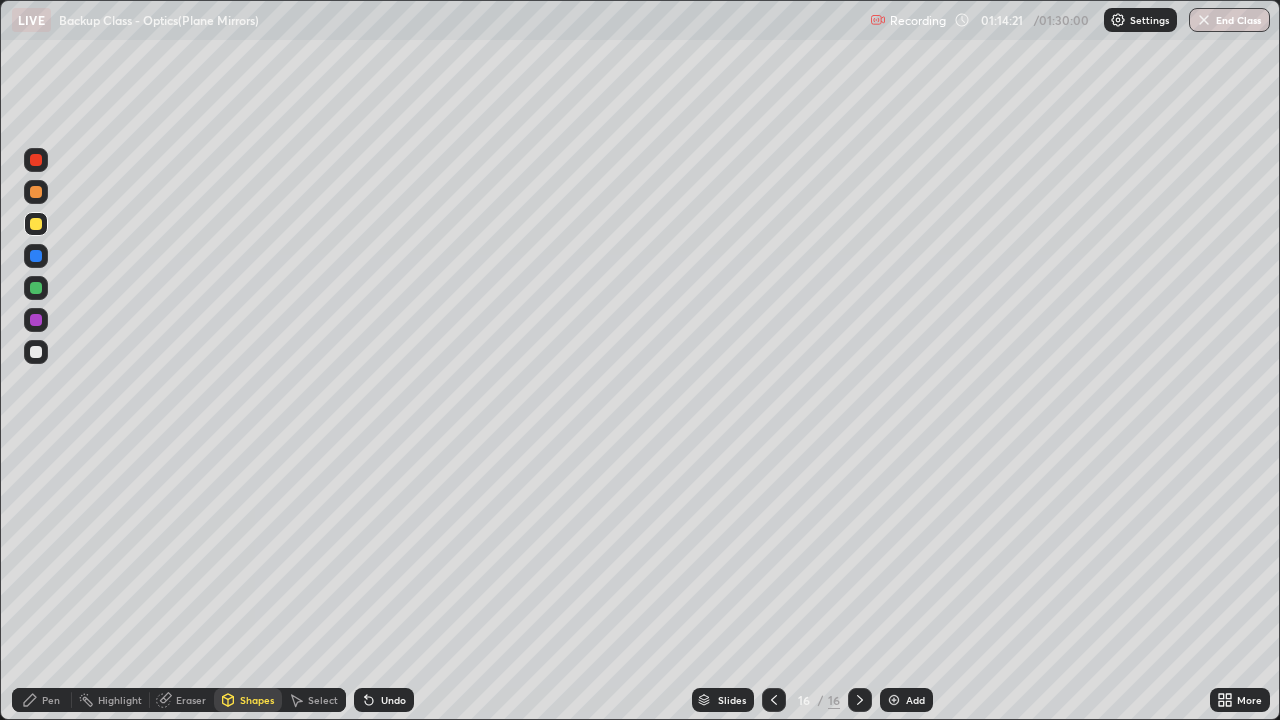 click on "Pen" at bounding box center [51, 700] 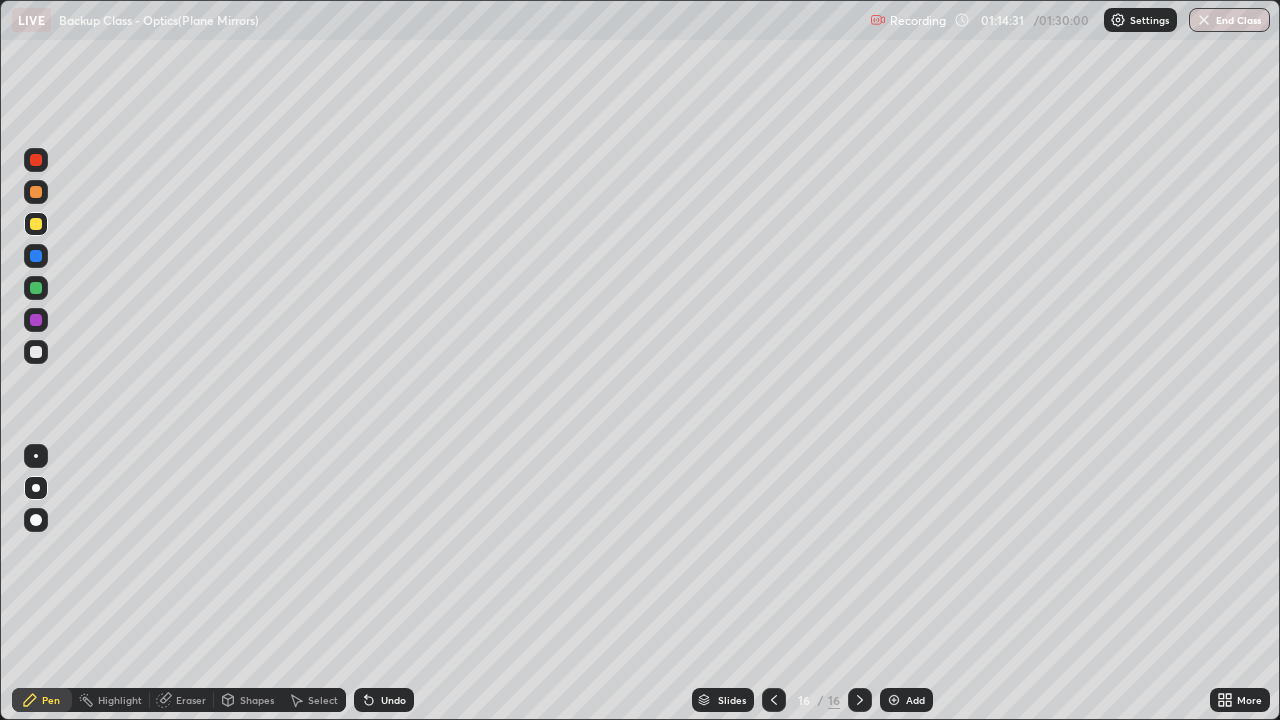 click on "Shapes" at bounding box center (257, 700) 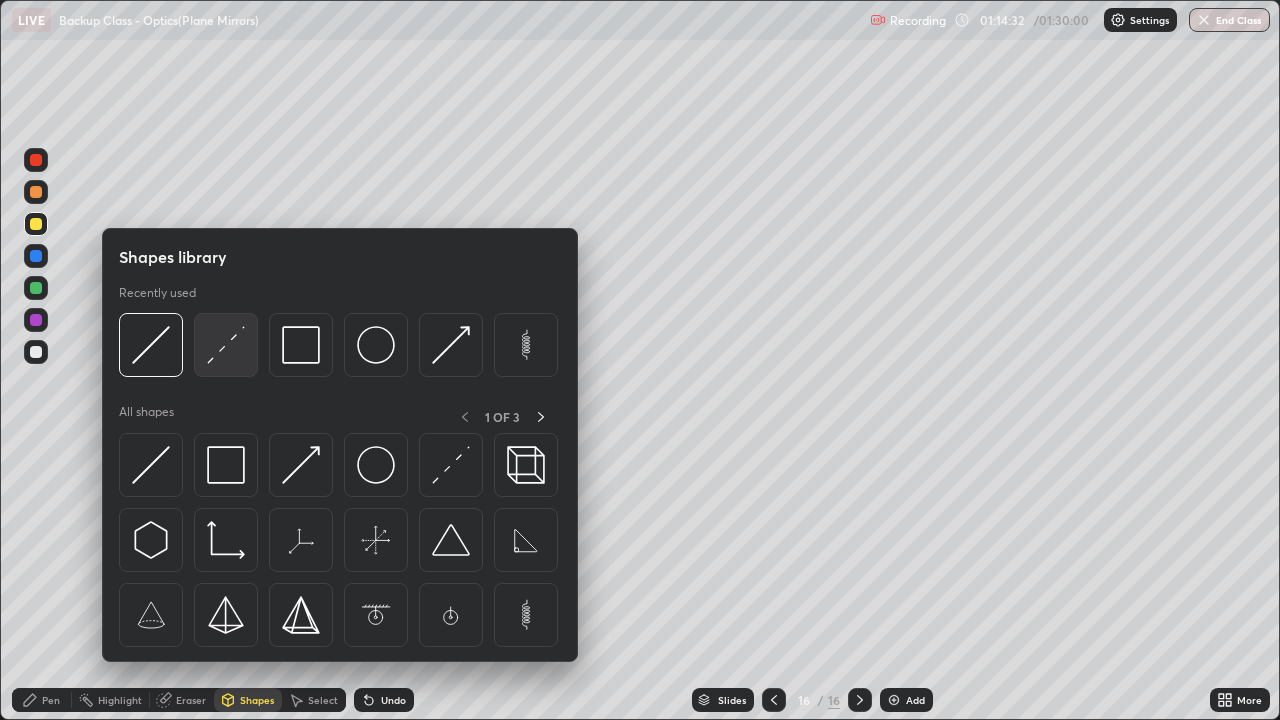 click at bounding box center (226, 345) 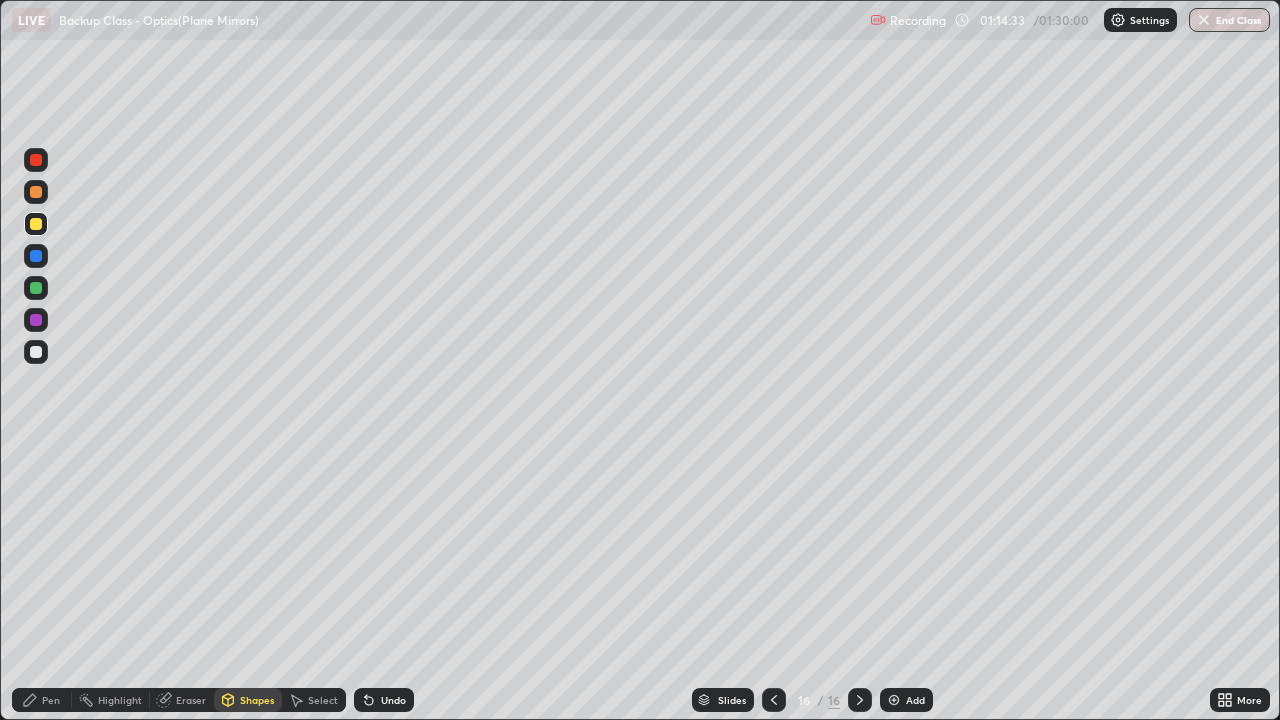 click at bounding box center (36, 288) 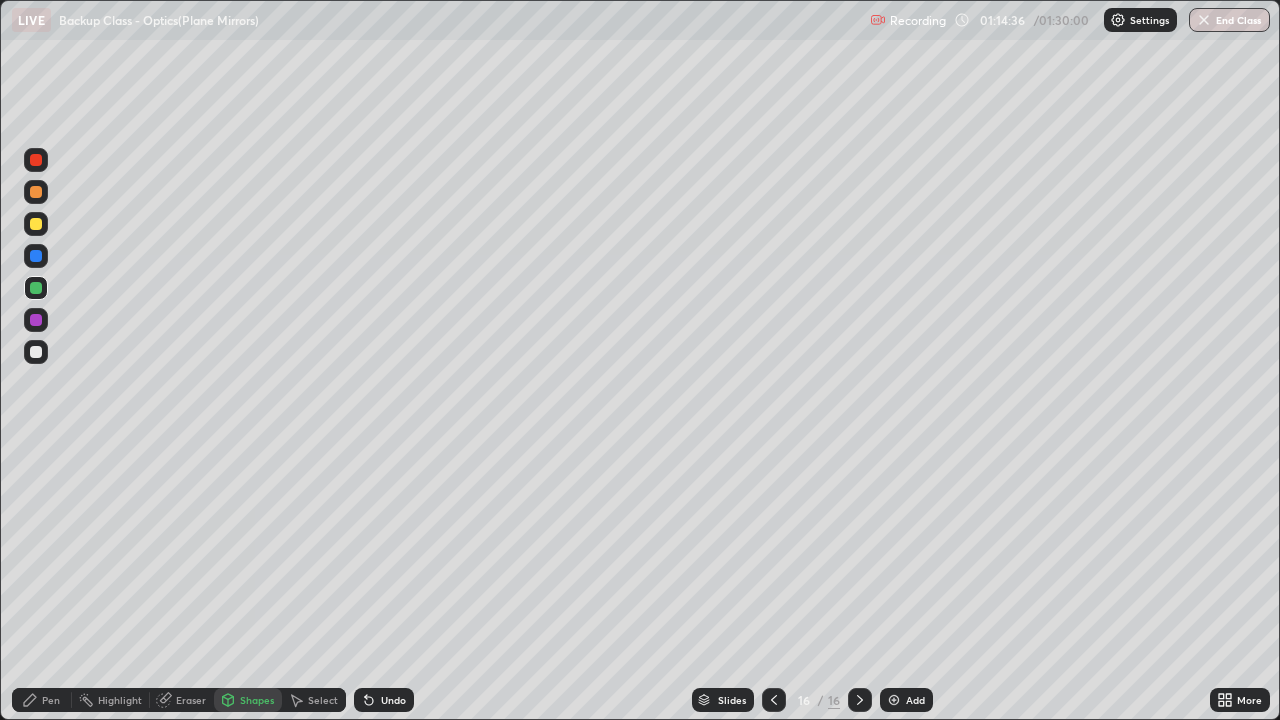 click on "Pen" at bounding box center [51, 700] 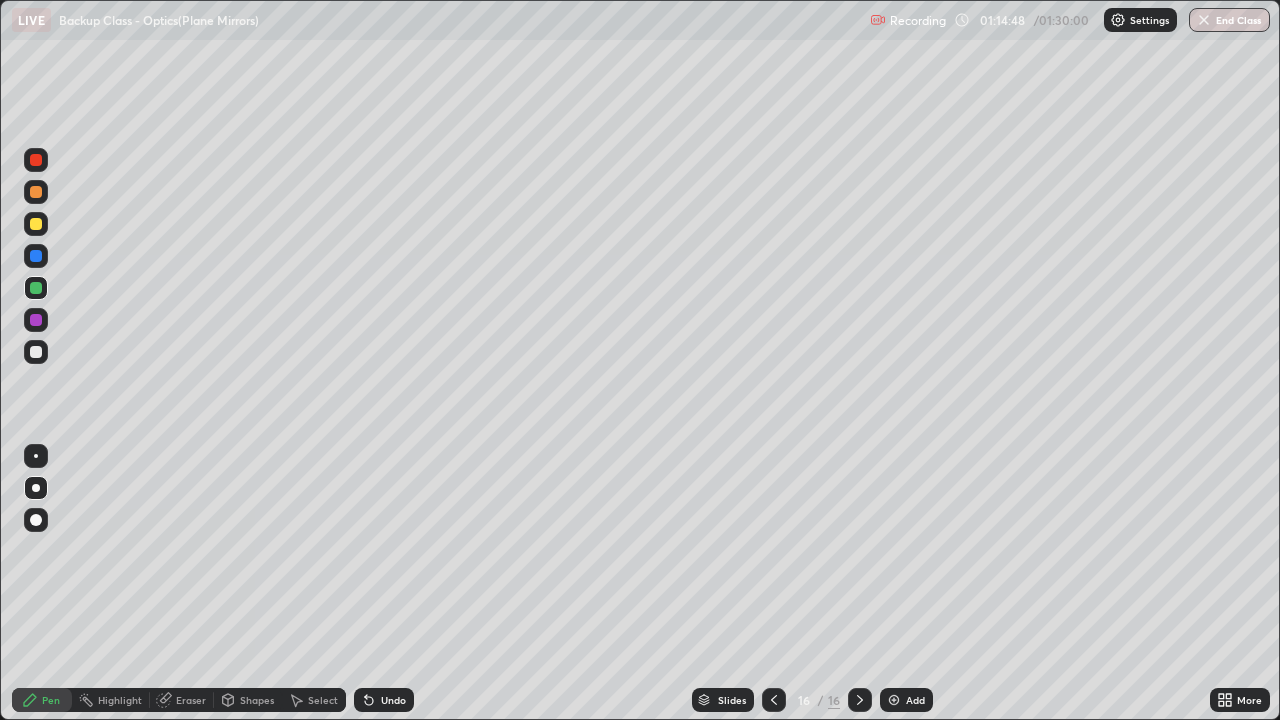 click at bounding box center [36, 320] 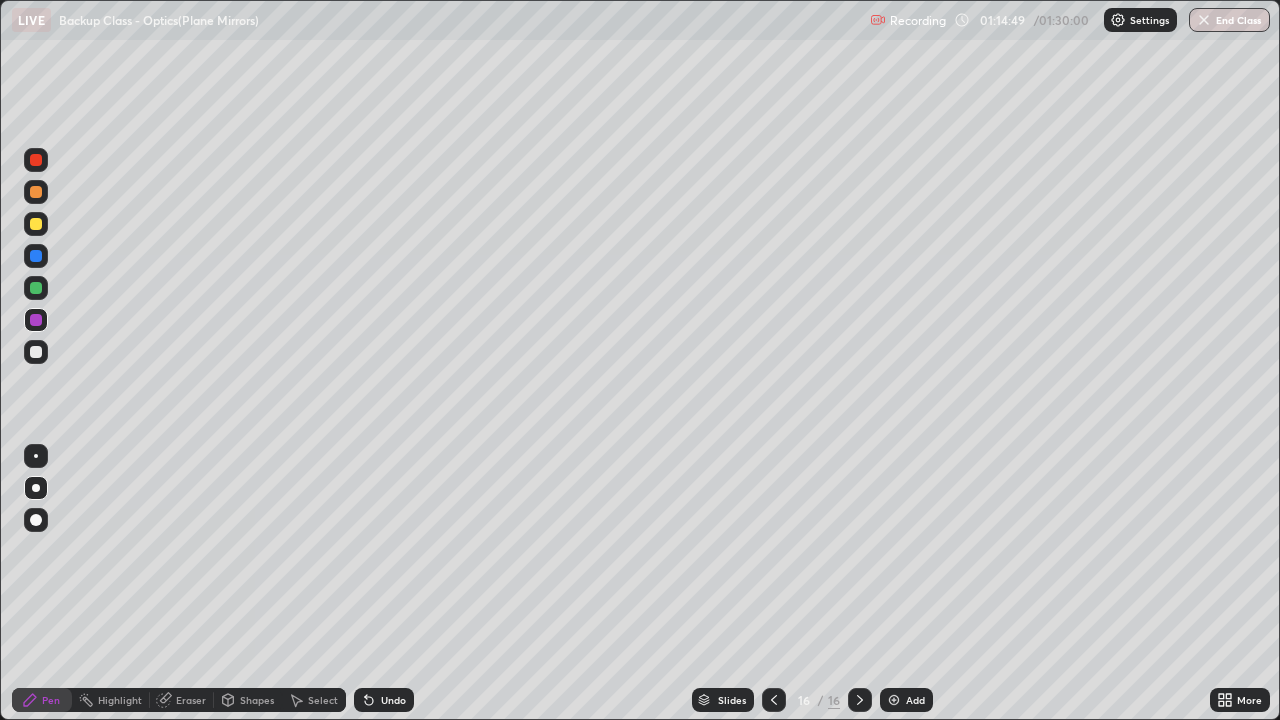 click on "Shapes" at bounding box center [257, 700] 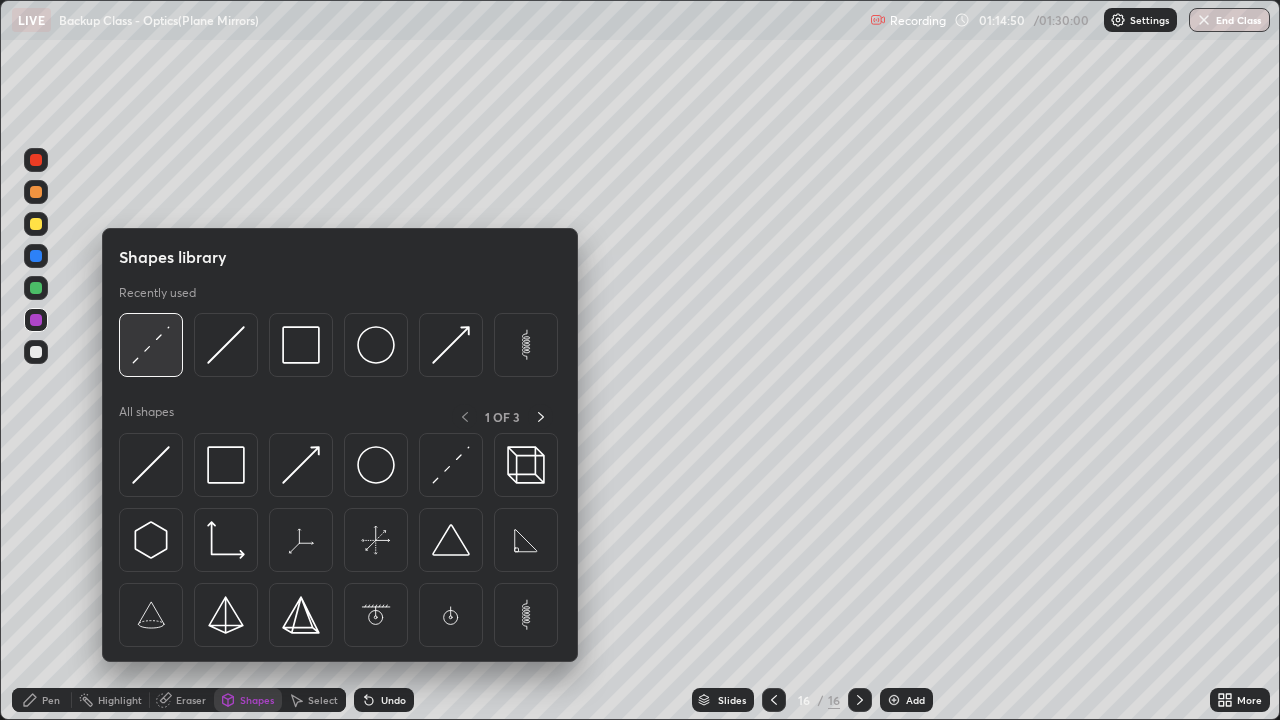 click at bounding box center [151, 345] 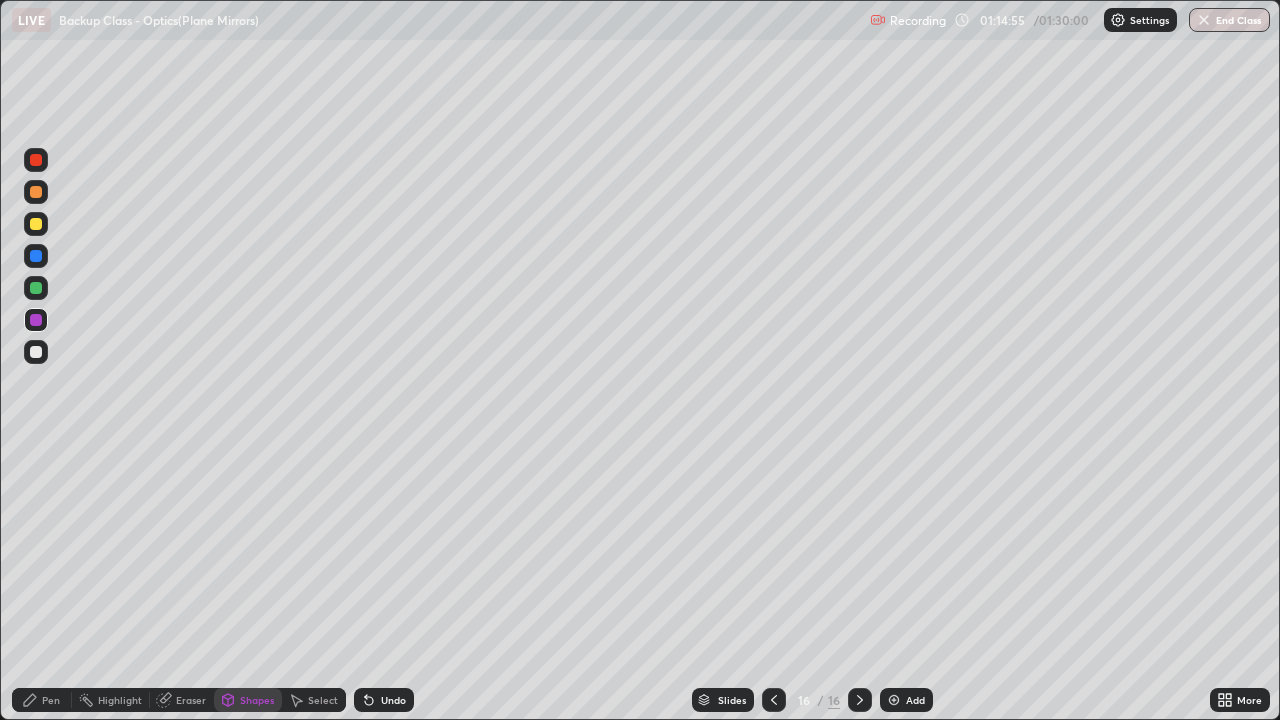 click on "Pen" at bounding box center (42, 700) 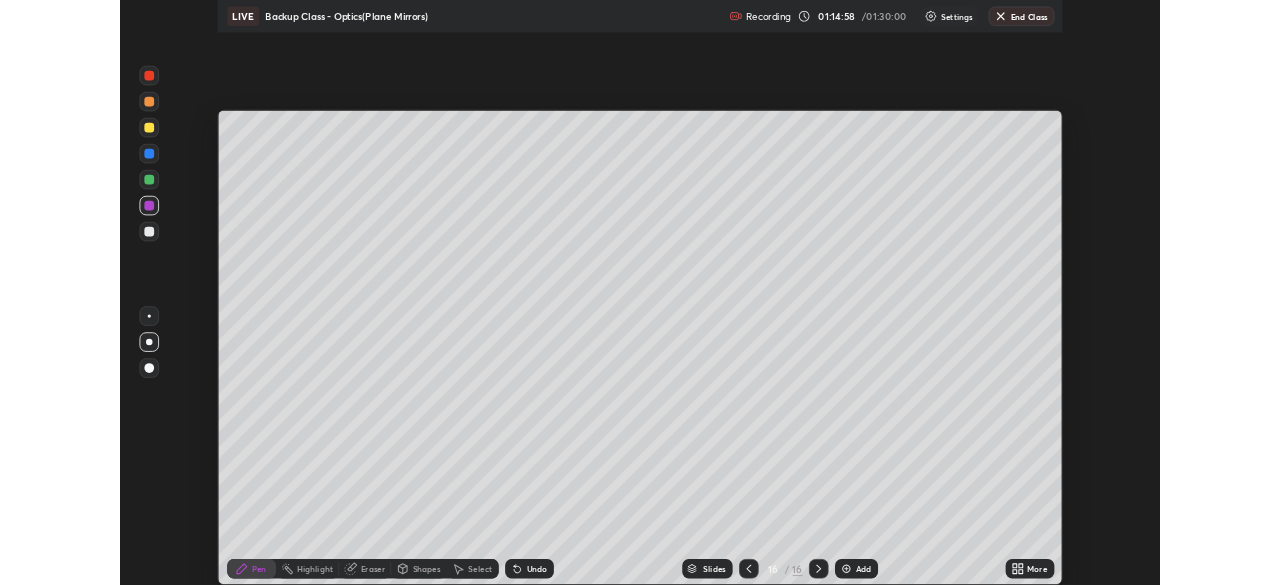 scroll, scrollTop: 585, scrollLeft: 1280, axis: both 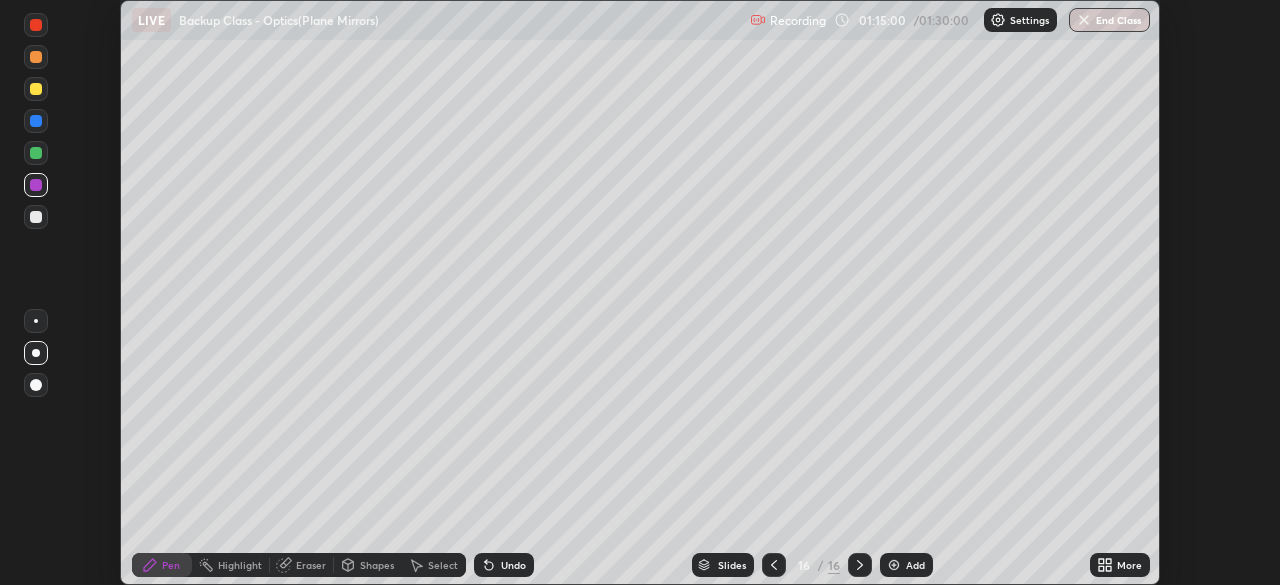 click 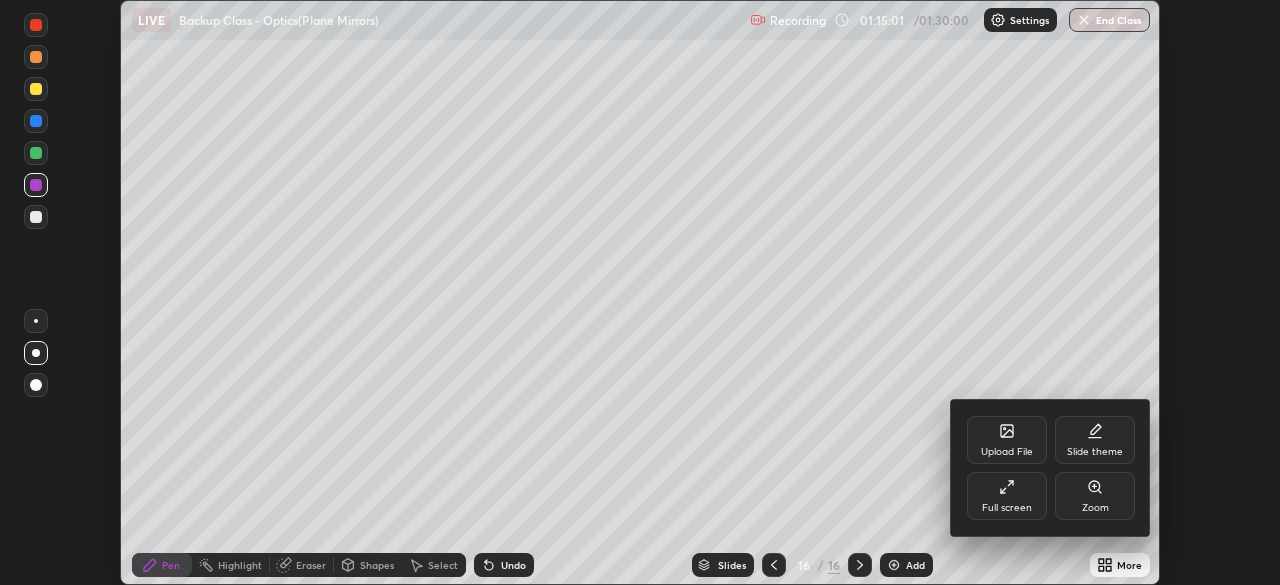 click on "Full screen" at bounding box center (1007, 496) 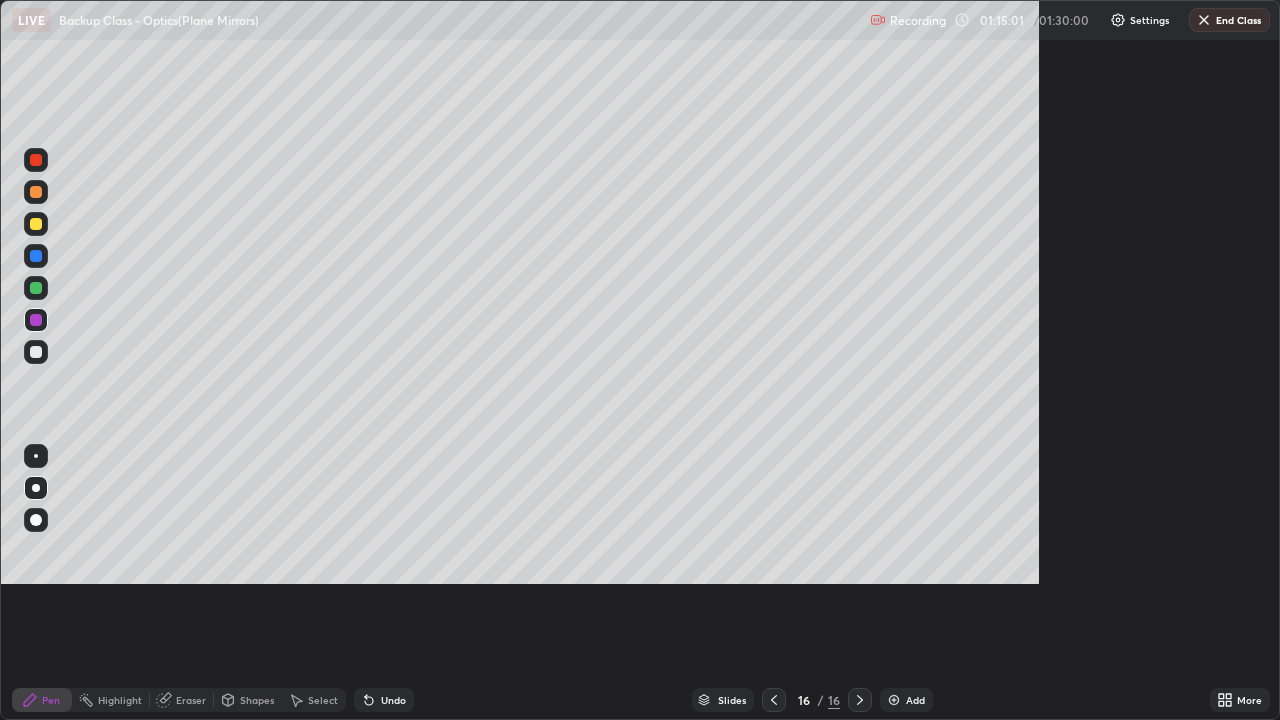 scroll, scrollTop: 99280, scrollLeft: 98720, axis: both 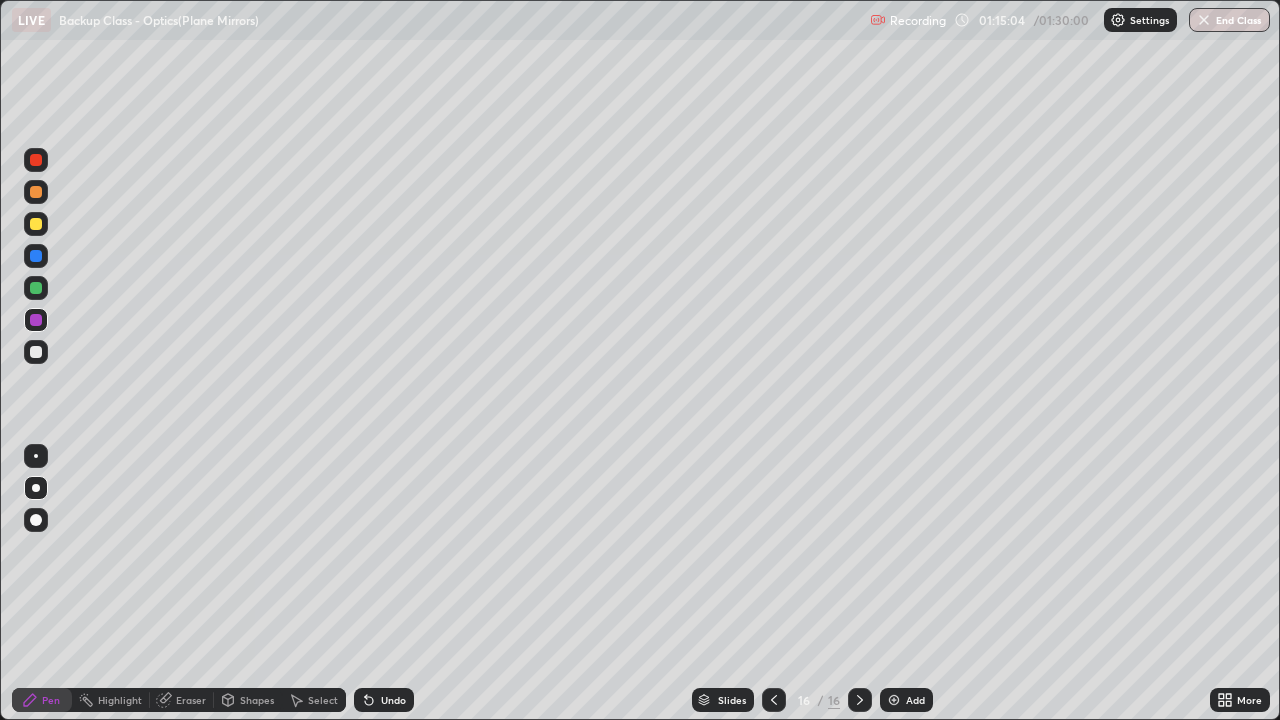 click at bounding box center (36, 352) 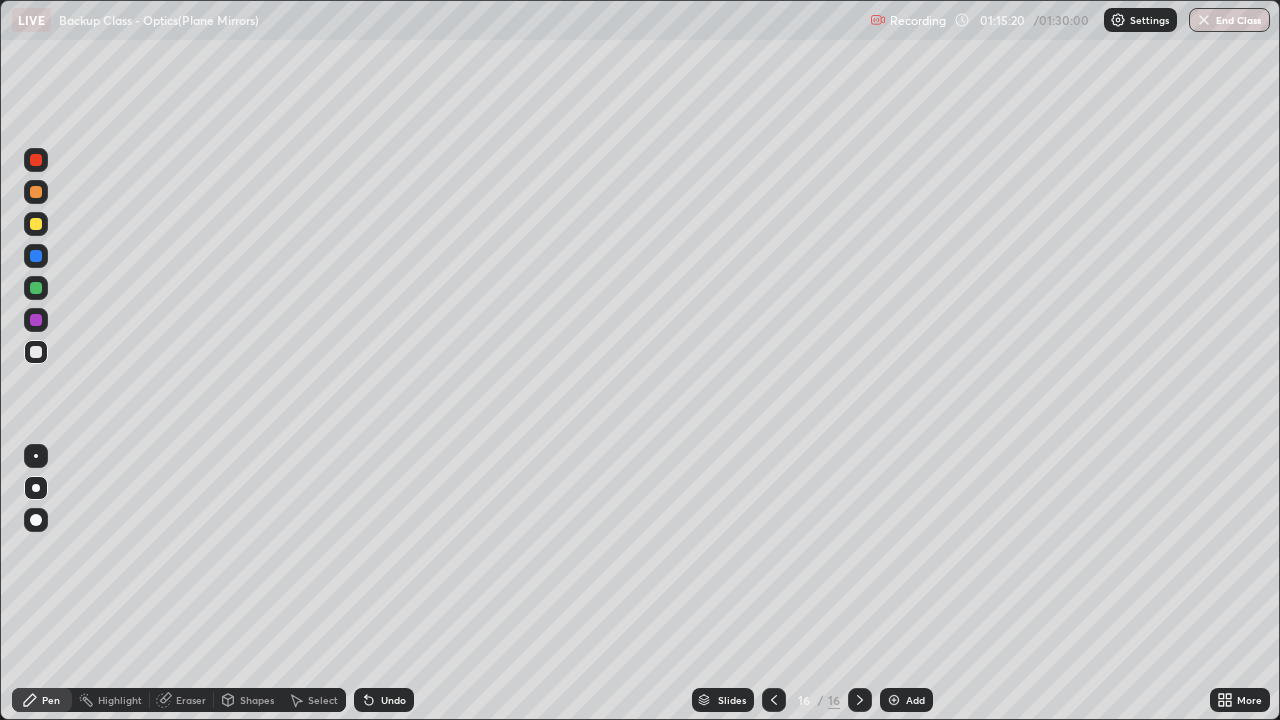 click at bounding box center [36, 192] 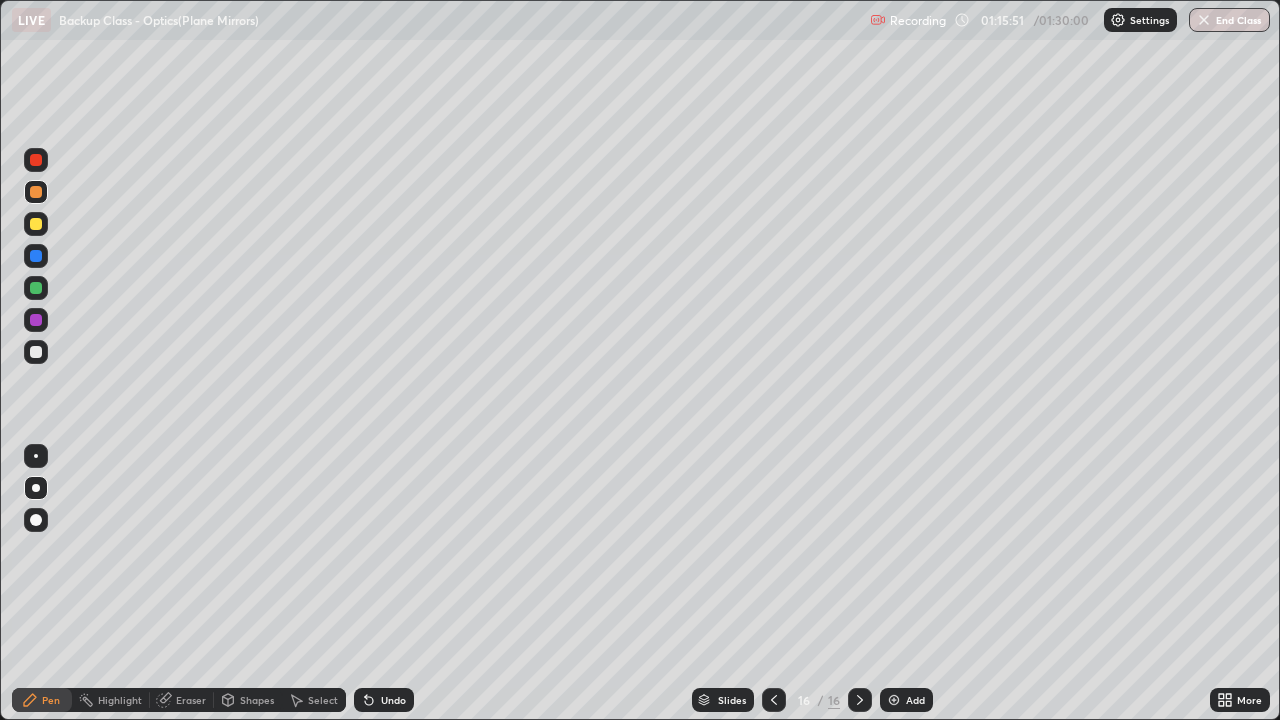 click at bounding box center [36, 352] 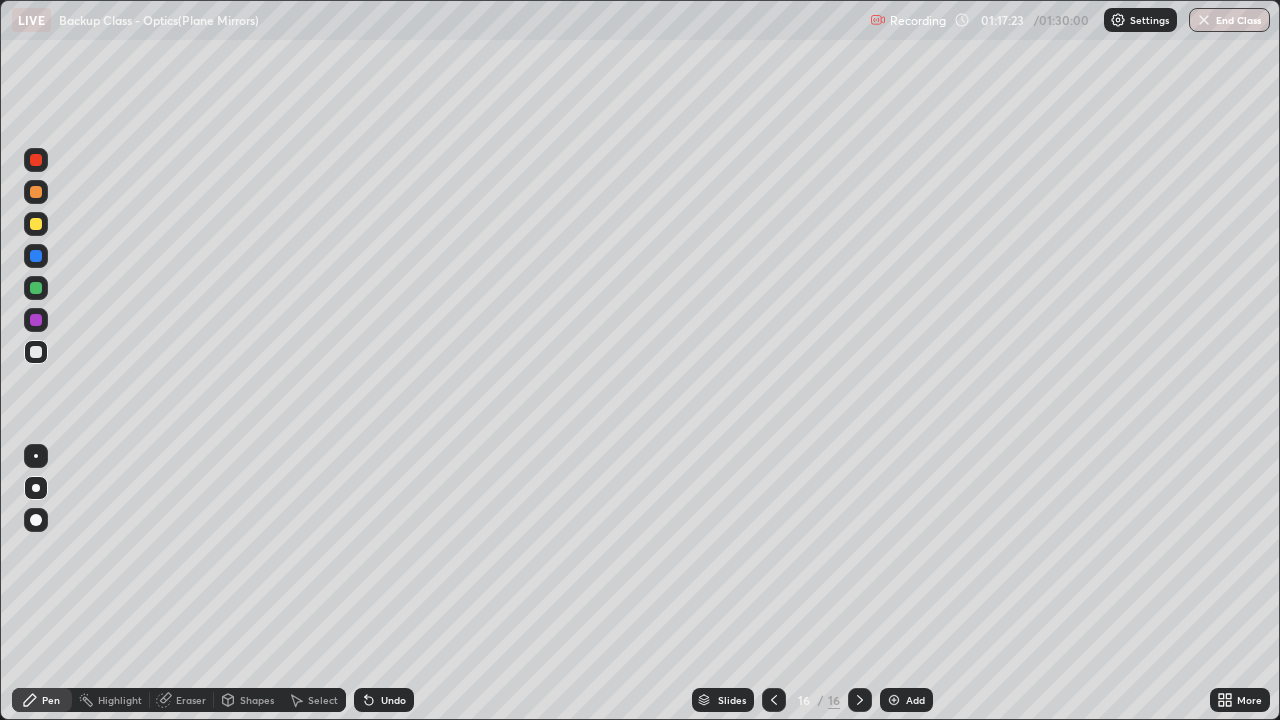 click on "Eraser" at bounding box center (191, 700) 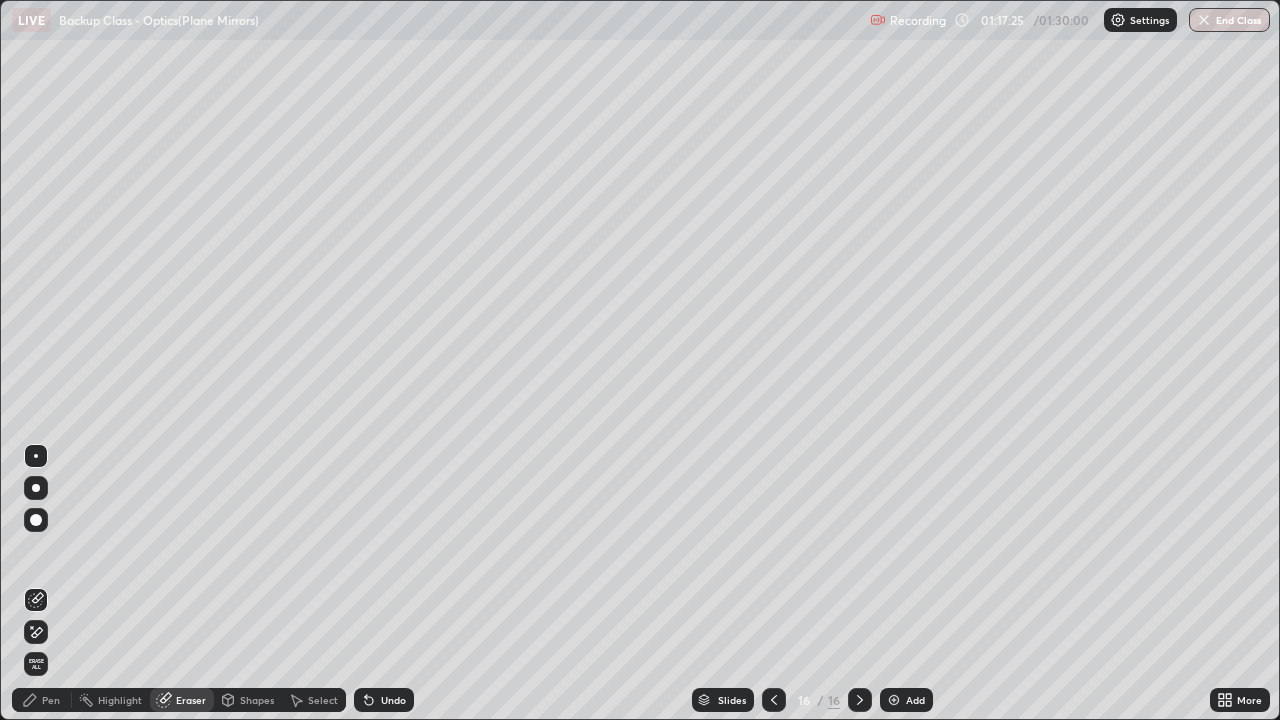 click on "Pen" at bounding box center (42, 700) 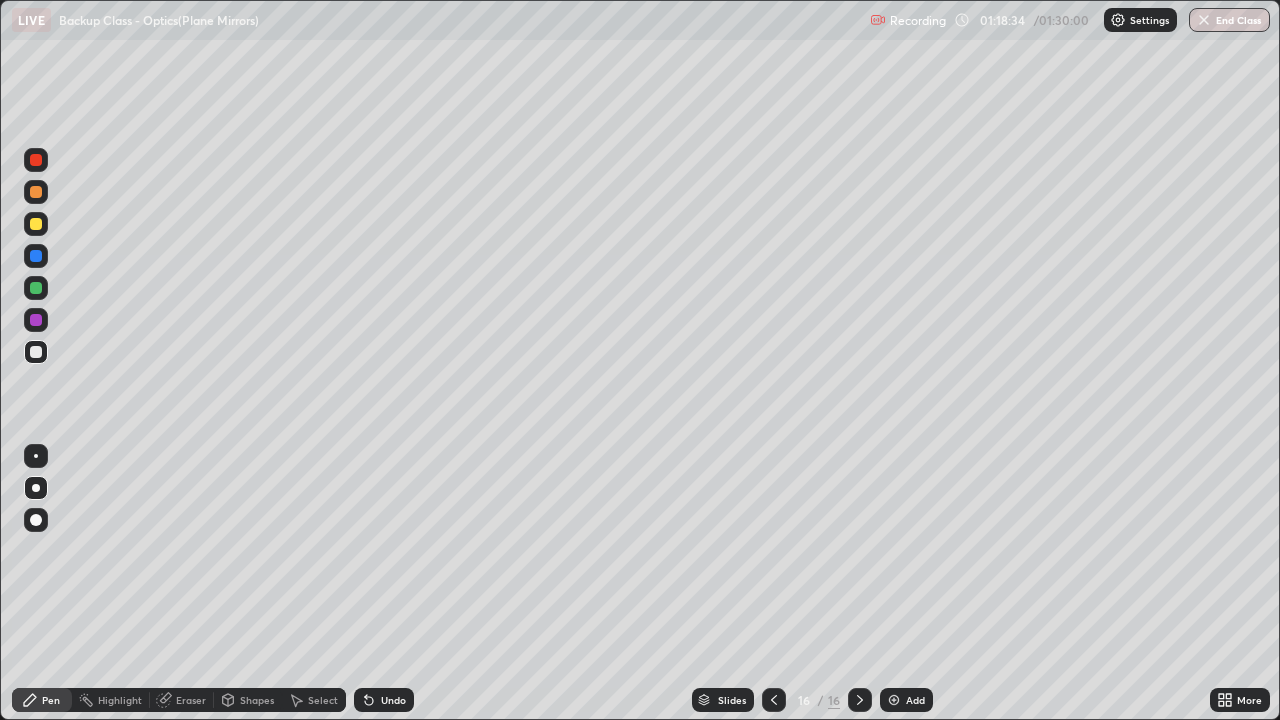click on "End Class" at bounding box center (1229, 20) 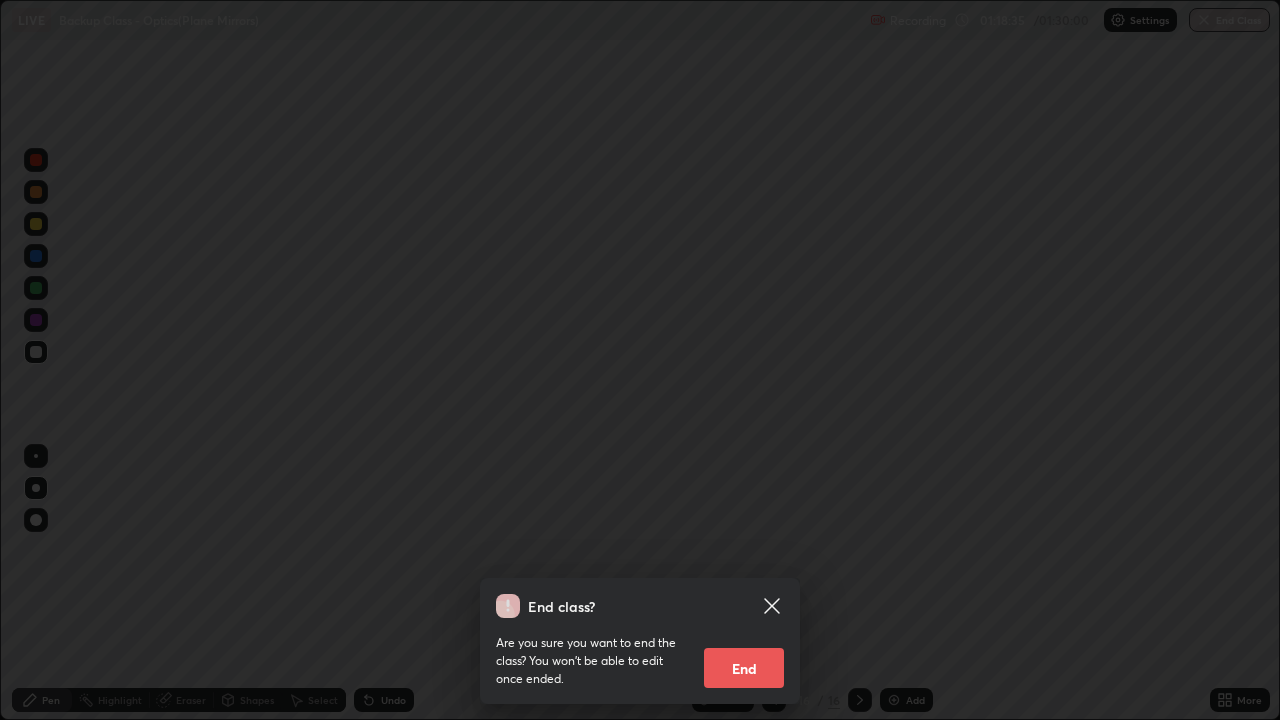 click on "End" at bounding box center (744, 668) 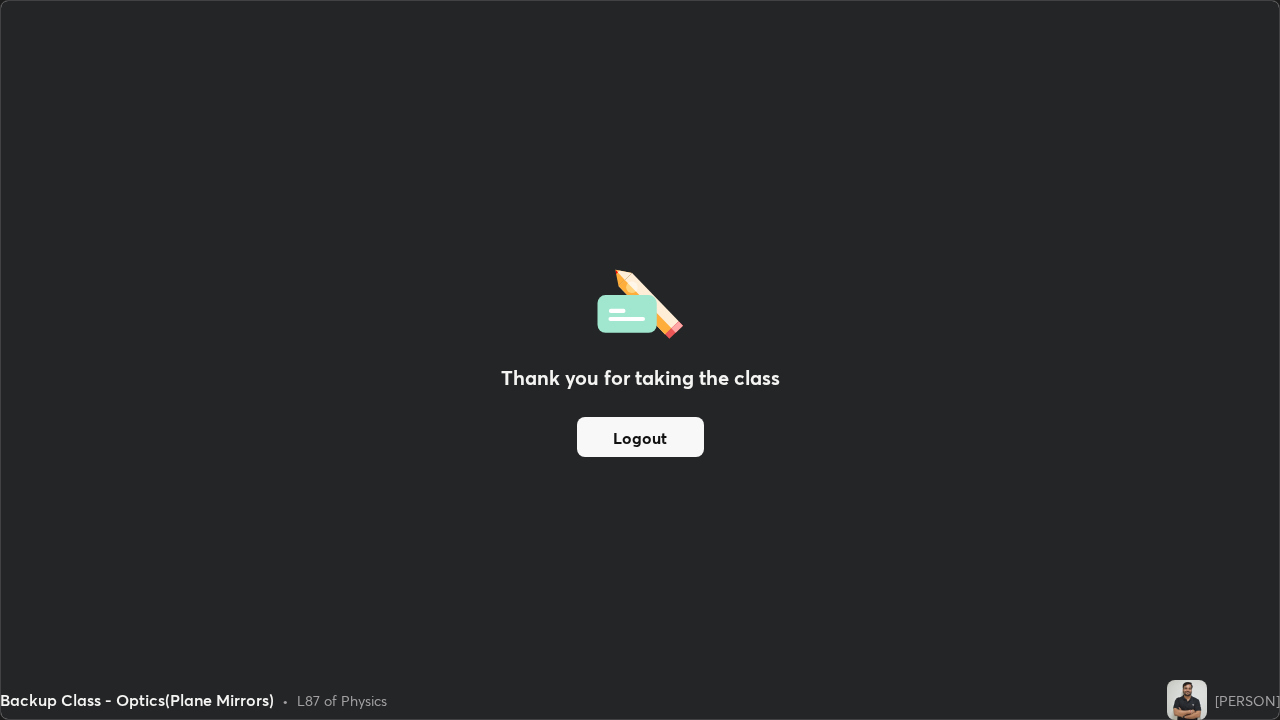 click on "Logout" at bounding box center [640, 437] 